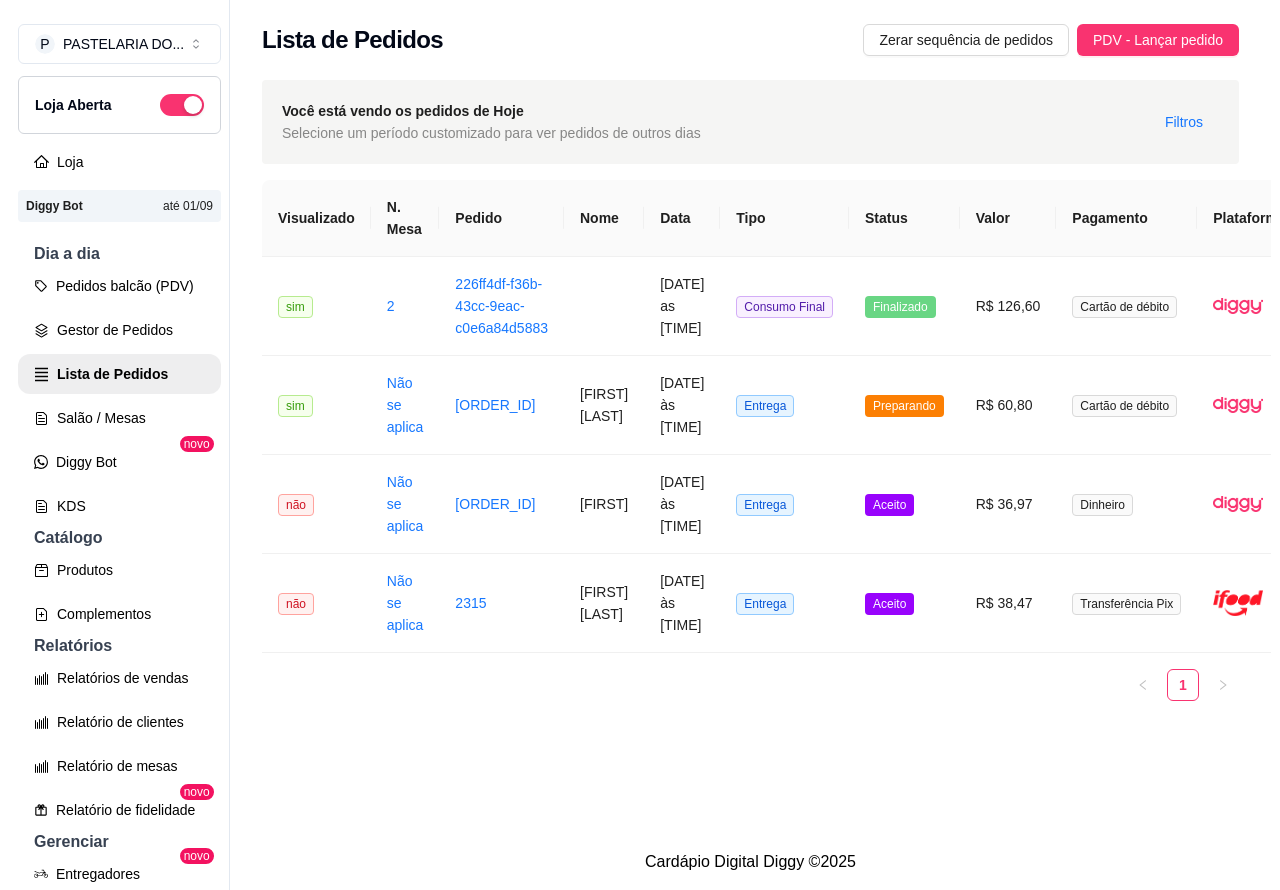 scroll, scrollTop: 0, scrollLeft: 0, axis: both 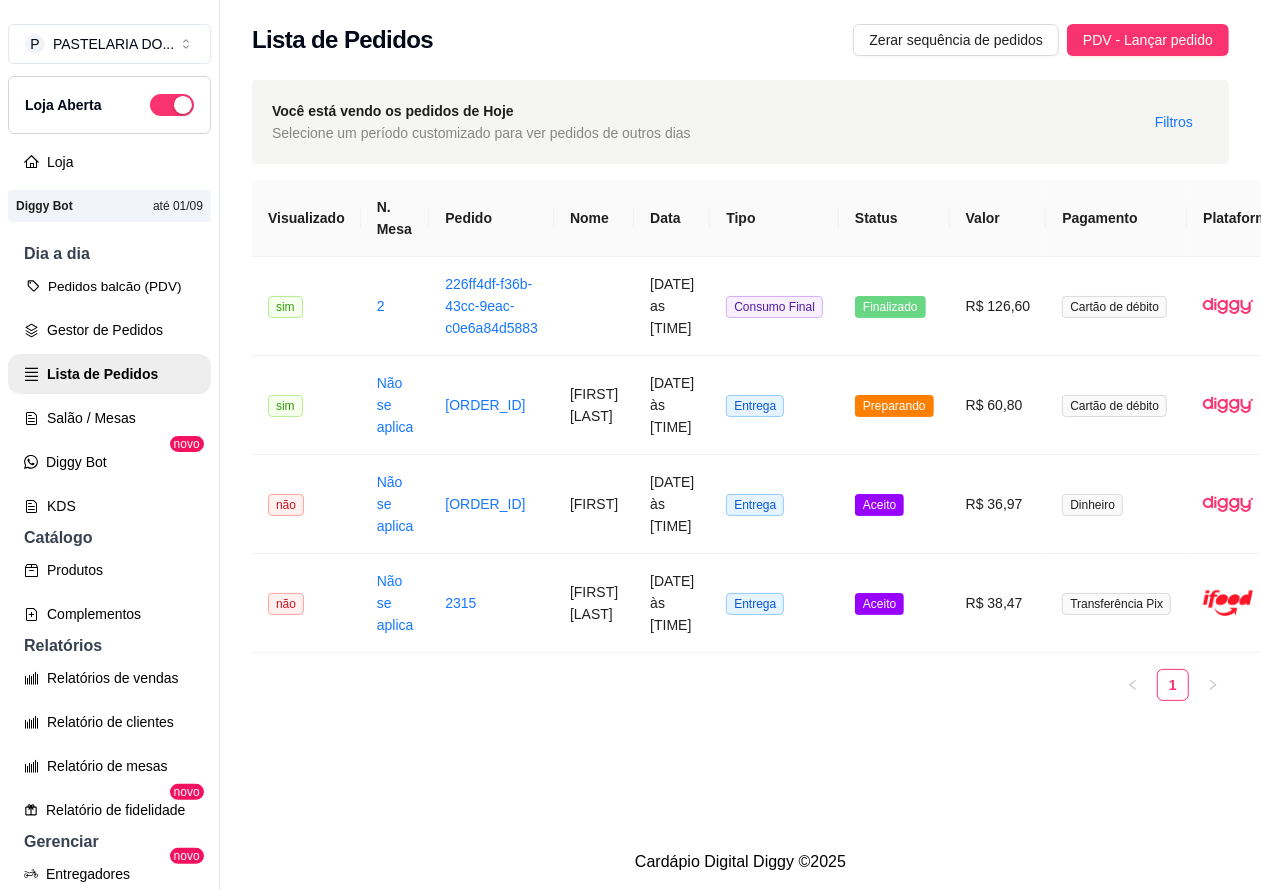 click on "Pedidos balcão (PDV)" at bounding box center [109, 286] 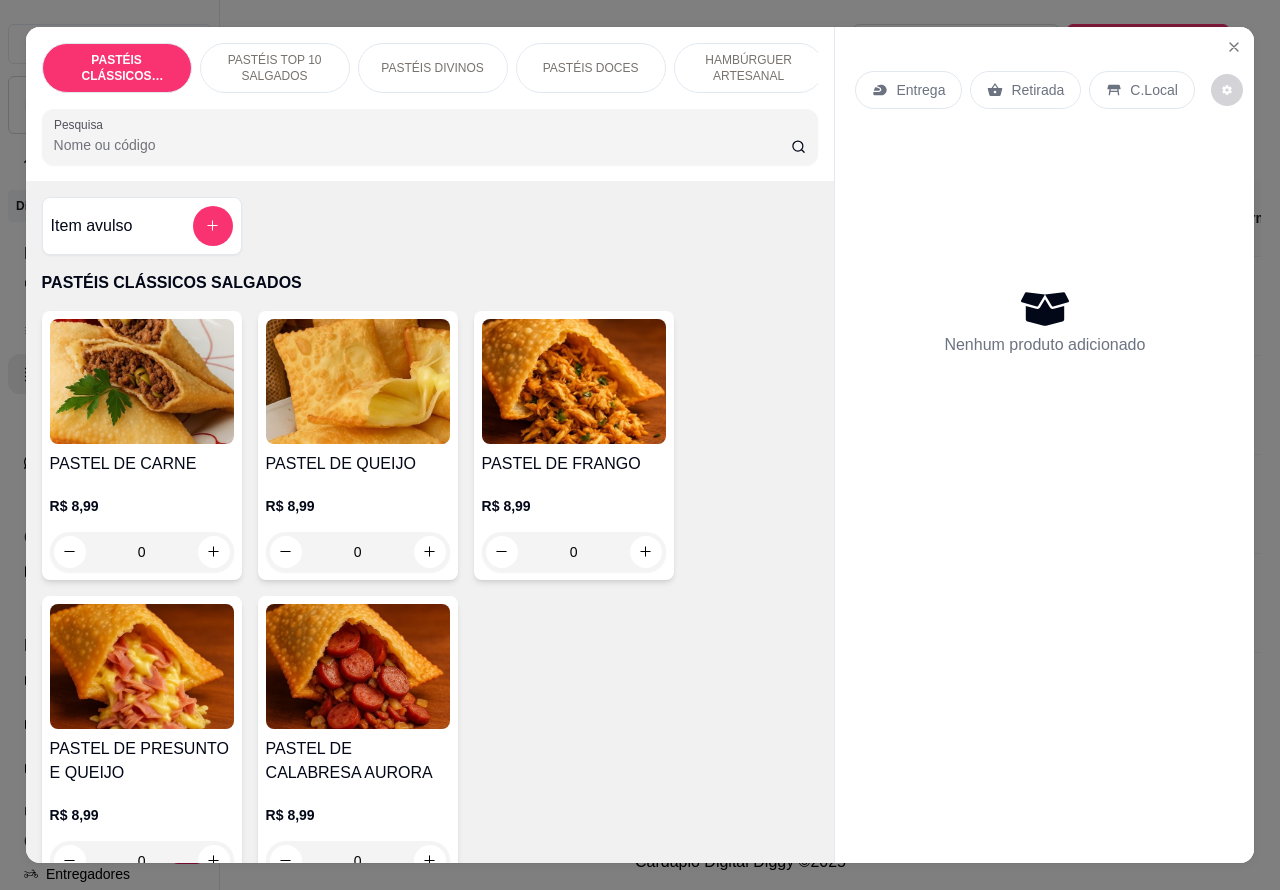 click on "Entrega" at bounding box center [920, 90] 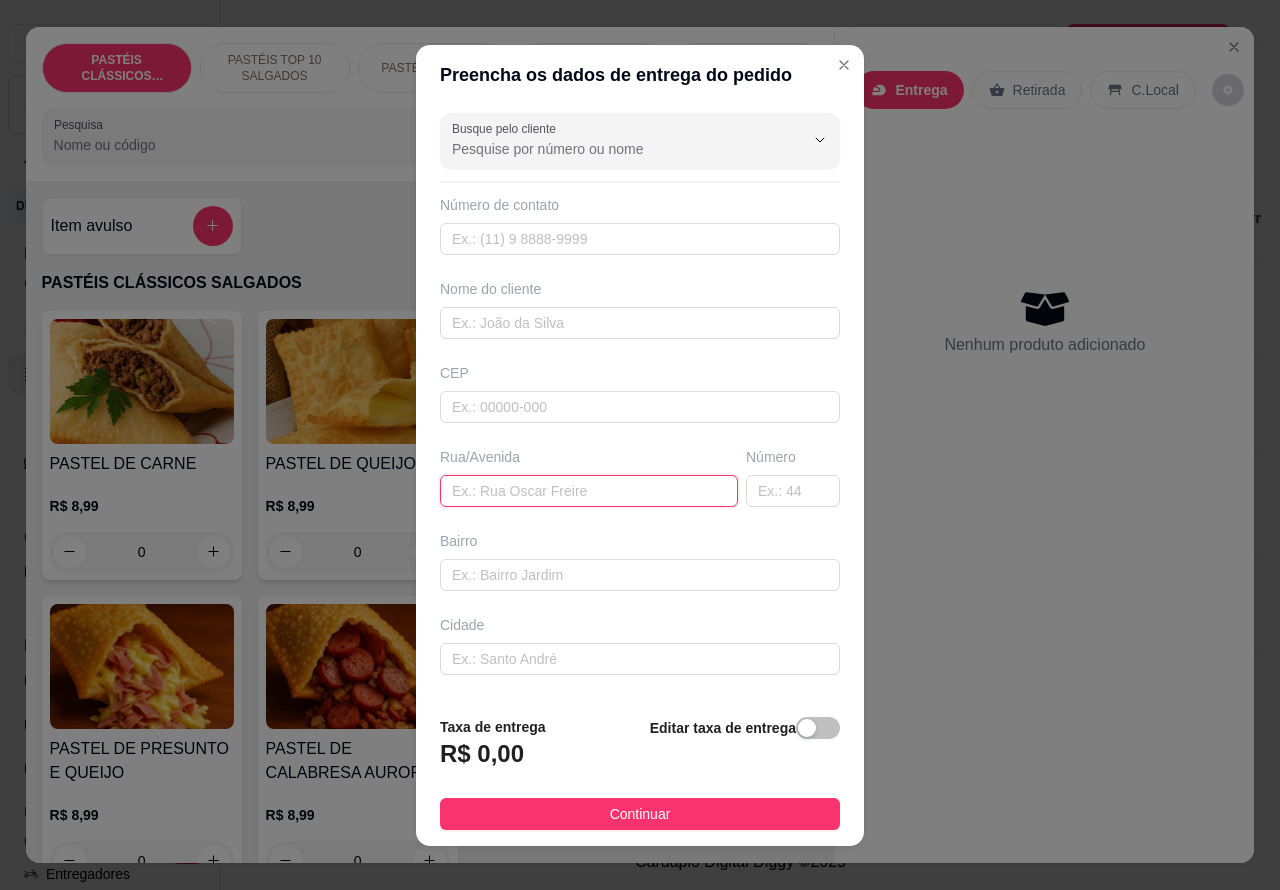 paste on "[FIRST] [LAST] [NUMBER]" 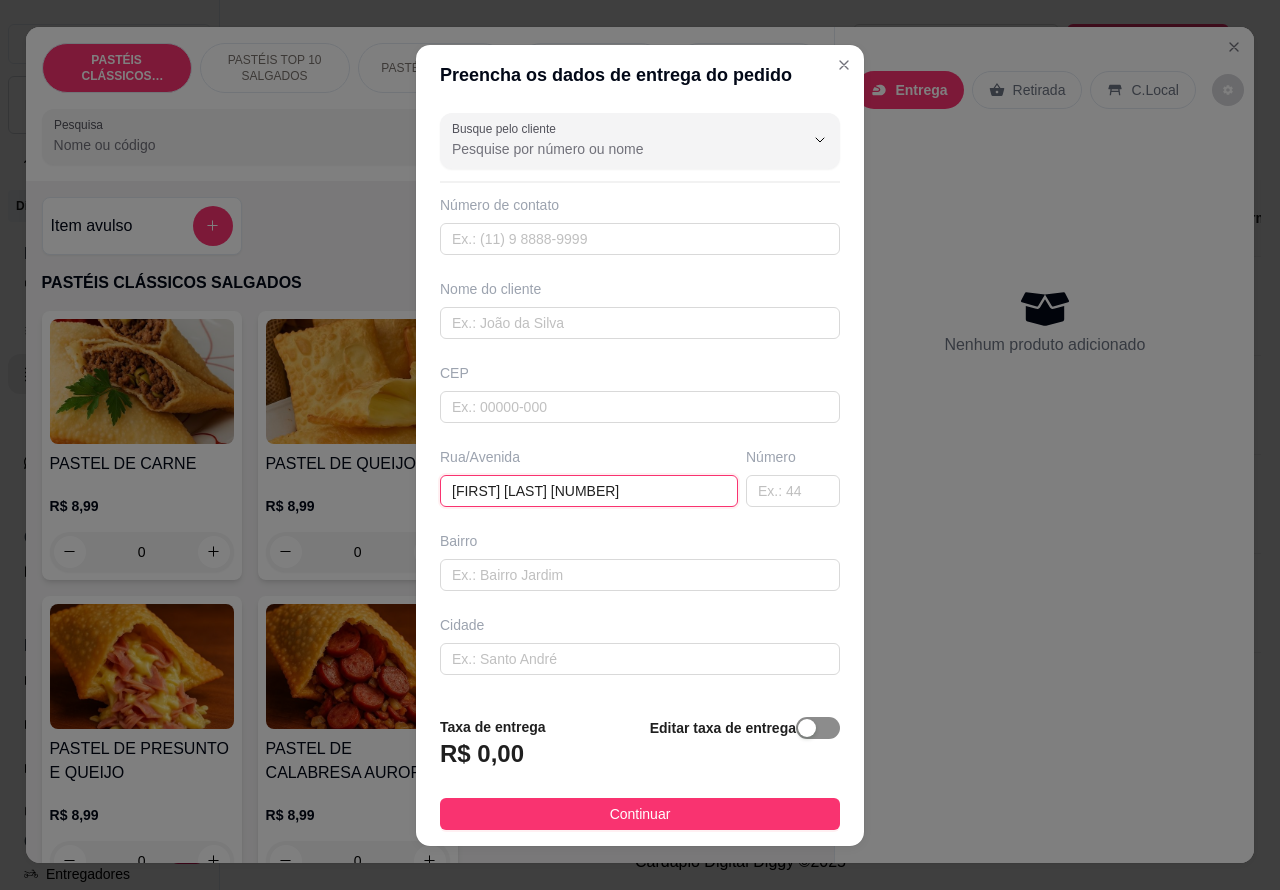 type on "[FIRST] [LAST] [NUMBER]" 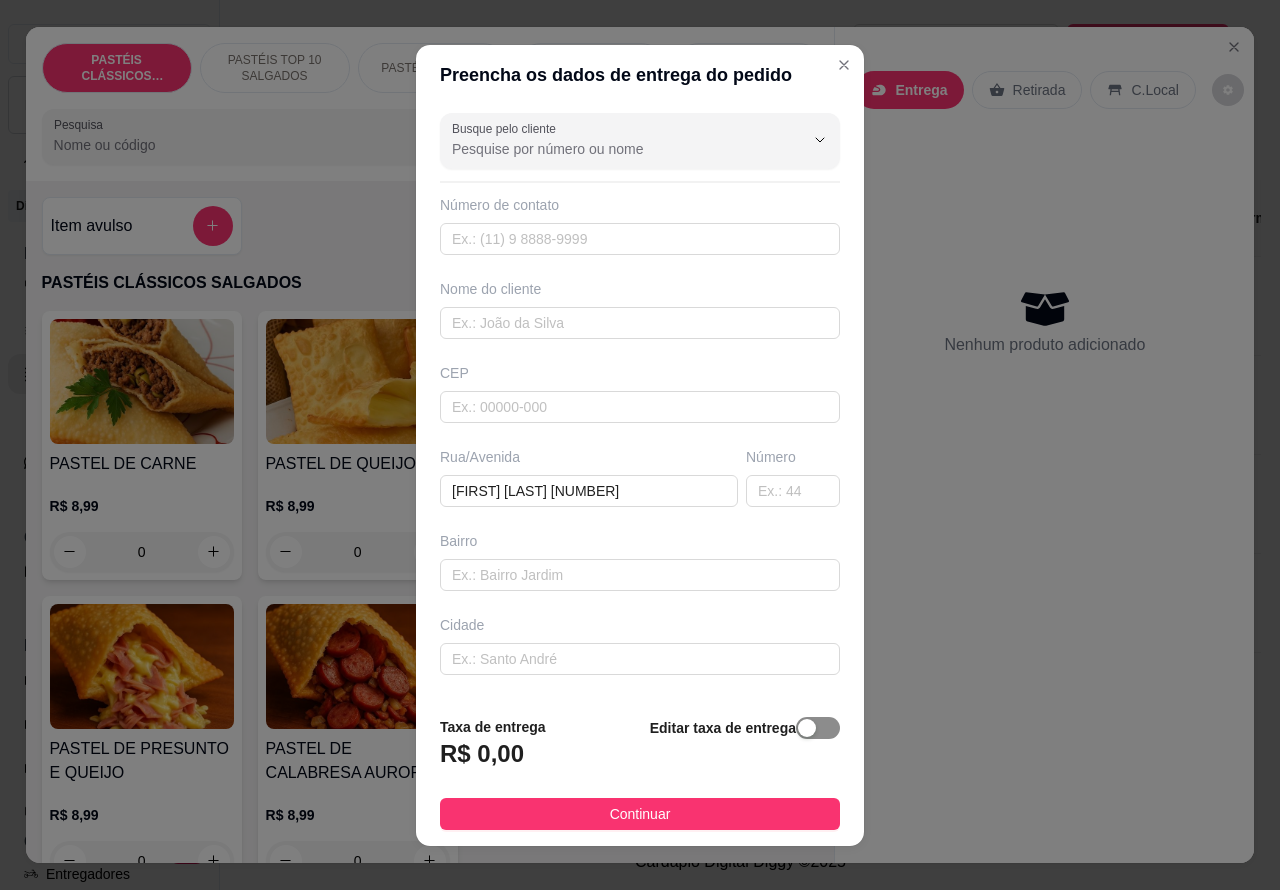 click at bounding box center (807, 728) 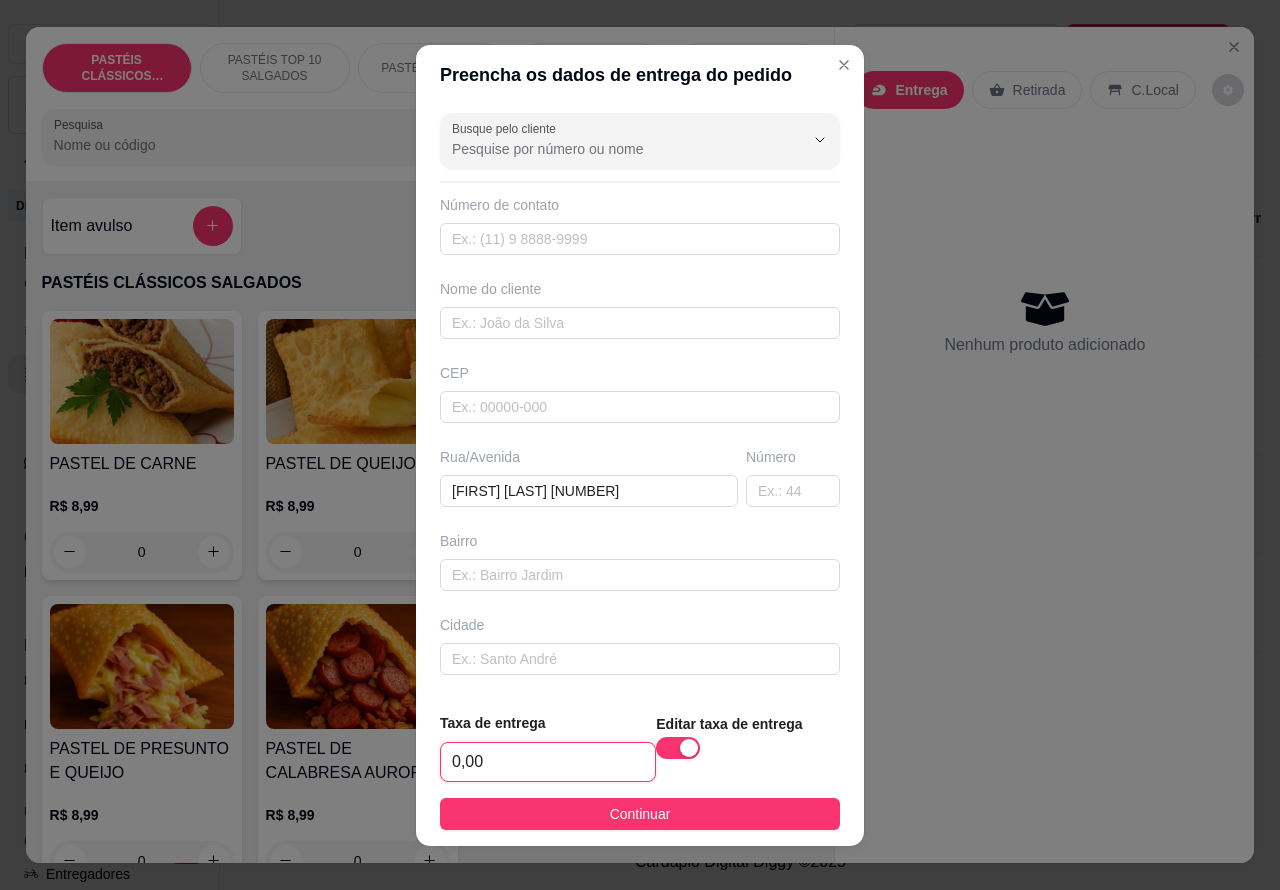 click on "0,00" at bounding box center [548, 762] 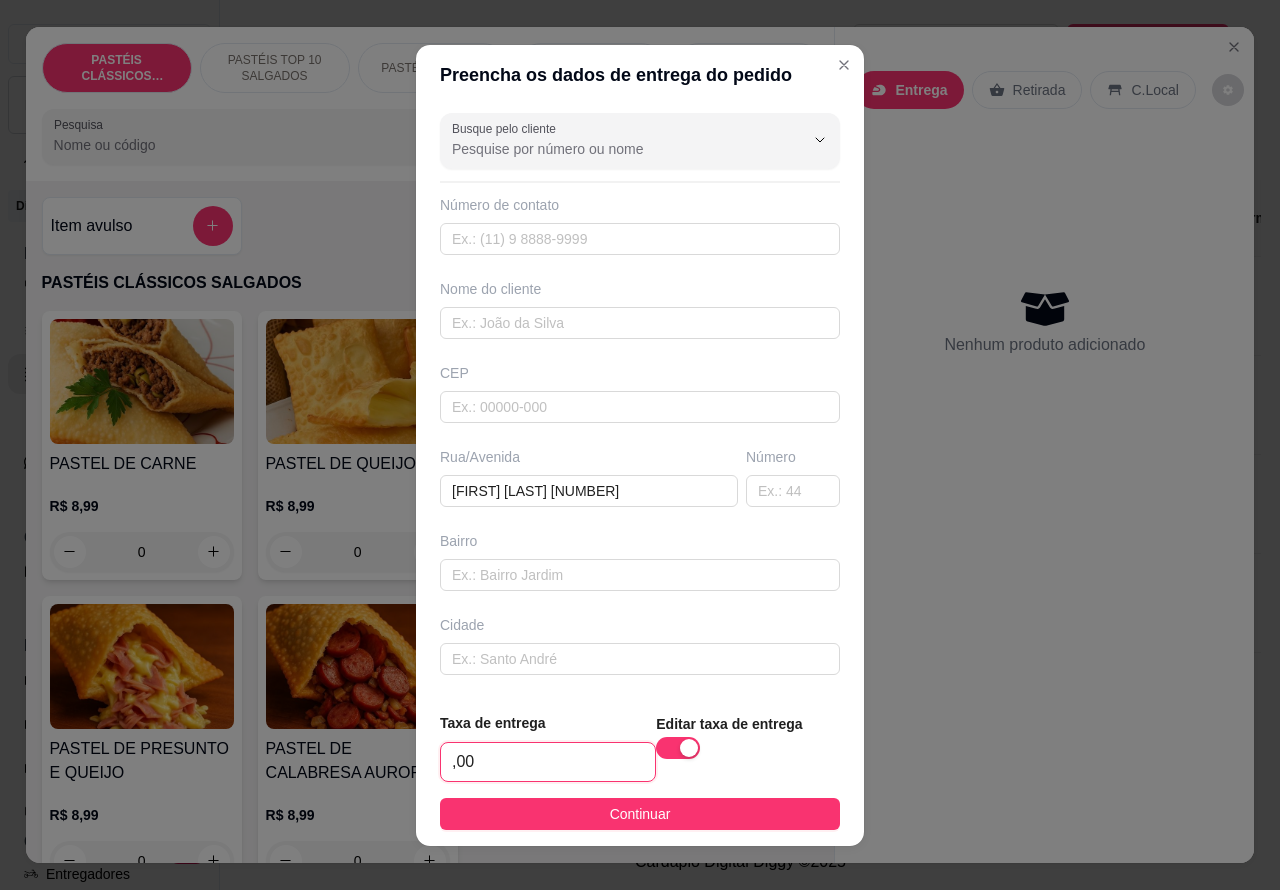 type on "1,00" 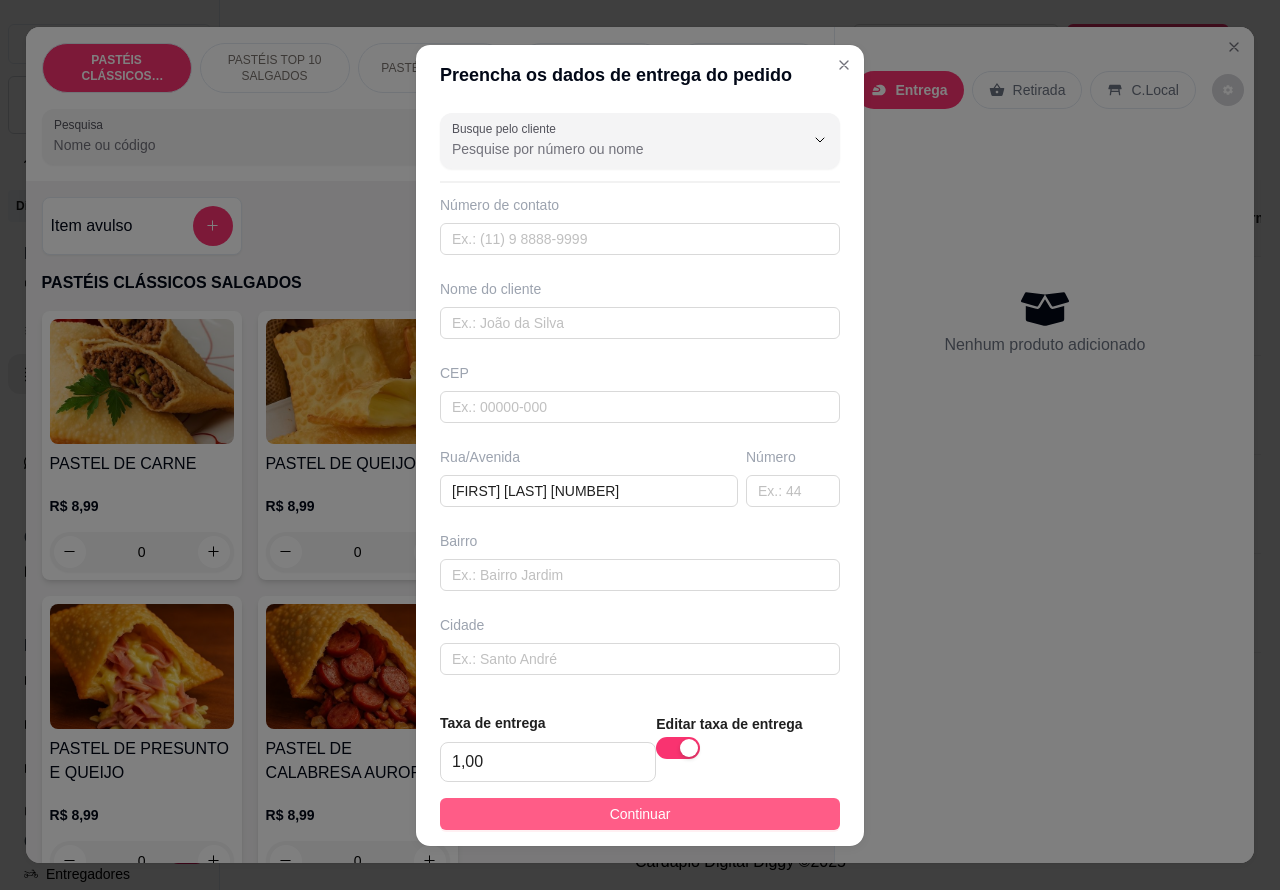 click on "Continuar" at bounding box center (640, 814) 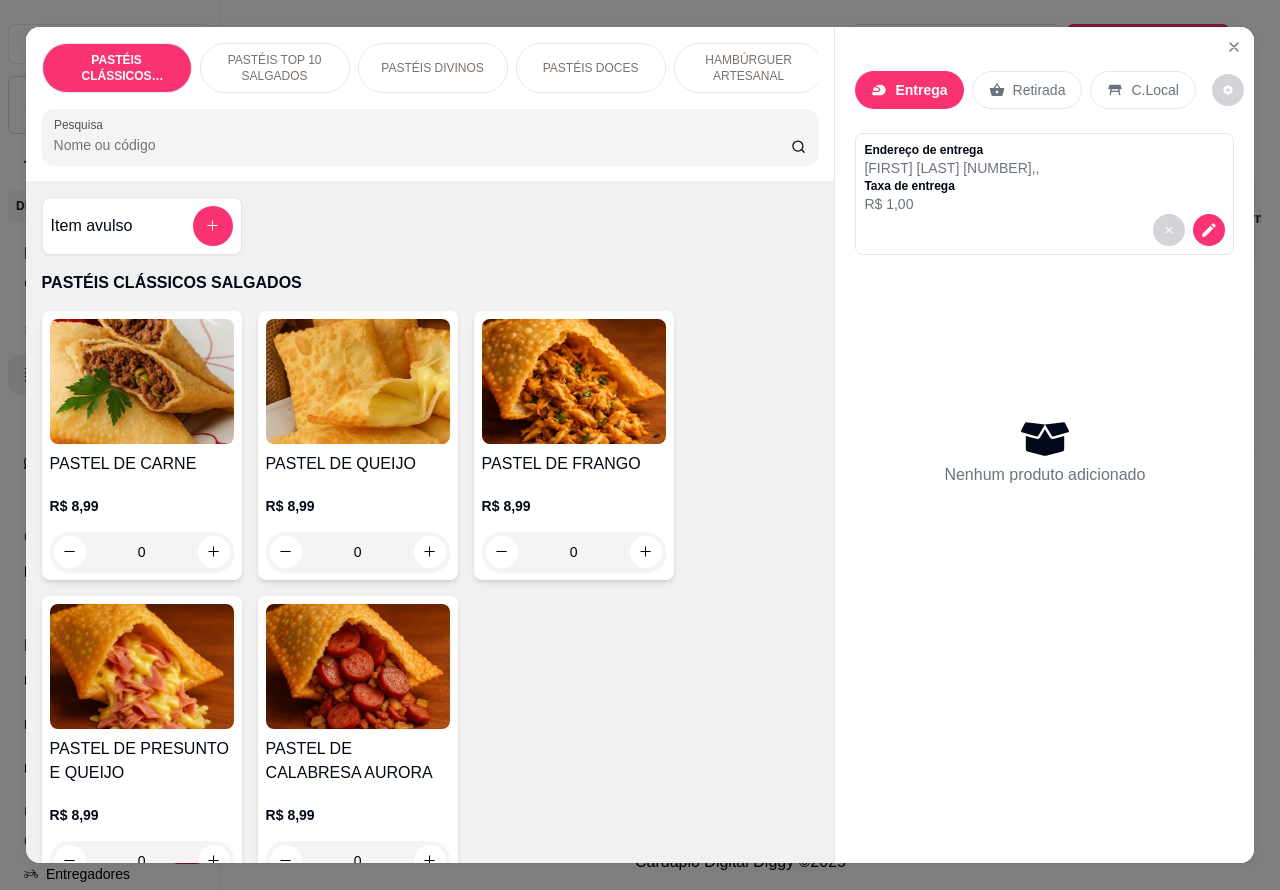 click on "HAMBÚRGUER ARTESANAL" at bounding box center (749, 68) 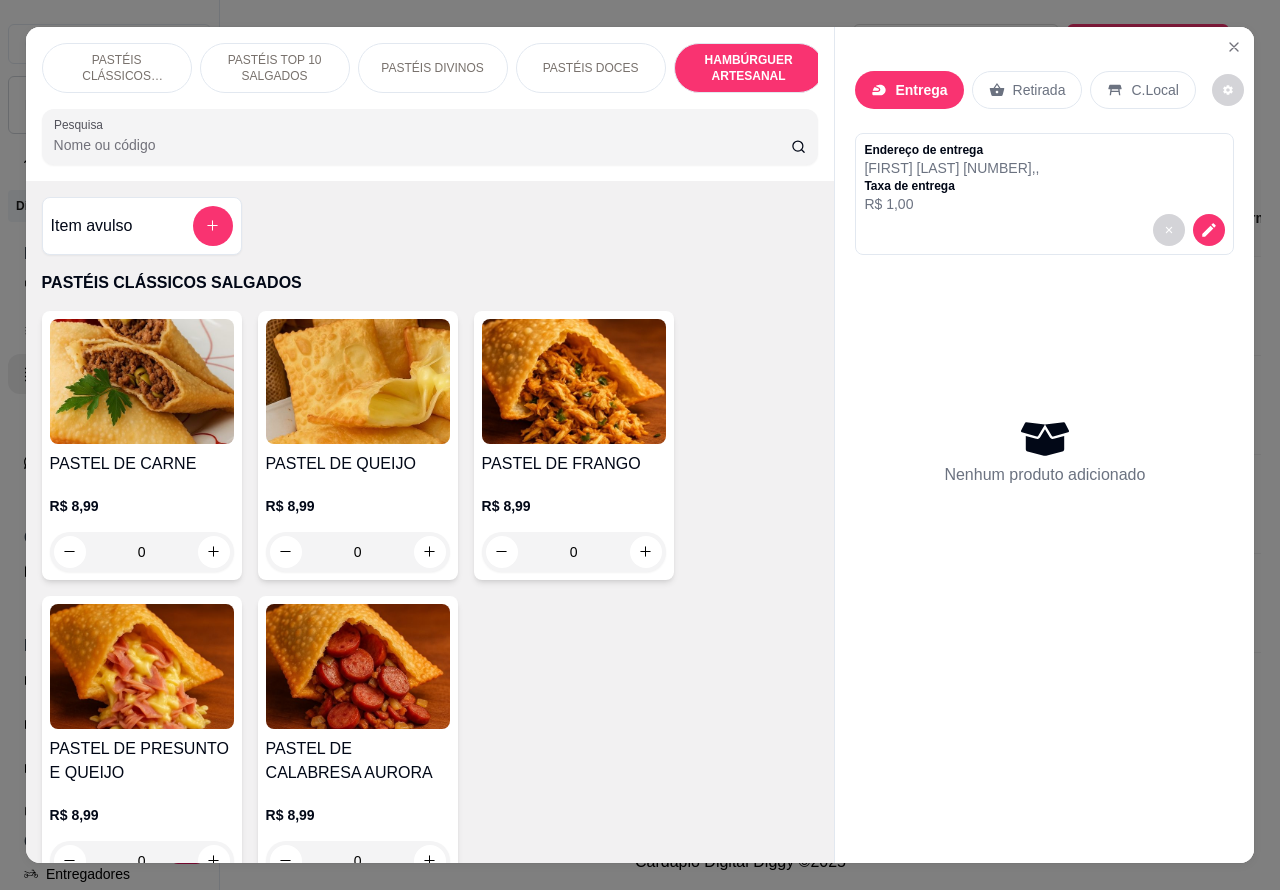 scroll, scrollTop: 4812, scrollLeft: 0, axis: vertical 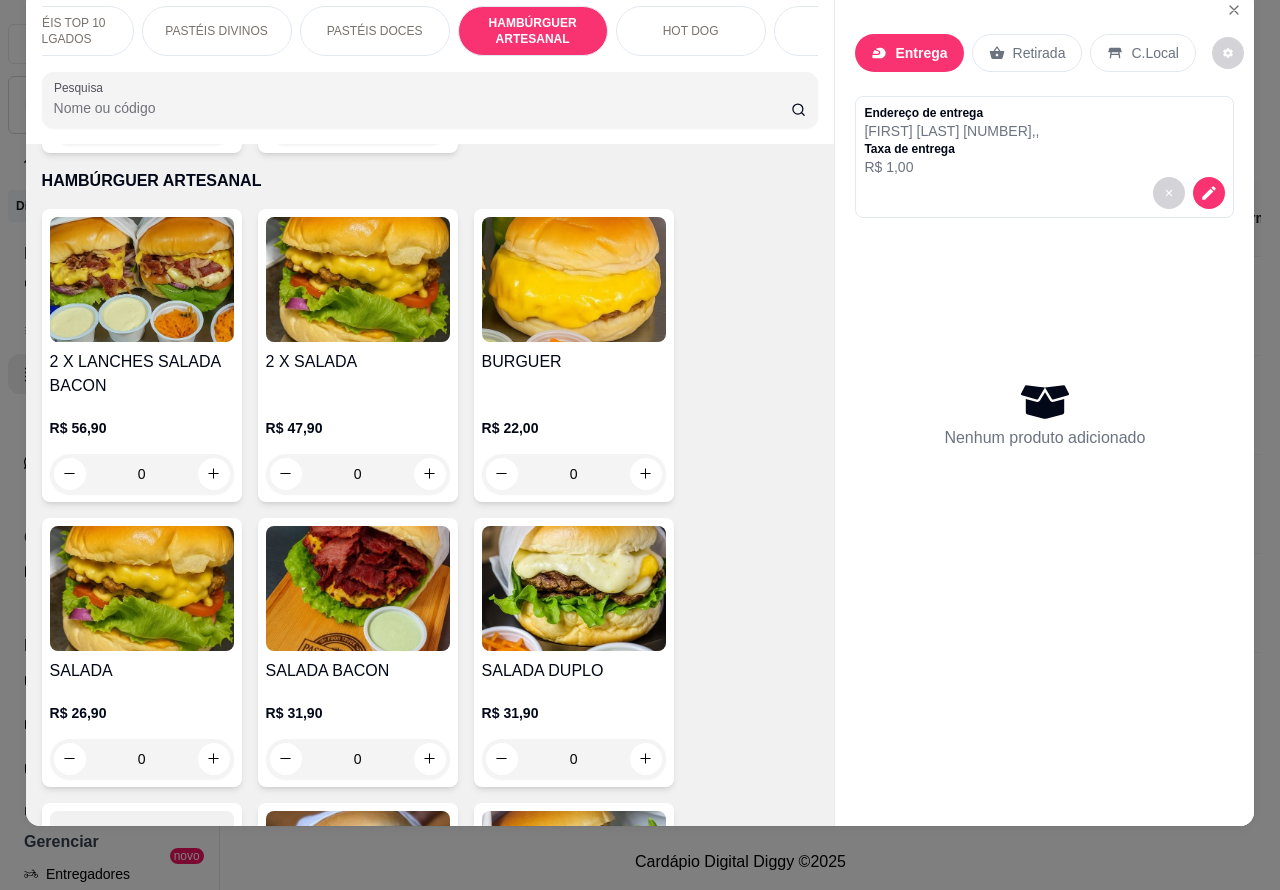 click on "HOT DOG" at bounding box center [691, 31] 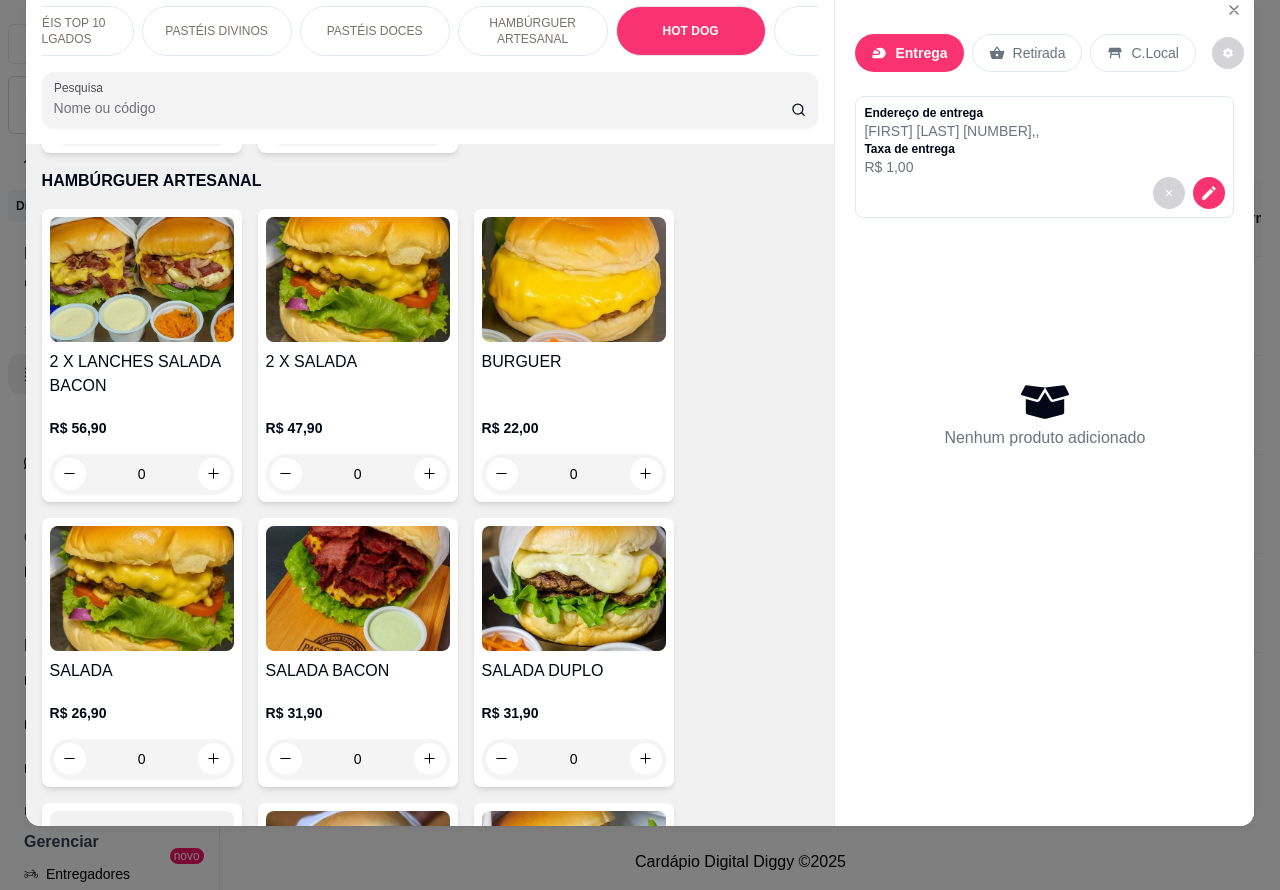 scroll, scrollTop: 6610, scrollLeft: 0, axis: vertical 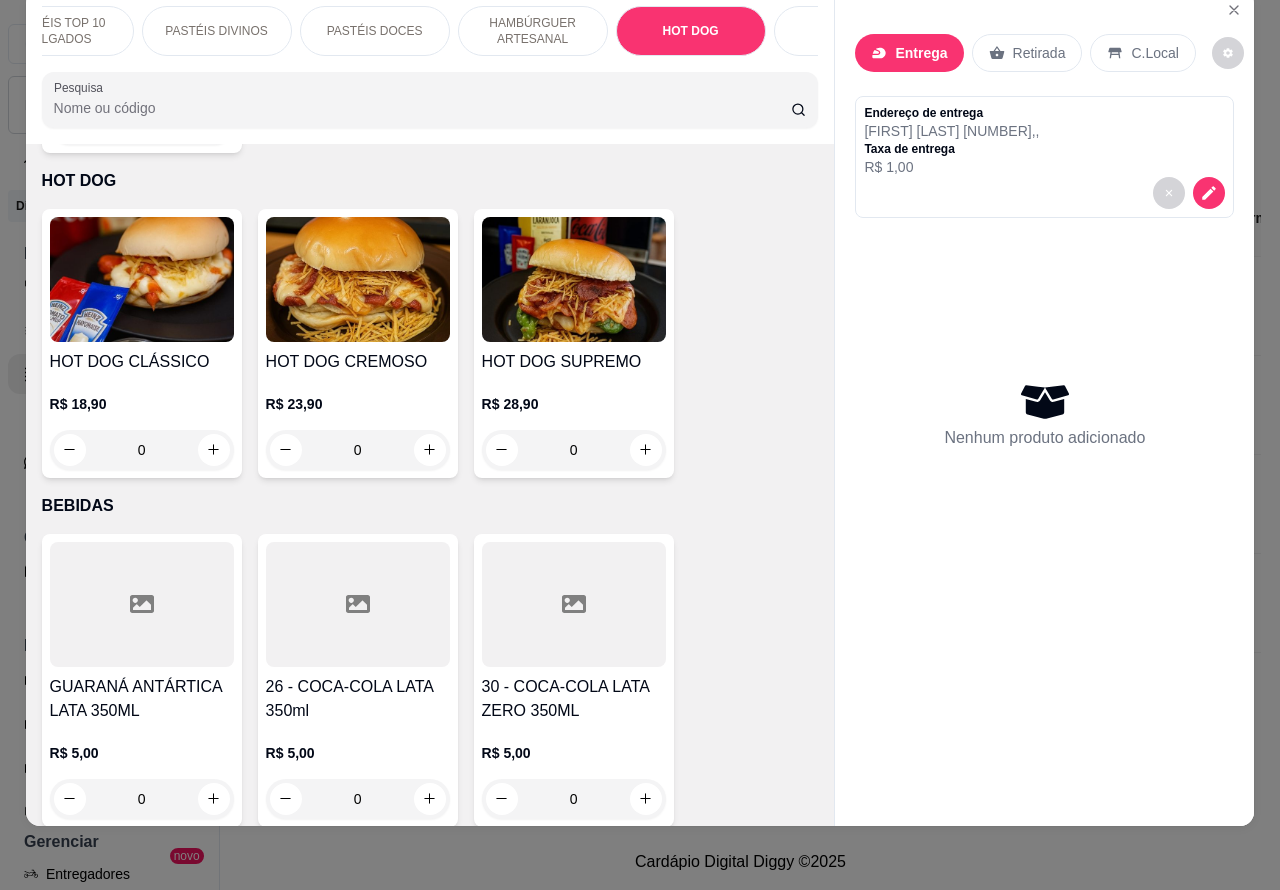 click on "0" at bounding box center (142, 450) 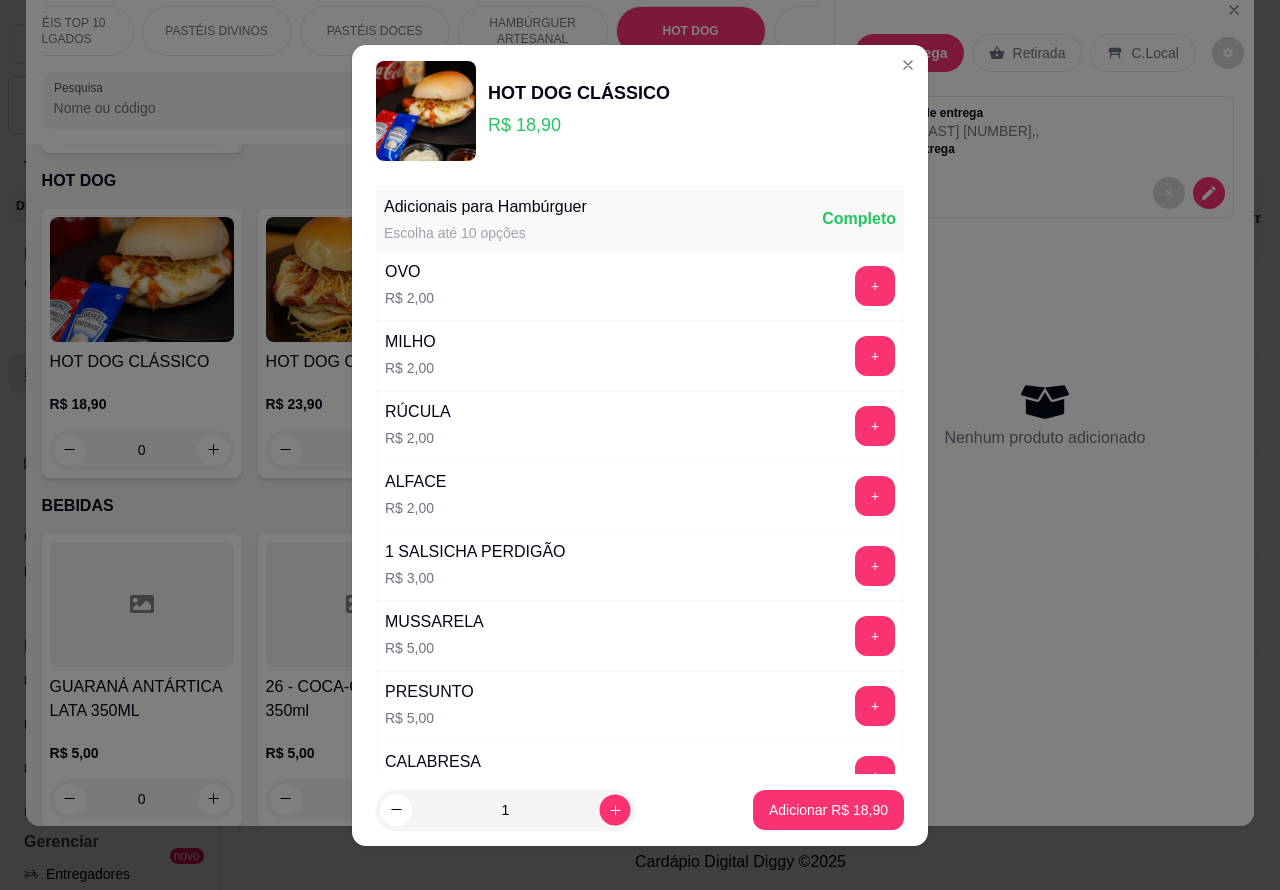 click 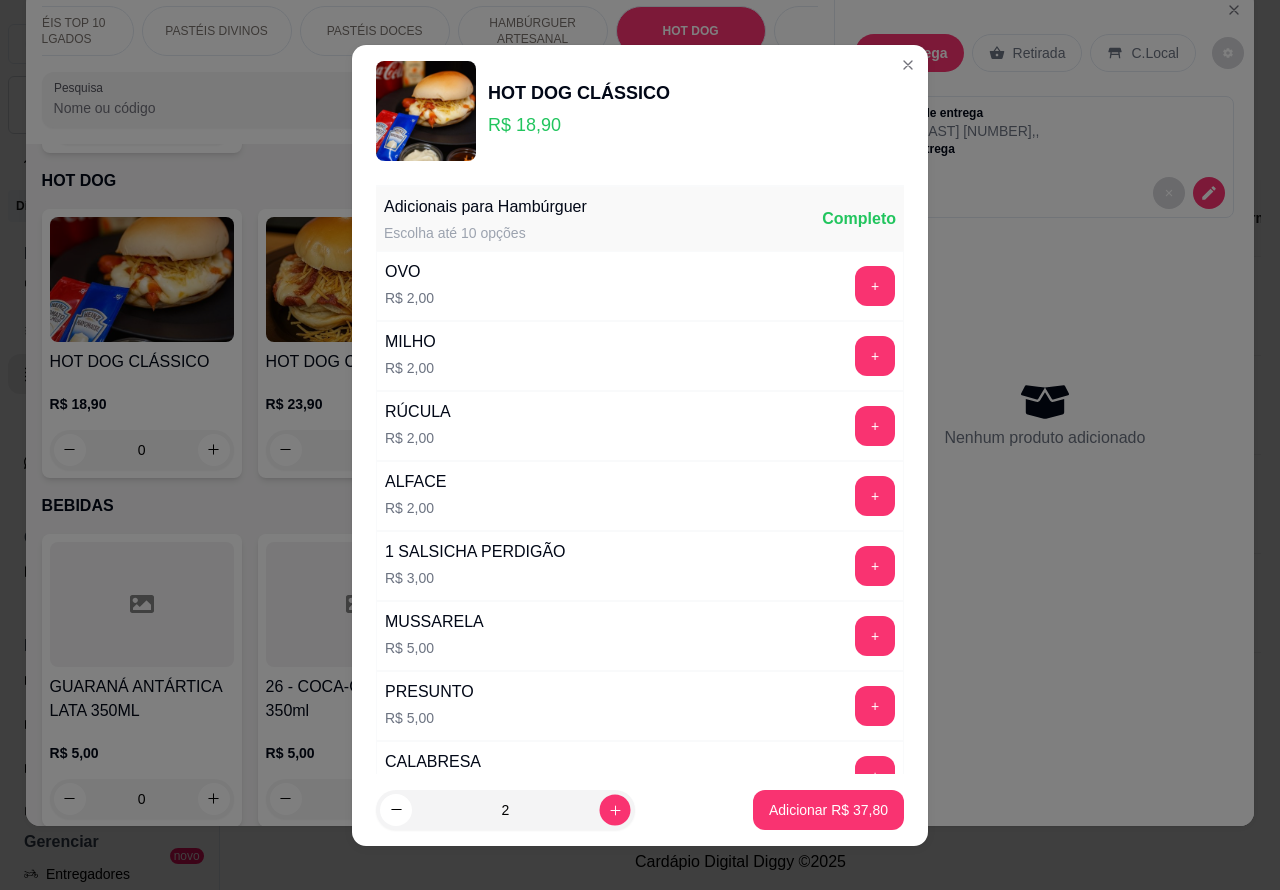 click 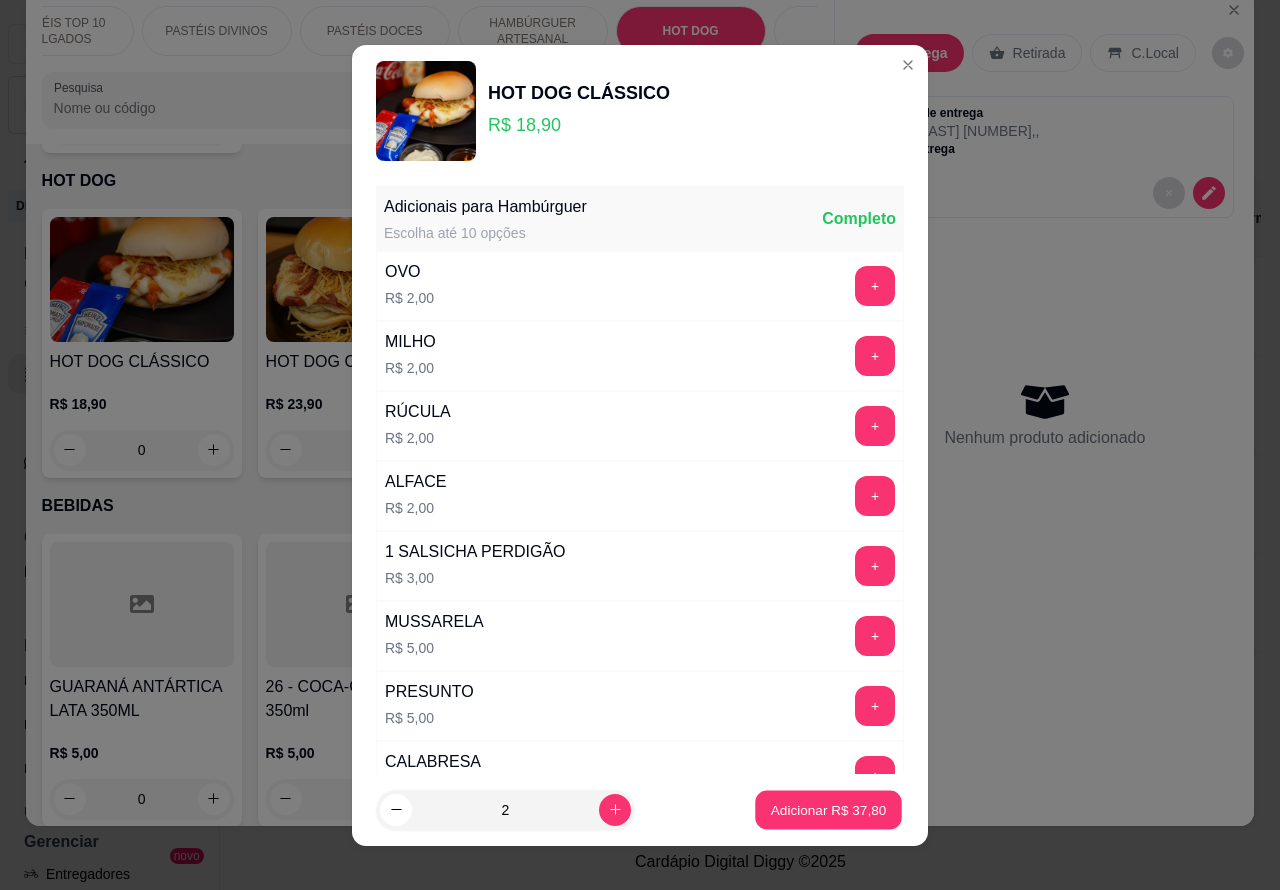 click on "Adicionar   R$ 37,80" at bounding box center (829, 809) 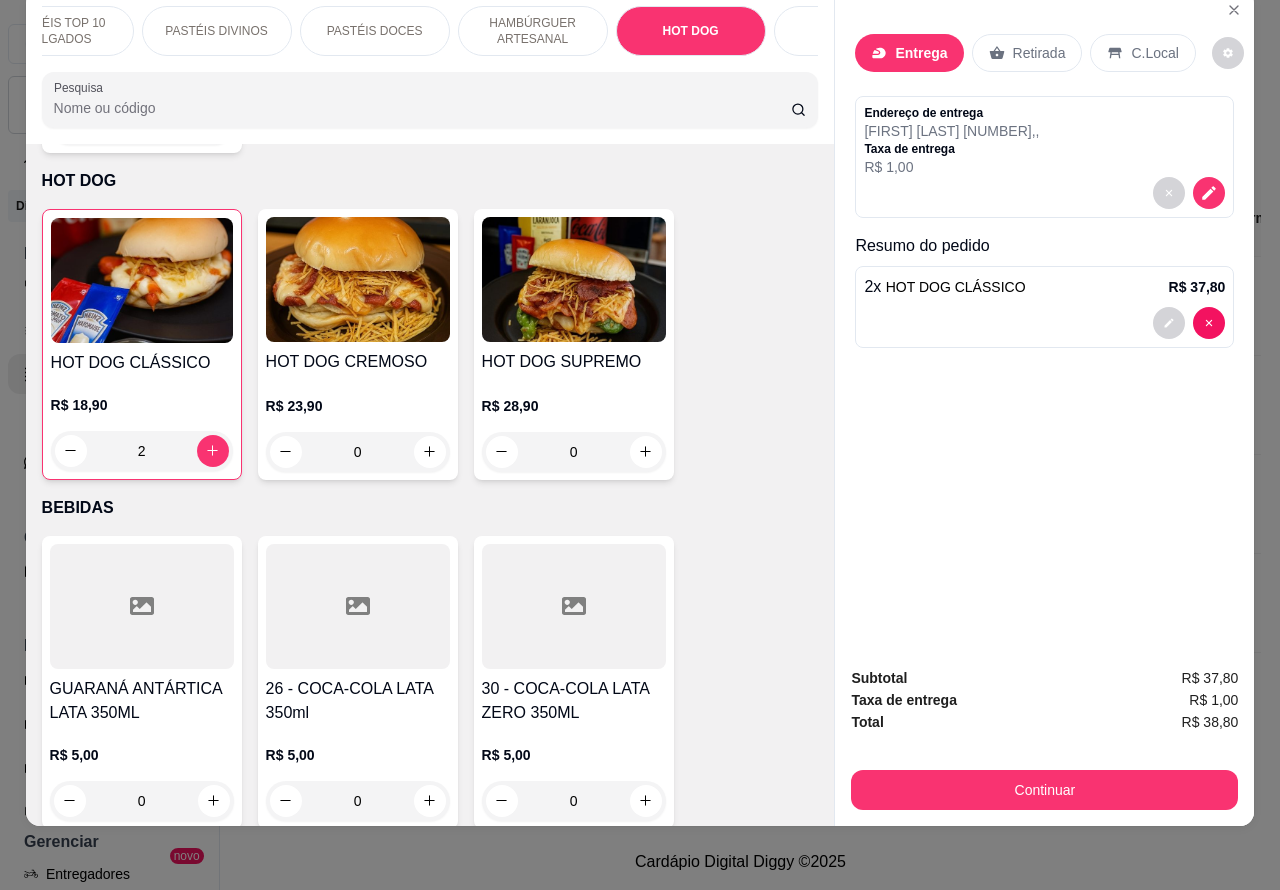 click on "HOT DOG CLÁSSICO" at bounding box center [956, 287] 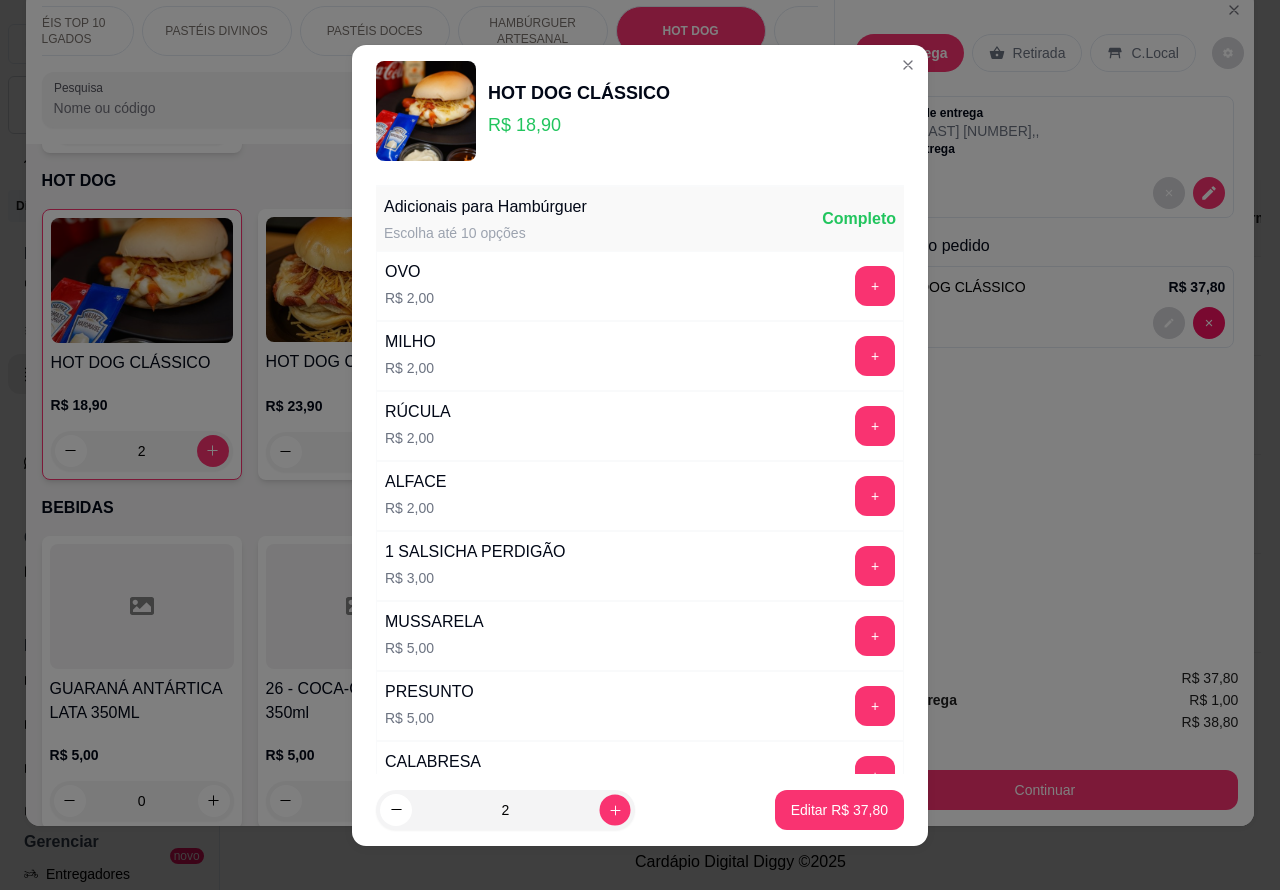 click 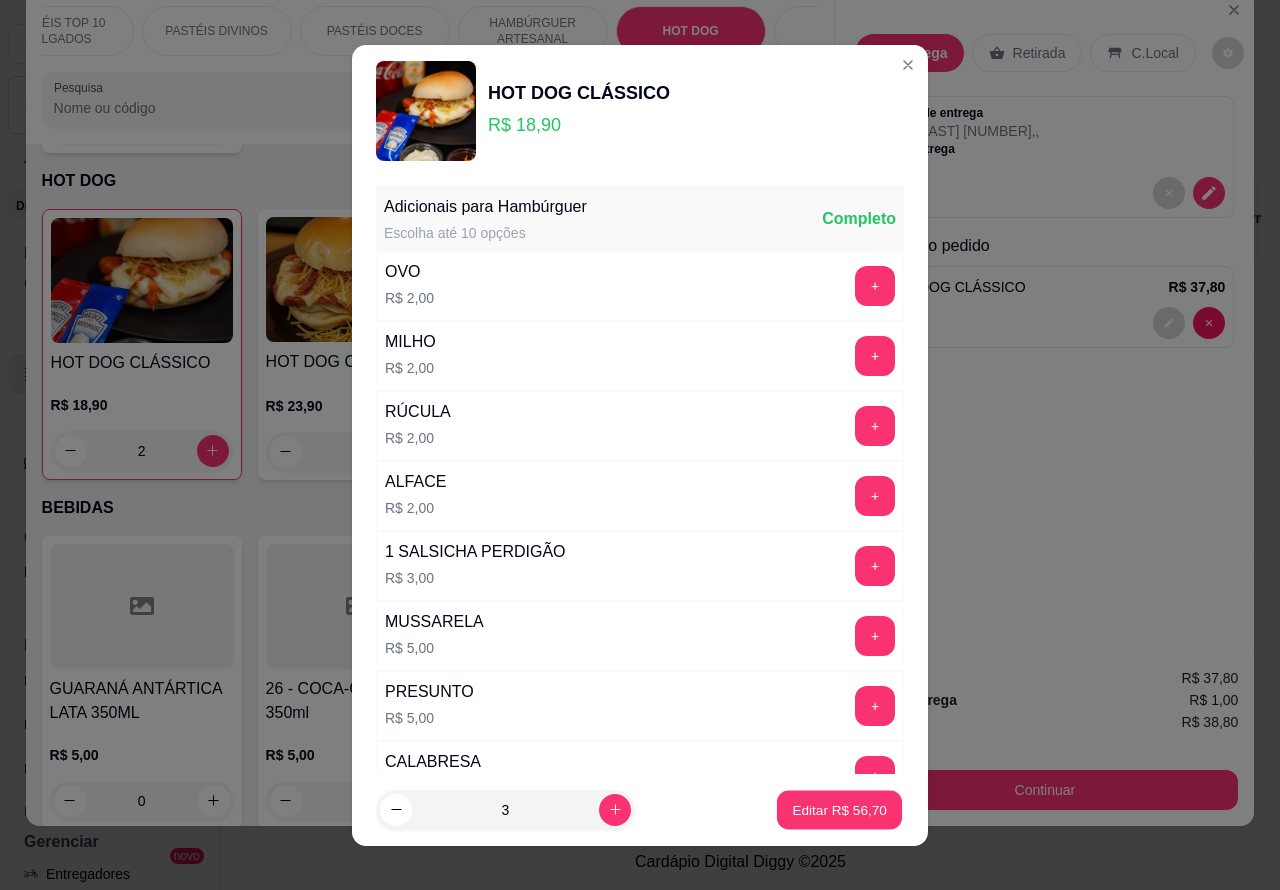 click on "Editar   R$ 56,70" at bounding box center (839, 809) 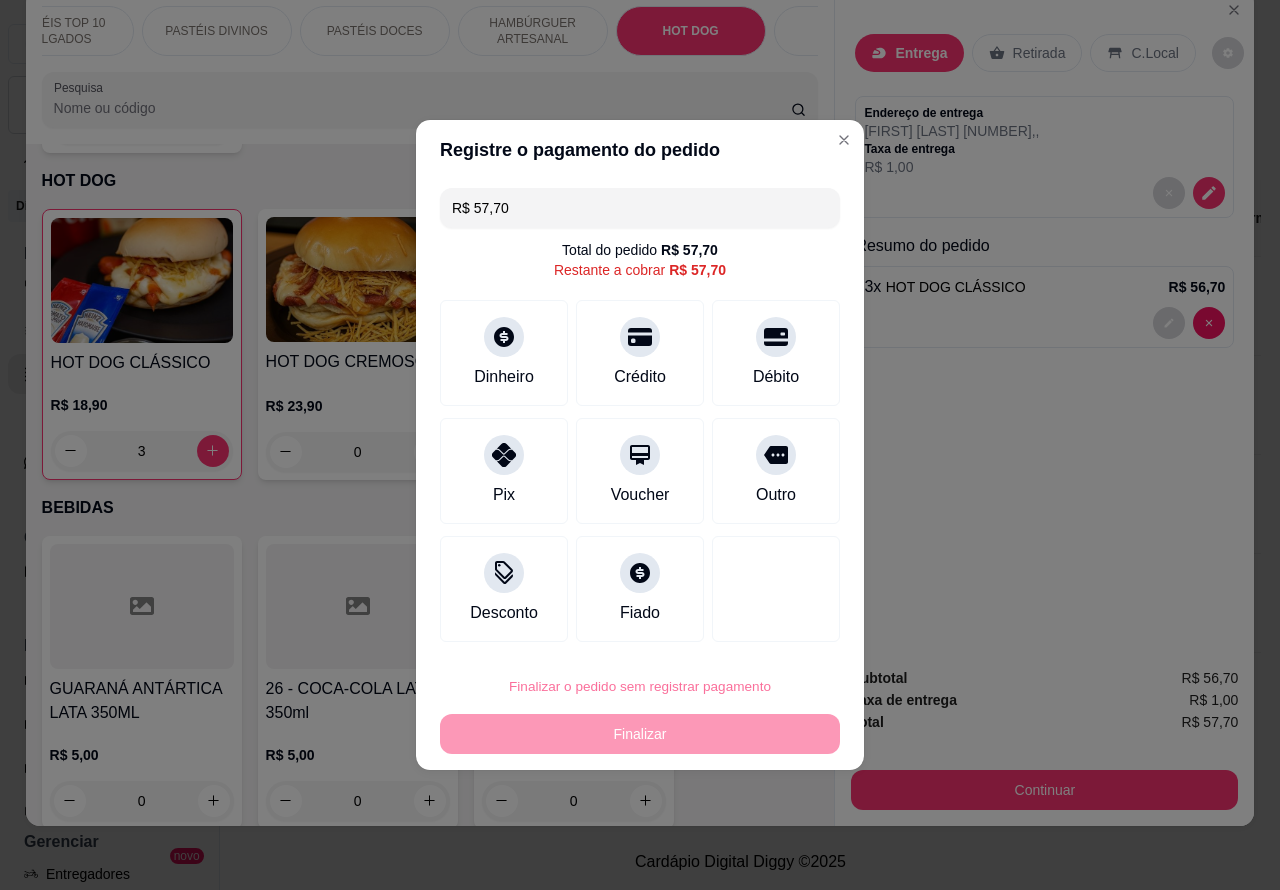 click on "Confirmar" at bounding box center [757, 630] 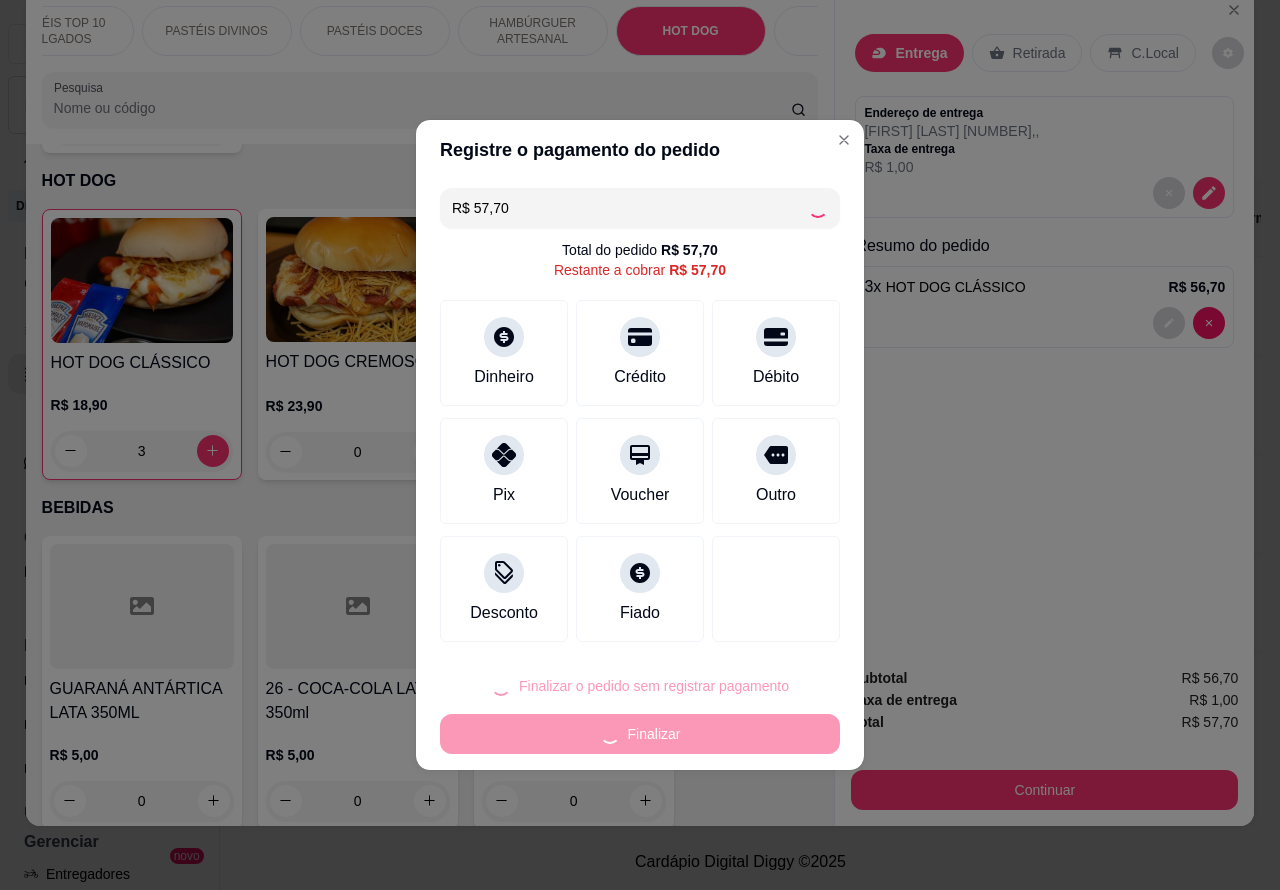 type on "0" 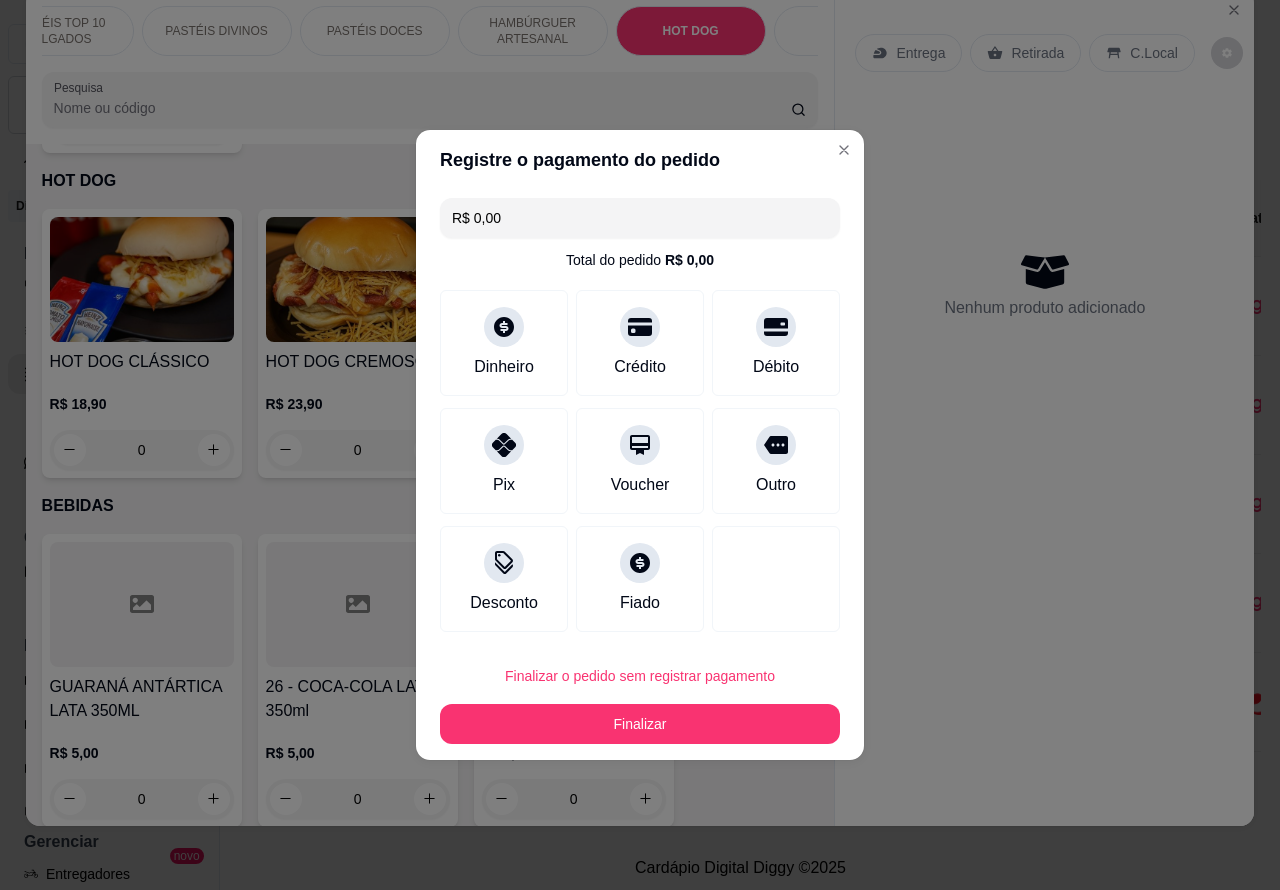 type on "R$ 0,00" 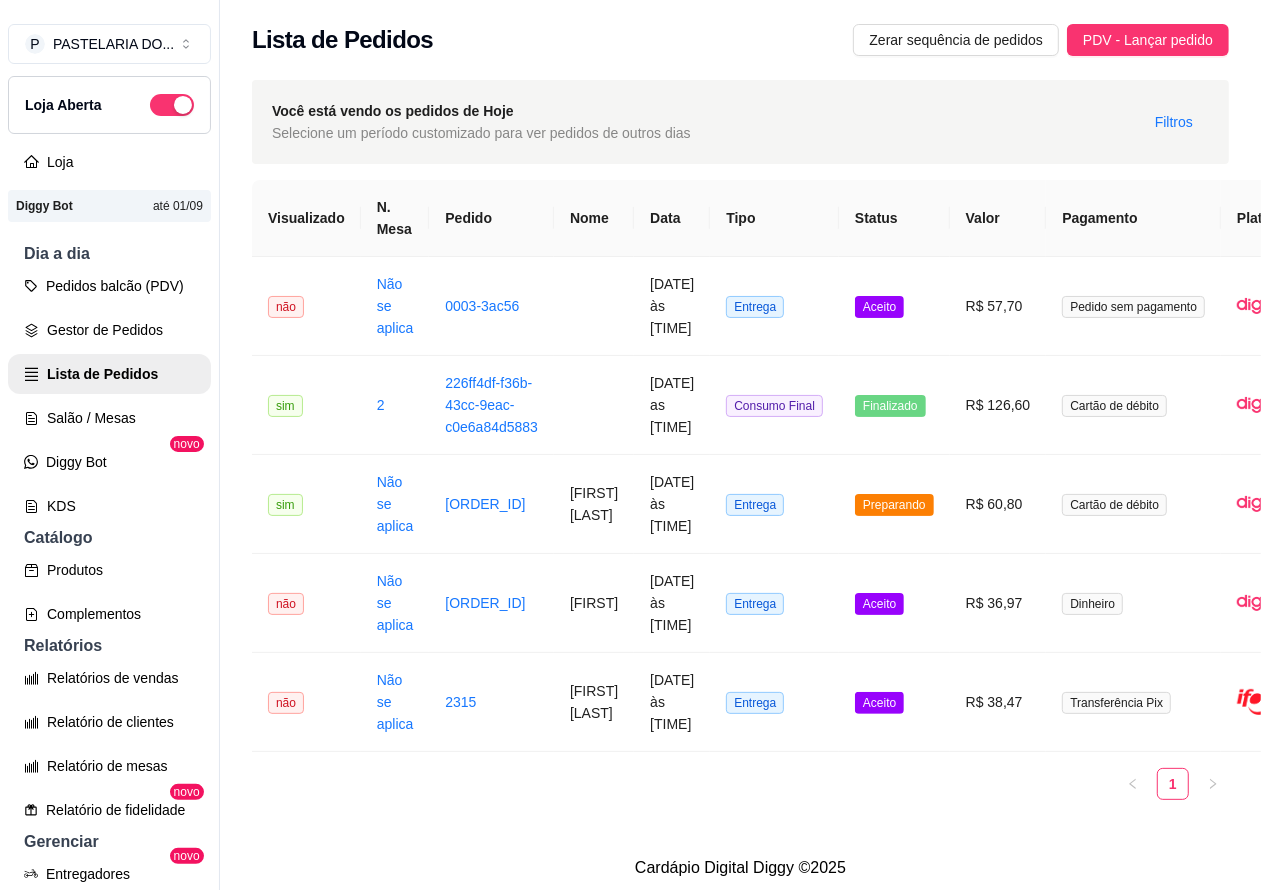 click on "Pedidos balcão (PDV)" at bounding box center (109, 286) 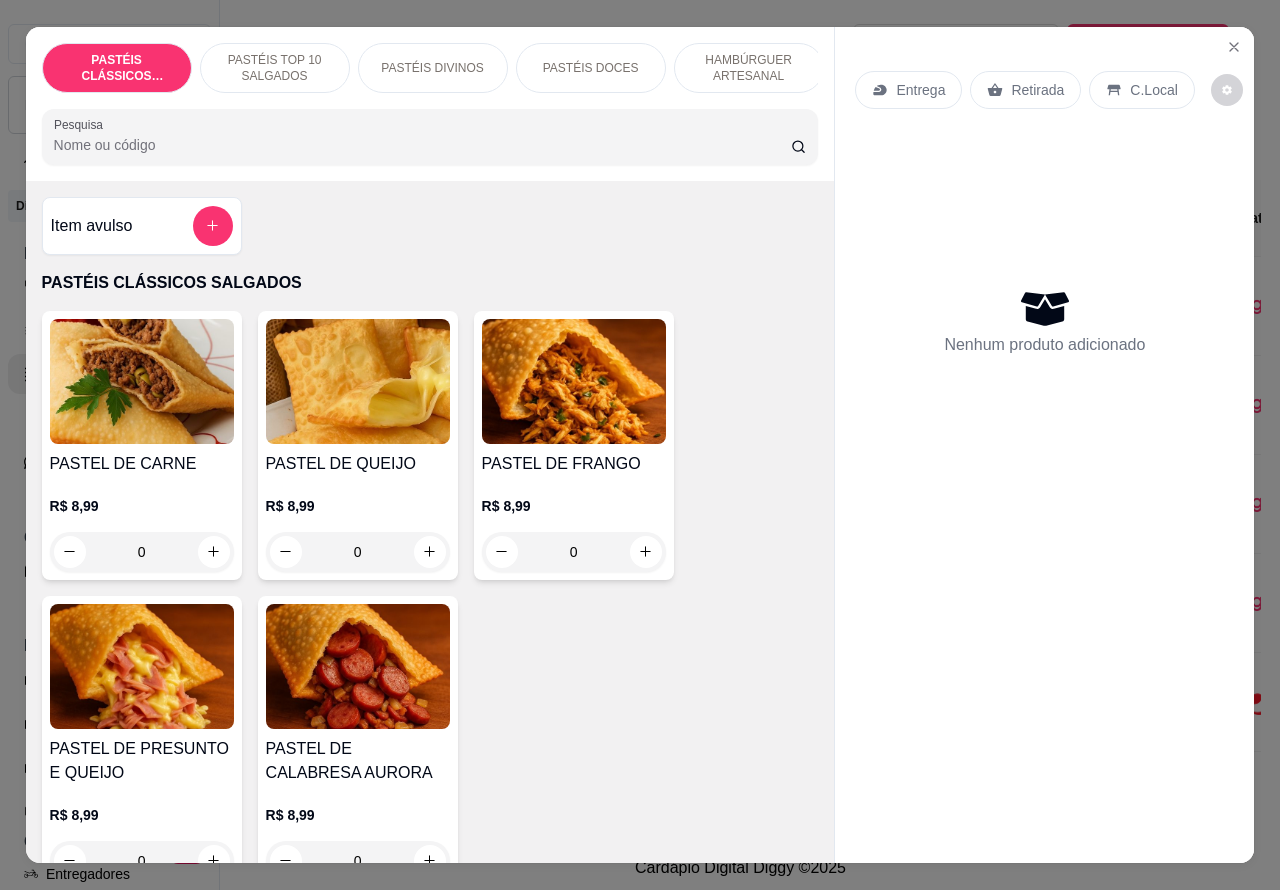 click on "Entrega" at bounding box center [920, 90] 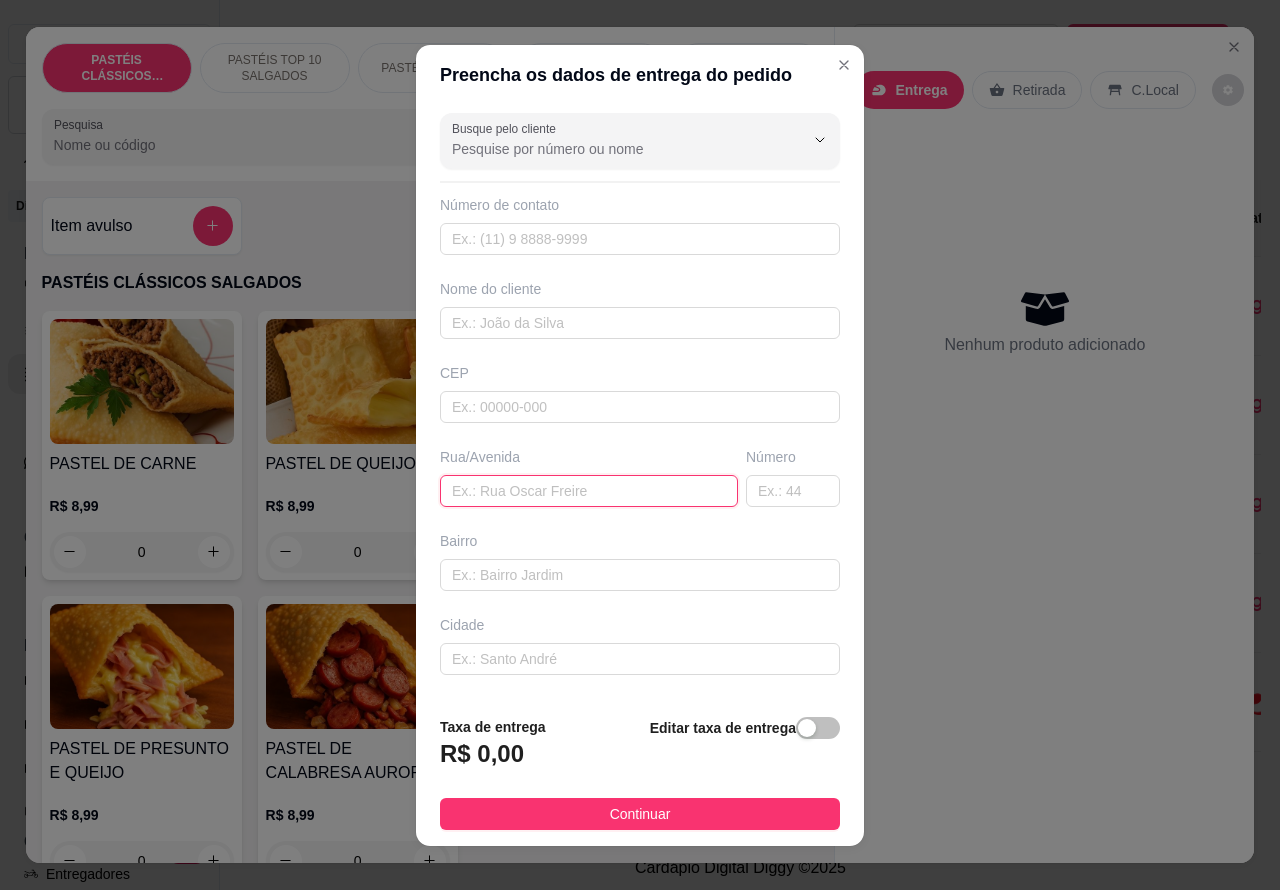 paste on "[FIRST] [LAST] [NUMBER]" 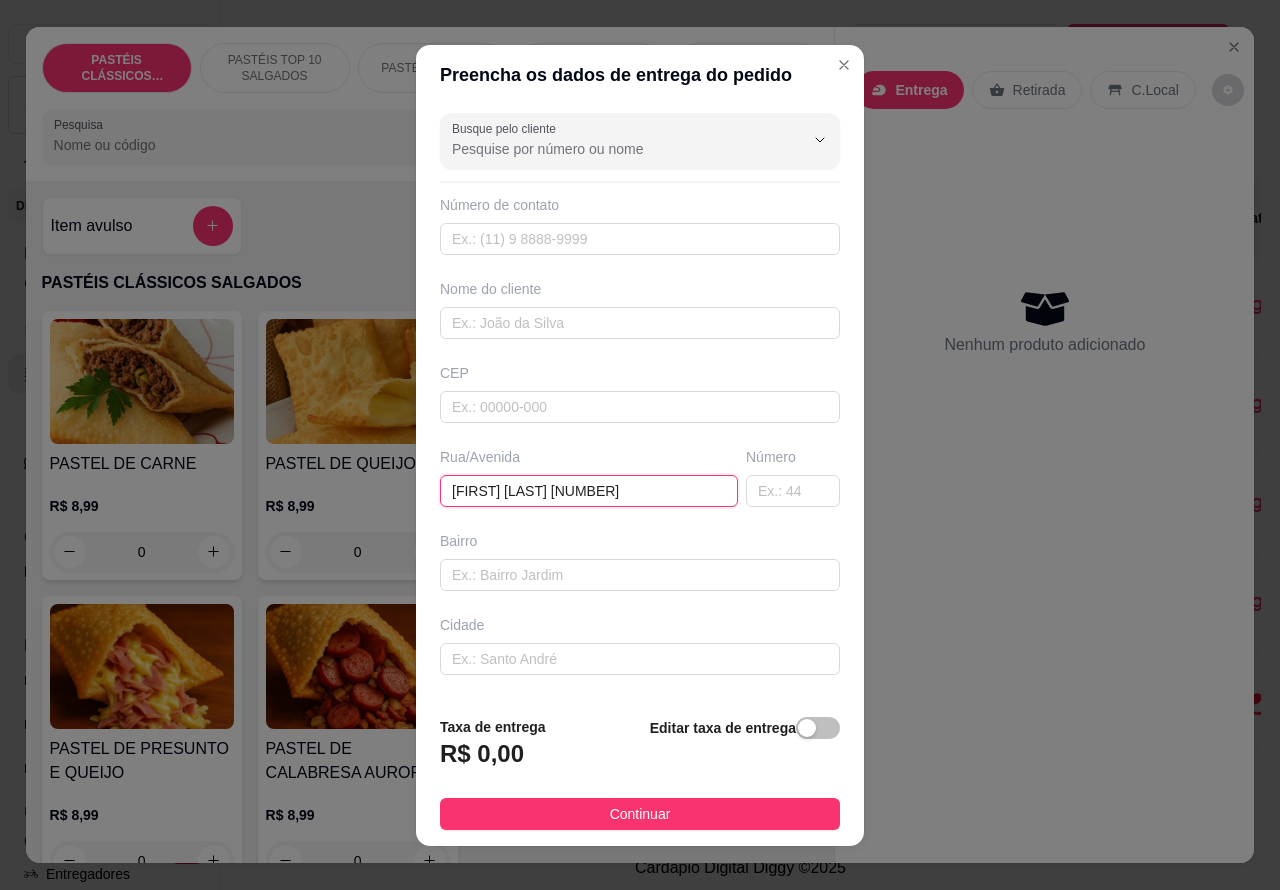 type on "[FIRST] [LAST] [NUMBER]" 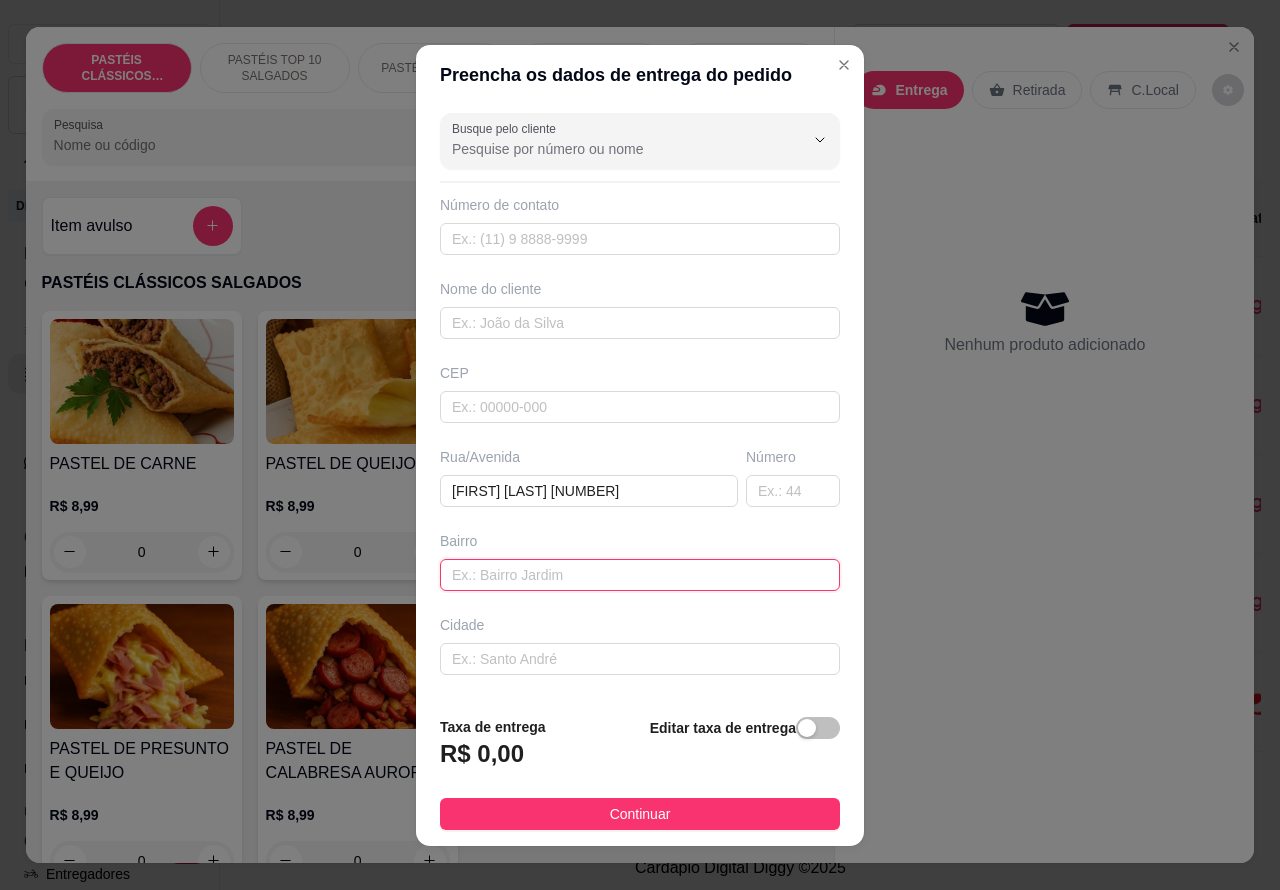 click at bounding box center [640, 575] 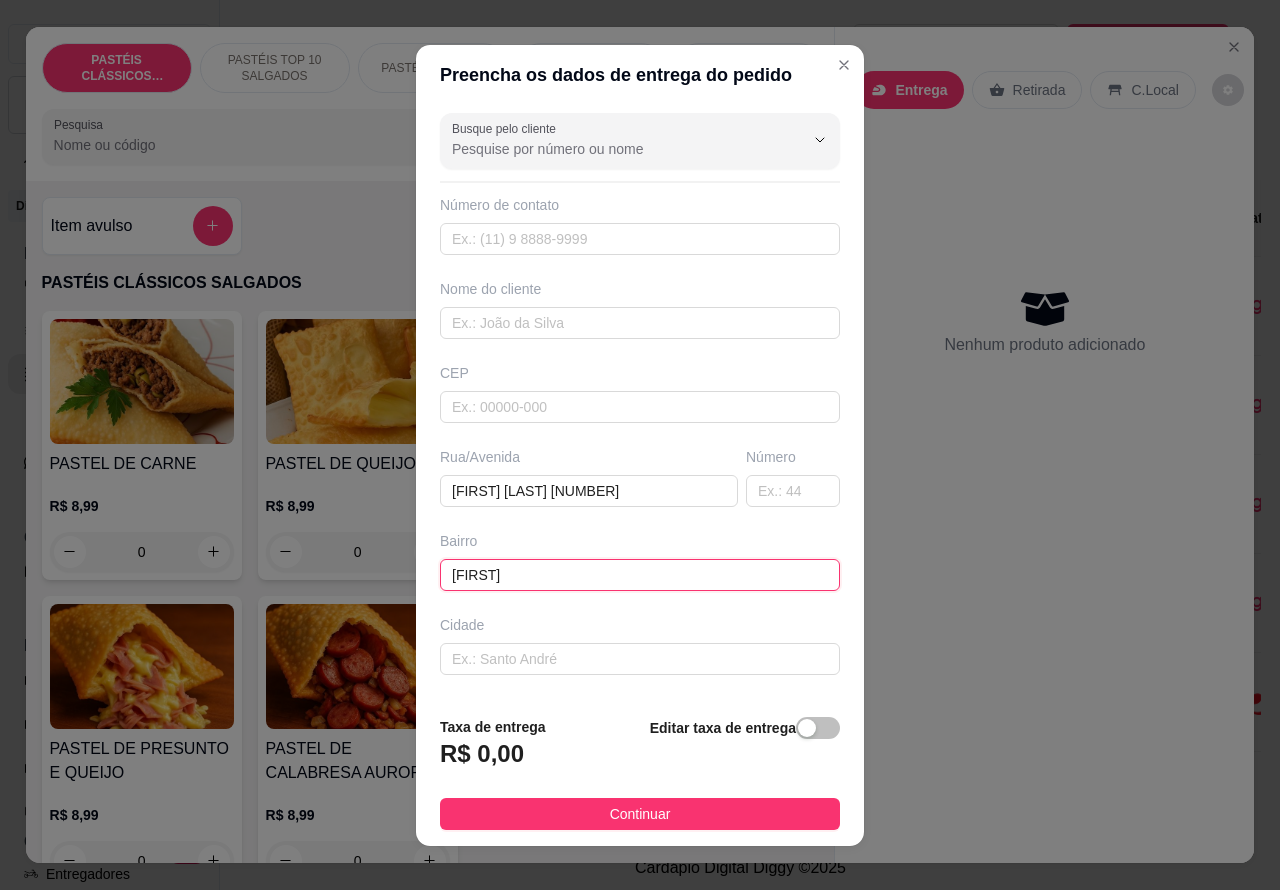 type on "[FIRST]" 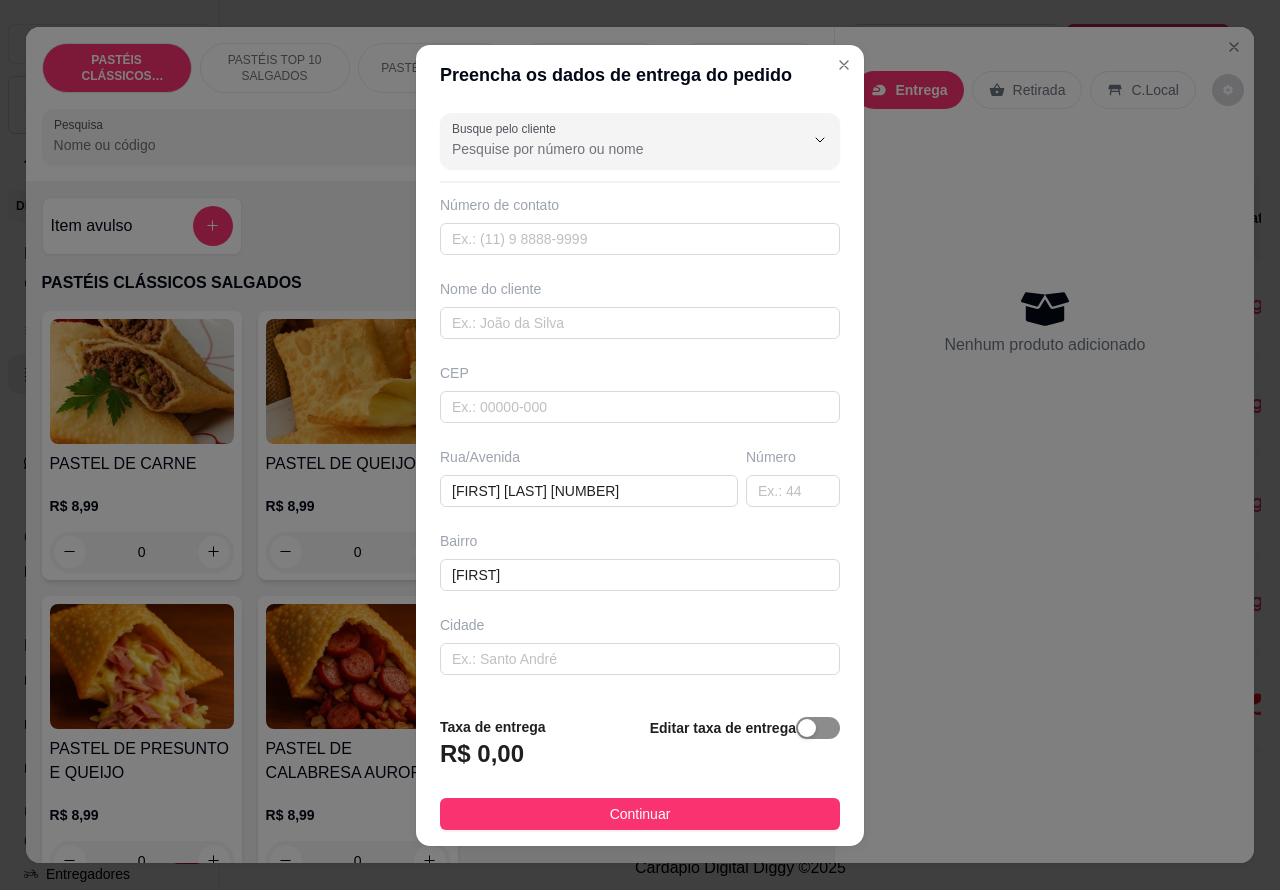 click at bounding box center [807, 728] 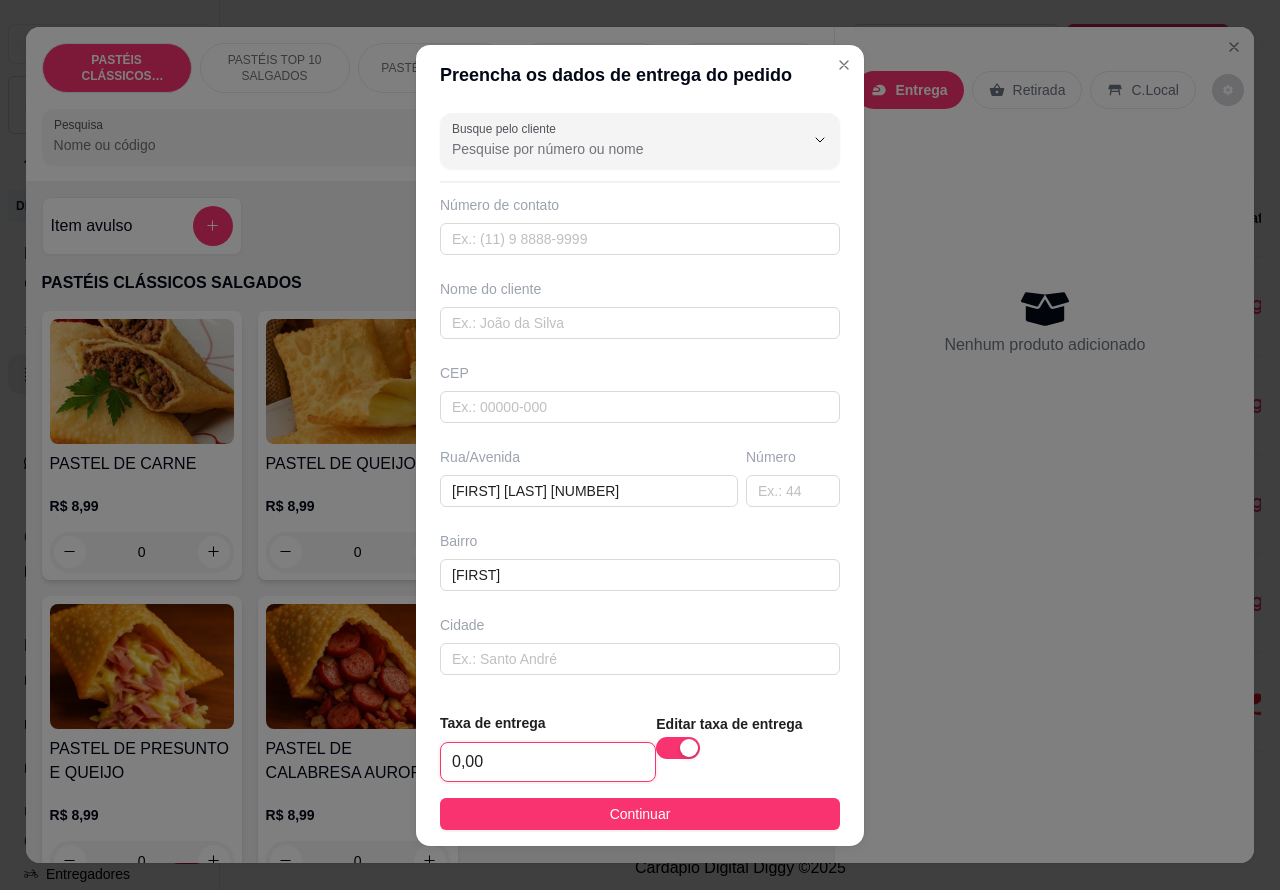 click on "0,00" at bounding box center (548, 762) 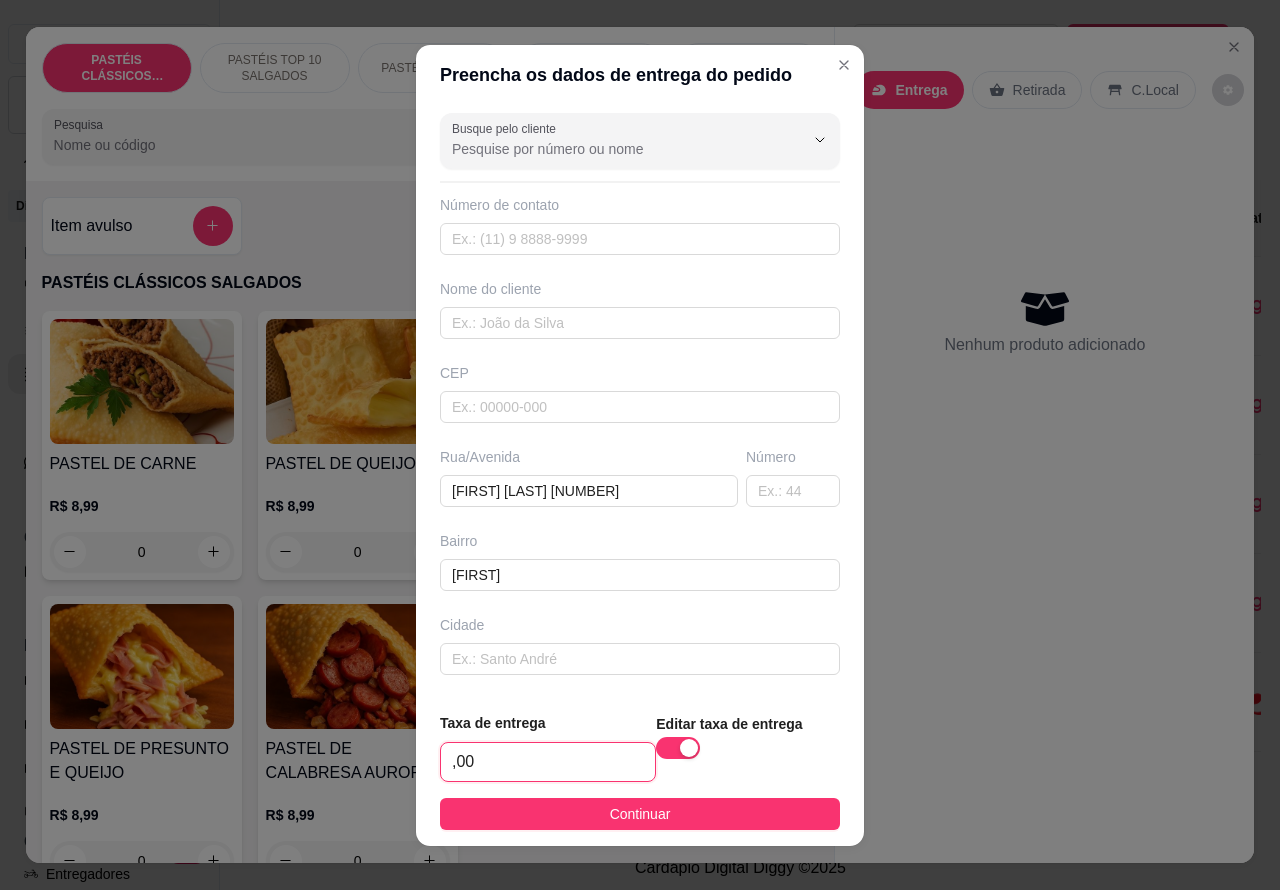 type on "1,00" 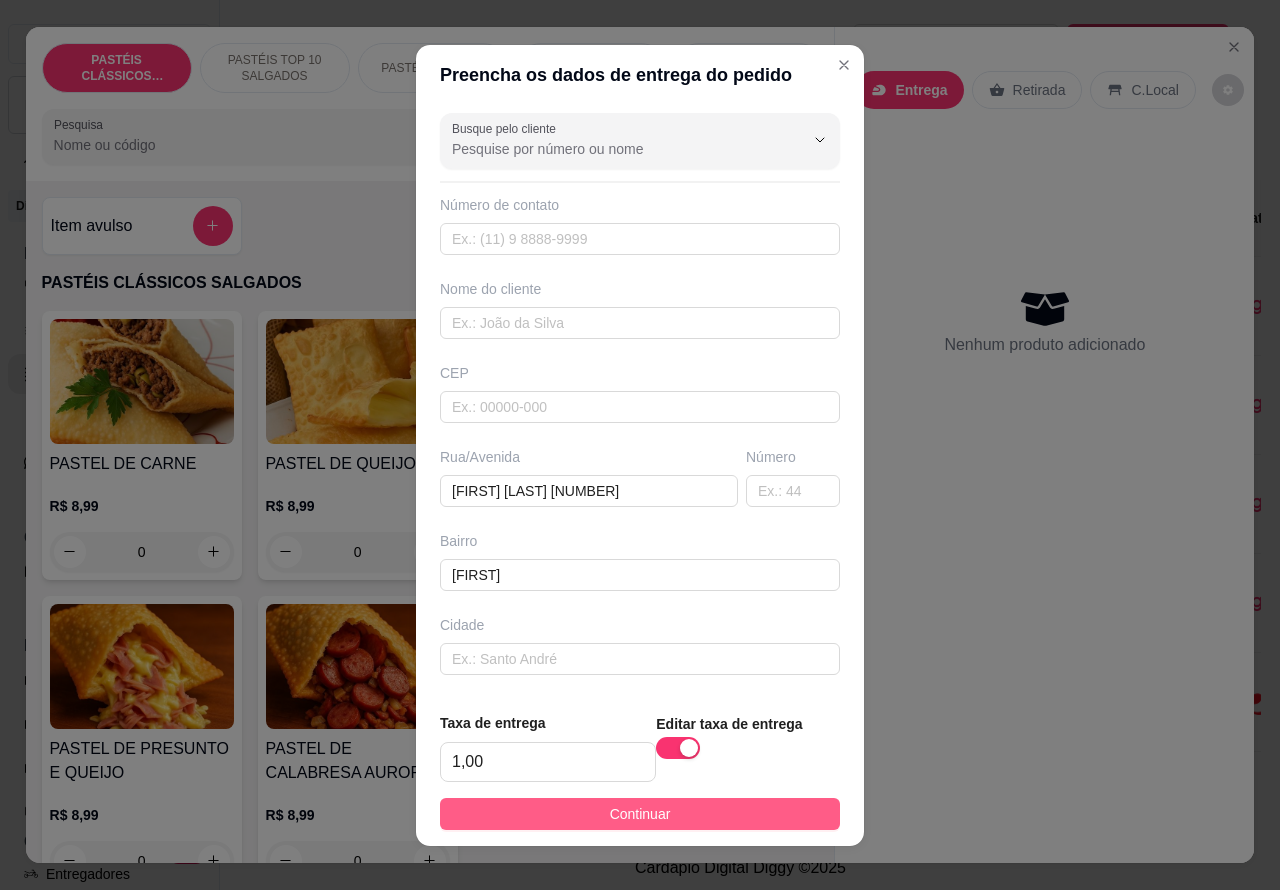 click on "Continuar" at bounding box center (640, 814) 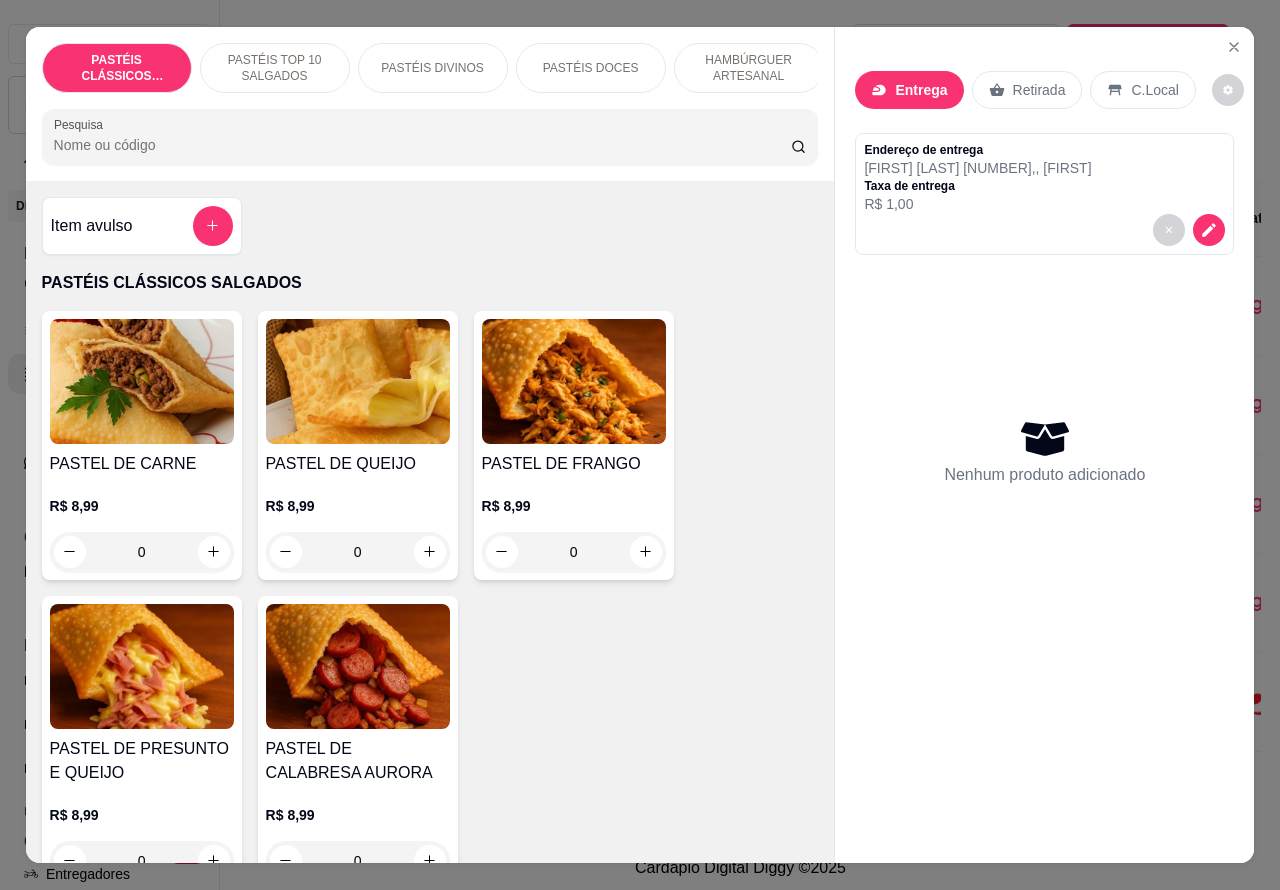 click on "HAMBÚRGUER ARTESANAL" at bounding box center [749, 68] 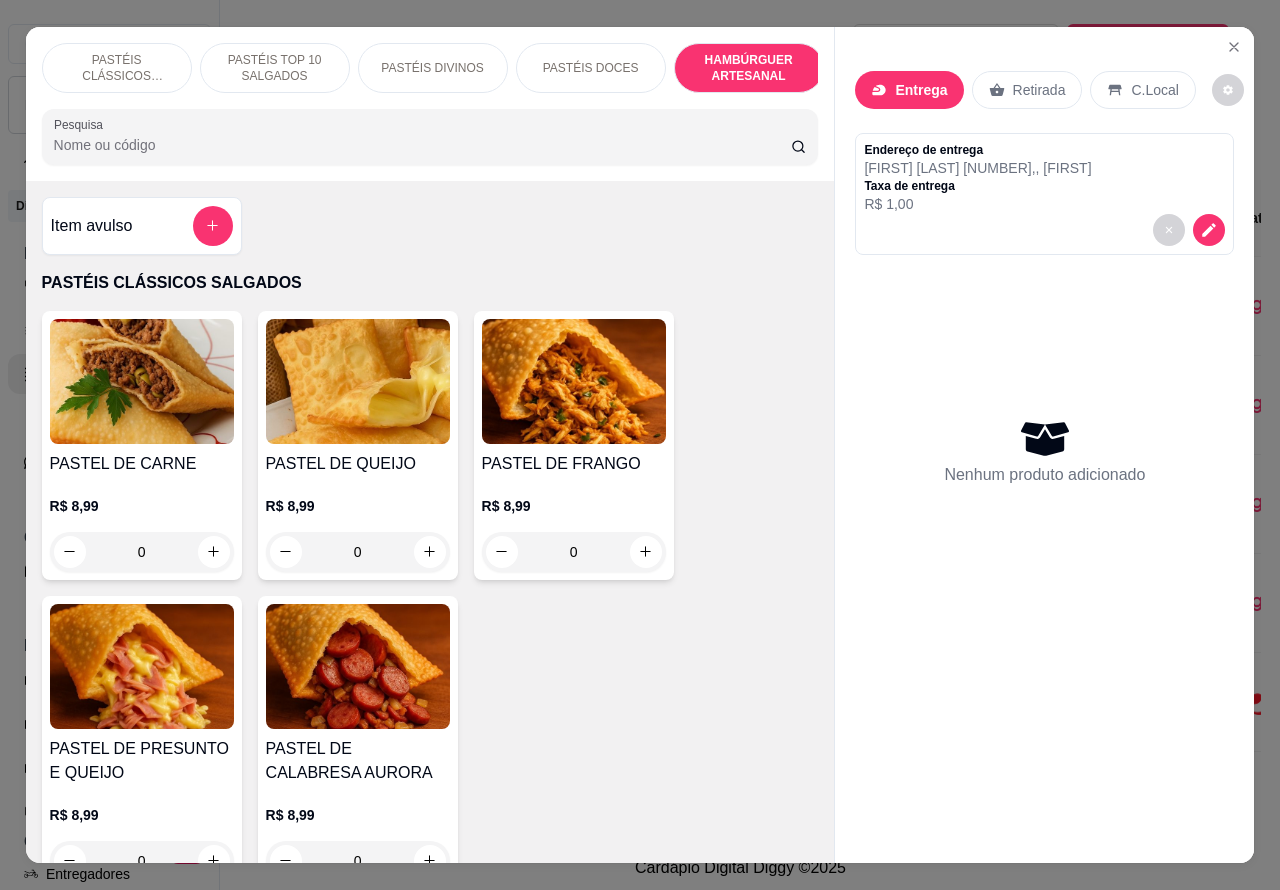 scroll, scrollTop: 4812, scrollLeft: 0, axis: vertical 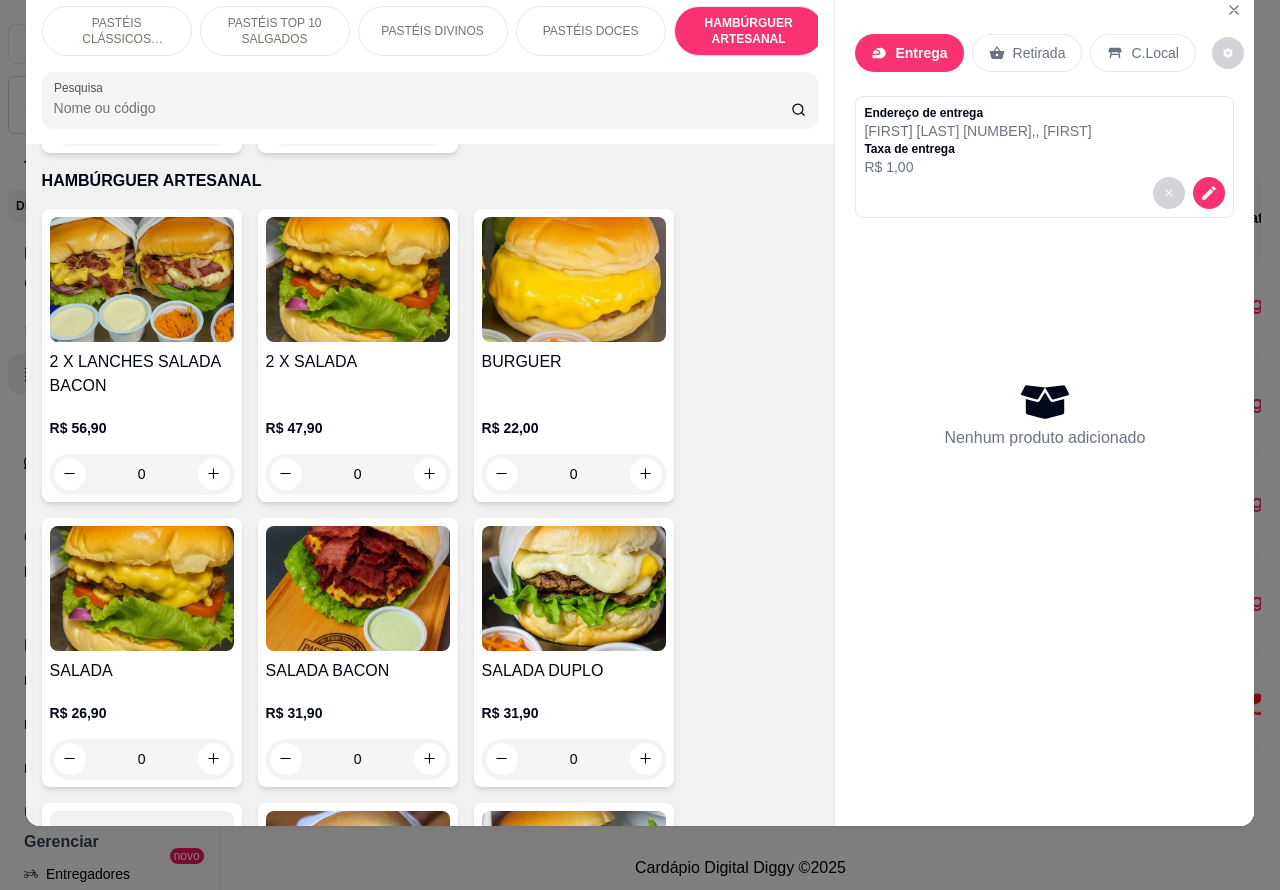 click on "0" at bounding box center (142, 474) 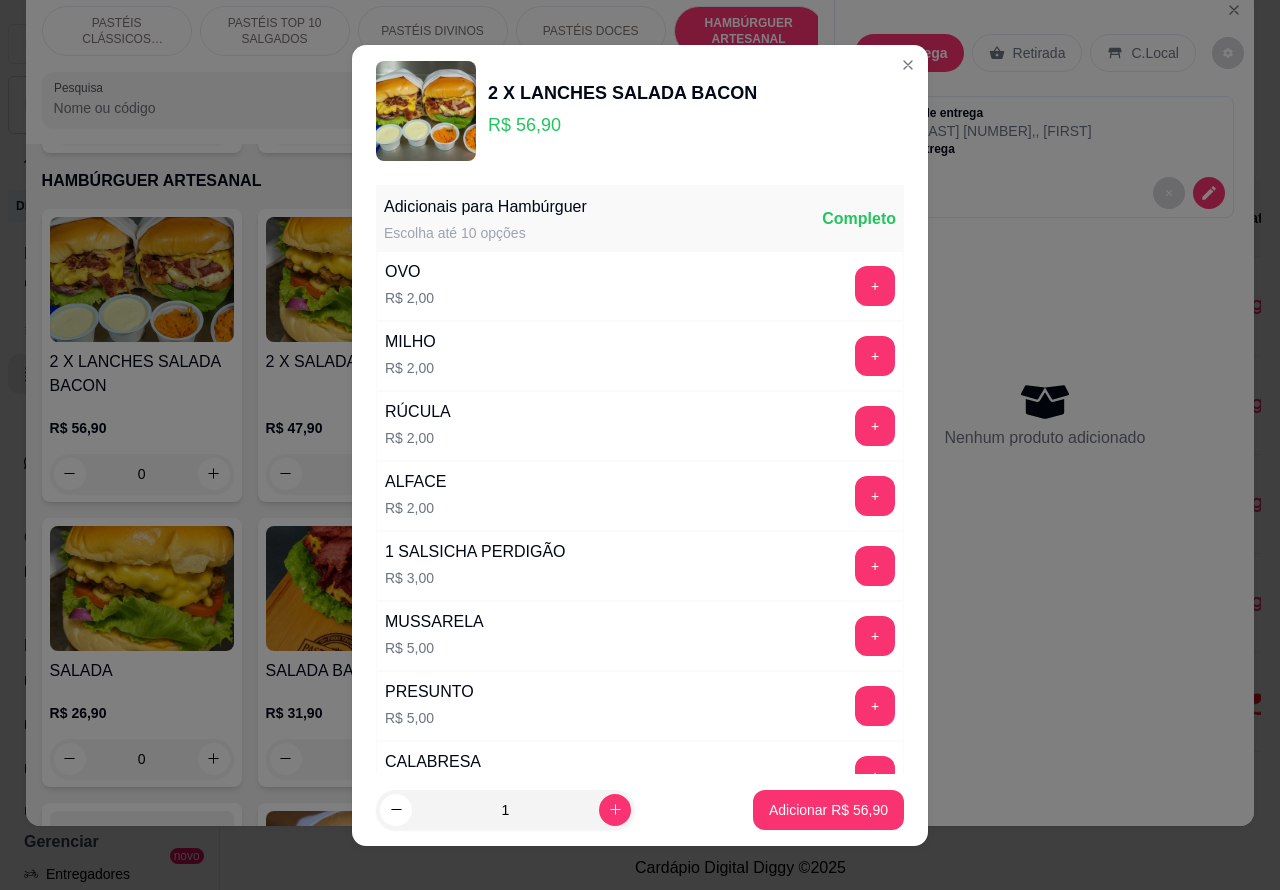 click on "Entrega Retirada C.Local" at bounding box center (1044, 53) 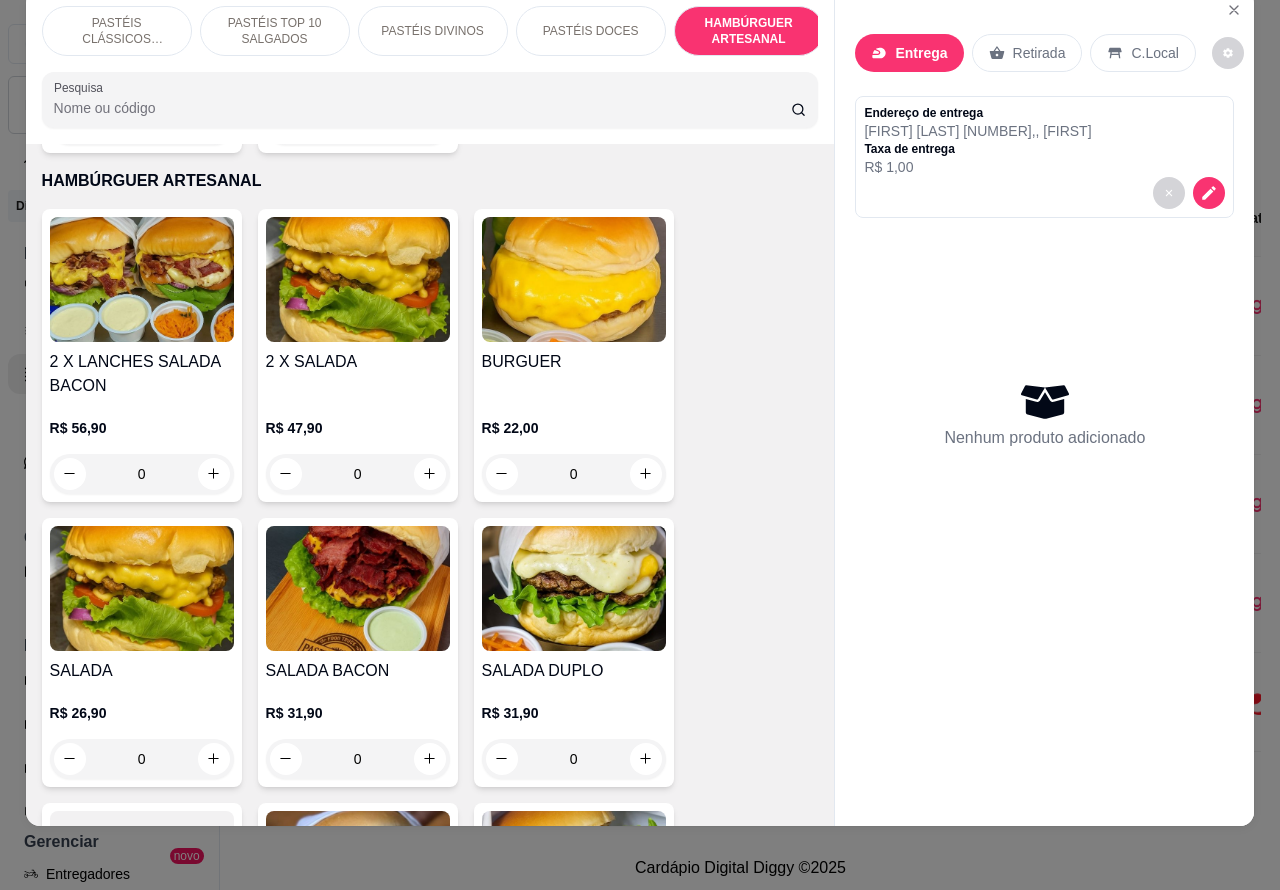click on "0" at bounding box center (358, 474) 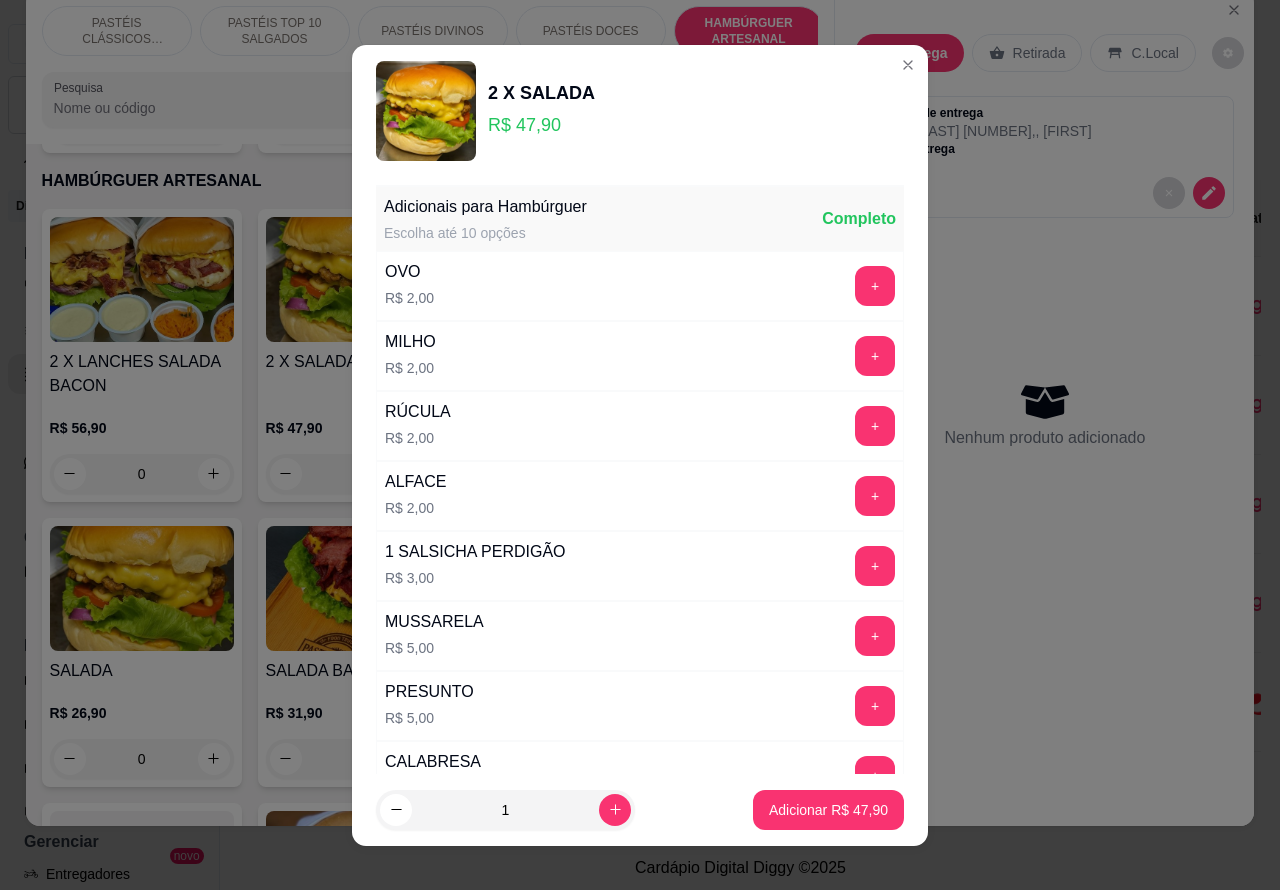 click on "Adicionar   R$ 47,90" at bounding box center [828, 810] 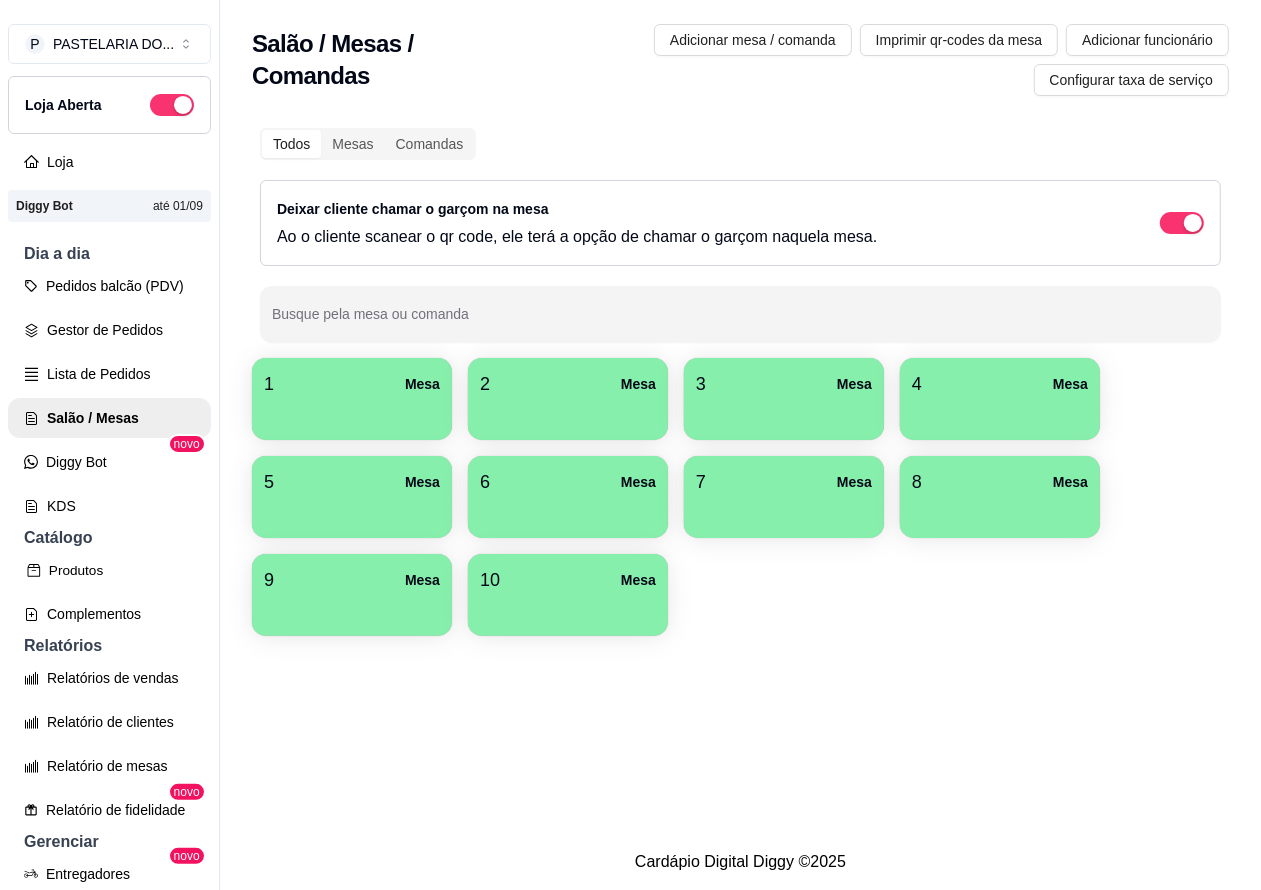 click on "Produtos" at bounding box center (109, 570) 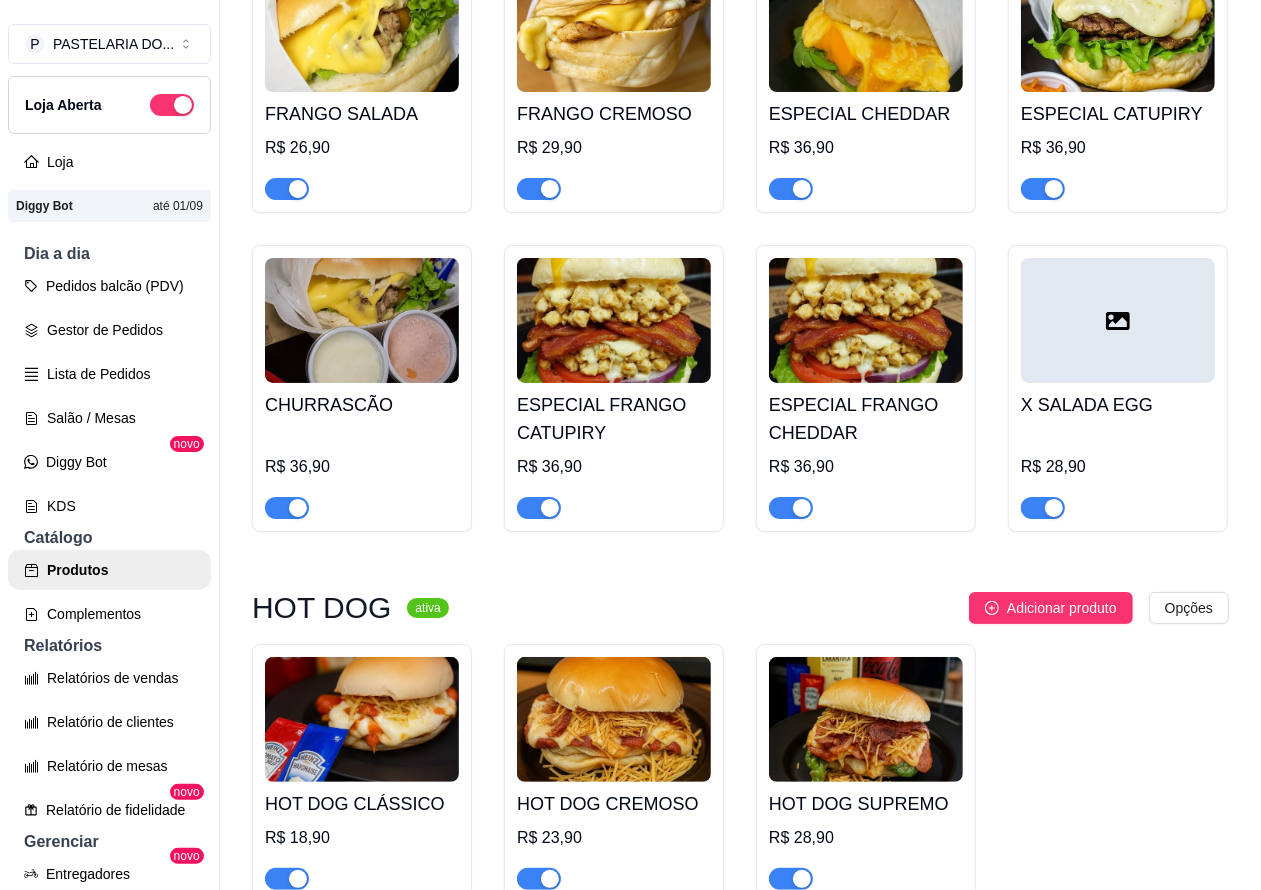 scroll, scrollTop: 5061, scrollLeft: 0, axis: vertical 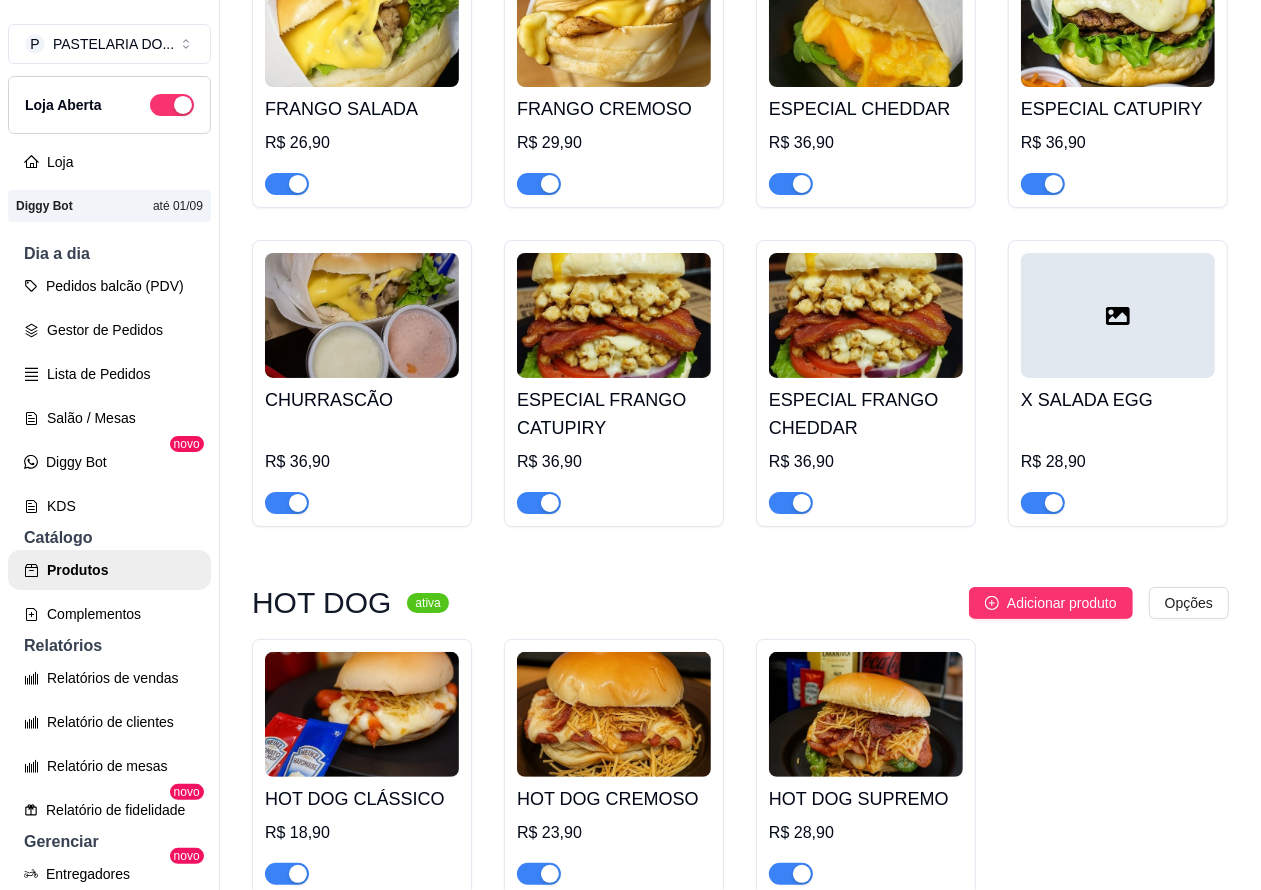 click at bounding box center [614, -586] 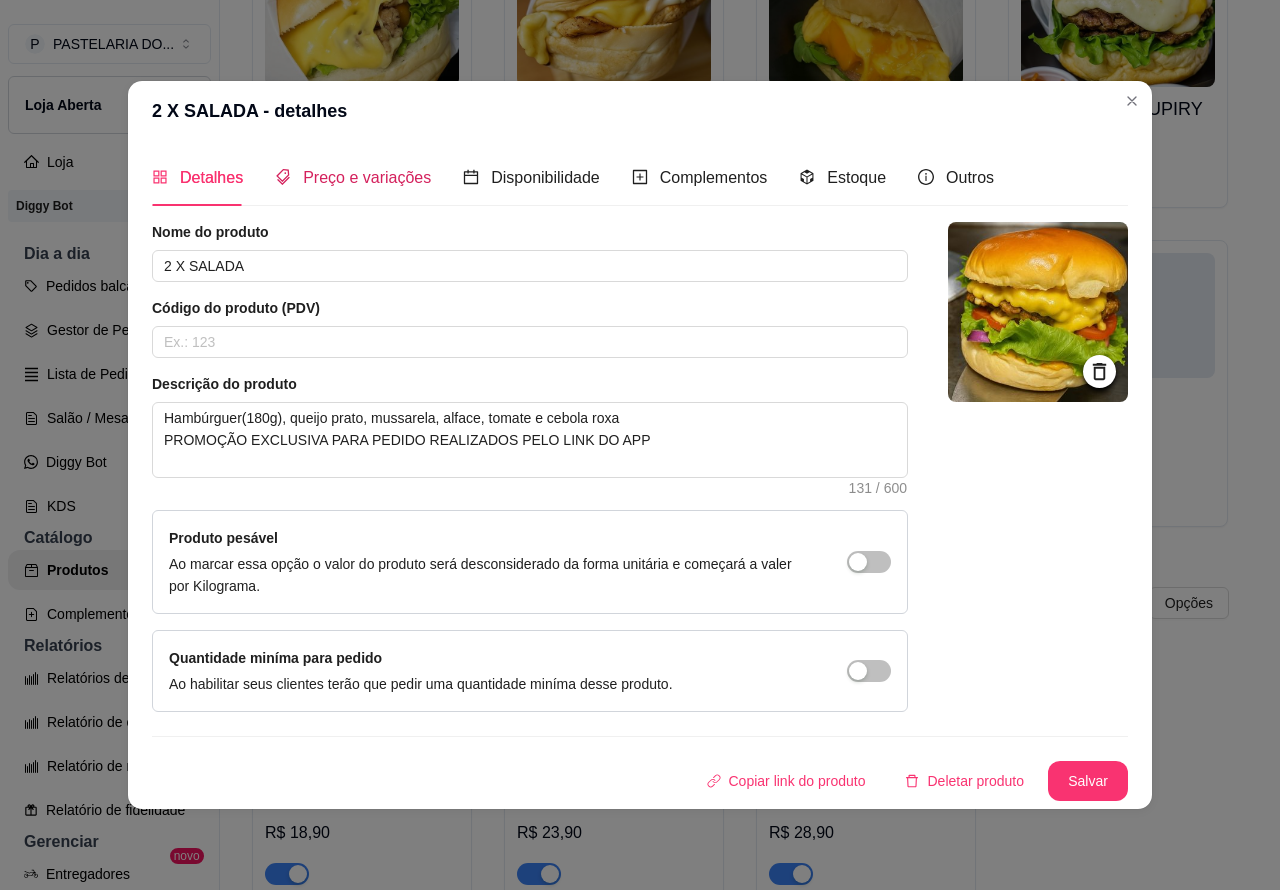 click on "Preço e variações" at bounding box center [367, 177] 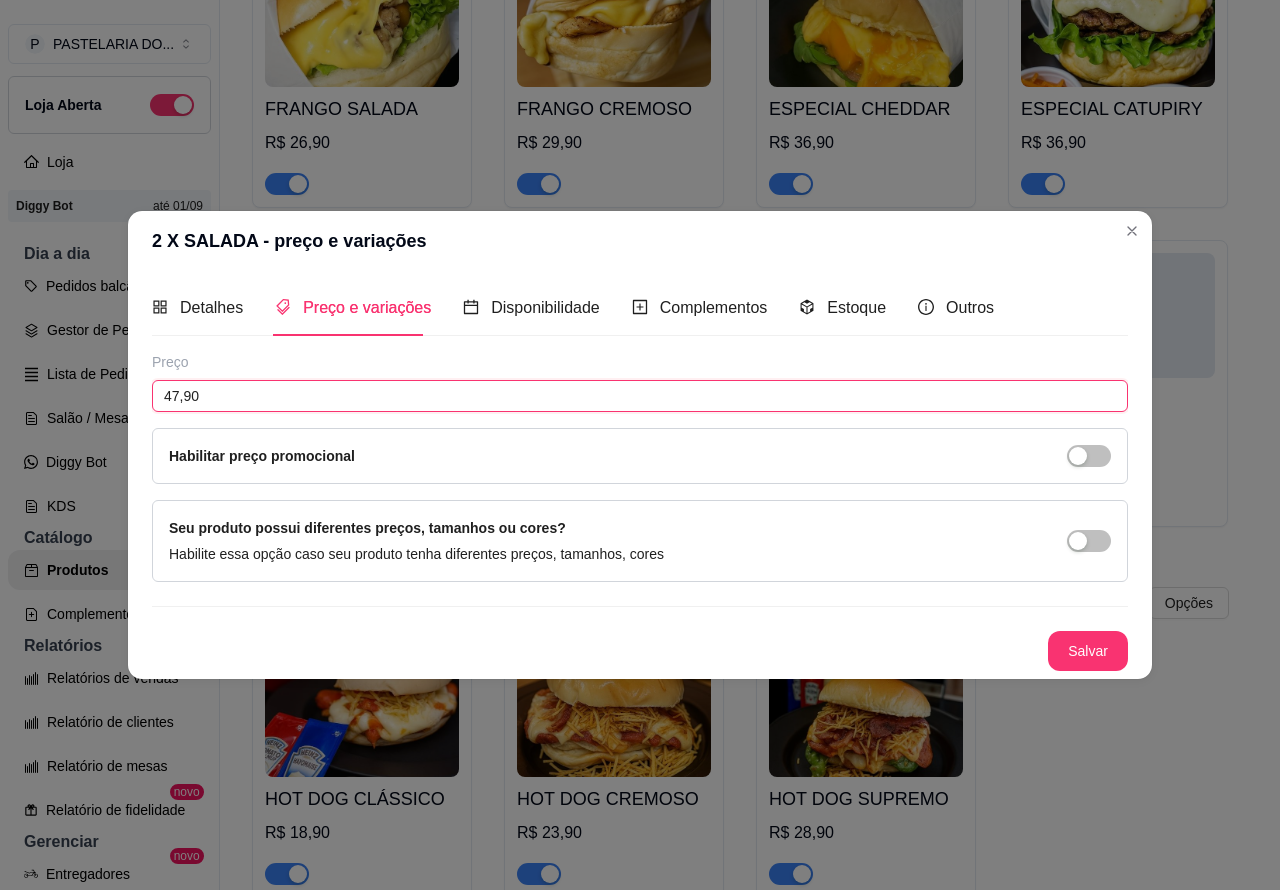 click on "47,90" at bounding box center [640, 396] 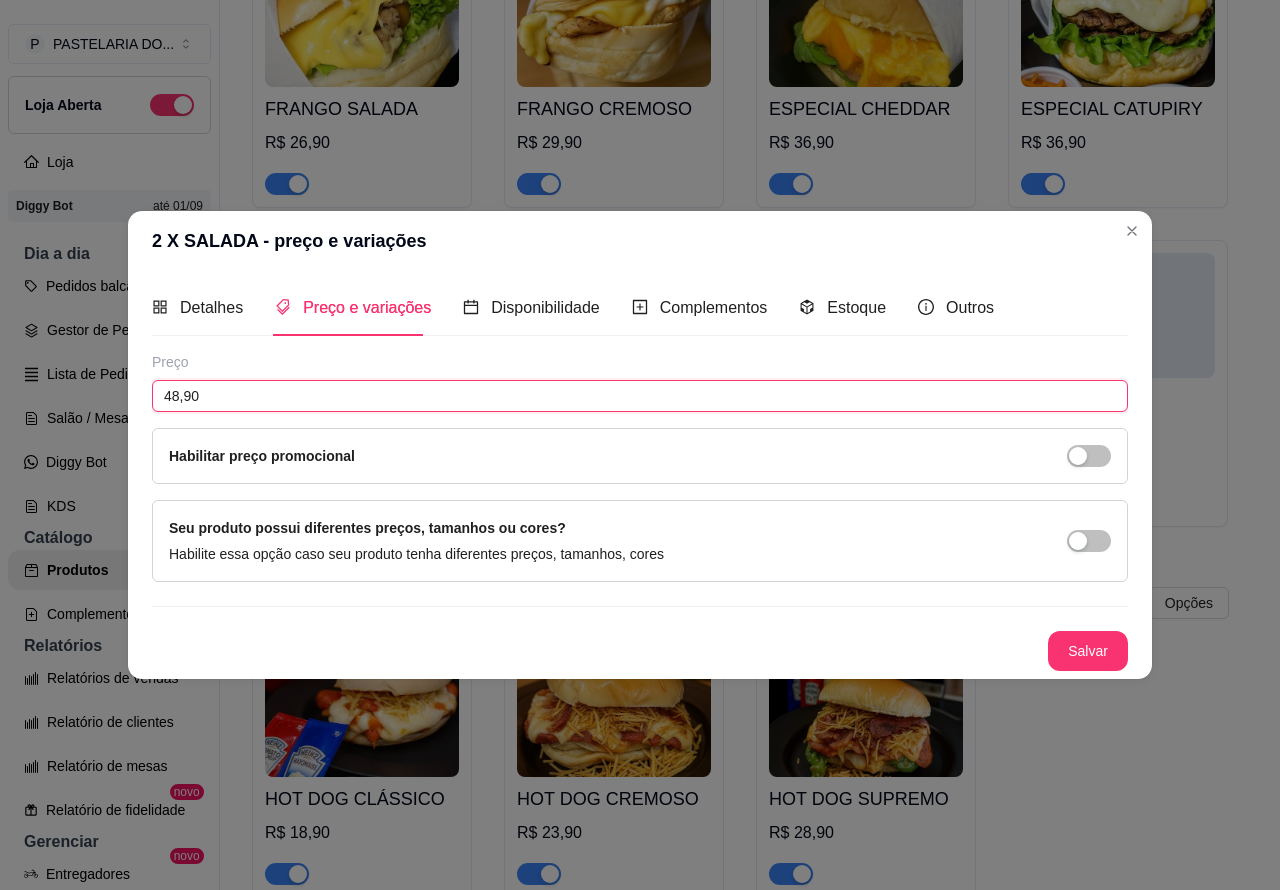 type on "48,90" 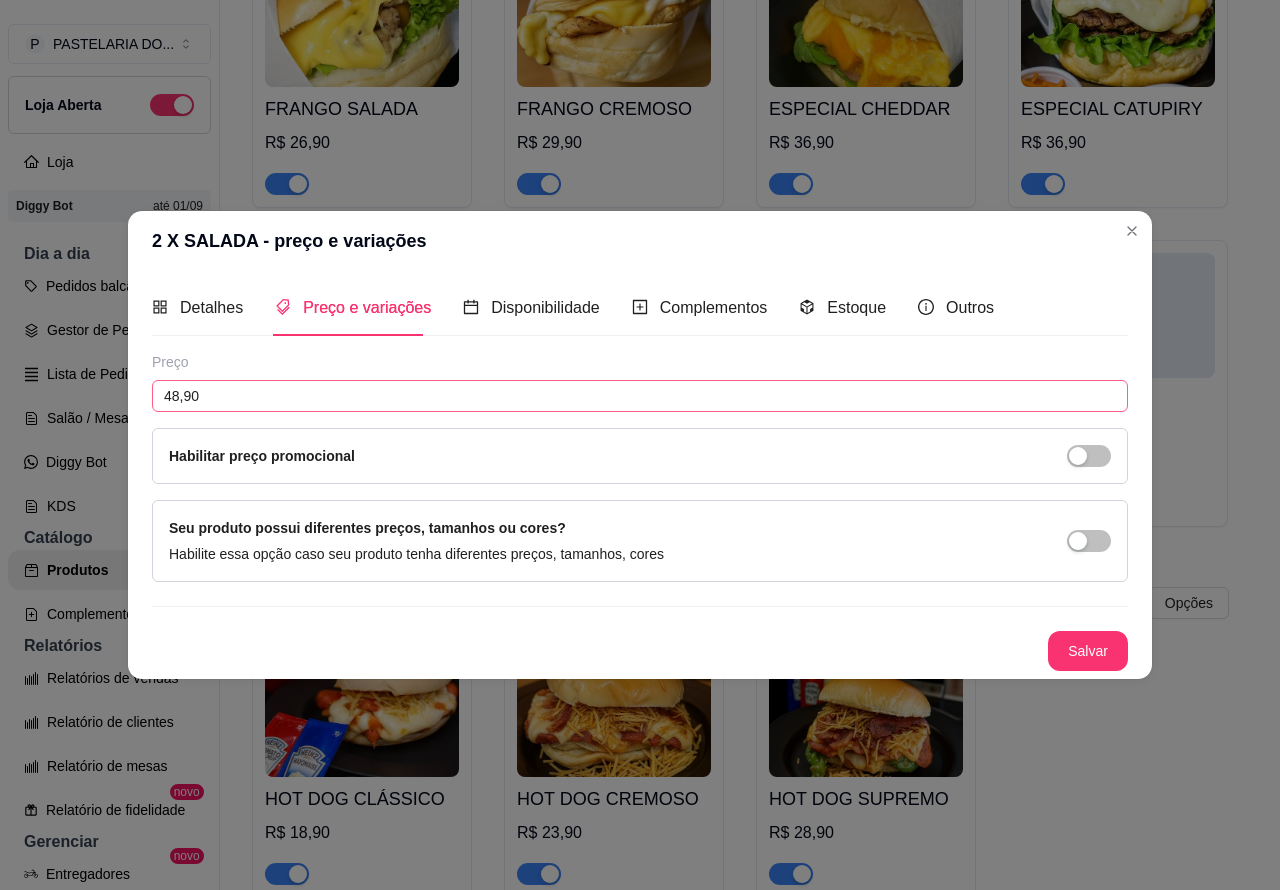 click on "Salvar" at bounding box center (1088, 651) 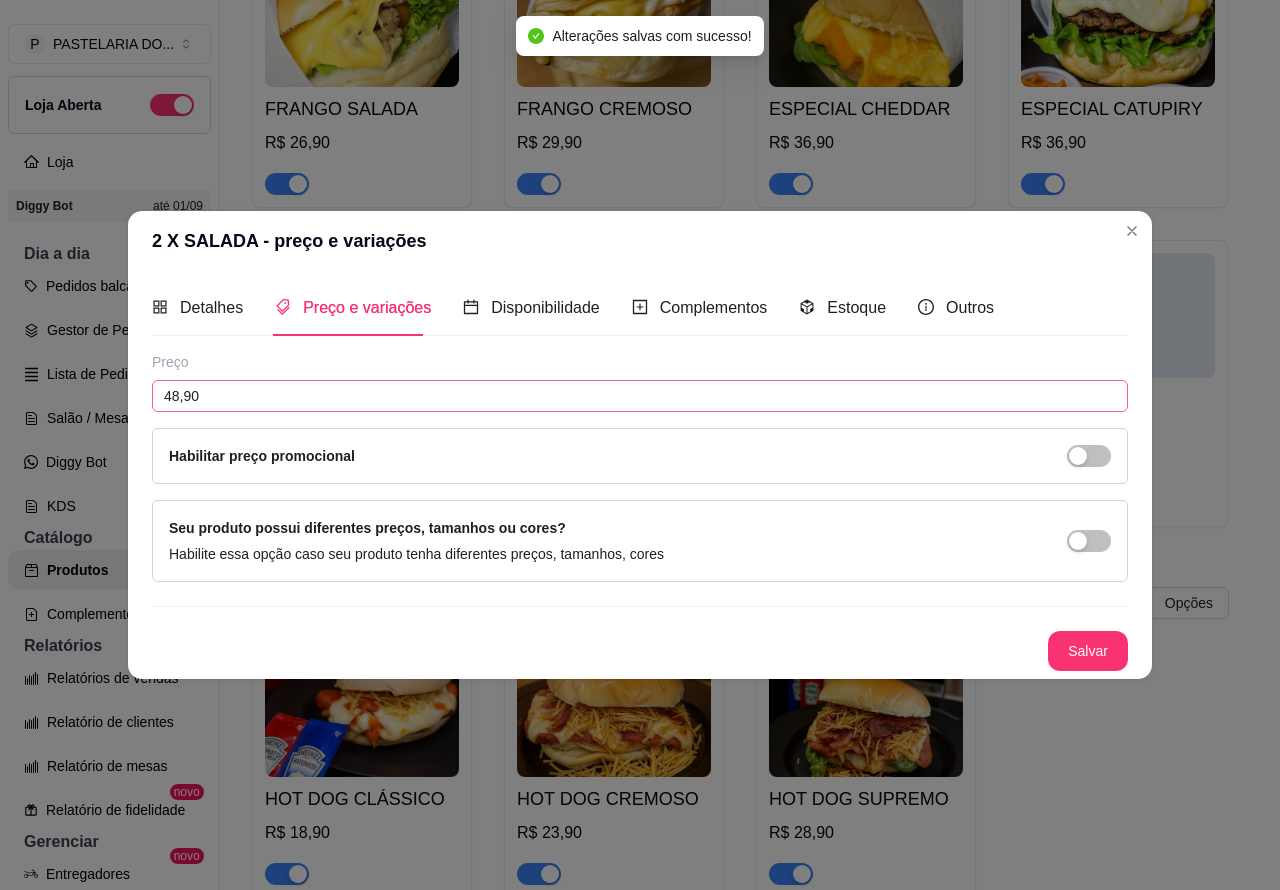 click on "Salvar" at bounding box center (1088, 651) 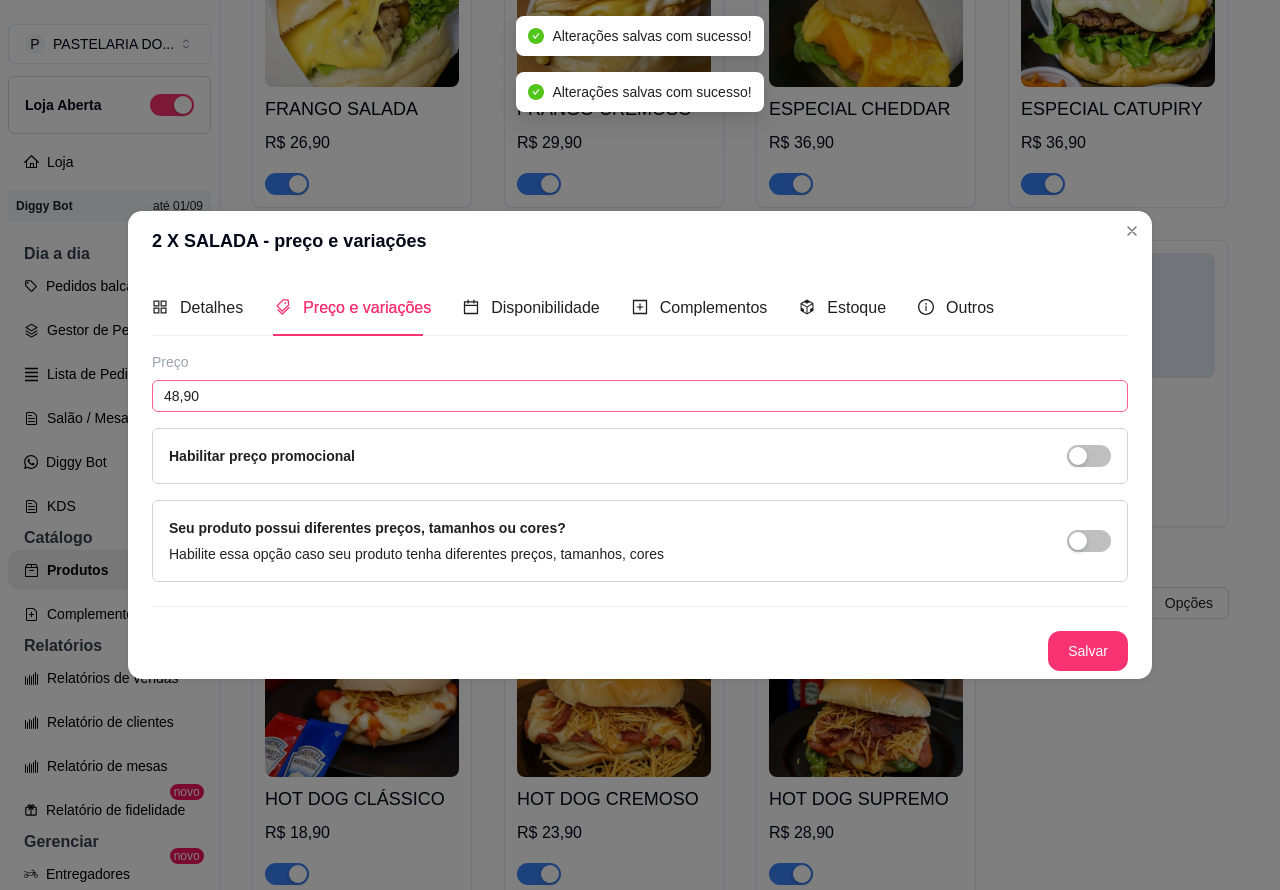 click on "[QUANTITY] X LANCHES SALADA BACON   R$ 56,90   [QUANTITY] X SALADA    R$ 48,90 BURGUER   R$ 22,00 SALADA   R$ 26,90 SALADA BACON   R$ 31,90 SALADA DUPLO    R$ 31,90 MISTO   R$ 20,00 FRANGO   R$ 22,00 FRANGO SALADA    R$ 26,90 FRANGO CREMOSO   R$ 29,90 ESPECIAL CHEDDAR   R$ 36,90 ESPECIAL CATUPIRY    R$ 36,90 CHURRASCÃO   R$ 36,90 ESPECIAL FRANGO CATUPIRY    R$ 36,90 ESPECIAL FRANGO CHEDDAR    R$ 36,90 X SALADA EGG   R$ 28,90" at bounding box center (740, -67) 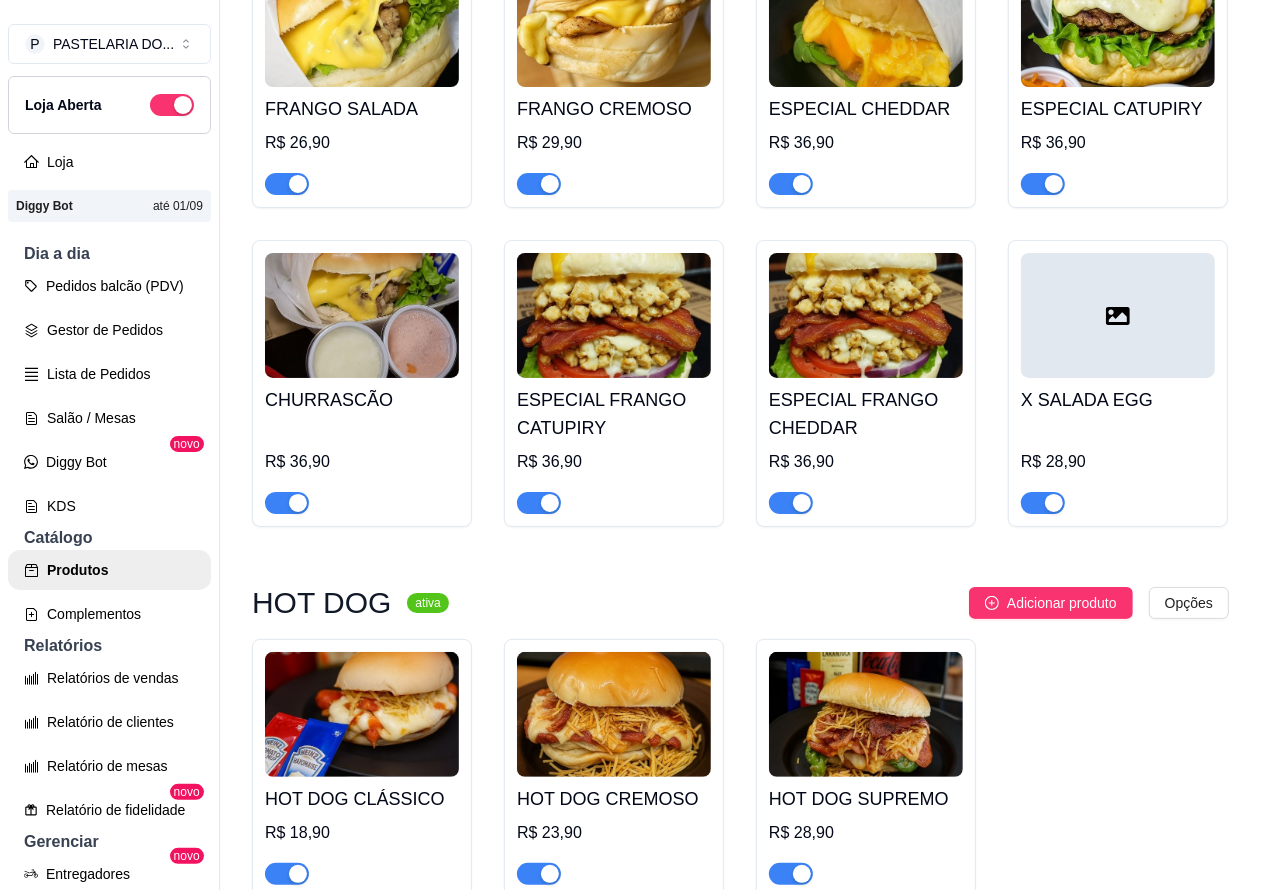 click on "Lista de Pedidos" at bounding box center [109, 374] 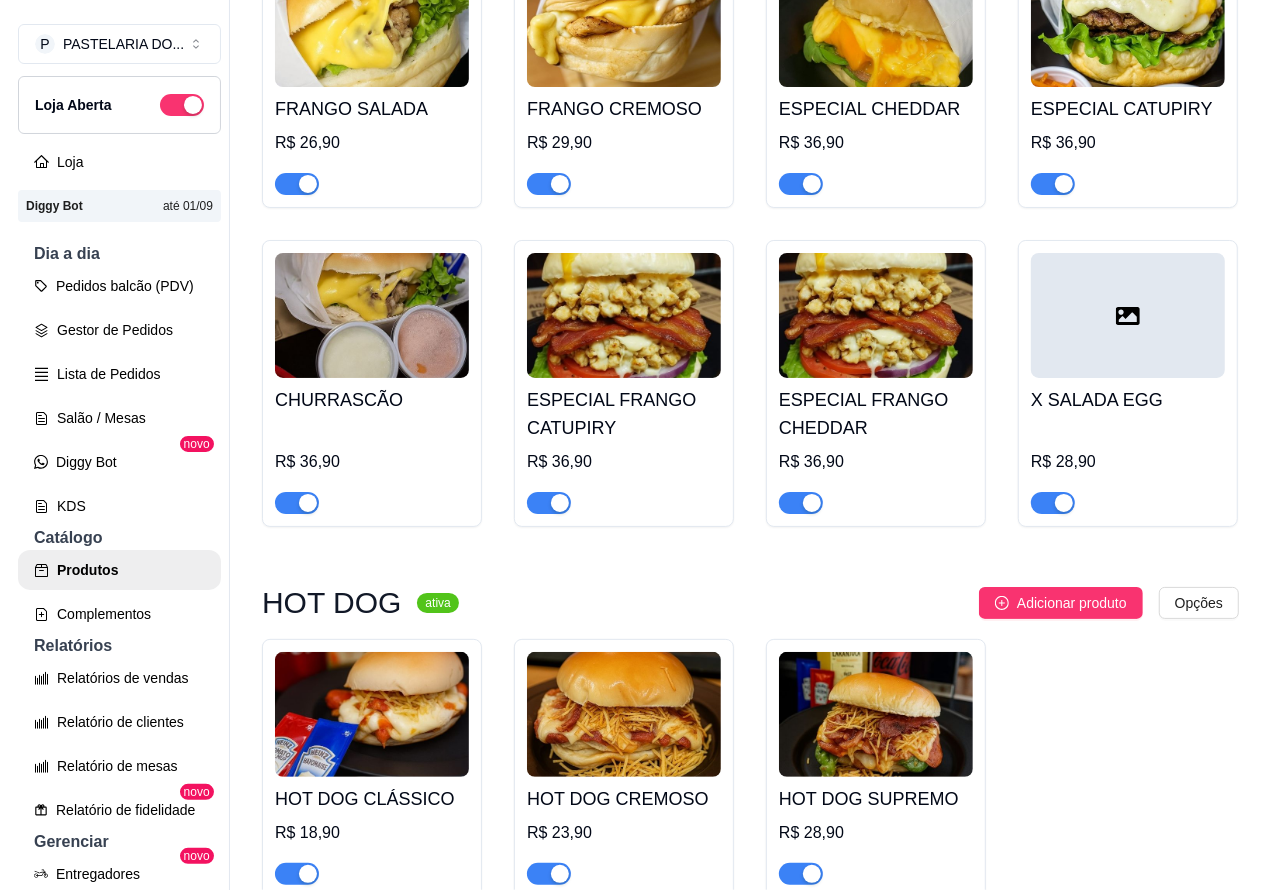 scroll, scrollTop: 0, scrollLeft: 0, axis: both 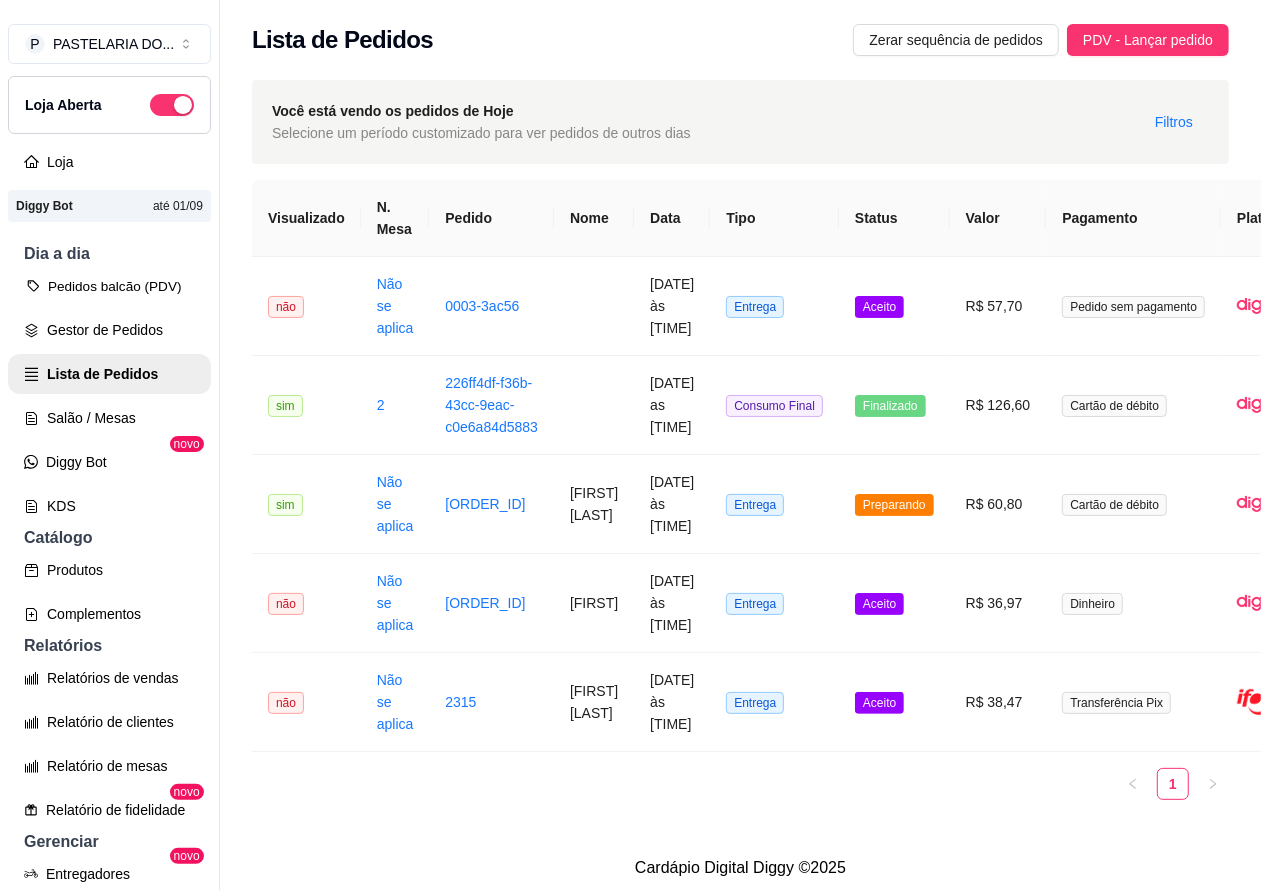 click on "Pedidos balcão (PDV)" at bounding box center (109, 286) 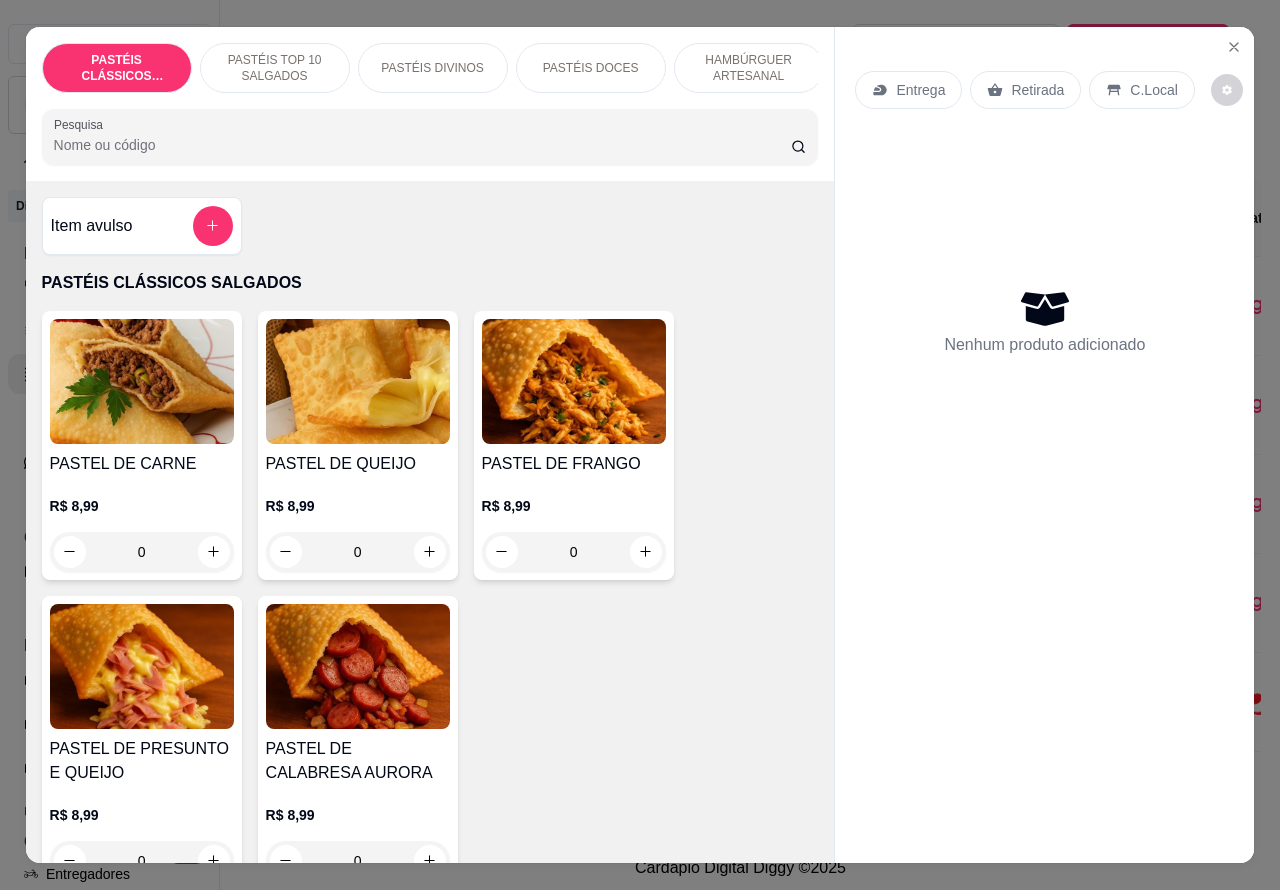 click on "Entrega" at bounding box center (920, 90) 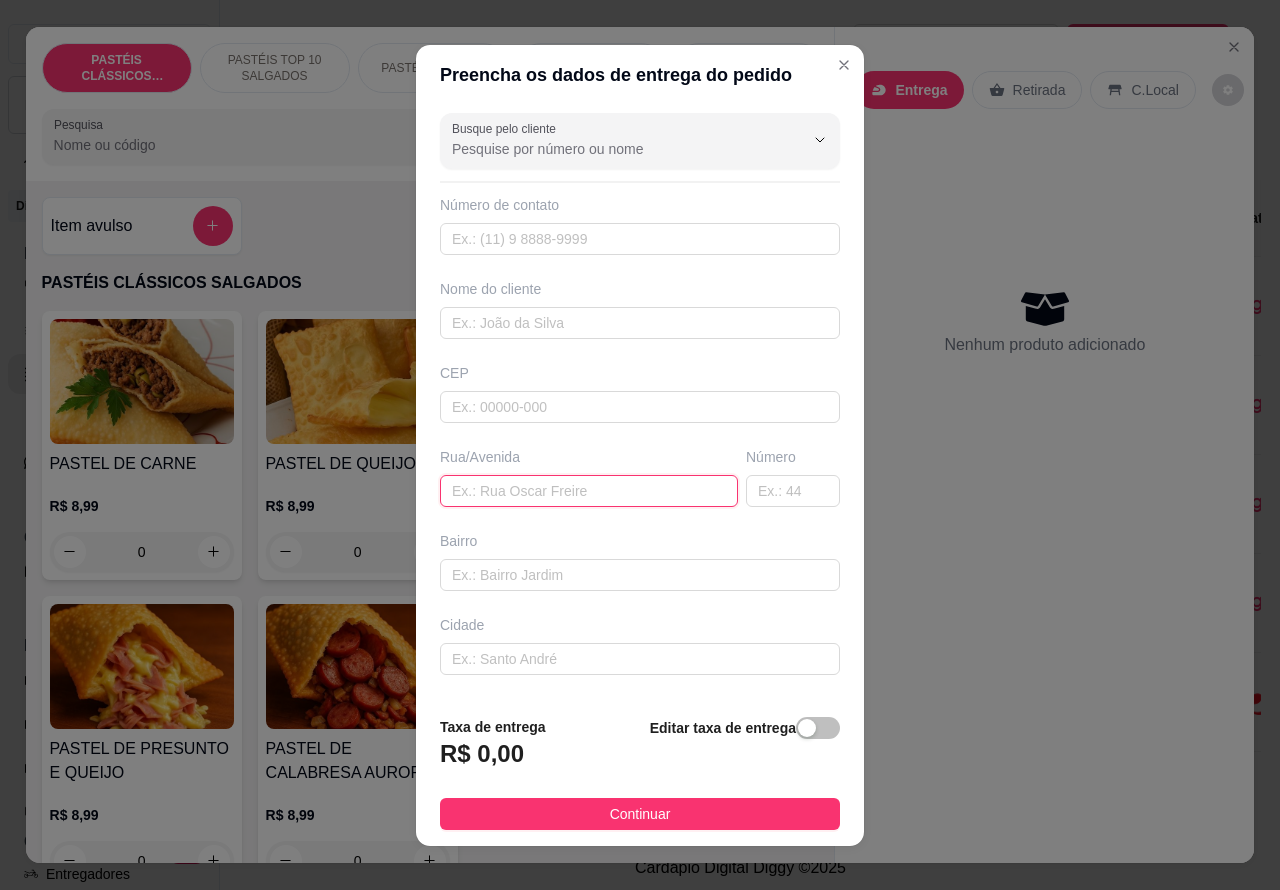 paste on "[FIRST] [LAST] [NUMBER]" 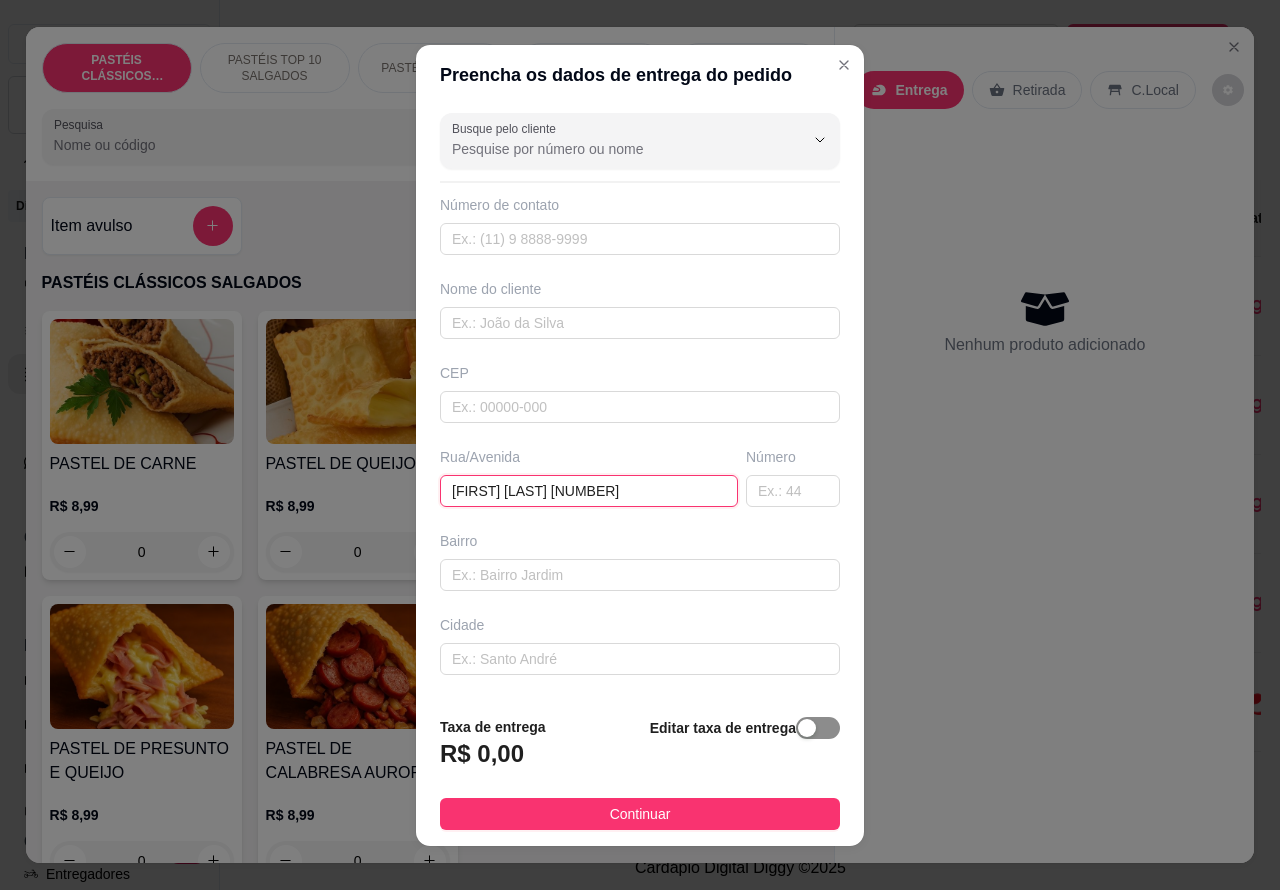 type on "[FIRST] [LAST] [NUMBER]" 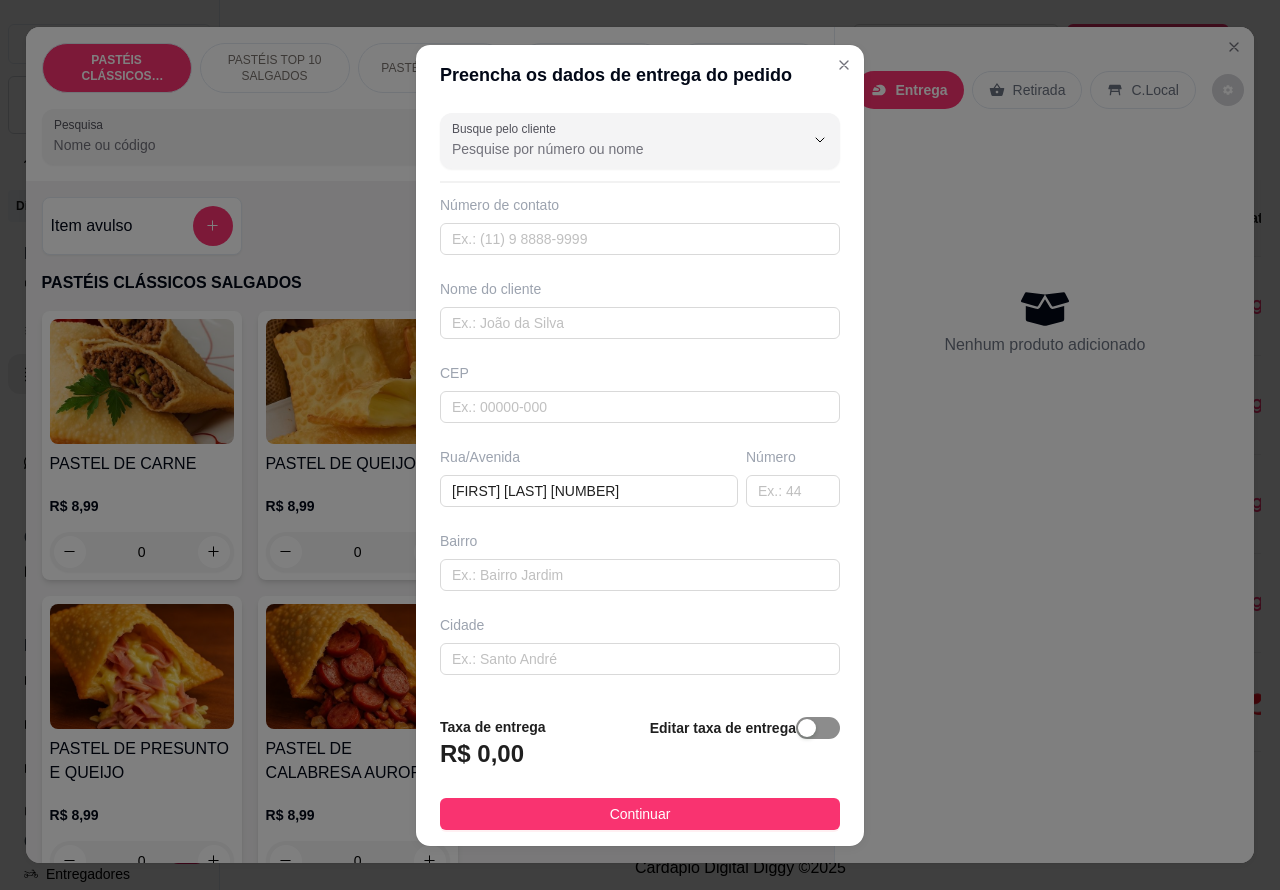 click at bounding box center (807, 728) 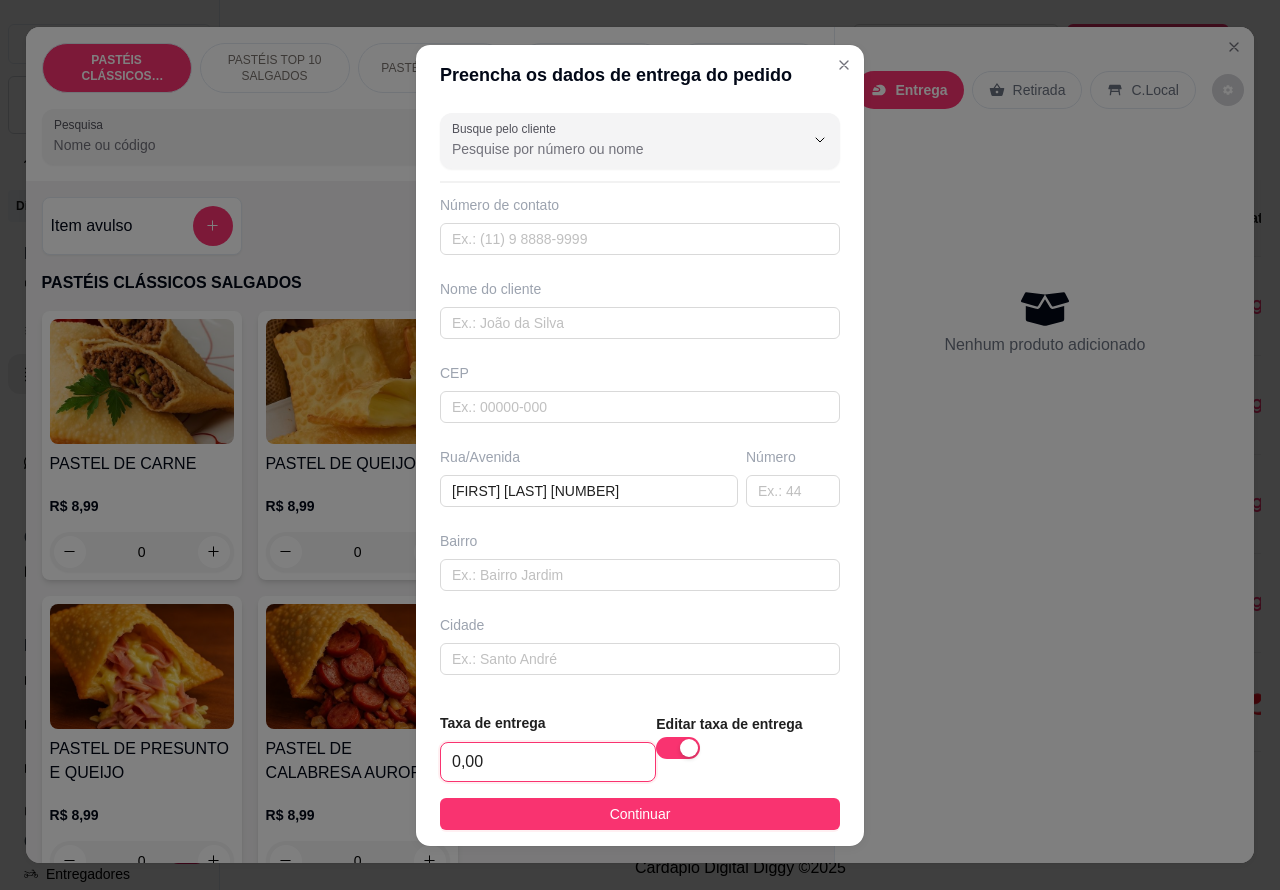 click on "0,00" at bounding box center [548, 762] 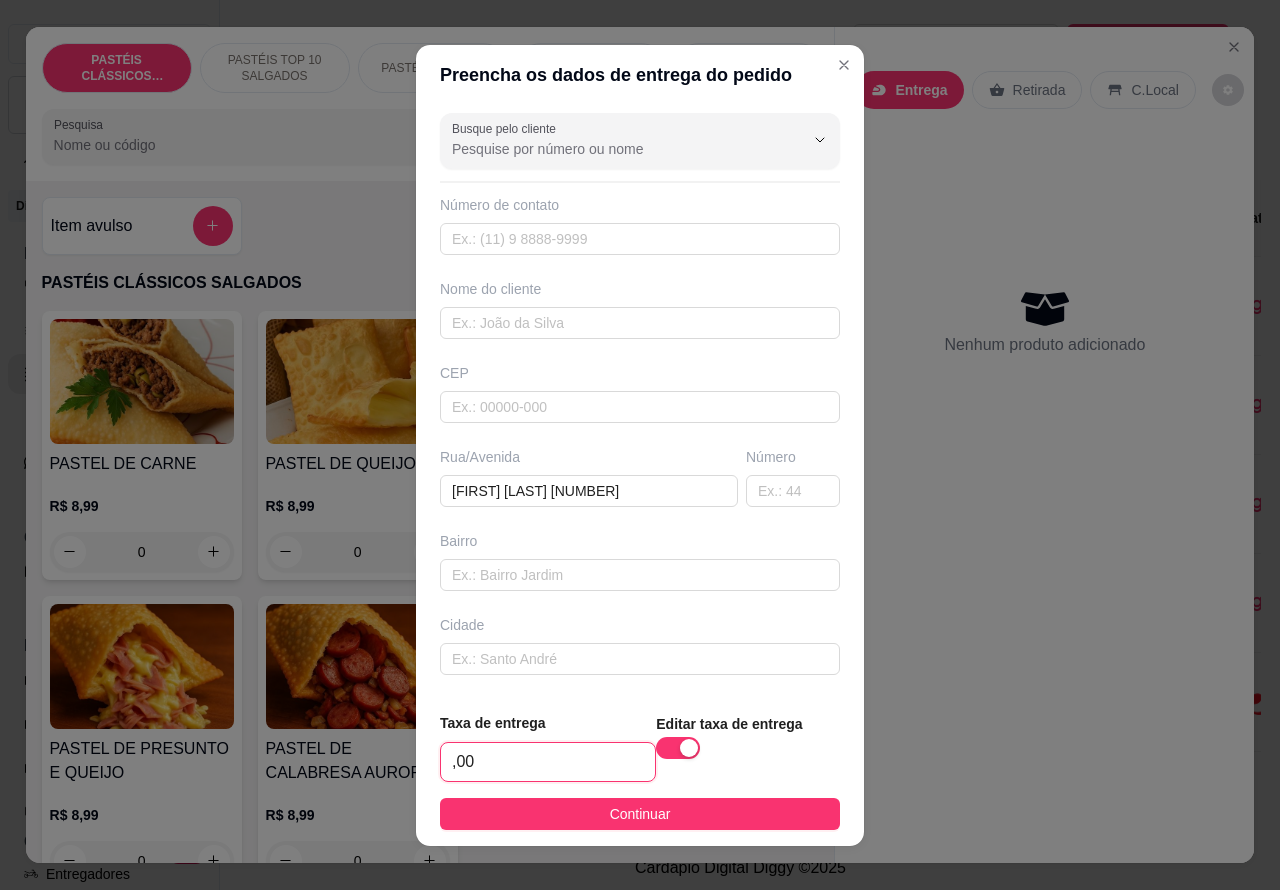 type on "1,00" 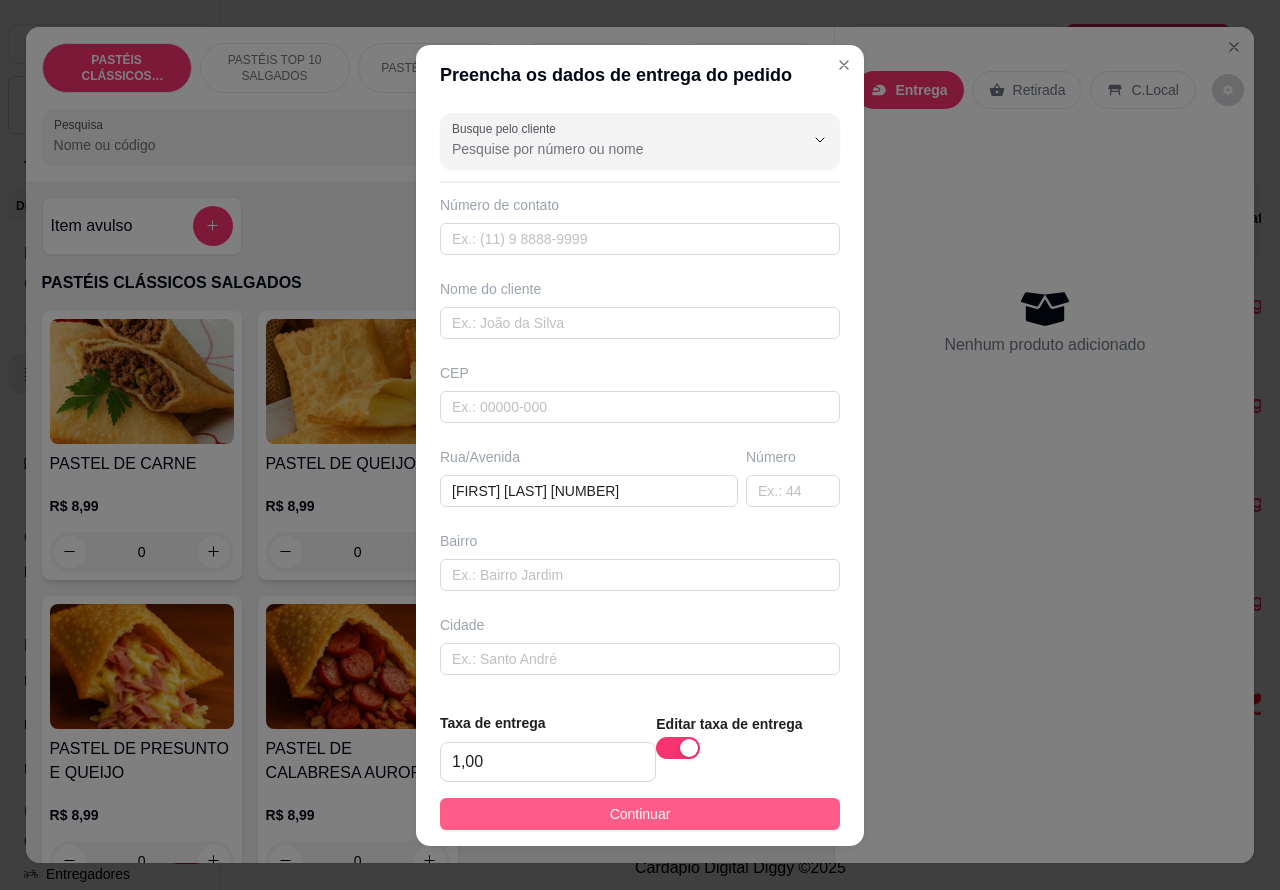click on "Continuar" at bounding box center [640, 814] 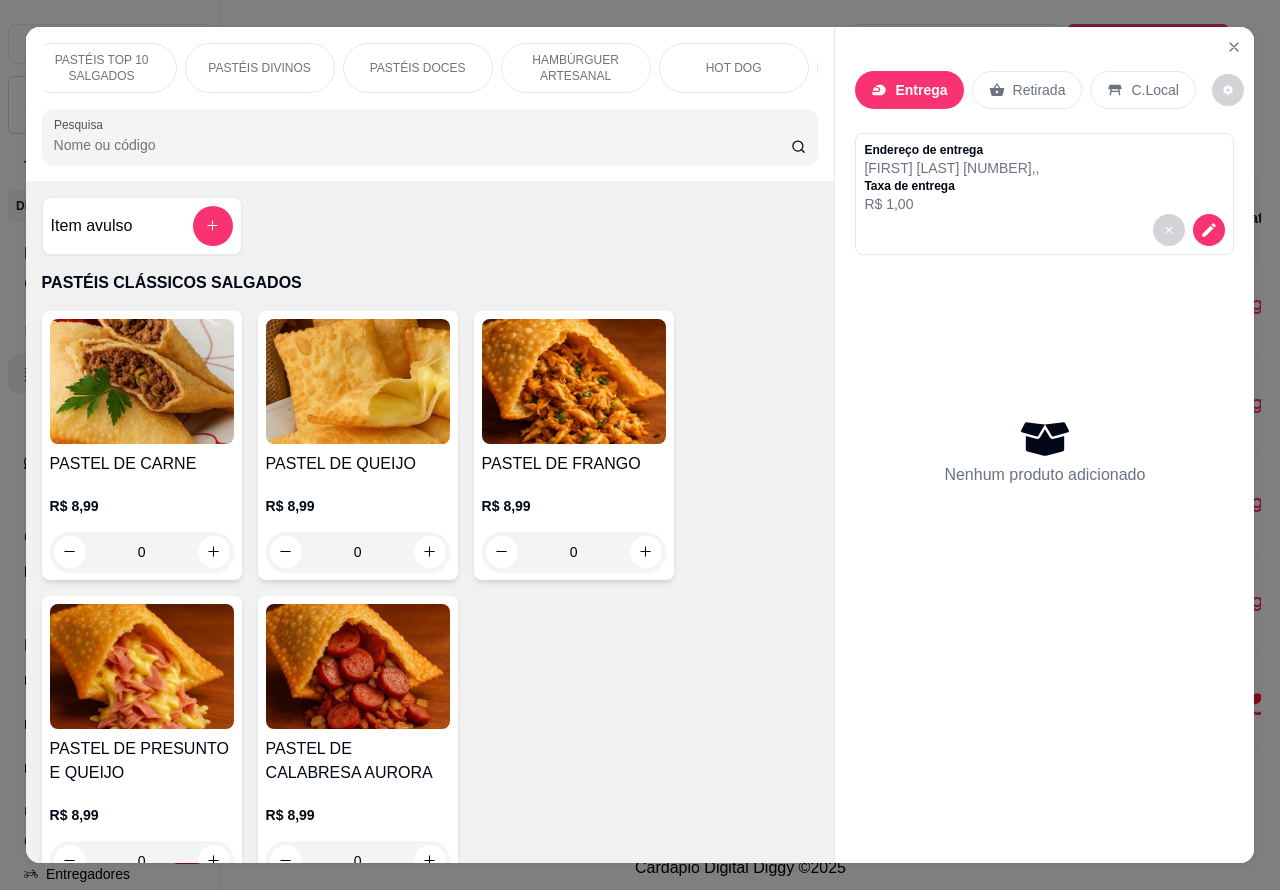 scroll, scrollTop: 0, scrollLeft: 202, axis: horizontal 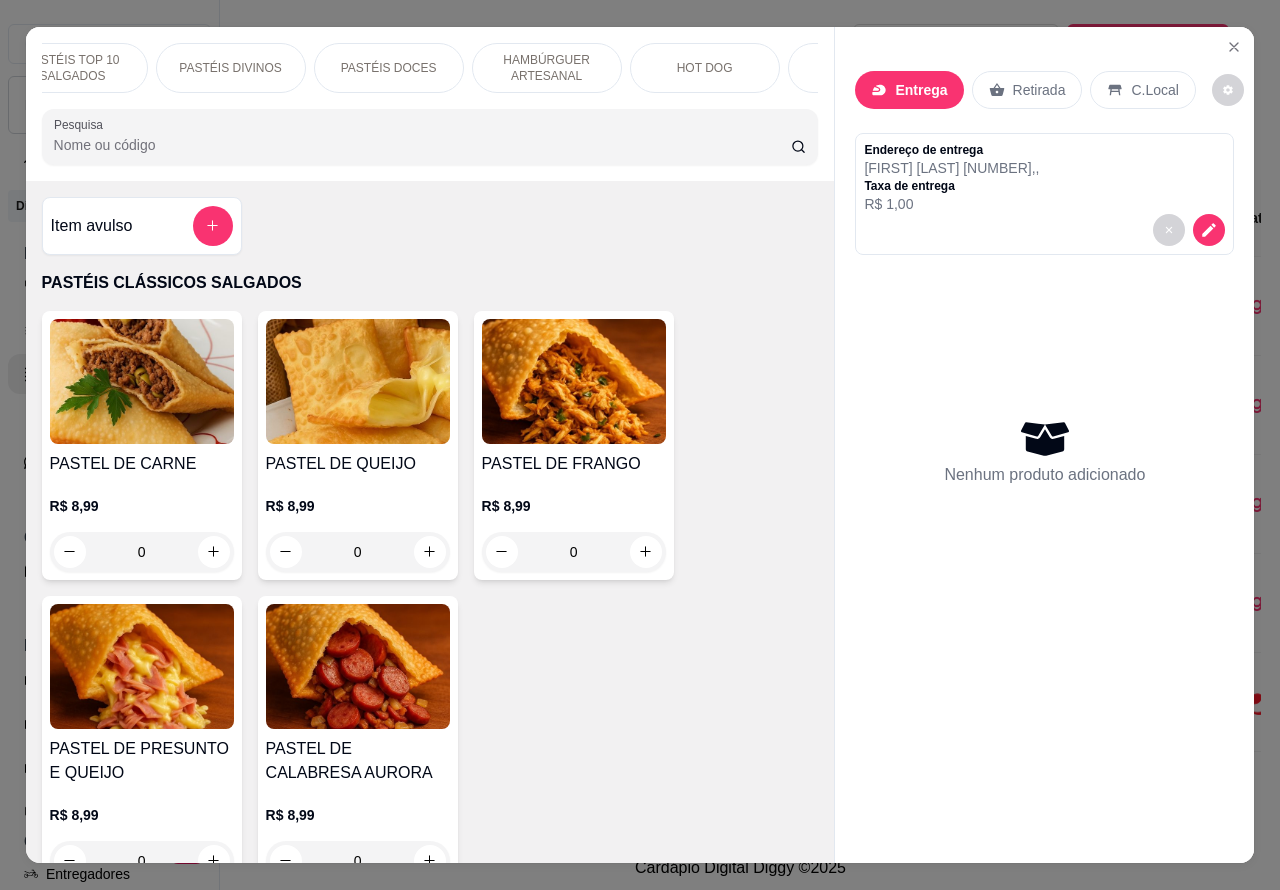 click on "HAMBÚRGUER ARTESANAL" at bounding box center [547, 68] 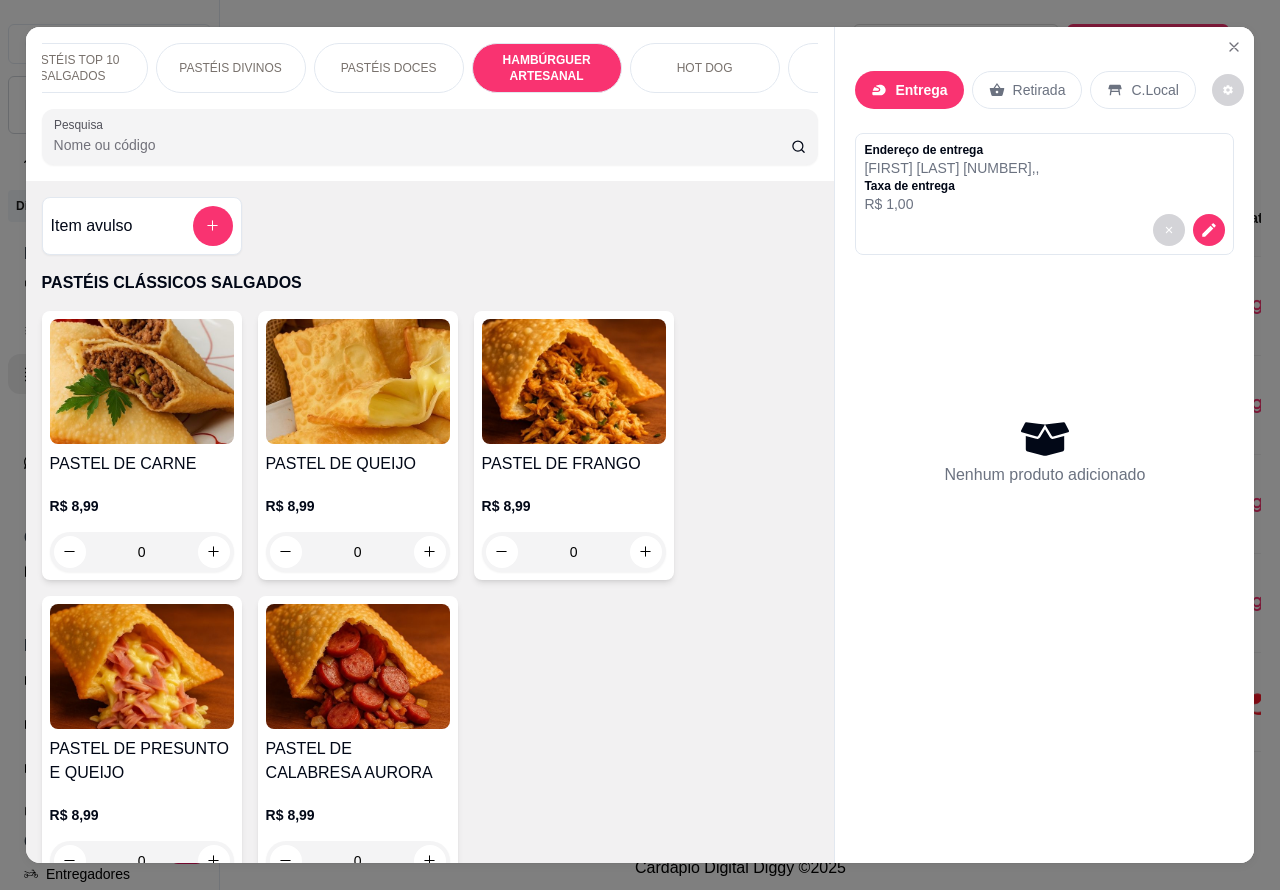 scroll, scrollTop: 4812, scrollLeft: 0, axis: vertical 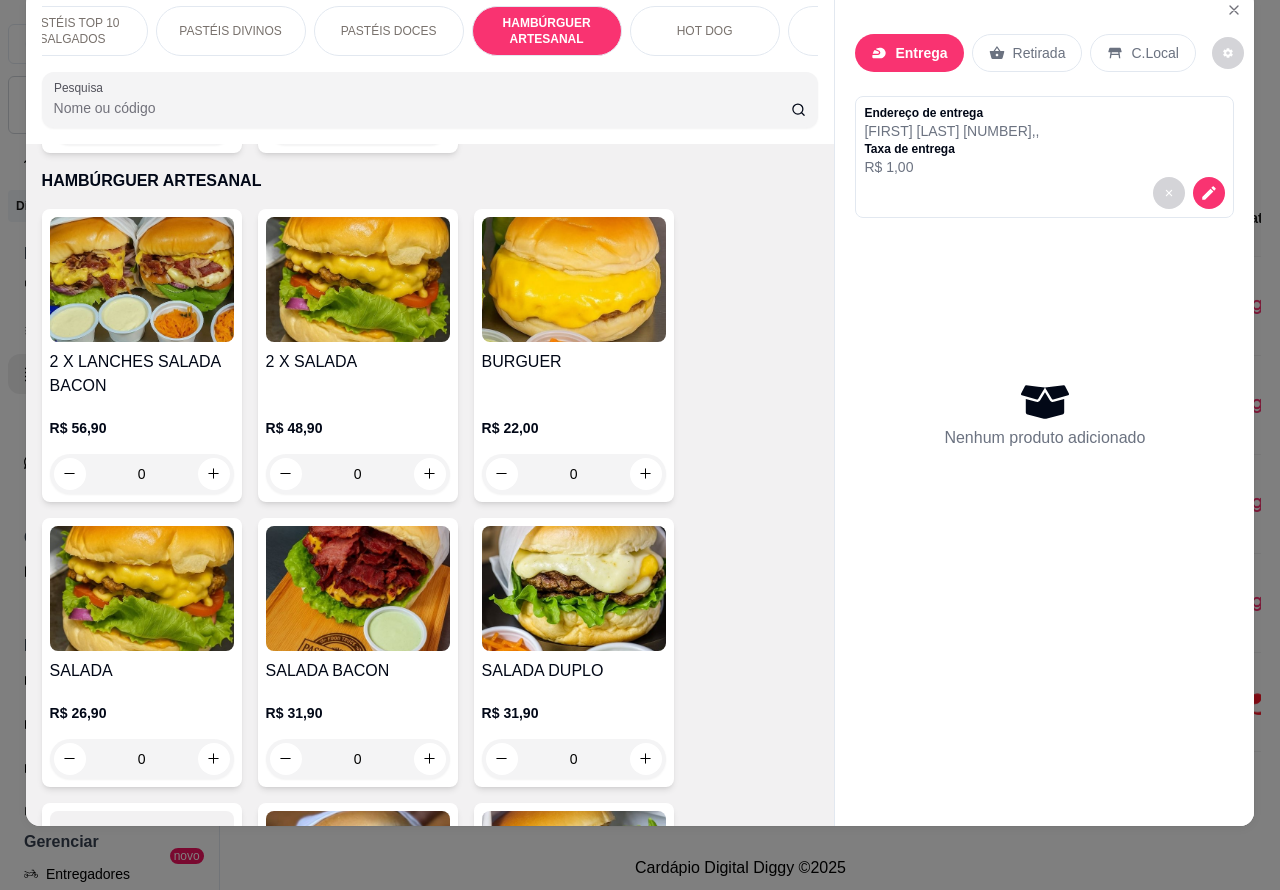 click on "0" at bounding box center (358, 474) 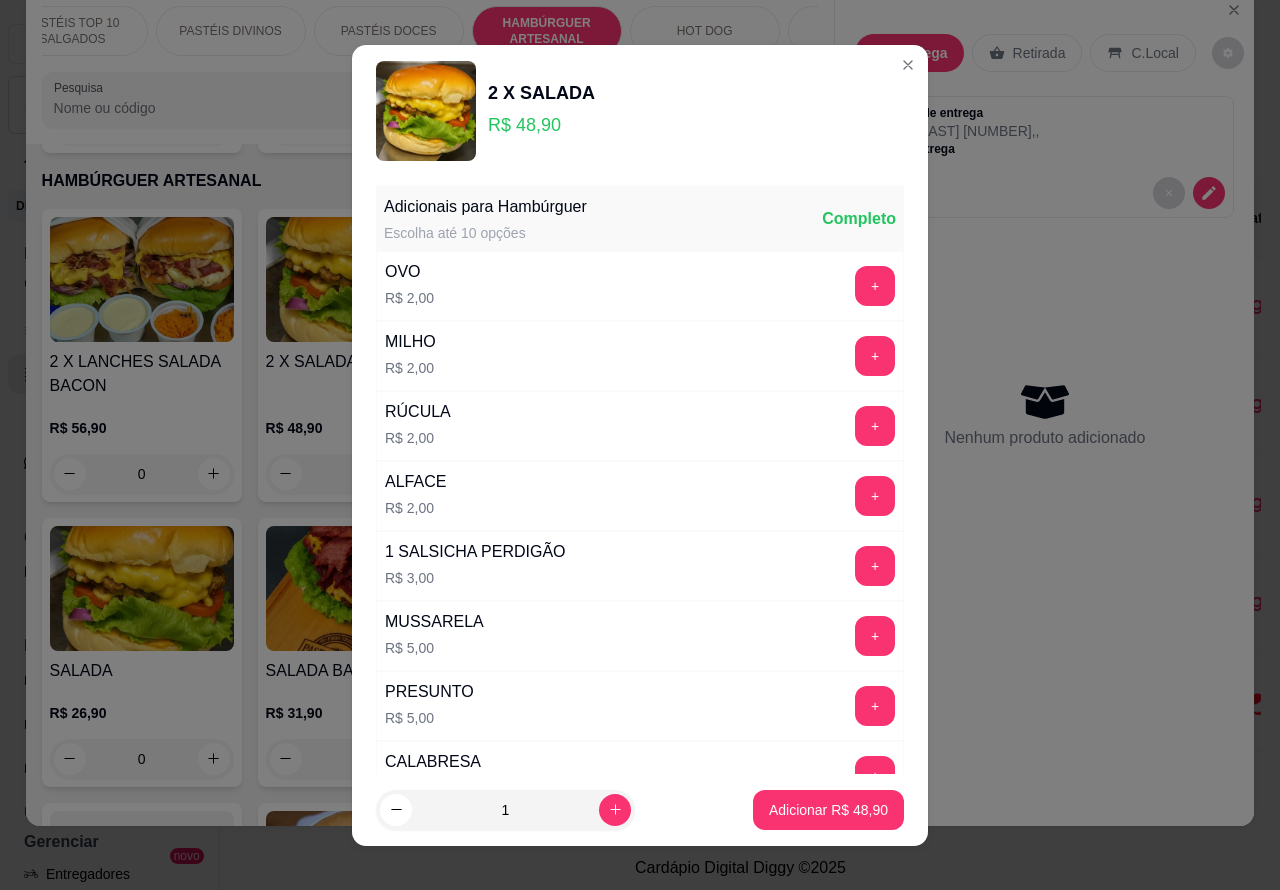 click on "Adicionar   R$ 48,90" at bounding box center (828, 810) 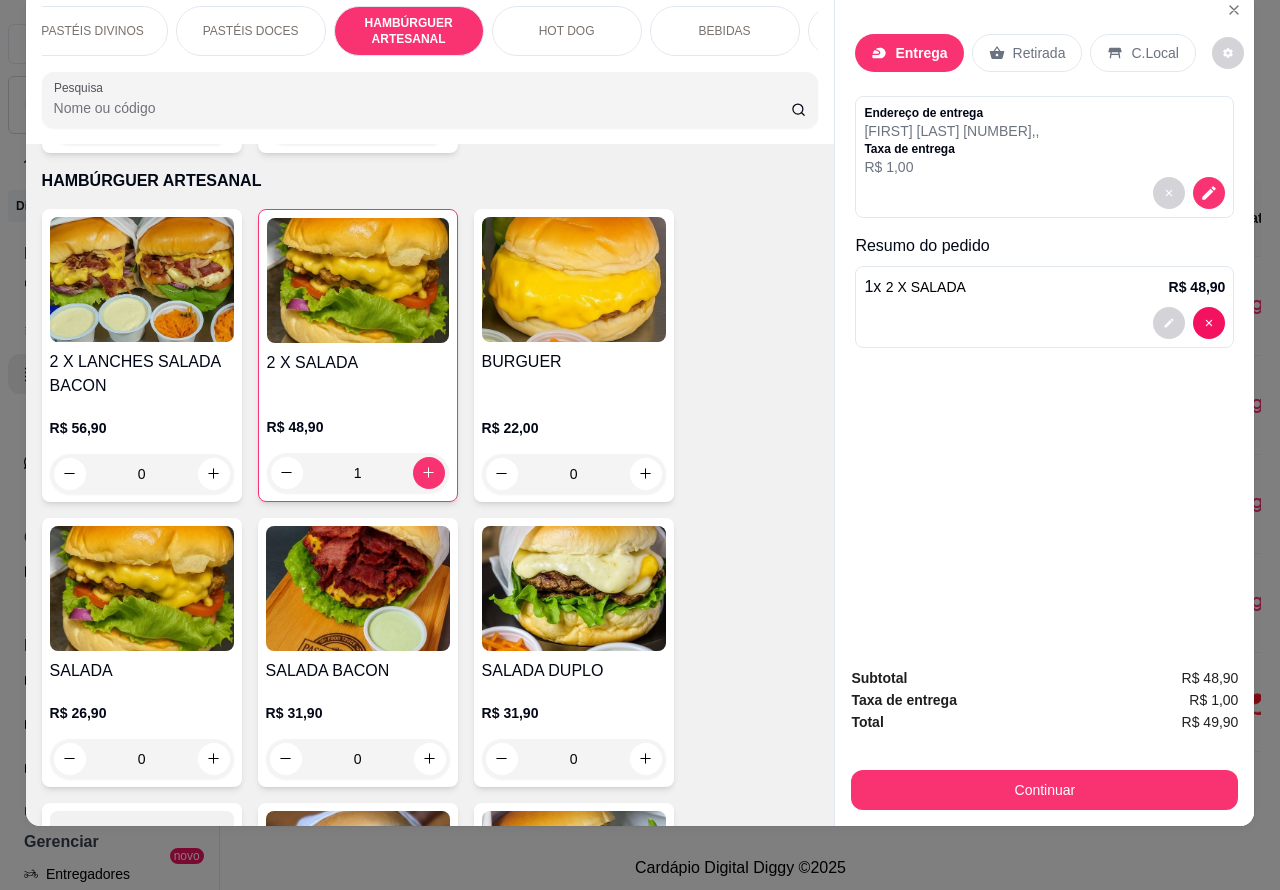 scroll, scrollTop: 0, scrollLeft: 480, axis: horizontal 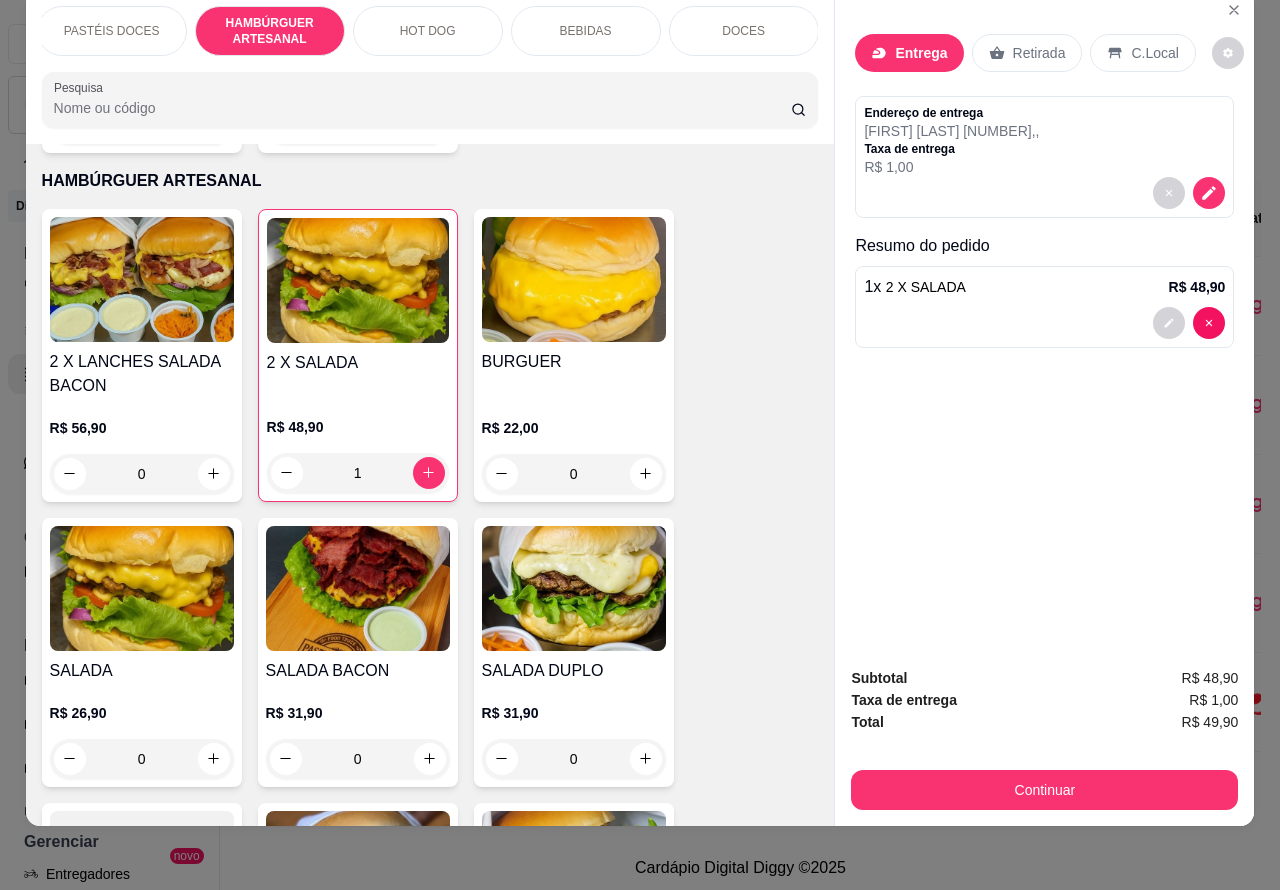click on "BEBIDAS" at bounding box center [586, 31] 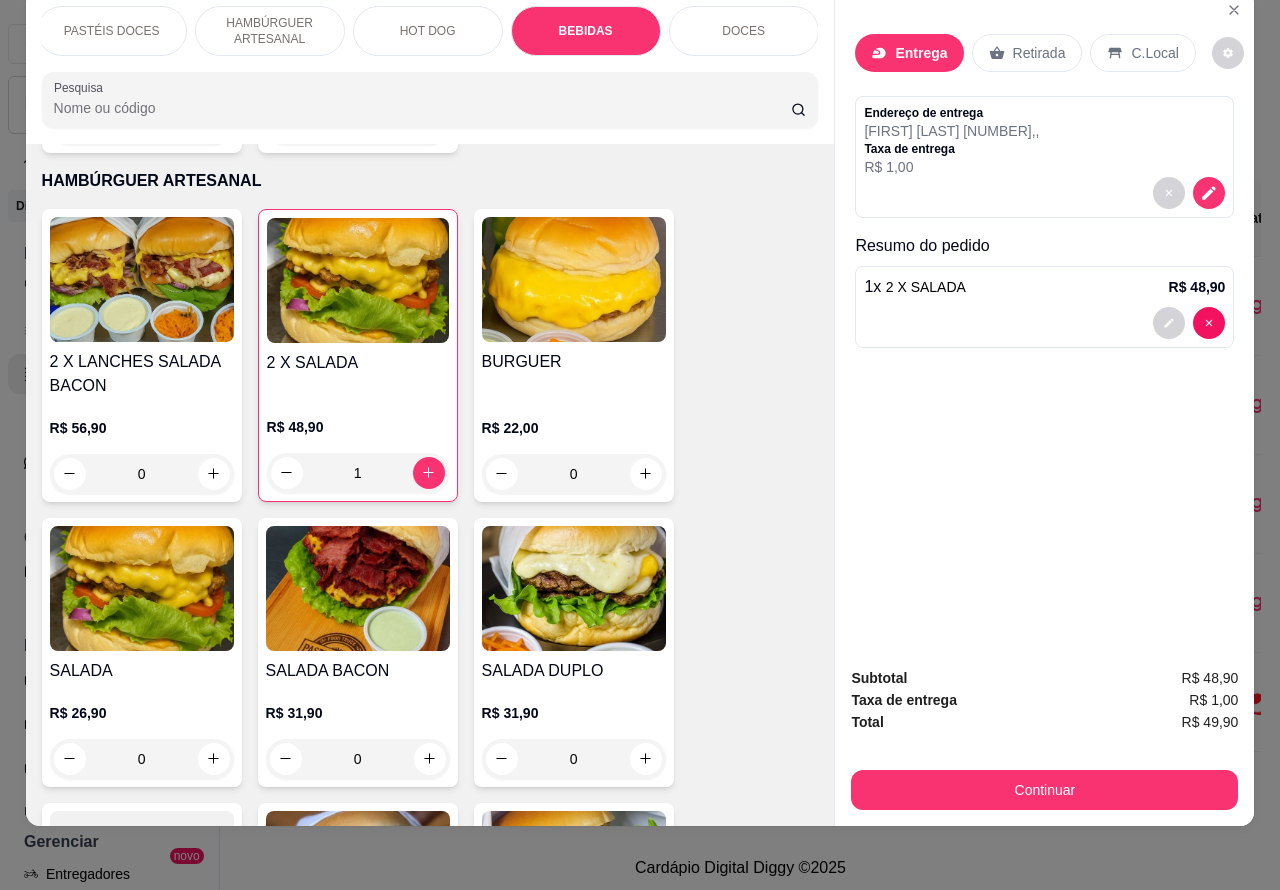 scroll, scrollTop: 6935, scrollLeft: 0, axis: vertical 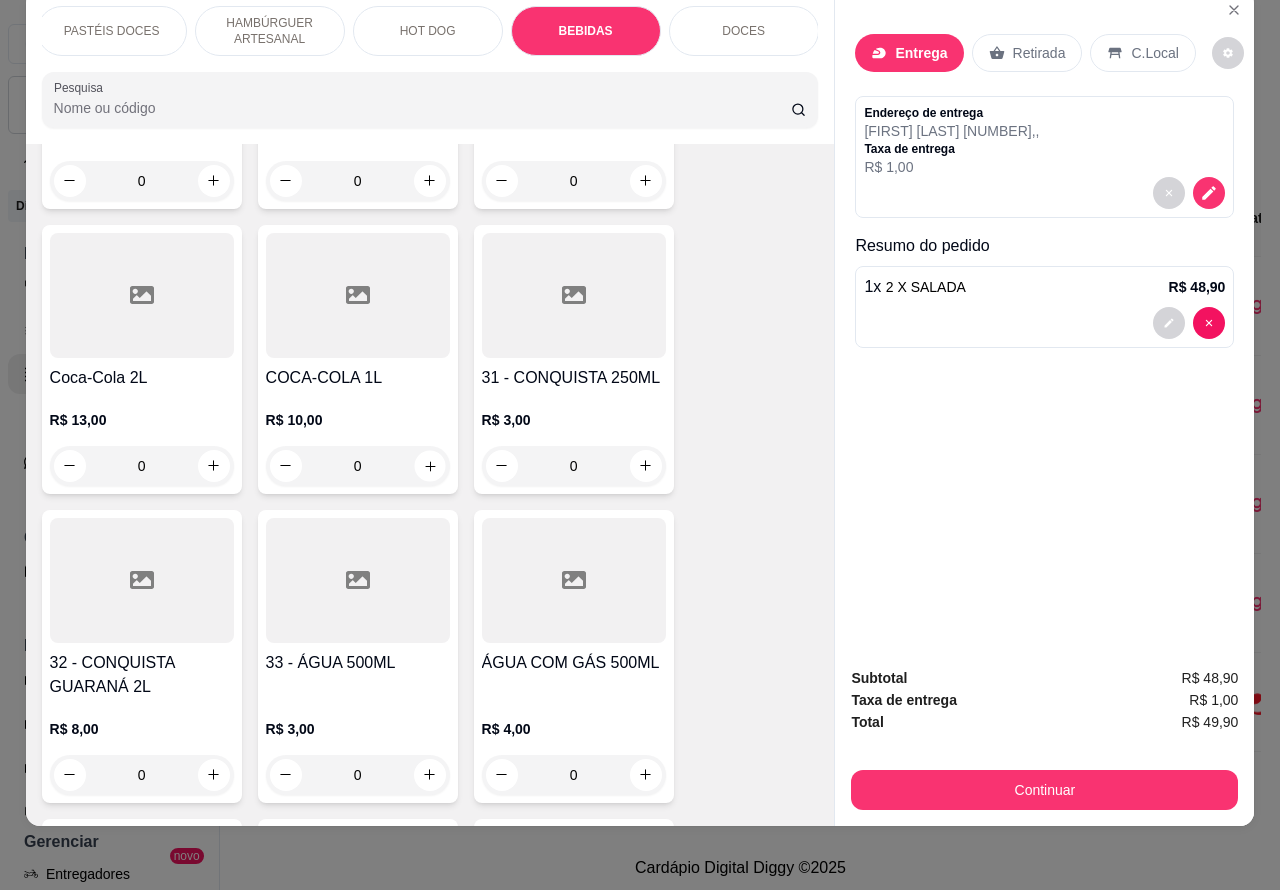 click 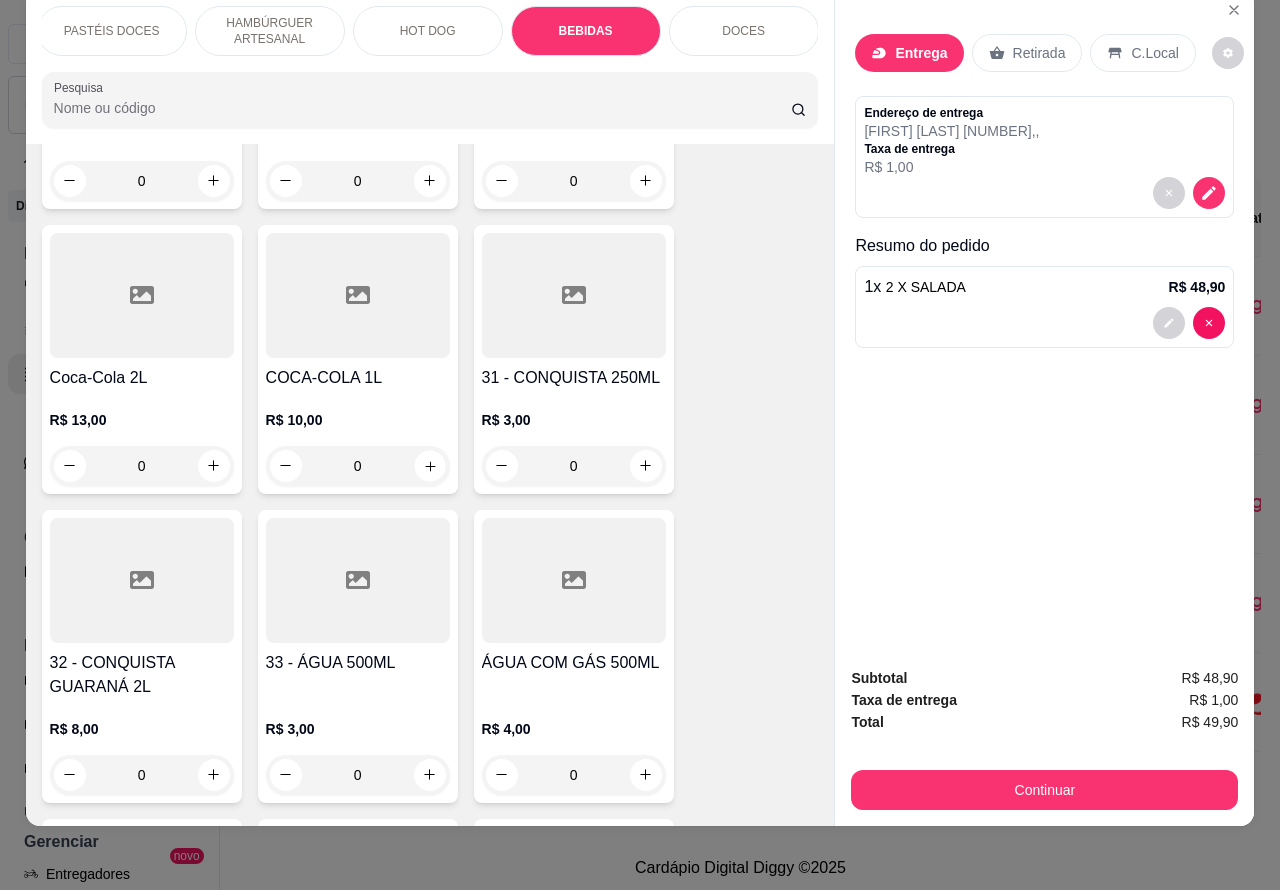 type on "1" 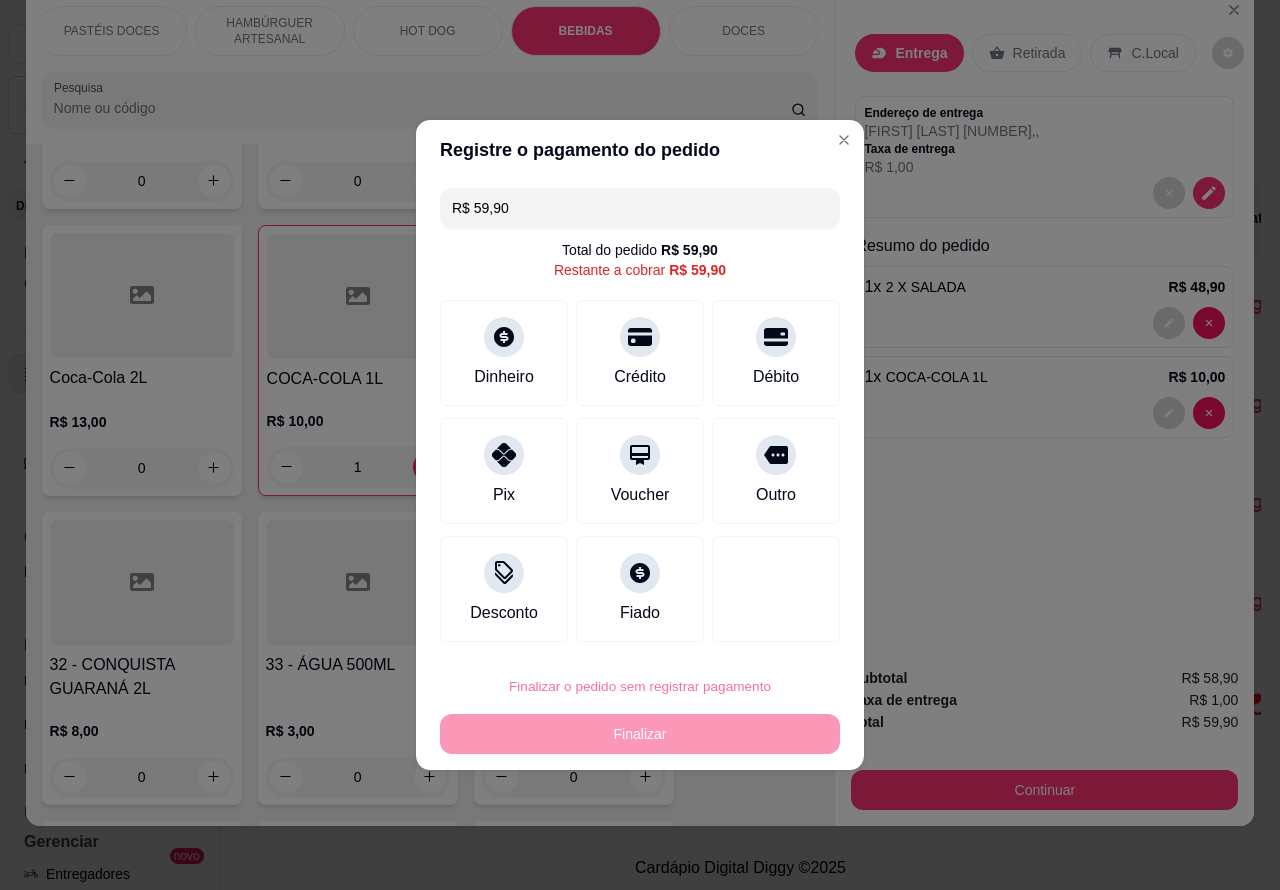 click on "Confirmar" at bounding box center [758, 630] 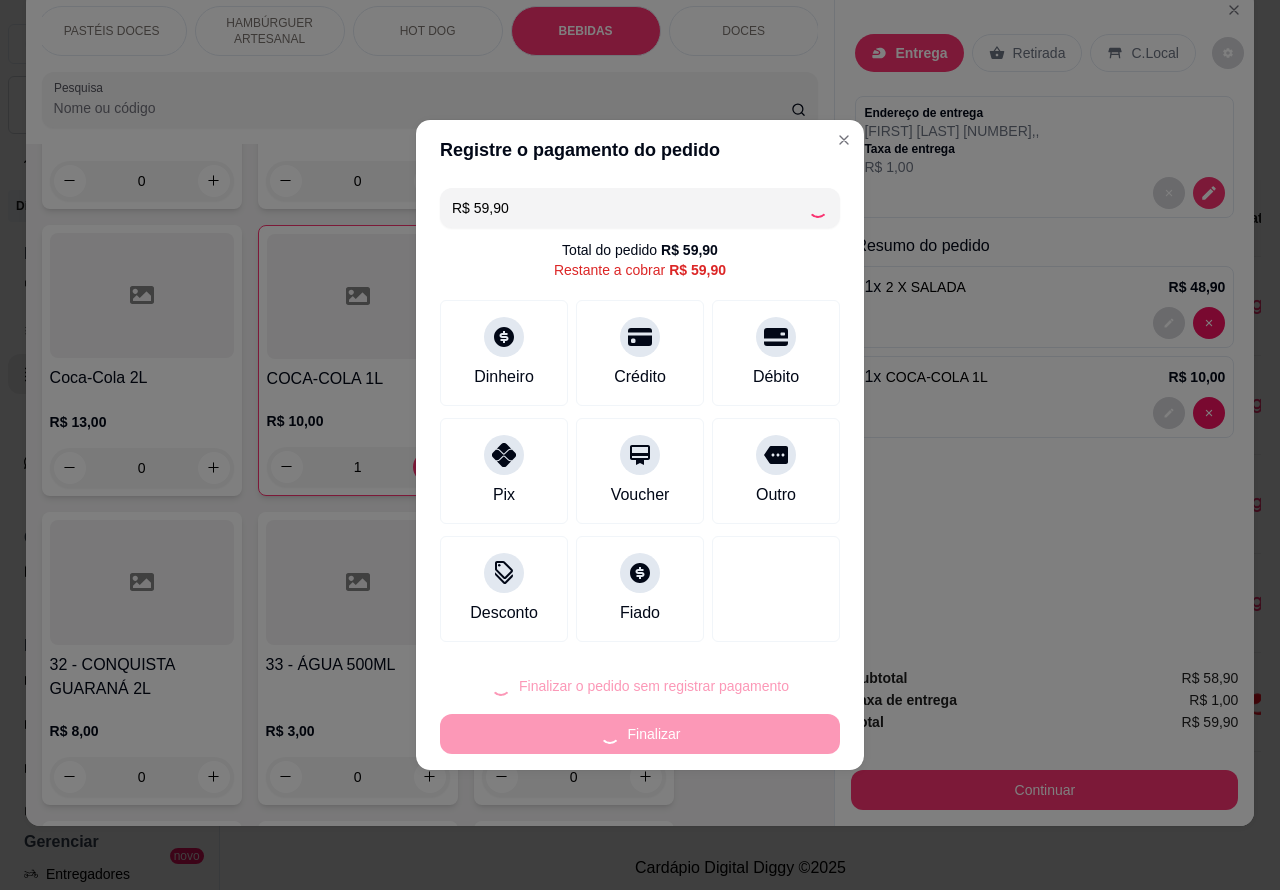 type on "0" 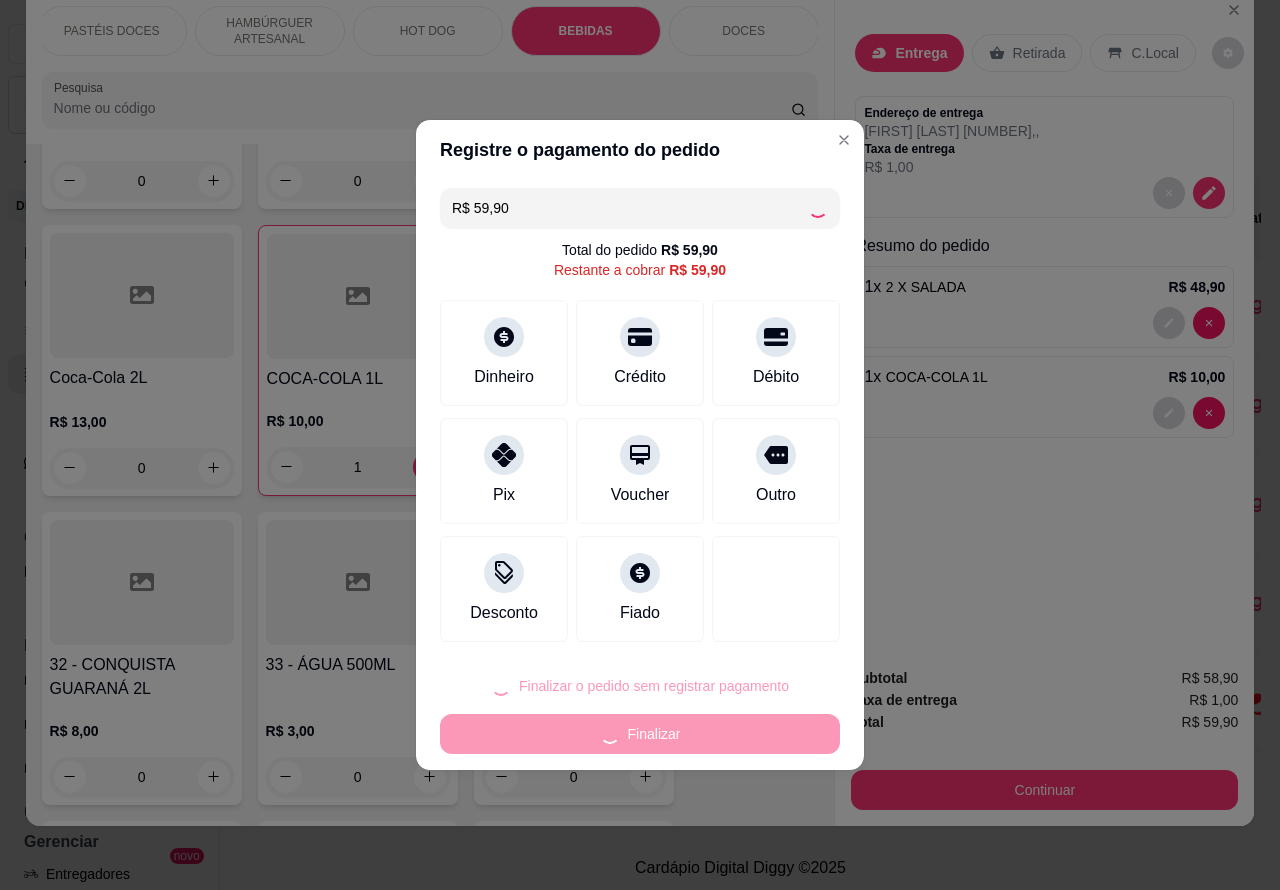type on "0" 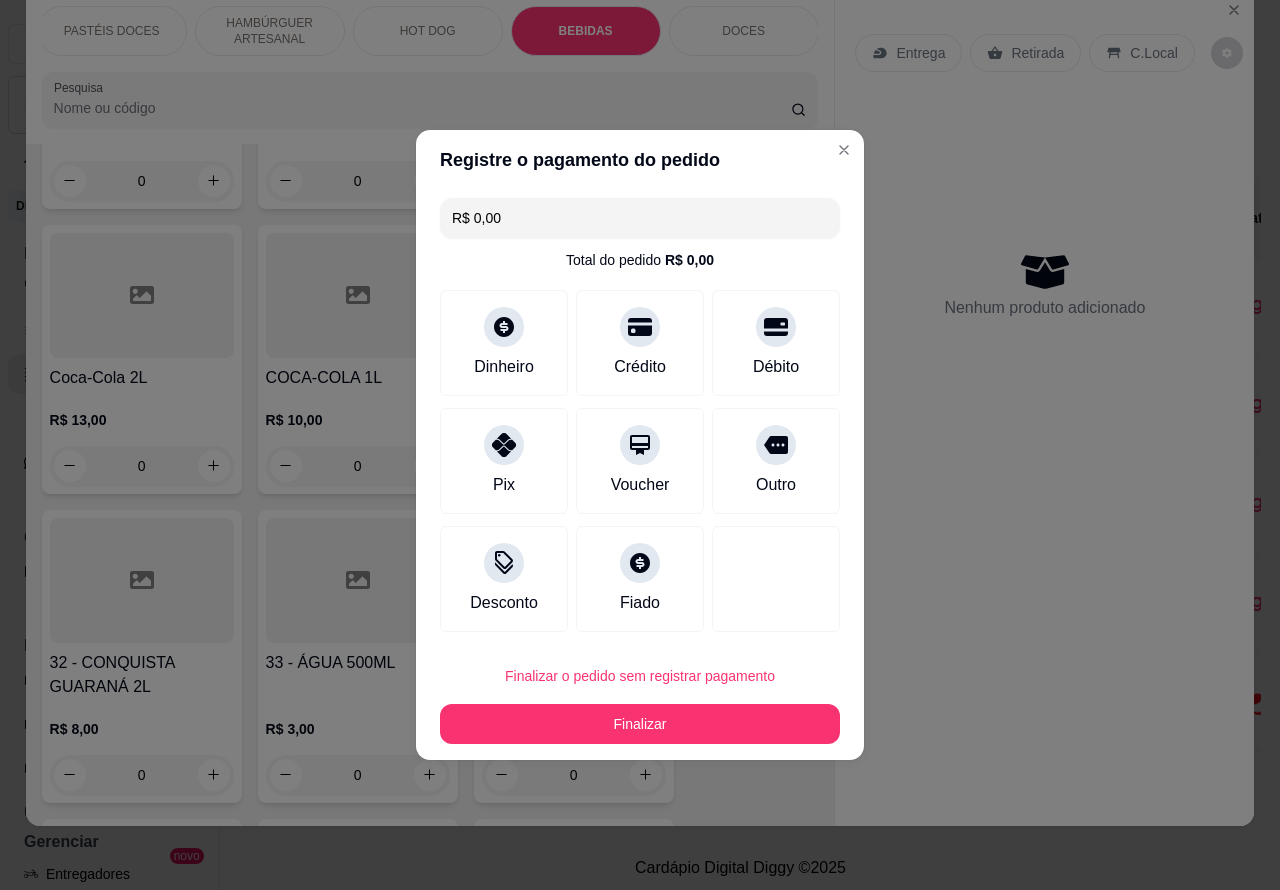 type on "R$ 0,00" 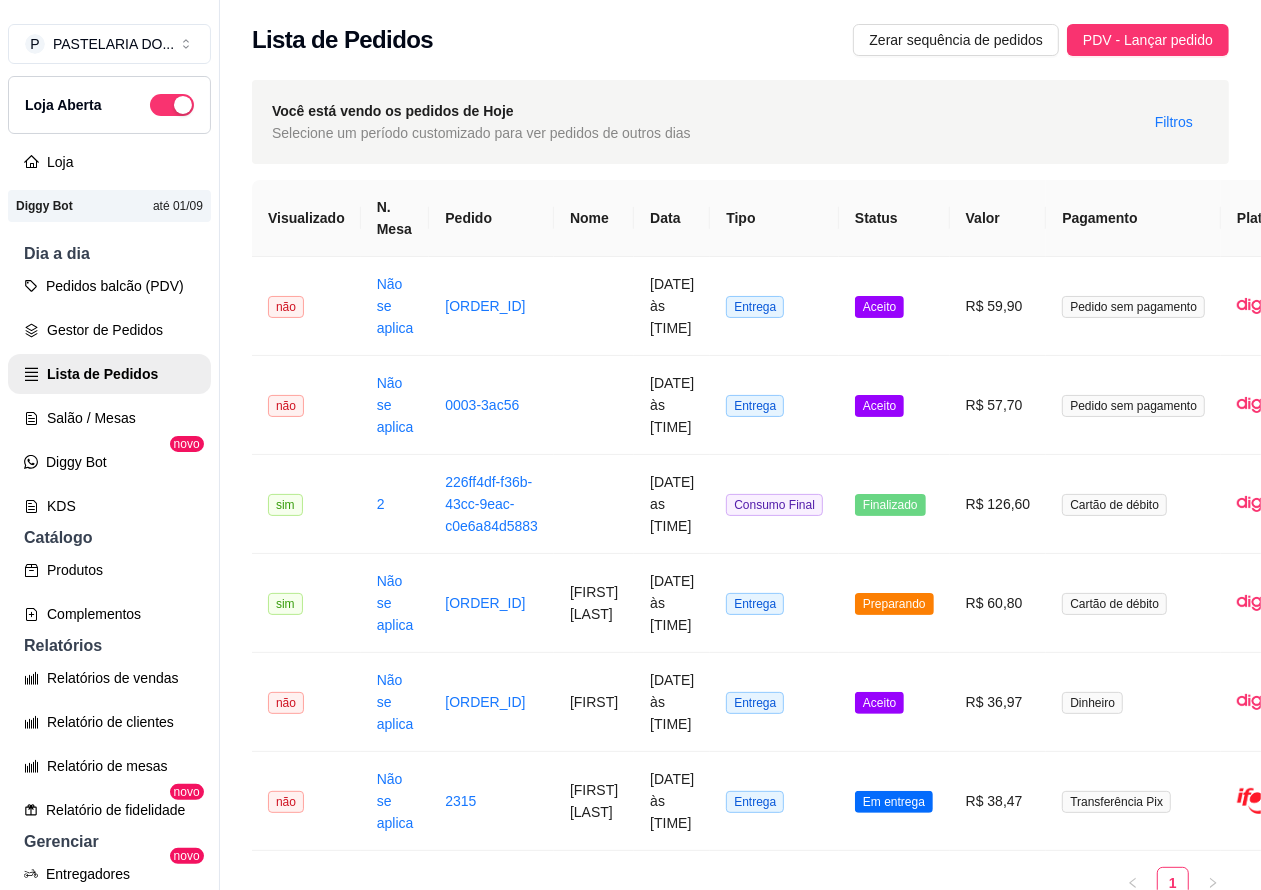 click on "Pedidos balcão (PDV)" at bounding box center [109, 286] 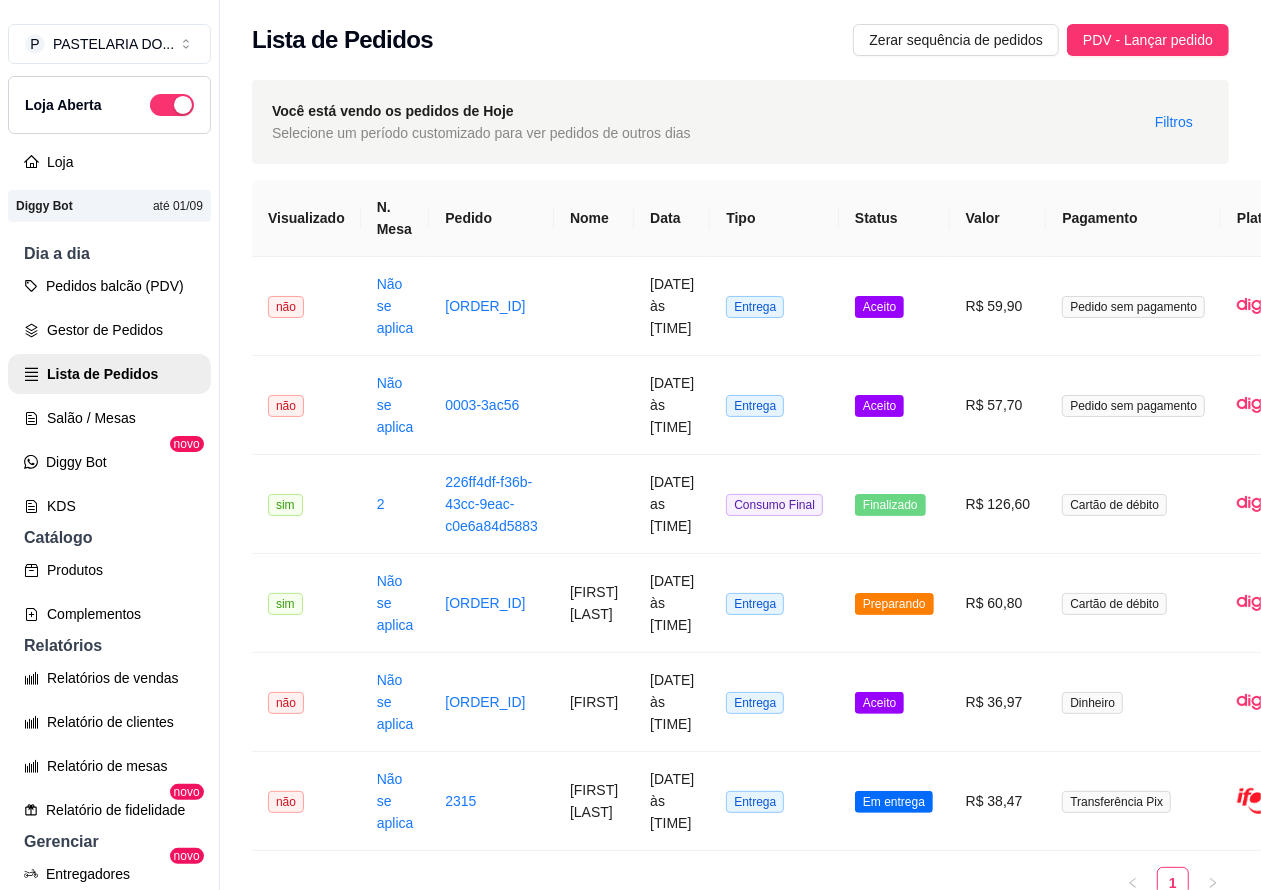click on "Pedidos balcão (PDV)" at bounding box center [109, 286] 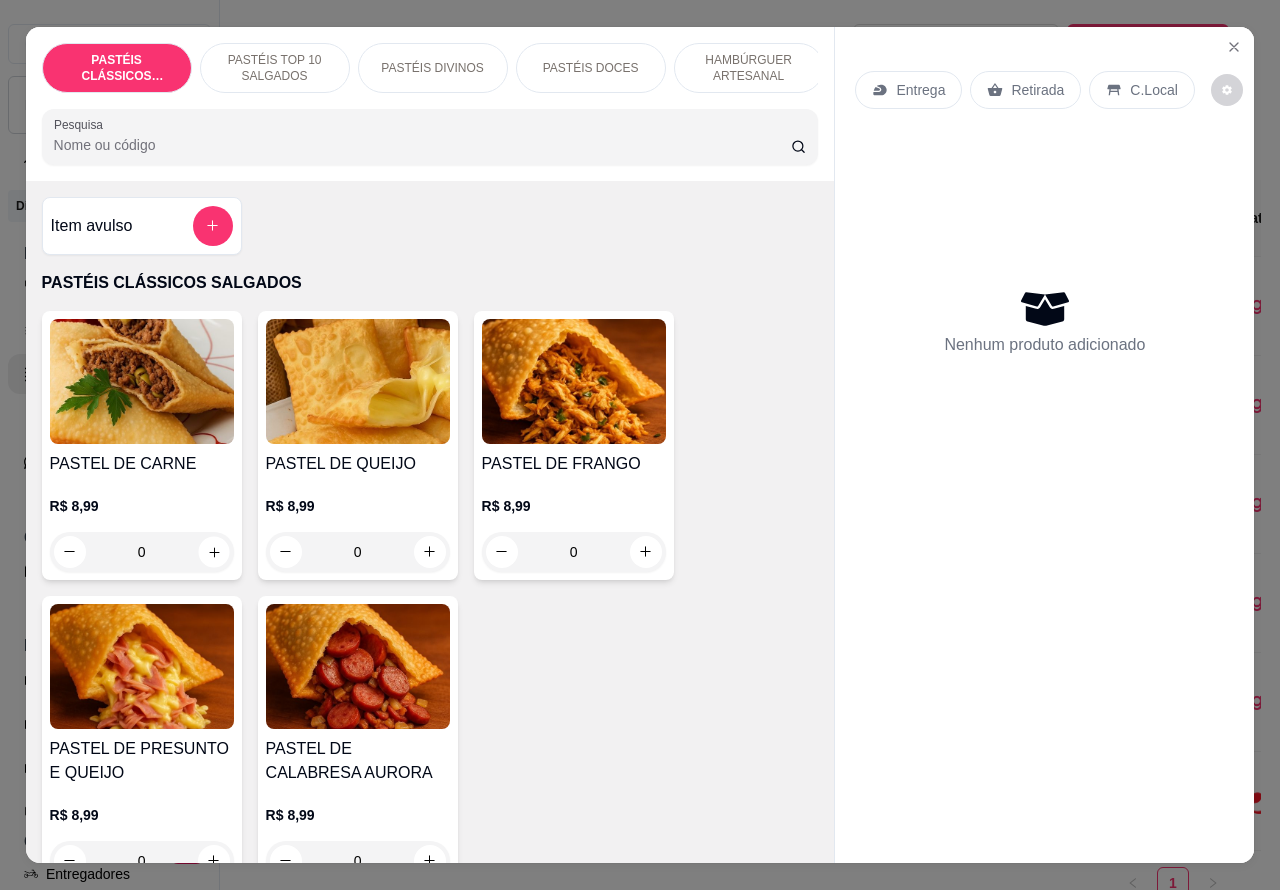 click 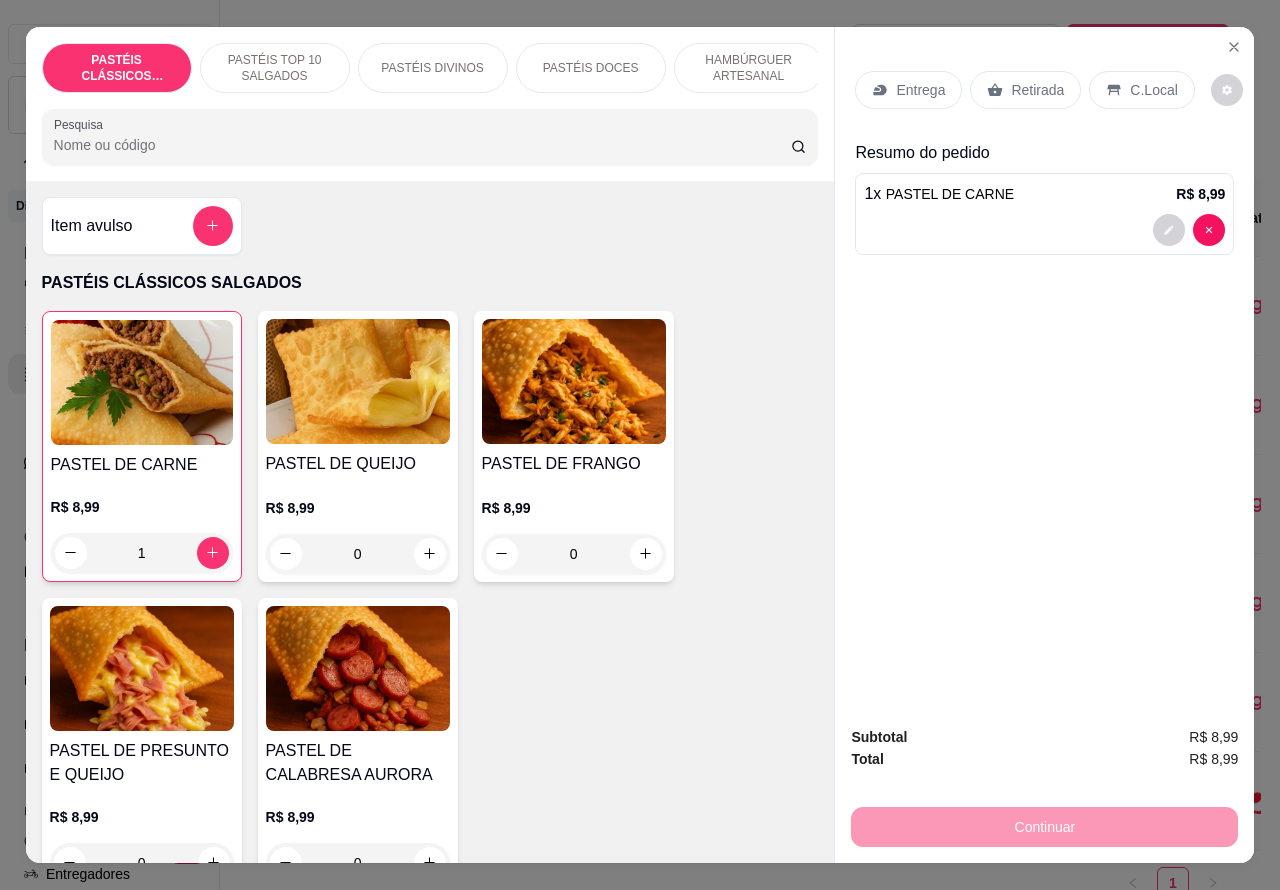 click 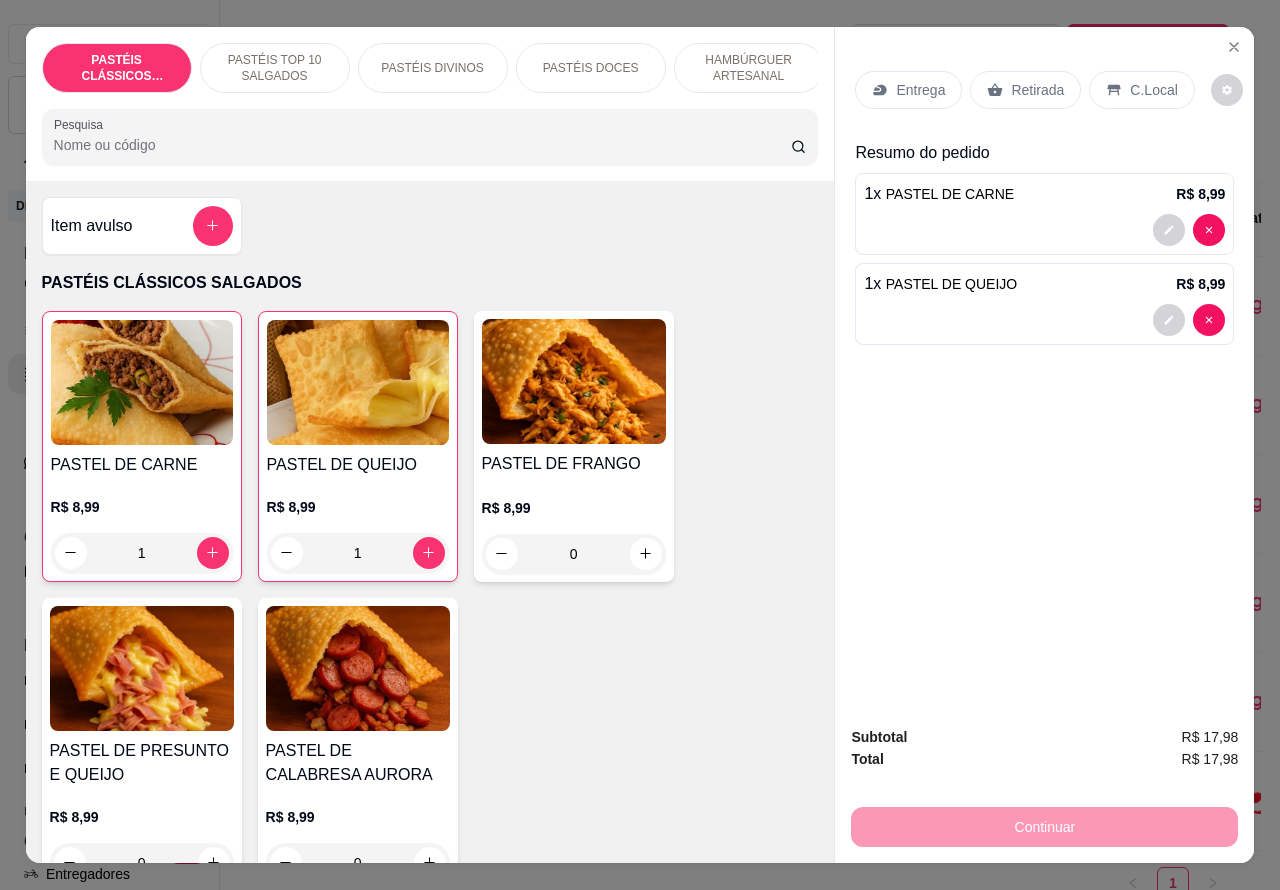 click on "1 x   PASTEL DE QUEIJO  R$ 8,99" at bounding box center (1044, 304) 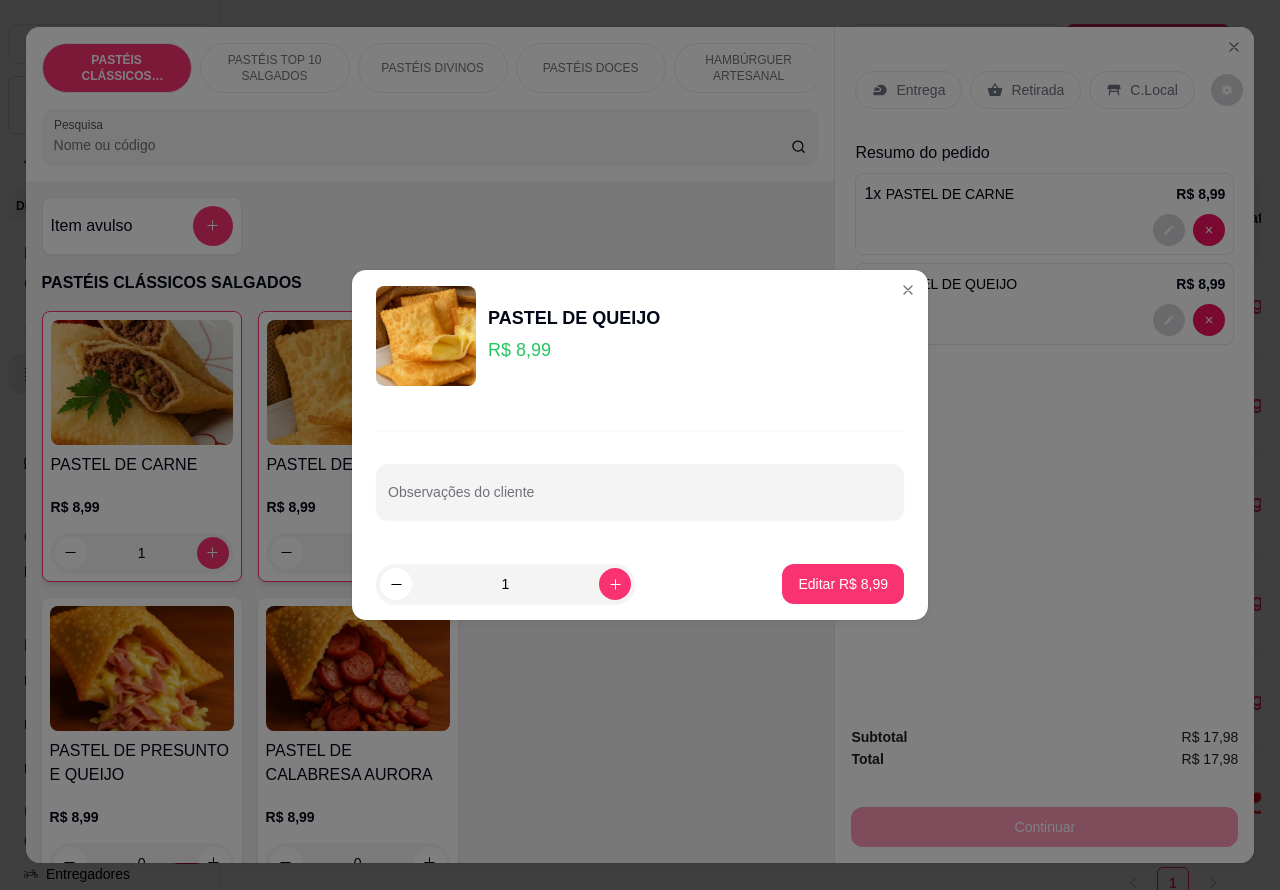 click on "Observações do cliente" at bounding box center [640, 492] 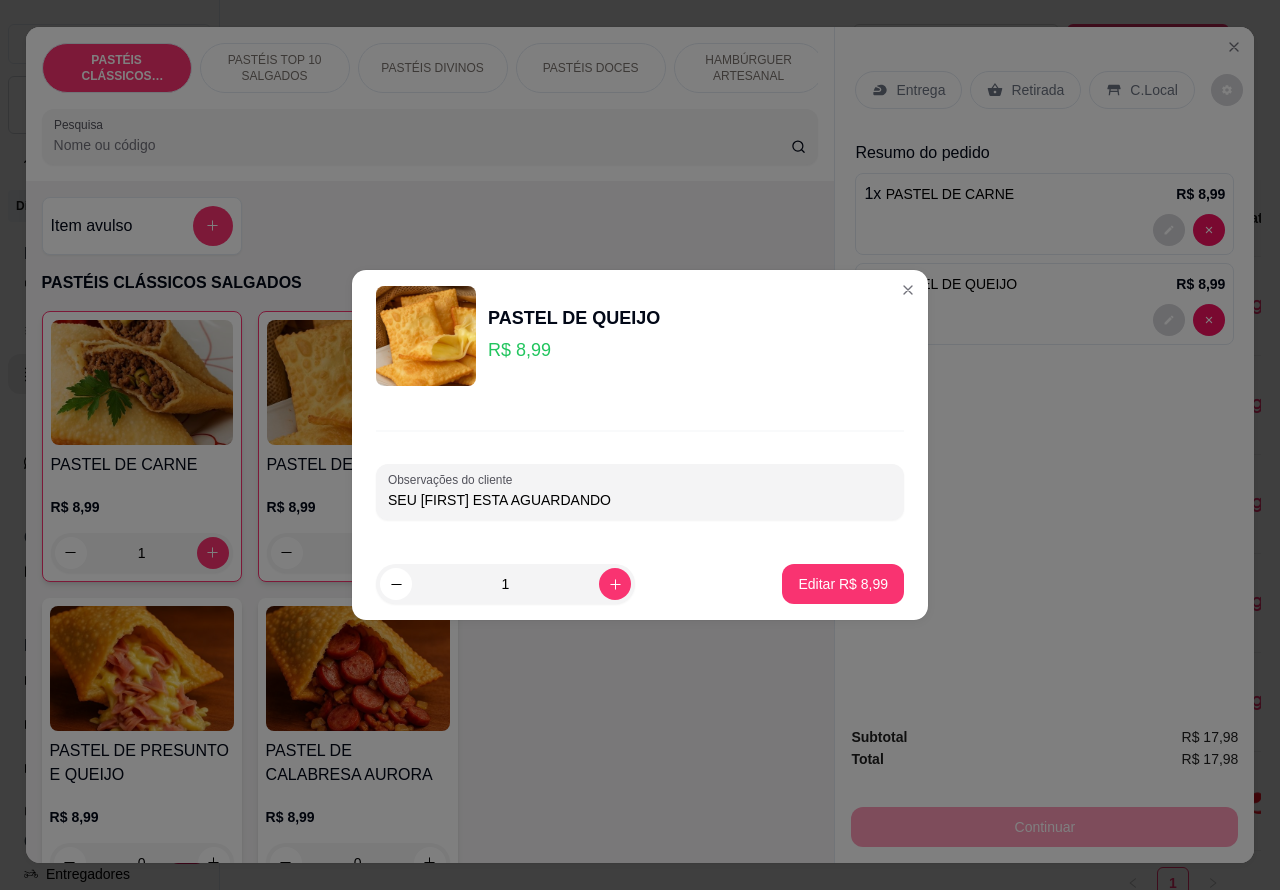 type on "SEU [FIRST] ESTA AGUARDANDO" 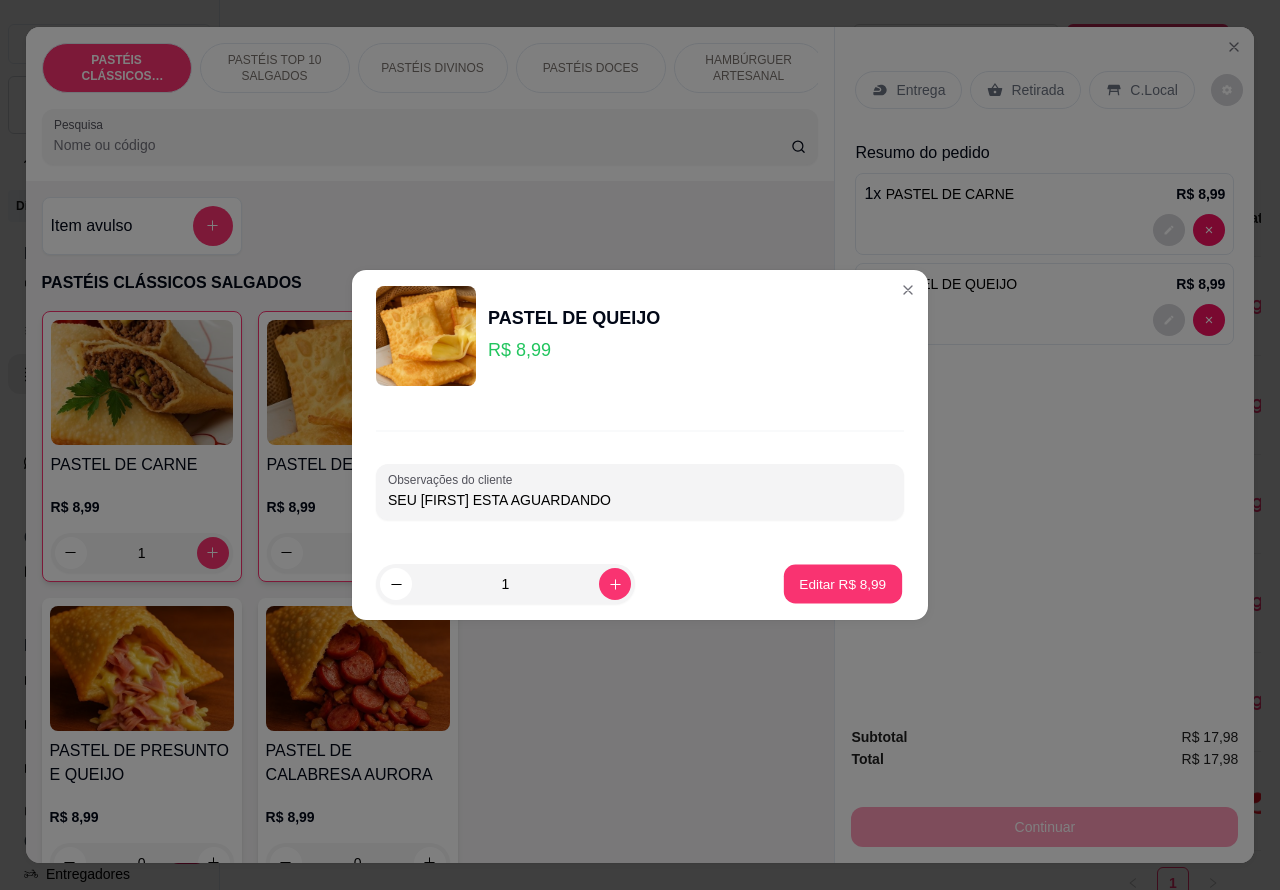 click on "Editar   R$ 8,99" at bounding box center (843, 583) 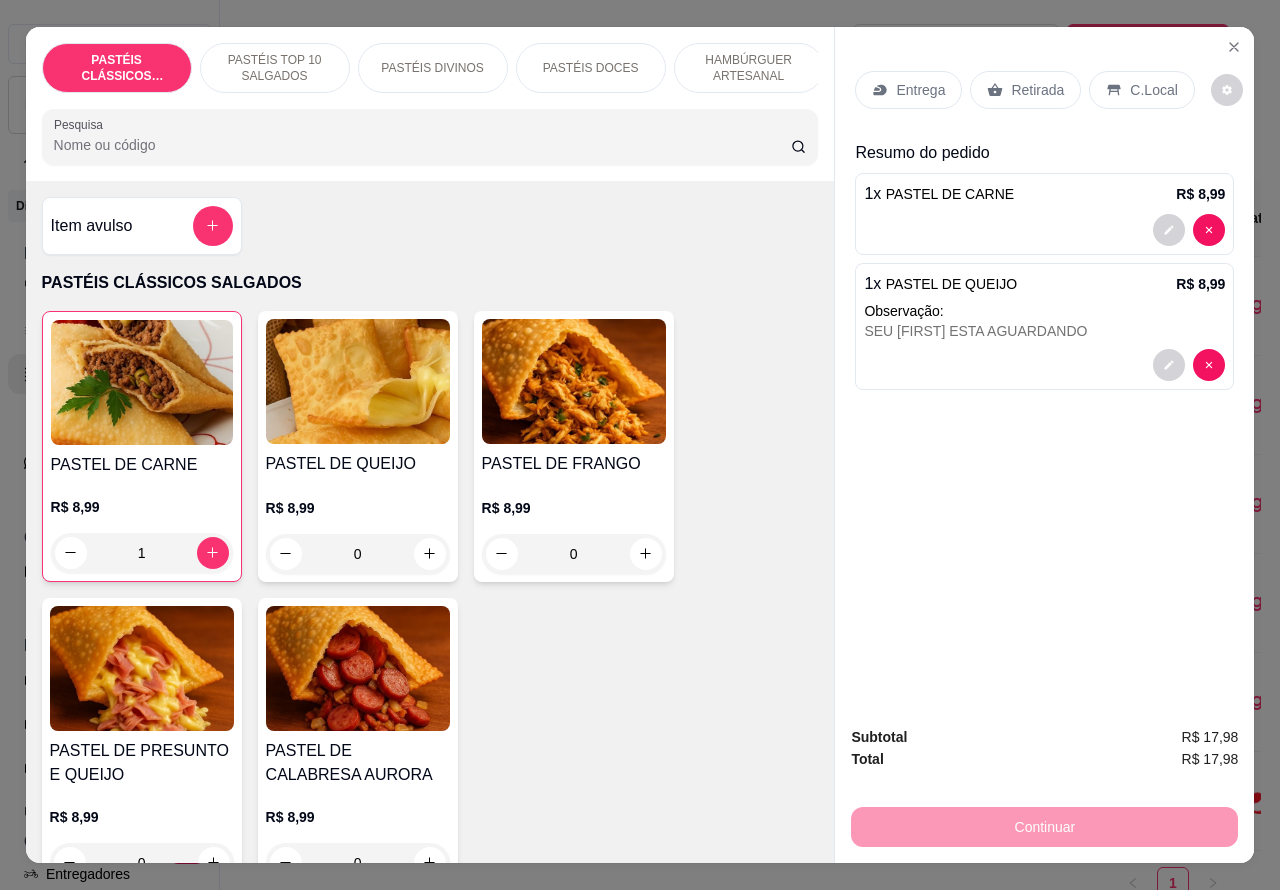 click on "Retirada" at bounding box center [1025, 90] 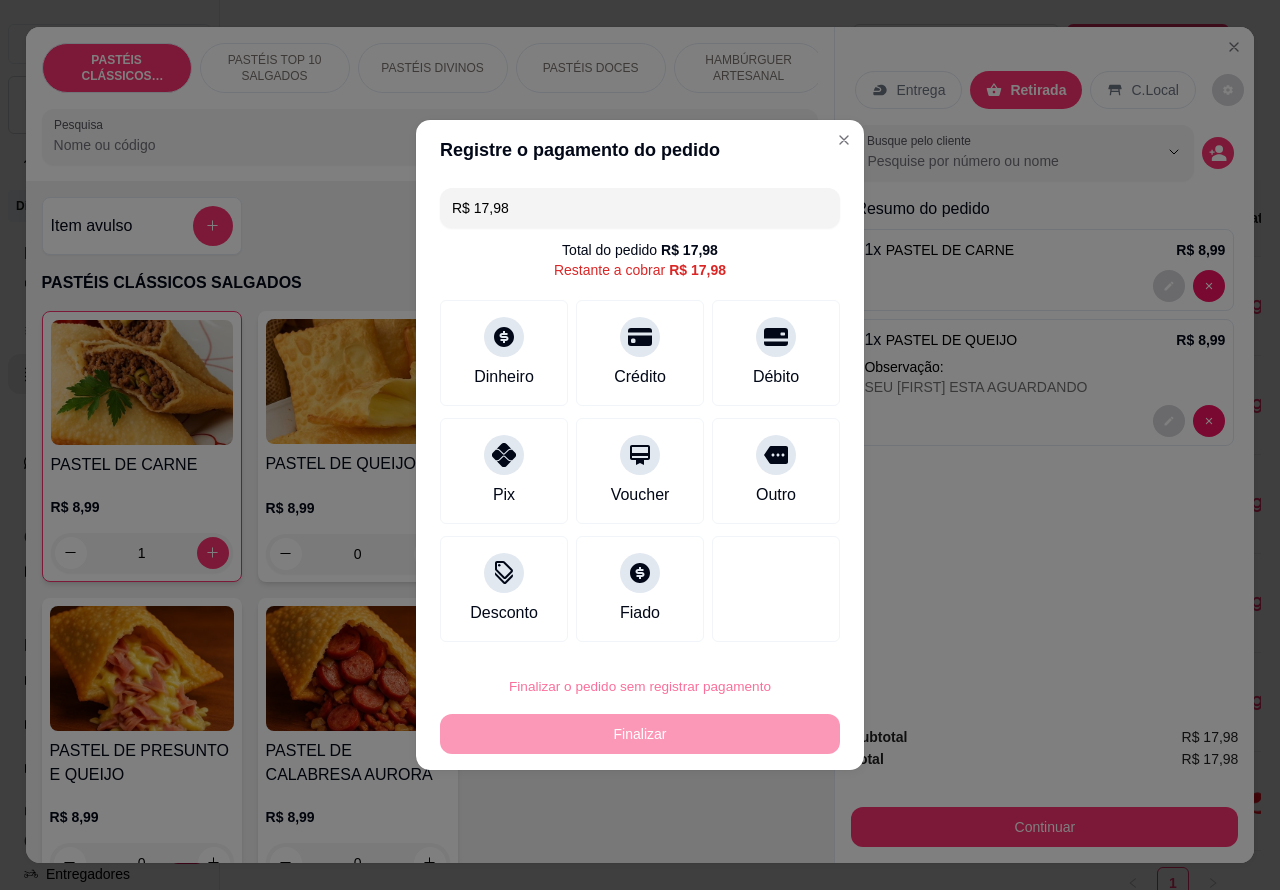 click on "Confirmar" at bounding box center [758, 630] 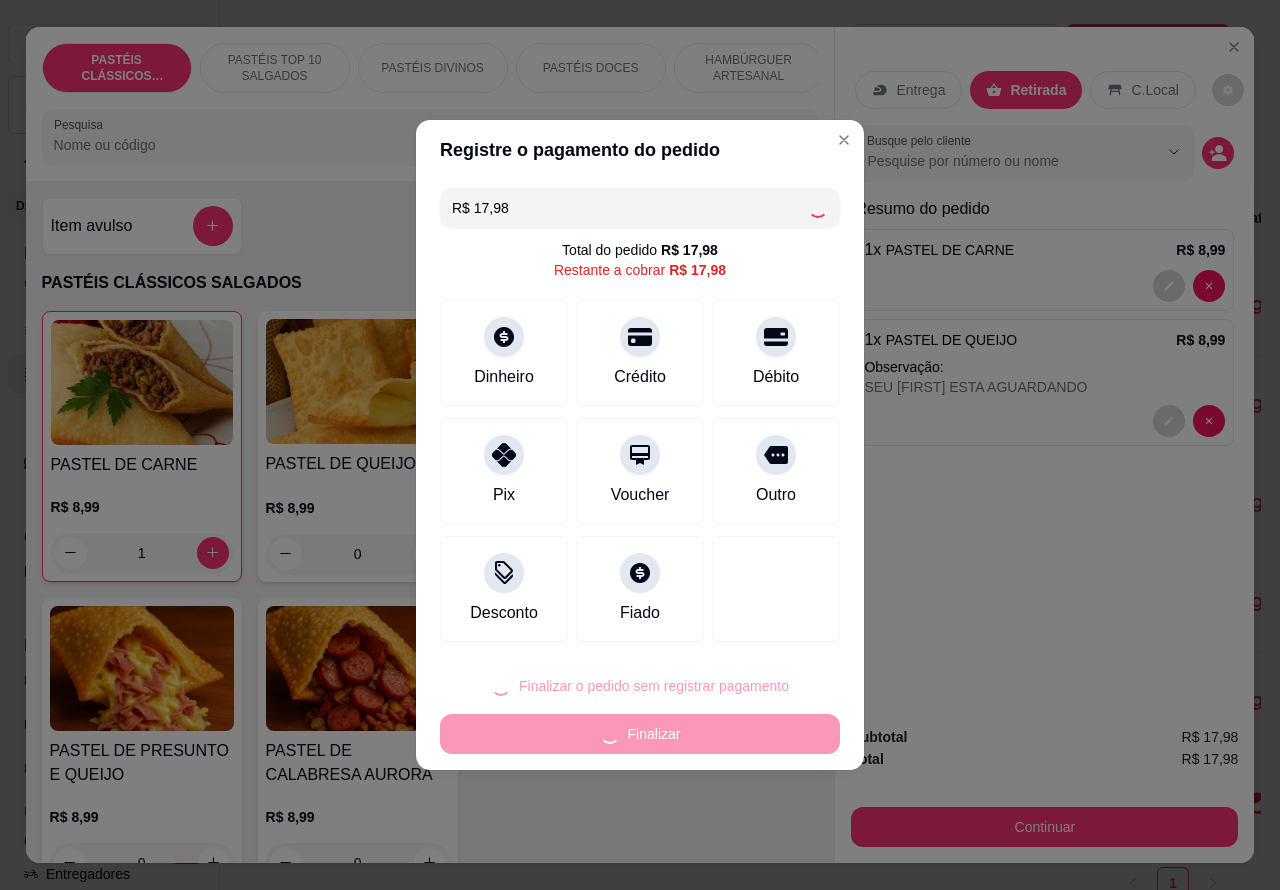 type on "0" 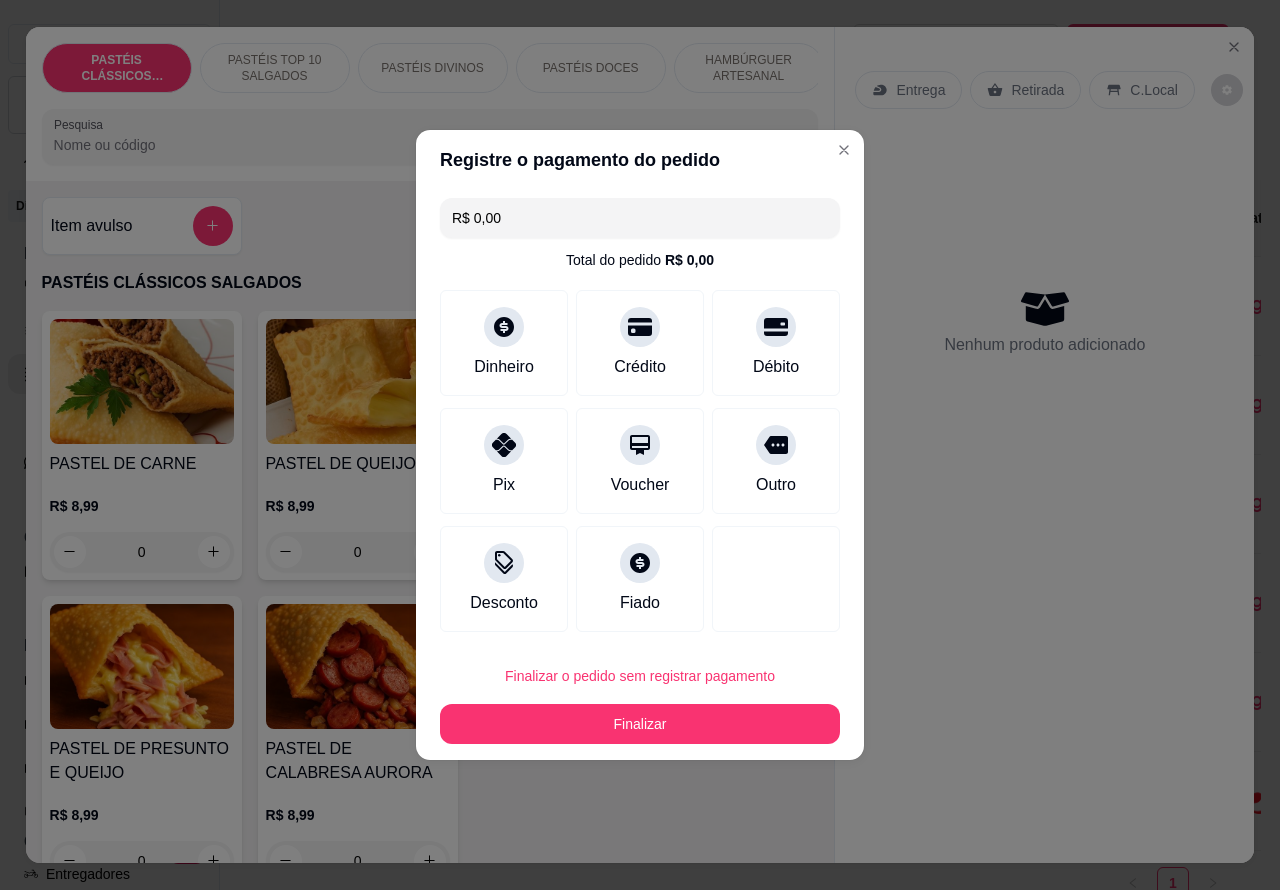 type on "R$ 0,00" 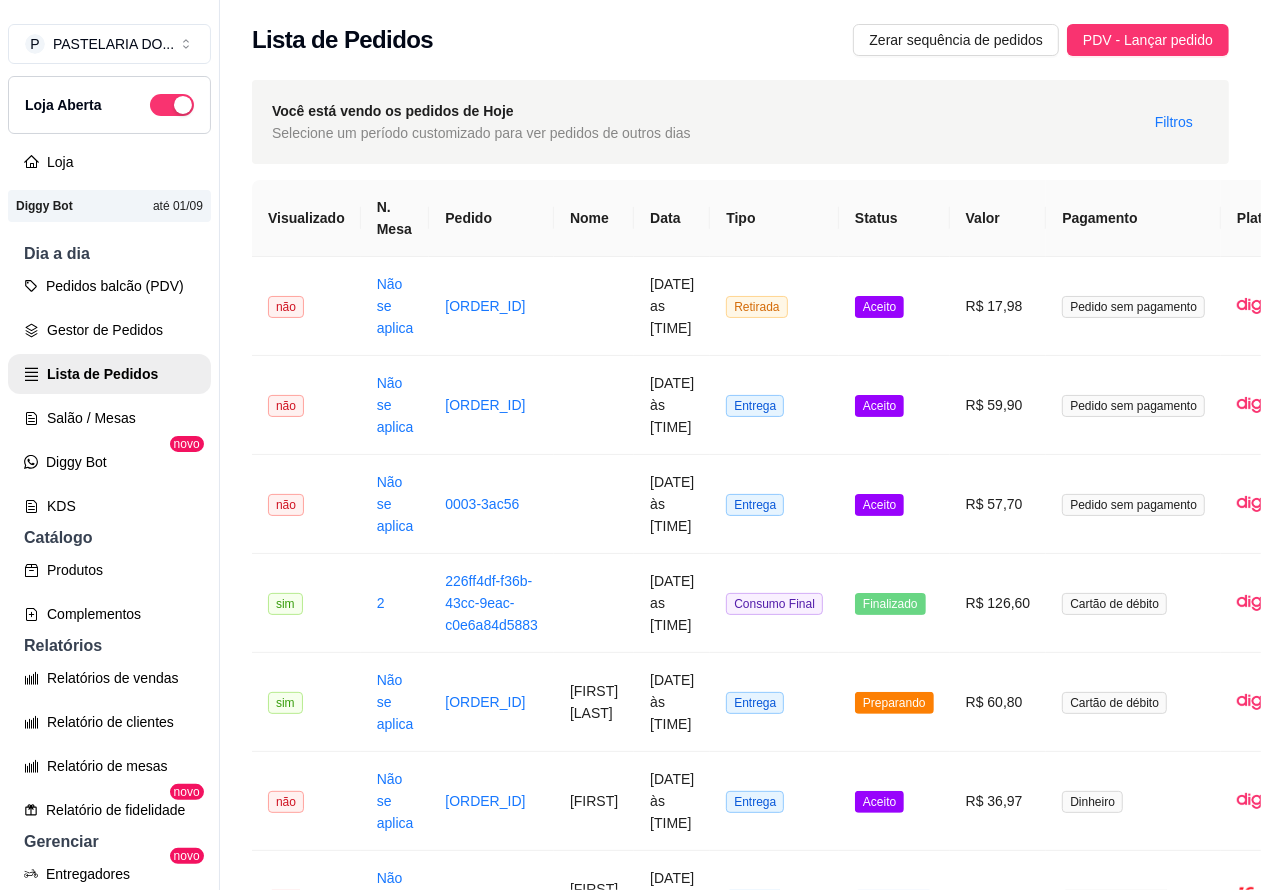 click at bounding box center (630, 445) 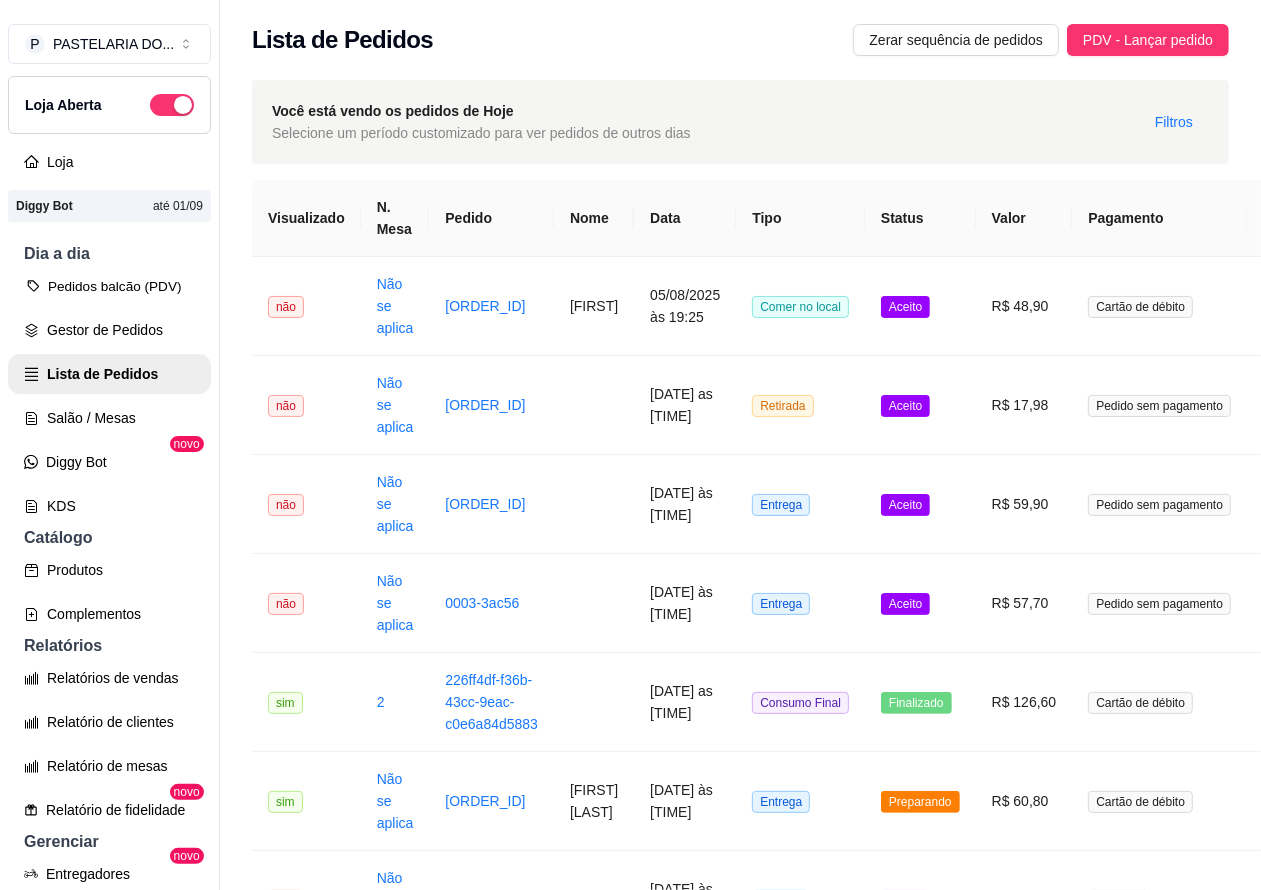 click on "Pedidos balcão (PDV)" at bounding box center (109, 286) 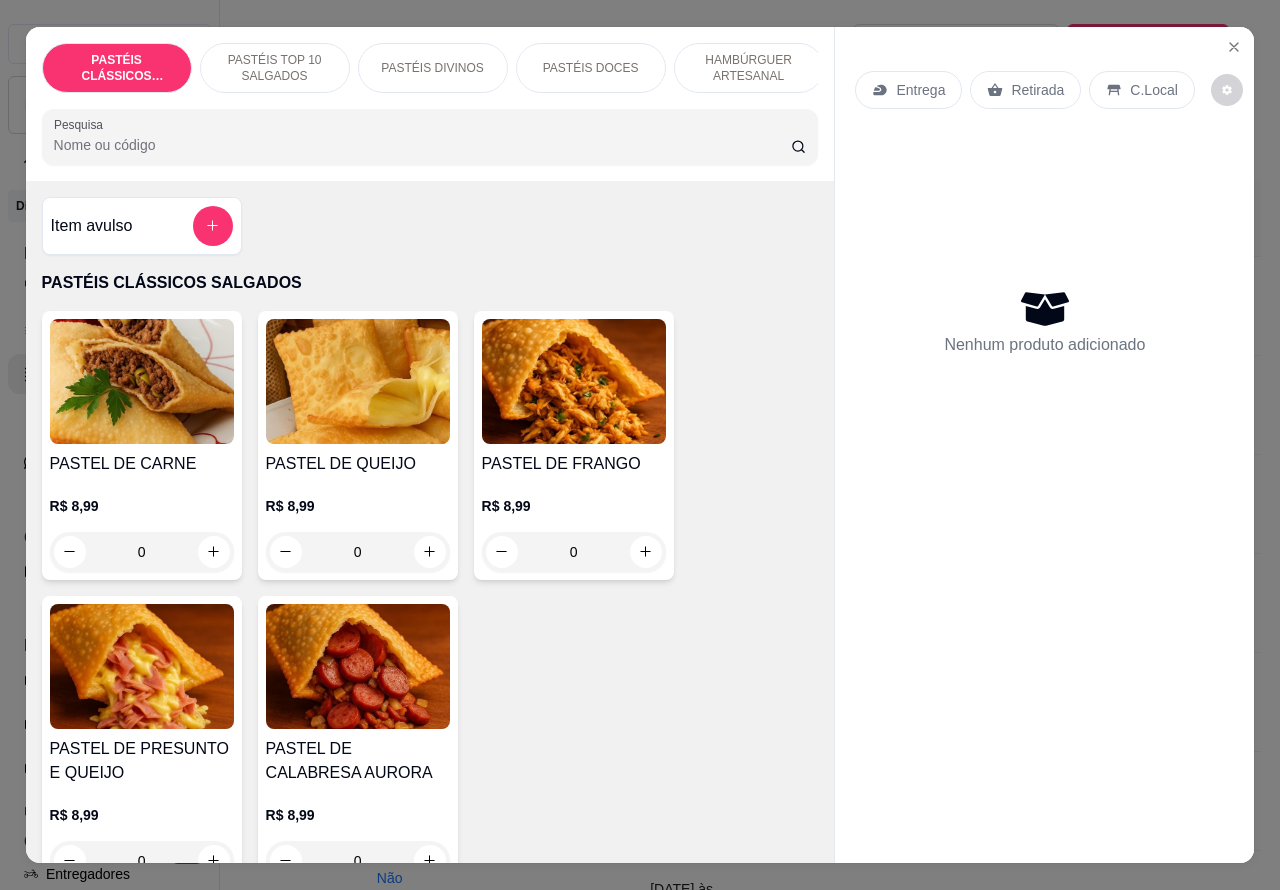 click on "HAMBÚRGUER ARTESANAL" at bounding box center (749, 68) 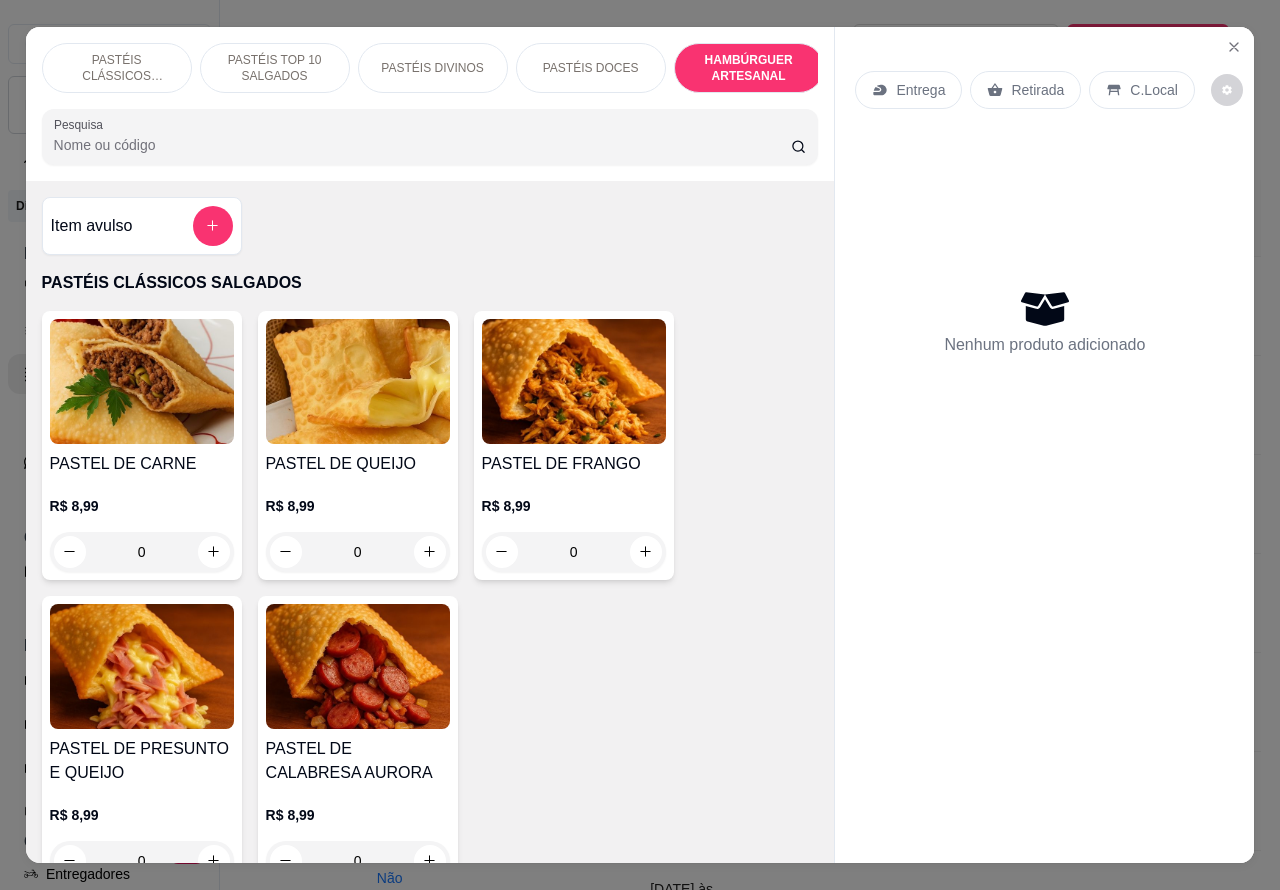 scroll, scrollTop: 4812, scrollLeft: 0, axis: vertical 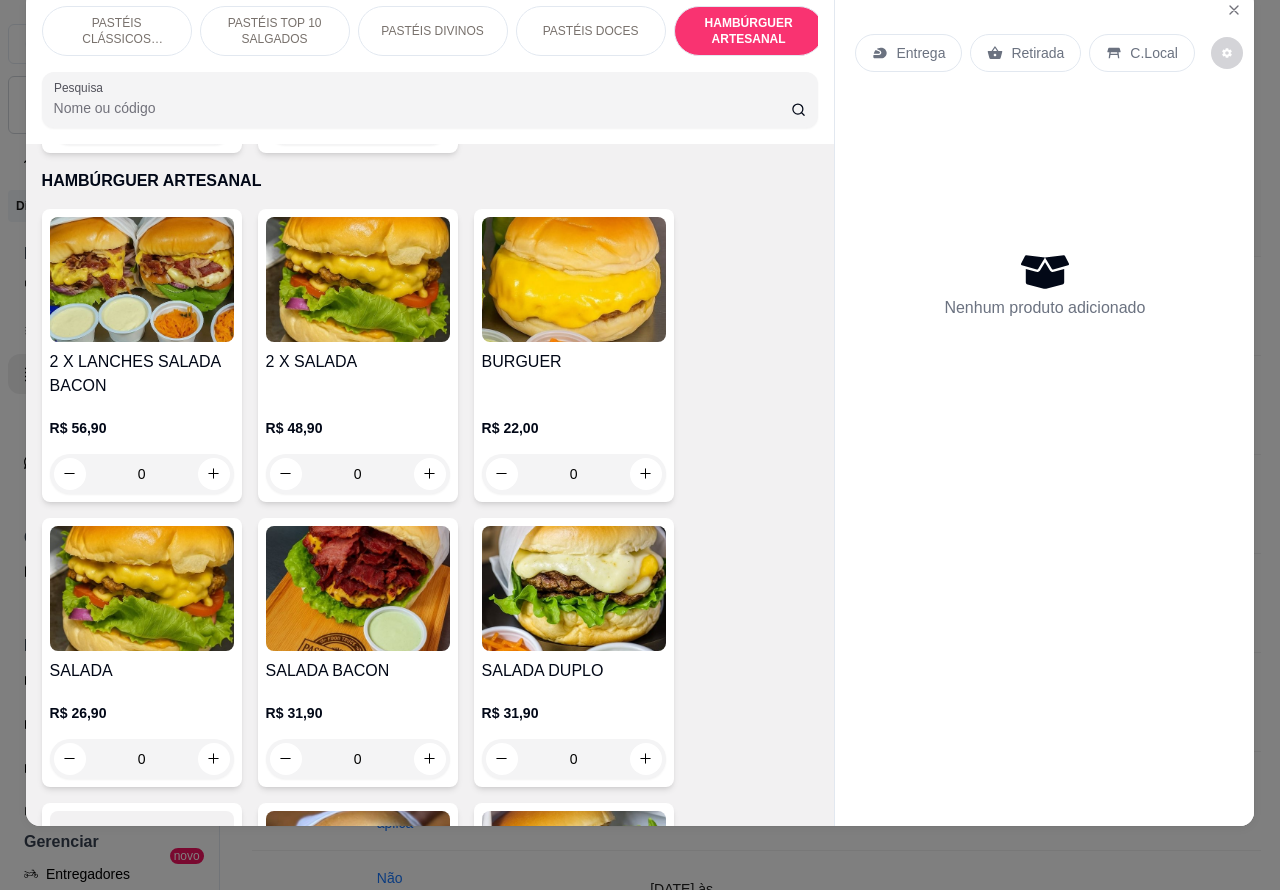 click on "0" at bounding box center [142, 474] 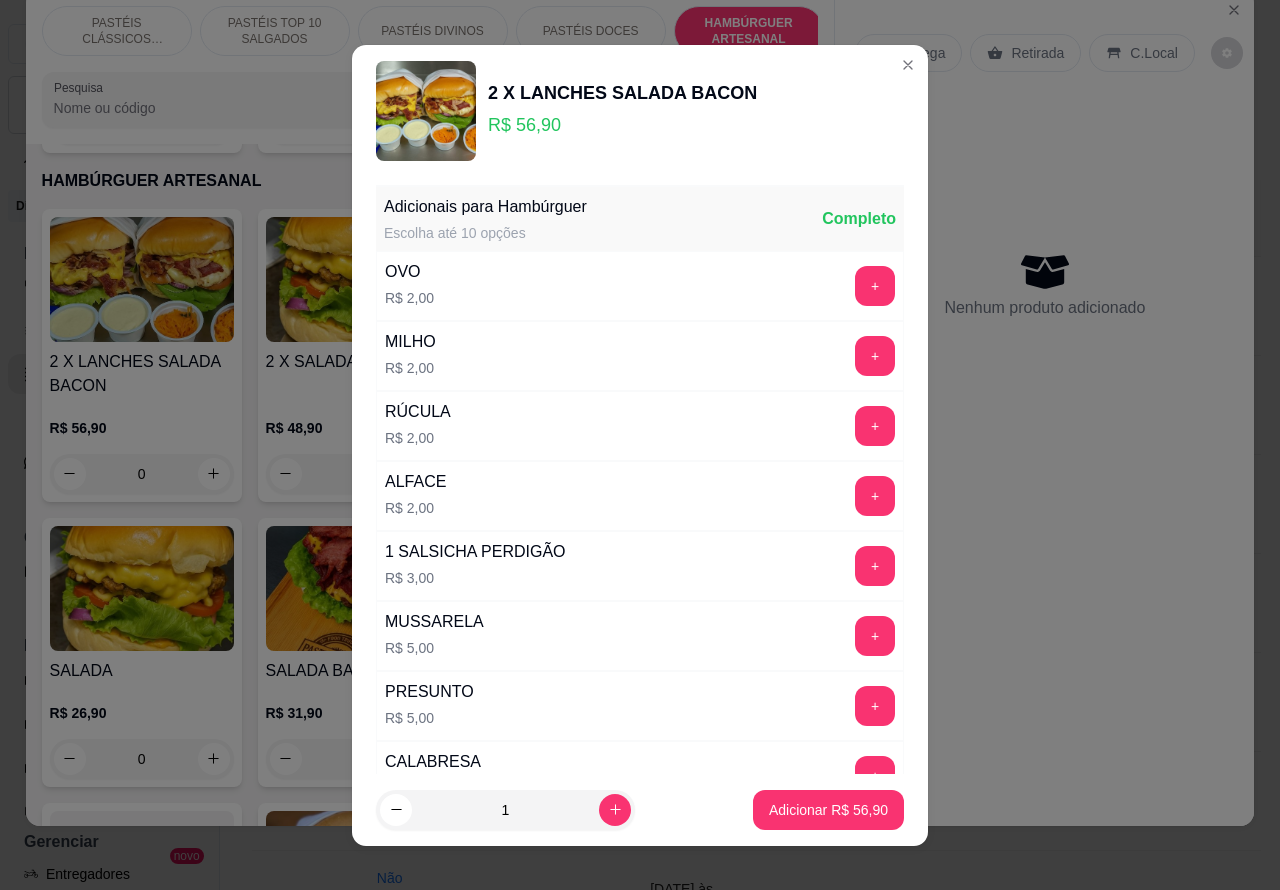 click on "Adicionar   R$ 56,90" at bounding box center (828, 810) 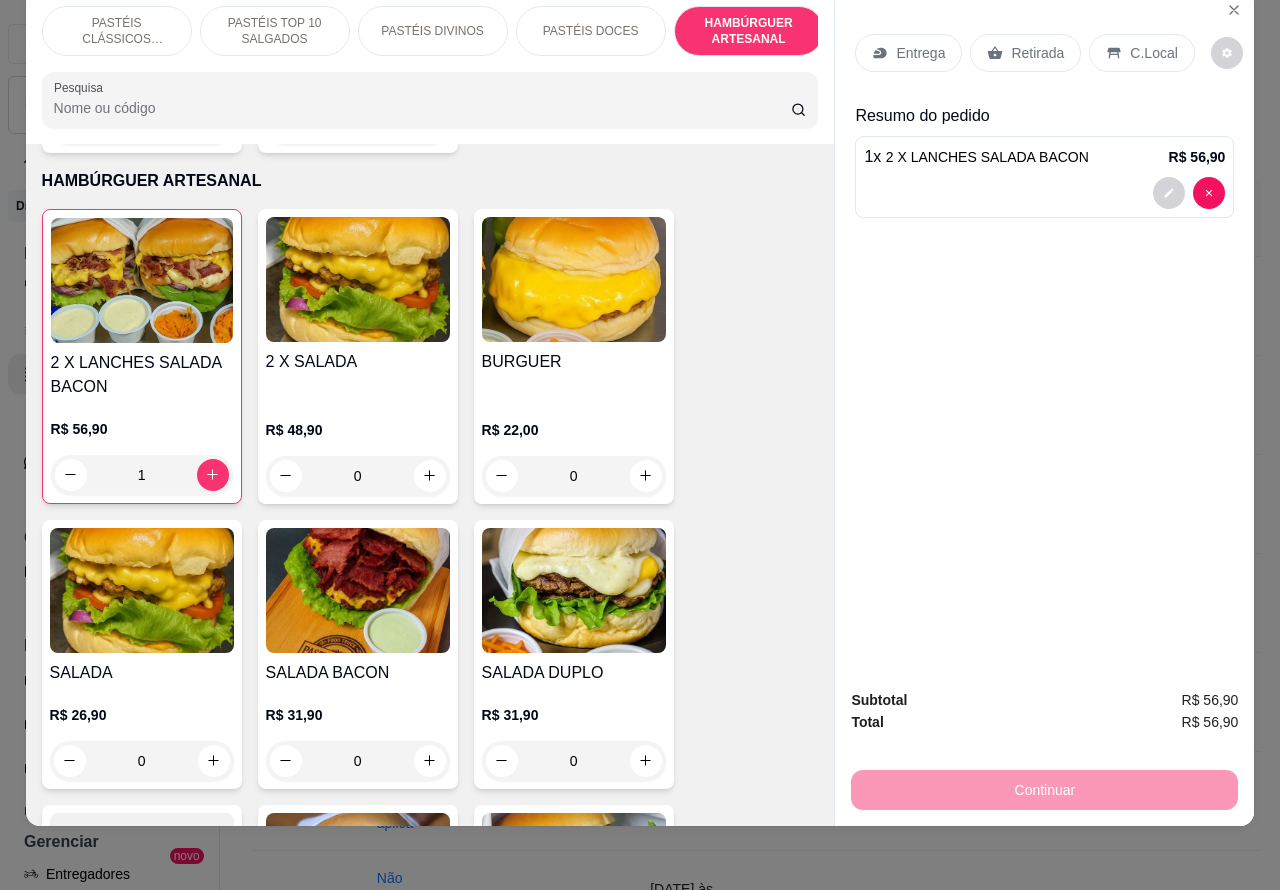 scroll, scrollTop: 5018, scrollLeft: 0, axis: vertical 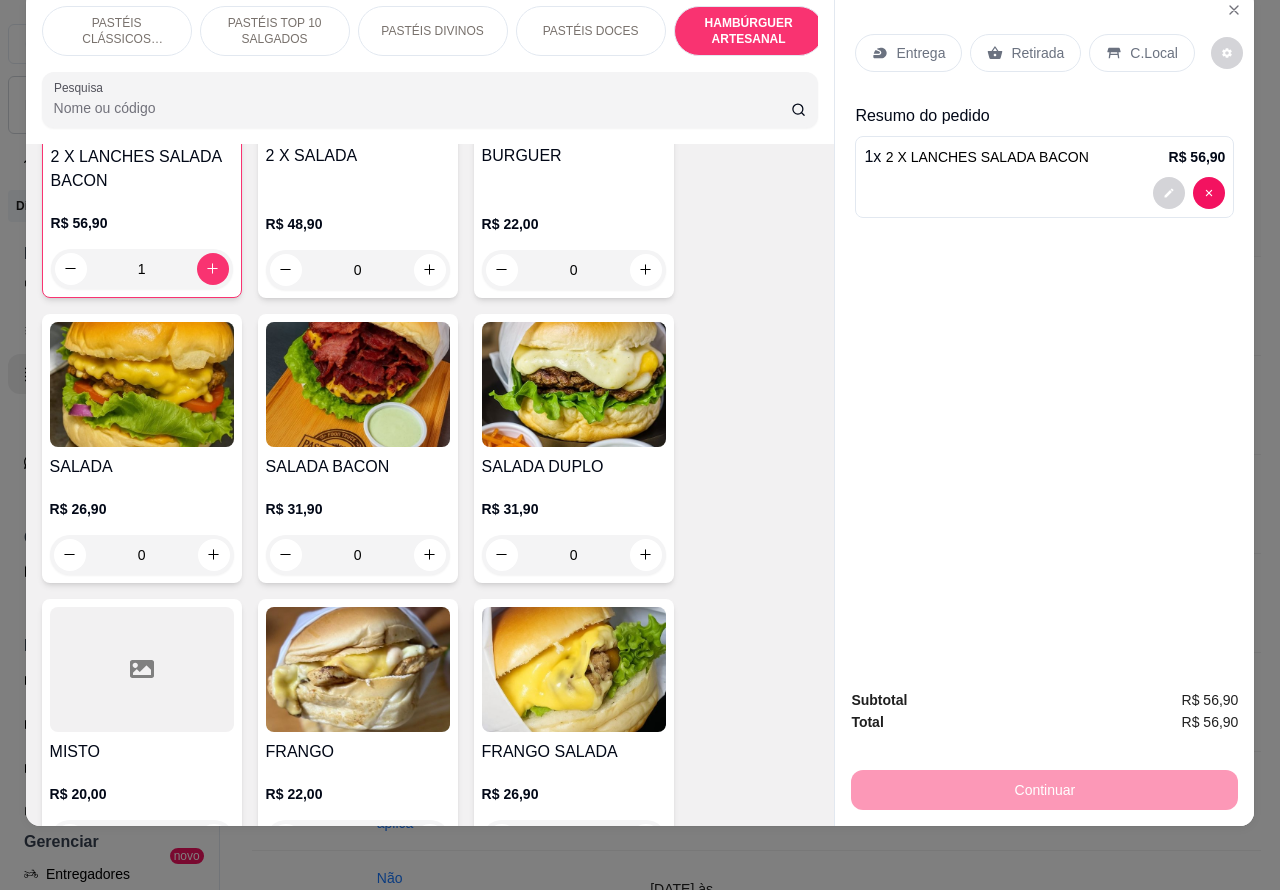 click on "0" at bounding box center (358, 555) 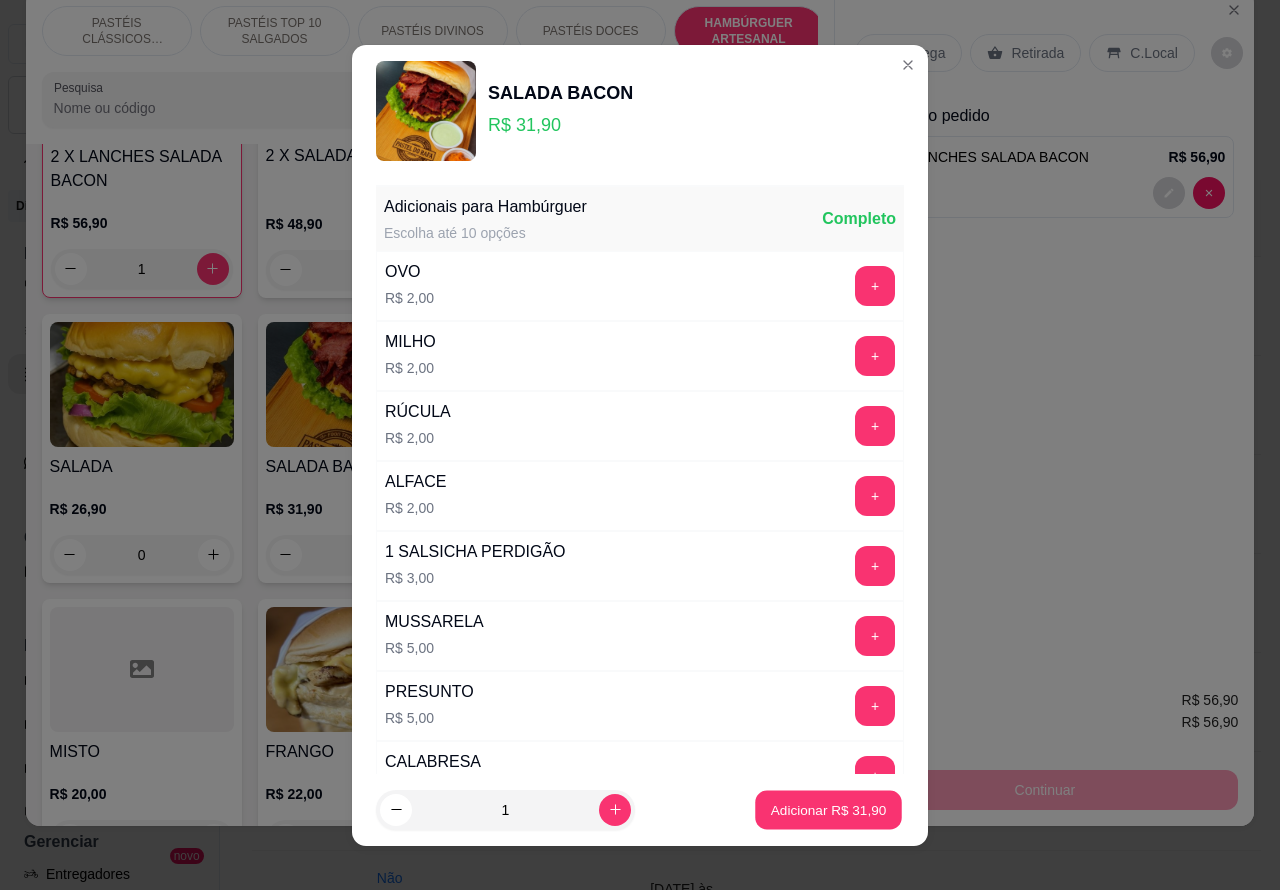 click on "Adicionar   R$ 31,90" at bounding box center (829, 809) 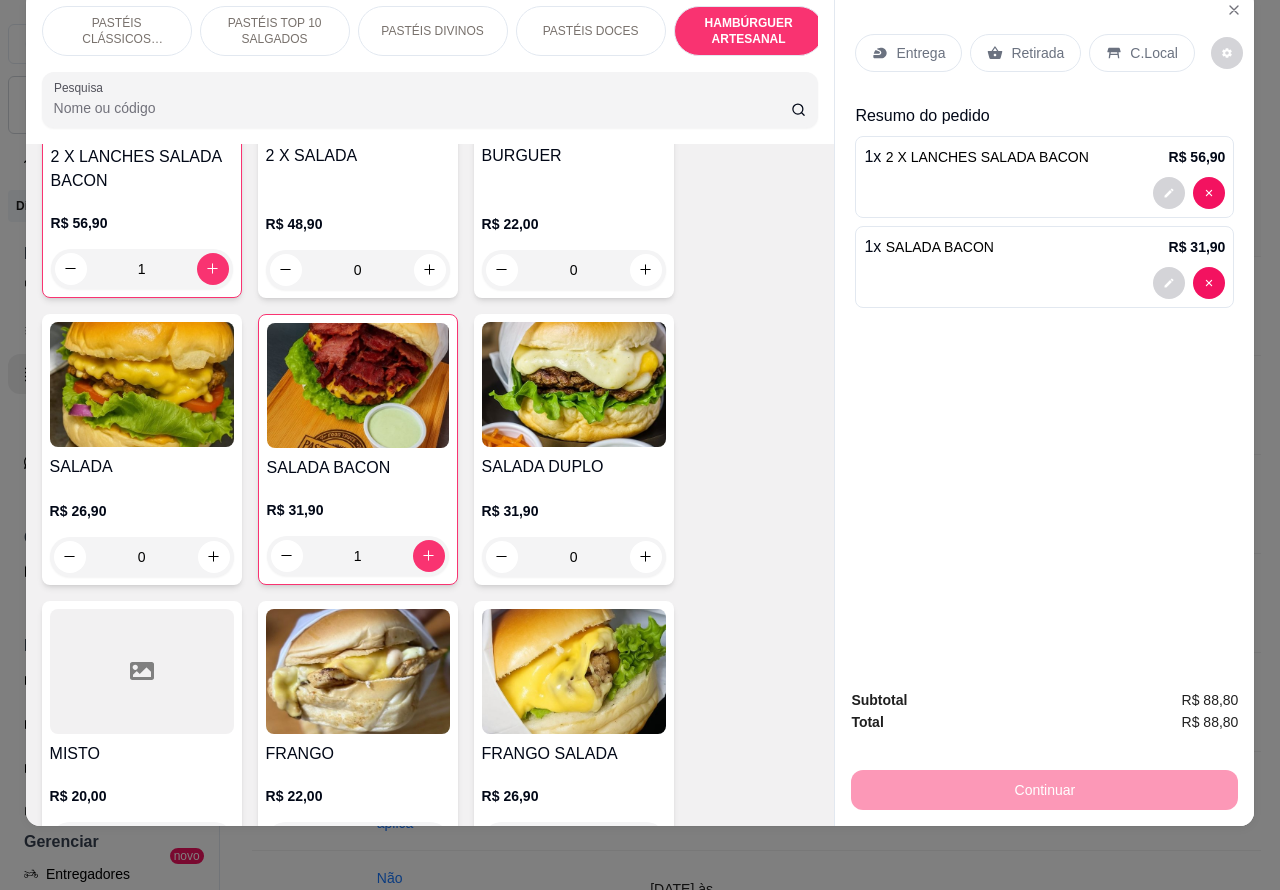 click on "Entrega" at bounding box center (920, 53) 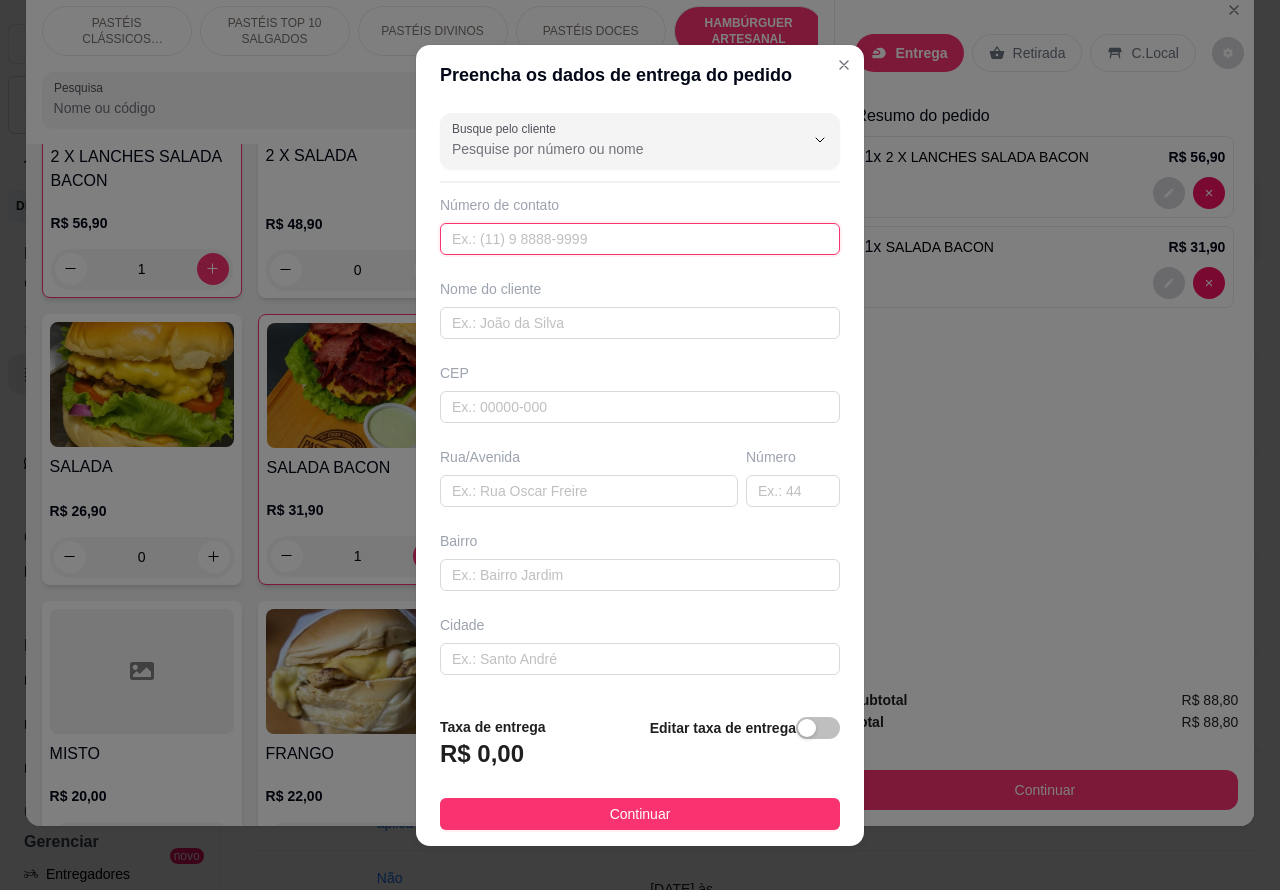 paste on "+55 [AREA_CODE] [PHONE]" 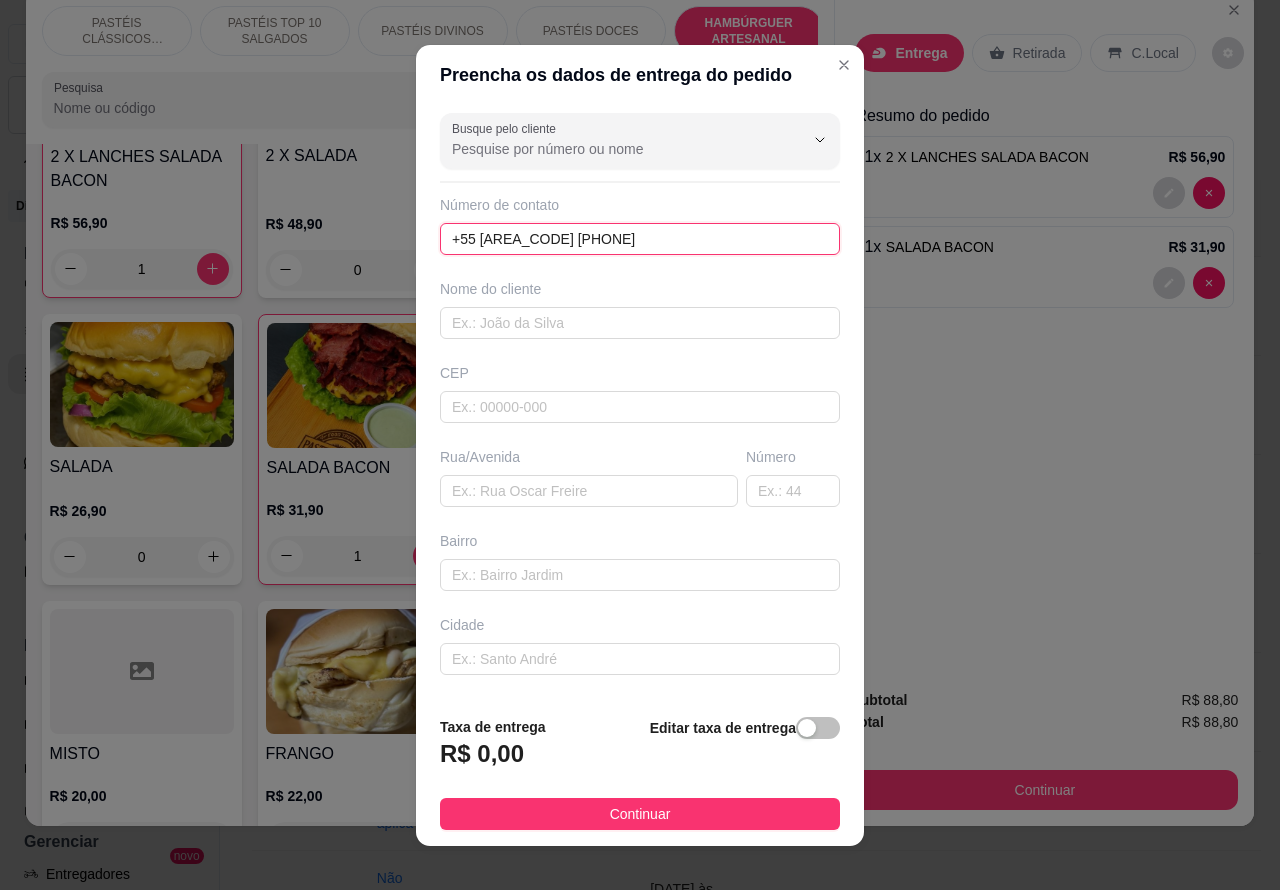 type on "+55 [AREA_CODE] [PHONE]" 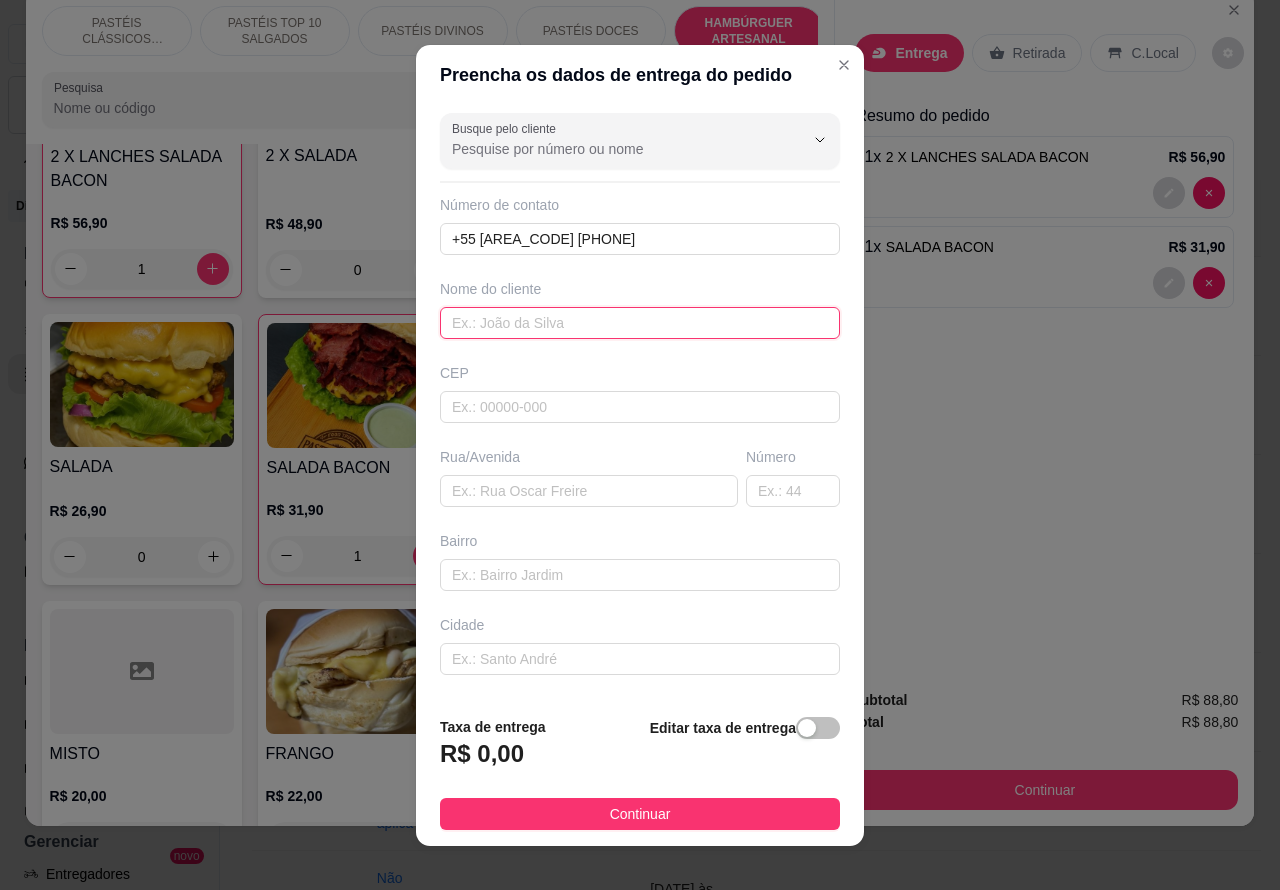click at bounding box center (640, 323) 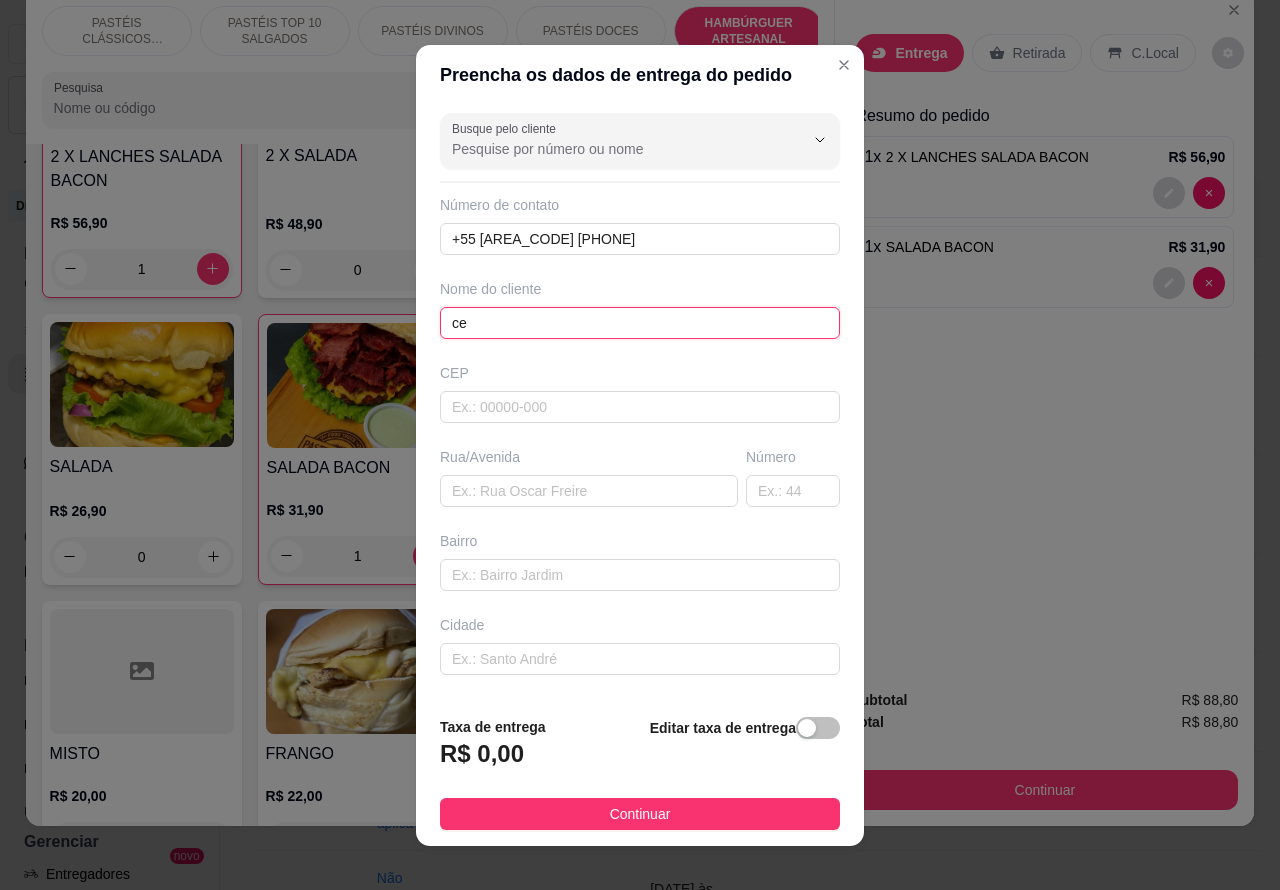 type on "c" 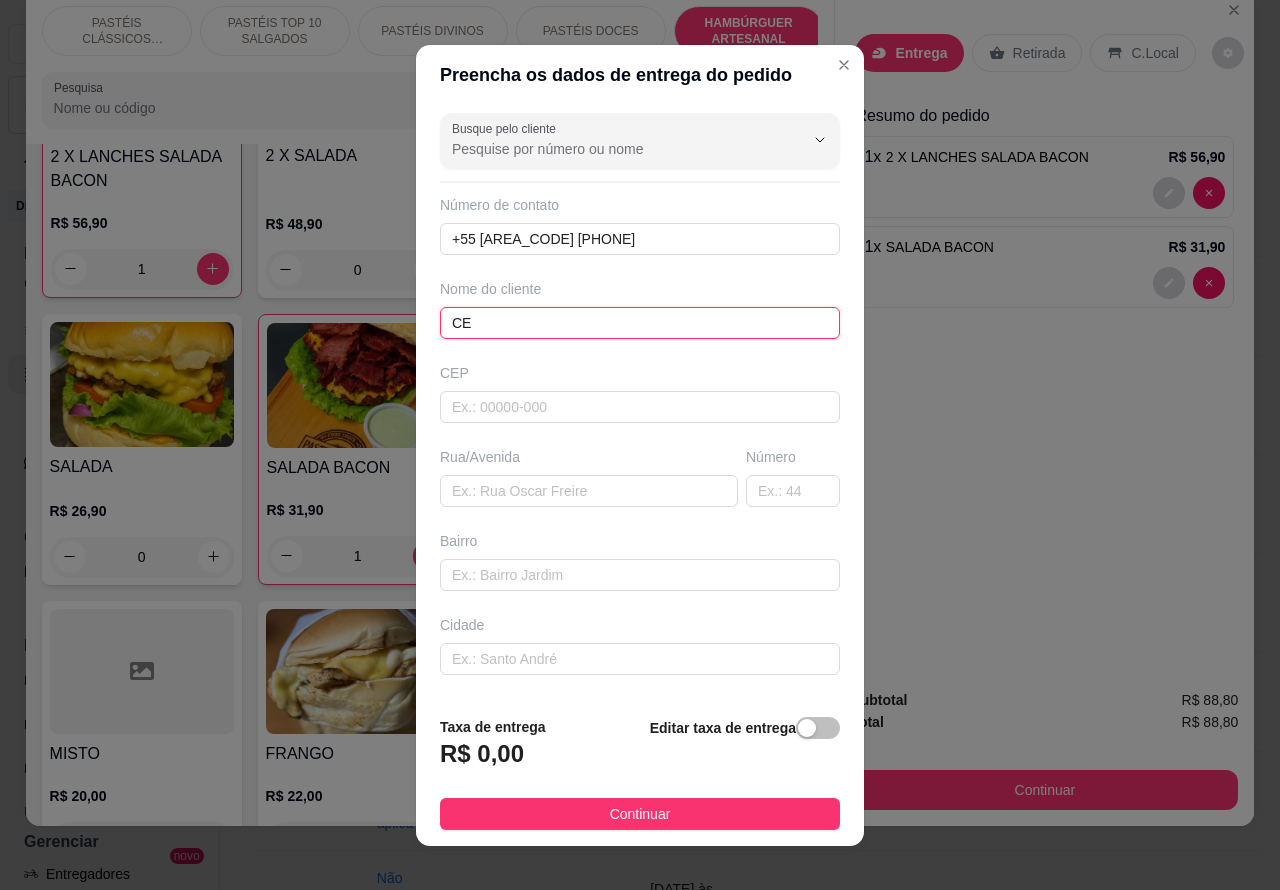 type on "C" 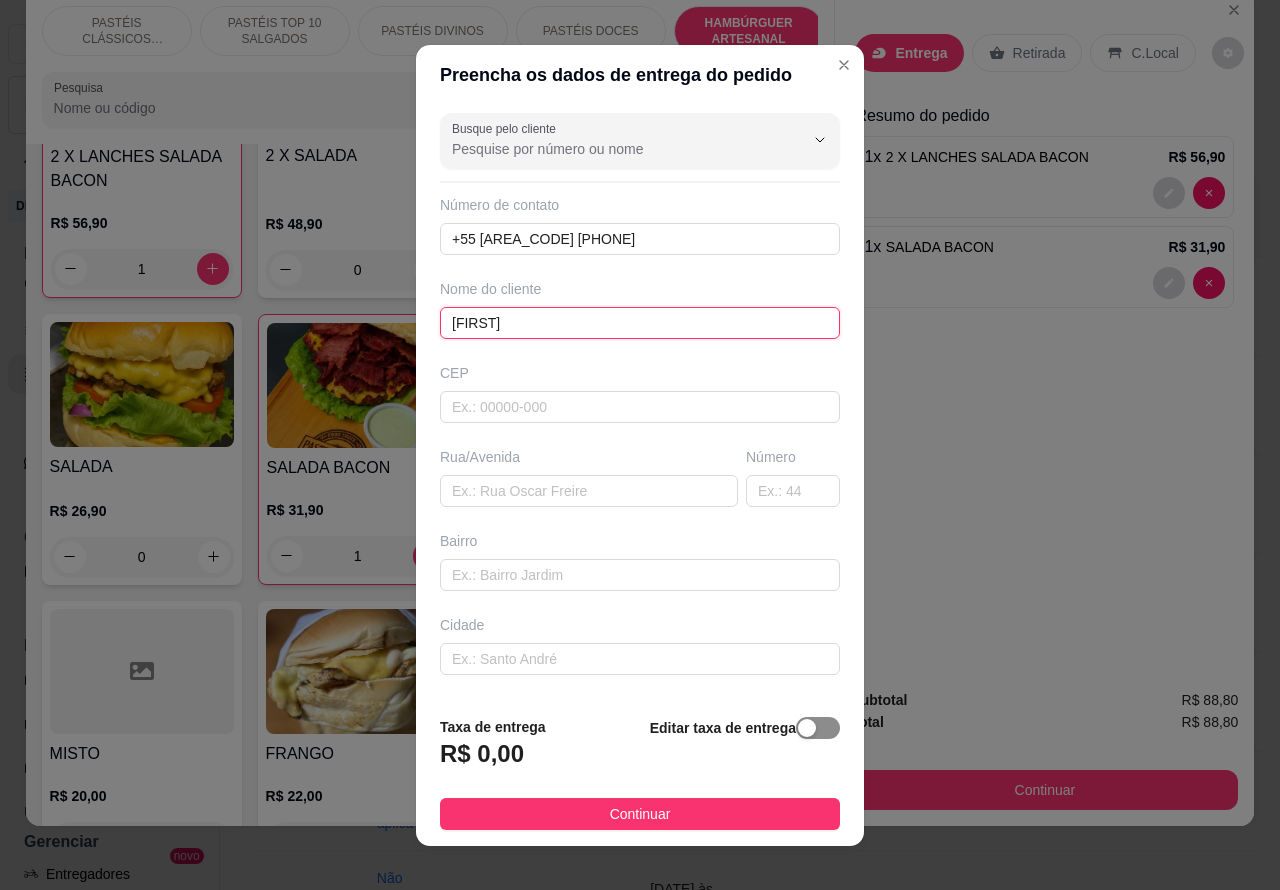 type on "[FIRST]" 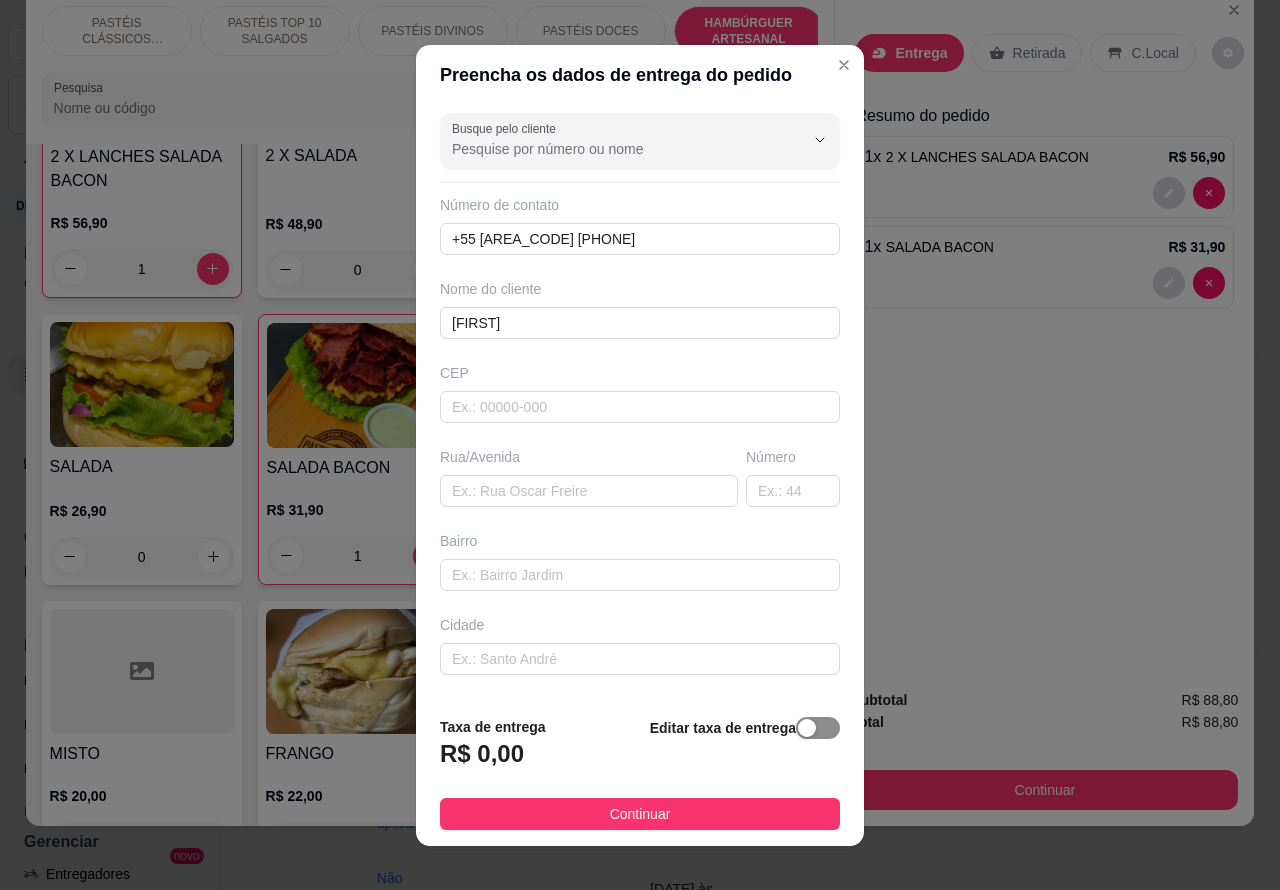 click at bounding box center [807, 728] 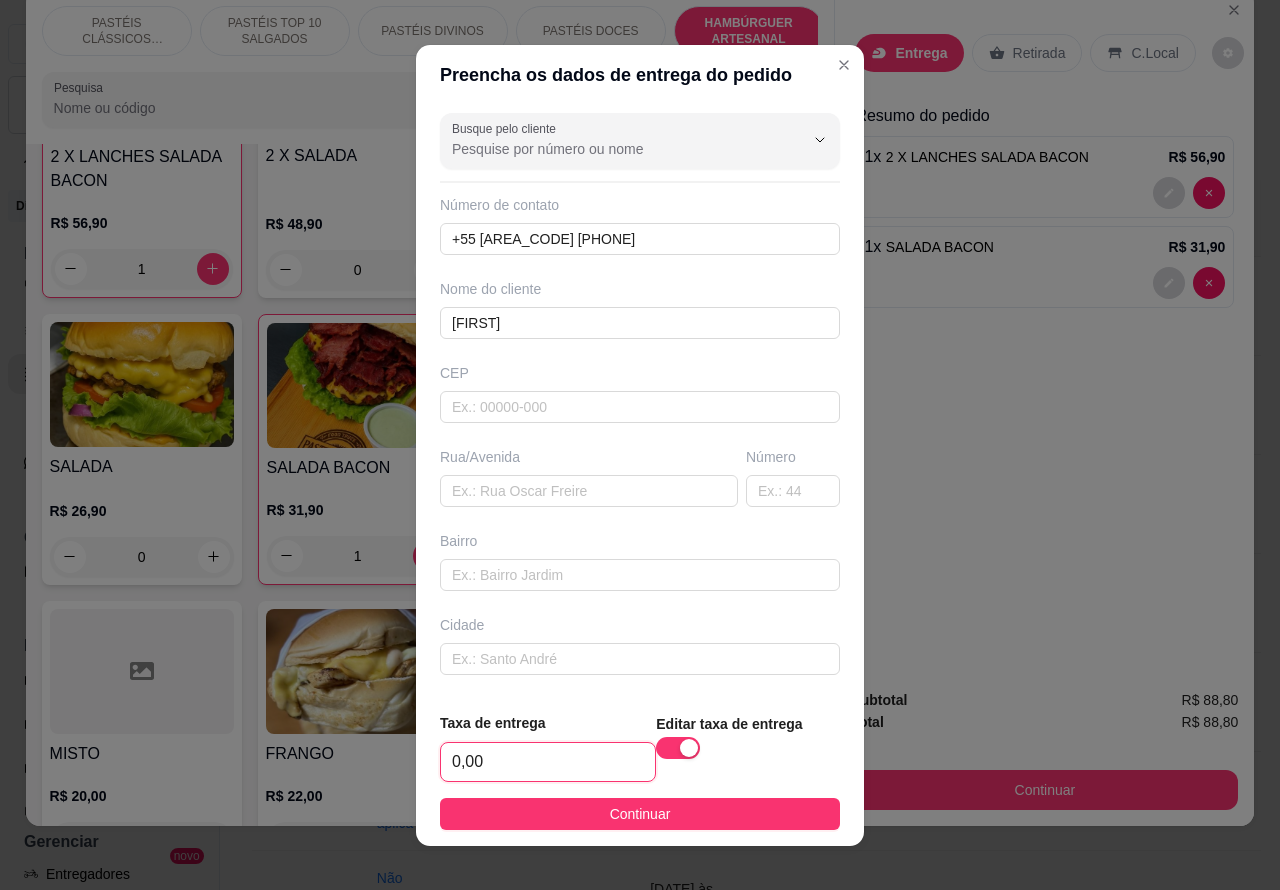click on "0,00" at bounding box center [548, 762] 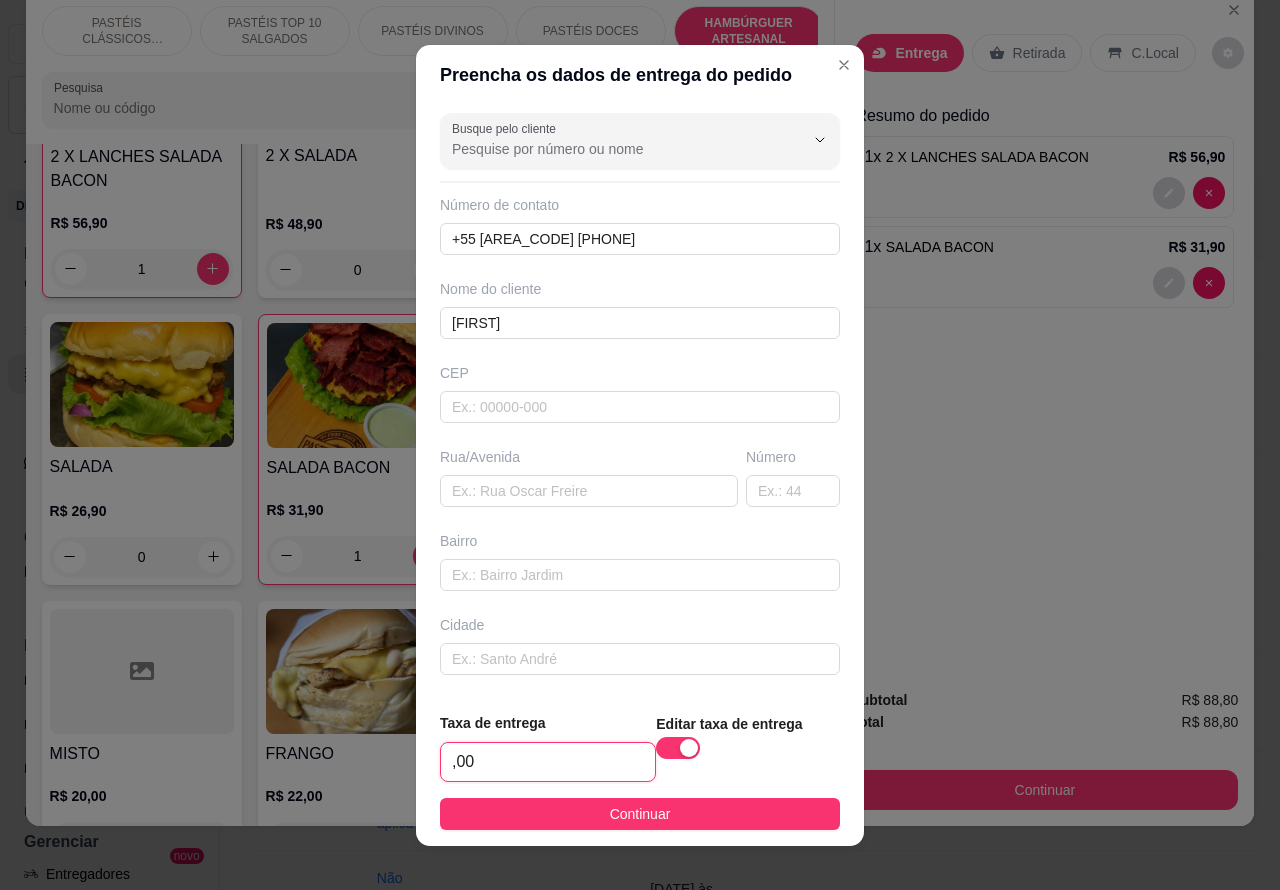 type on "1,00" 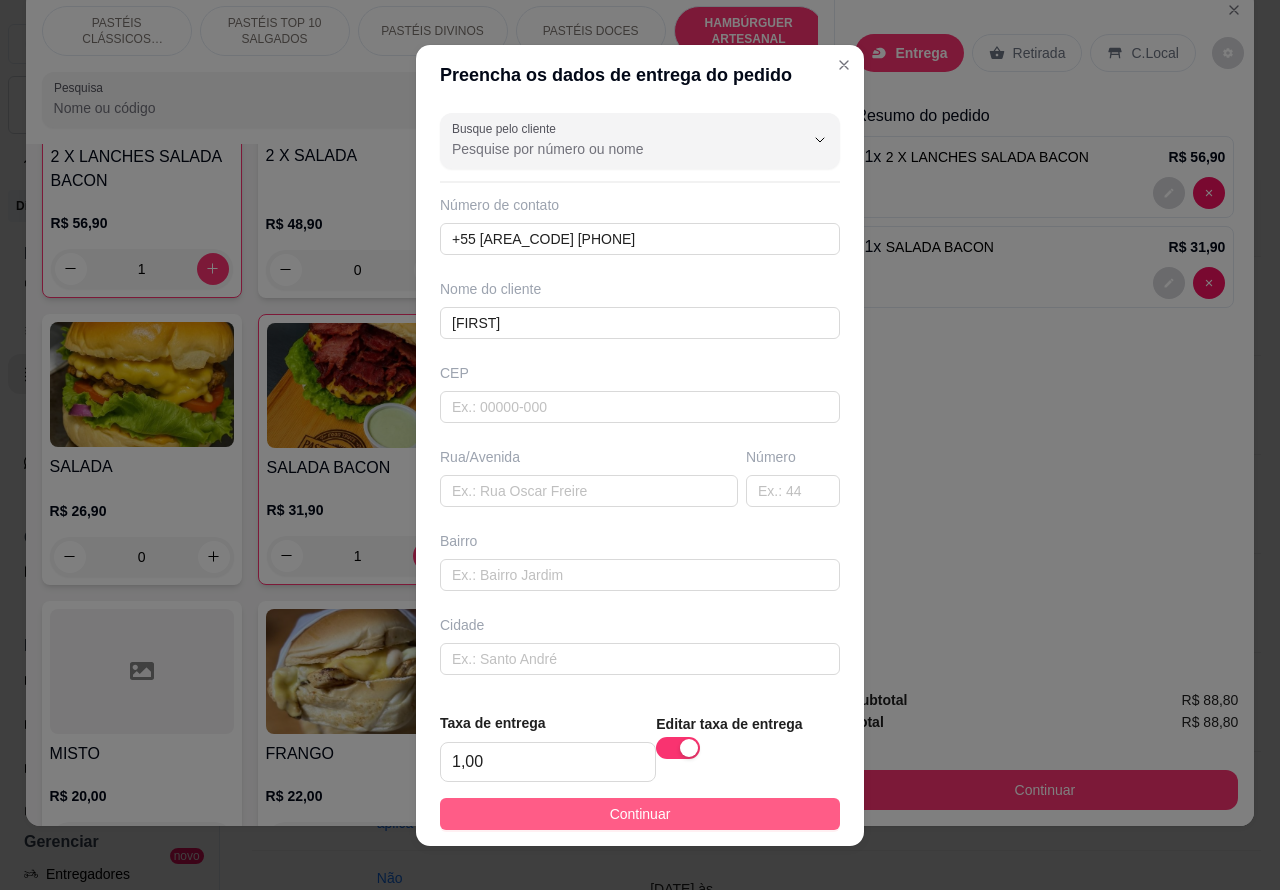 click on "Continuar" at bounding box center (640, 814) 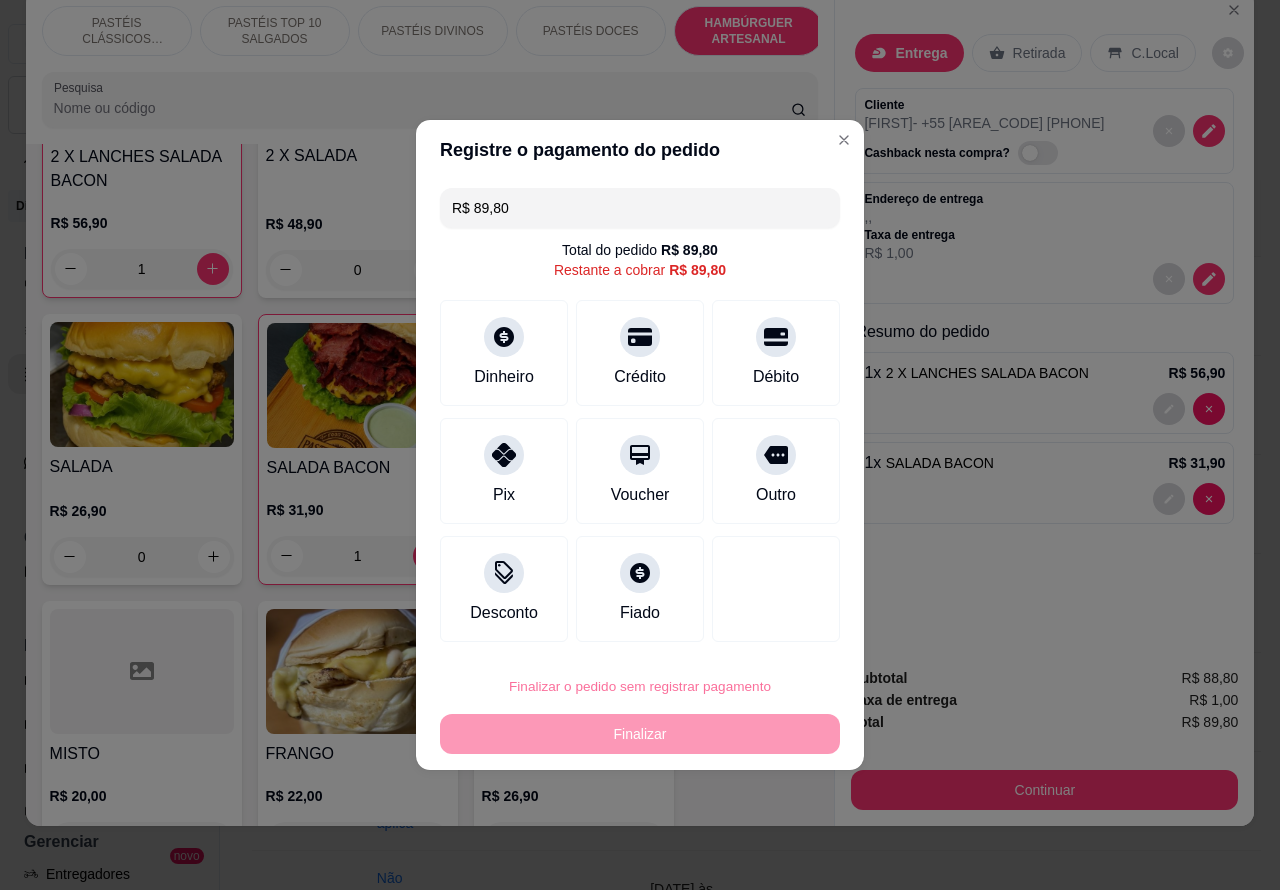 click on "Confirmar" at bounding box center [759, 630] 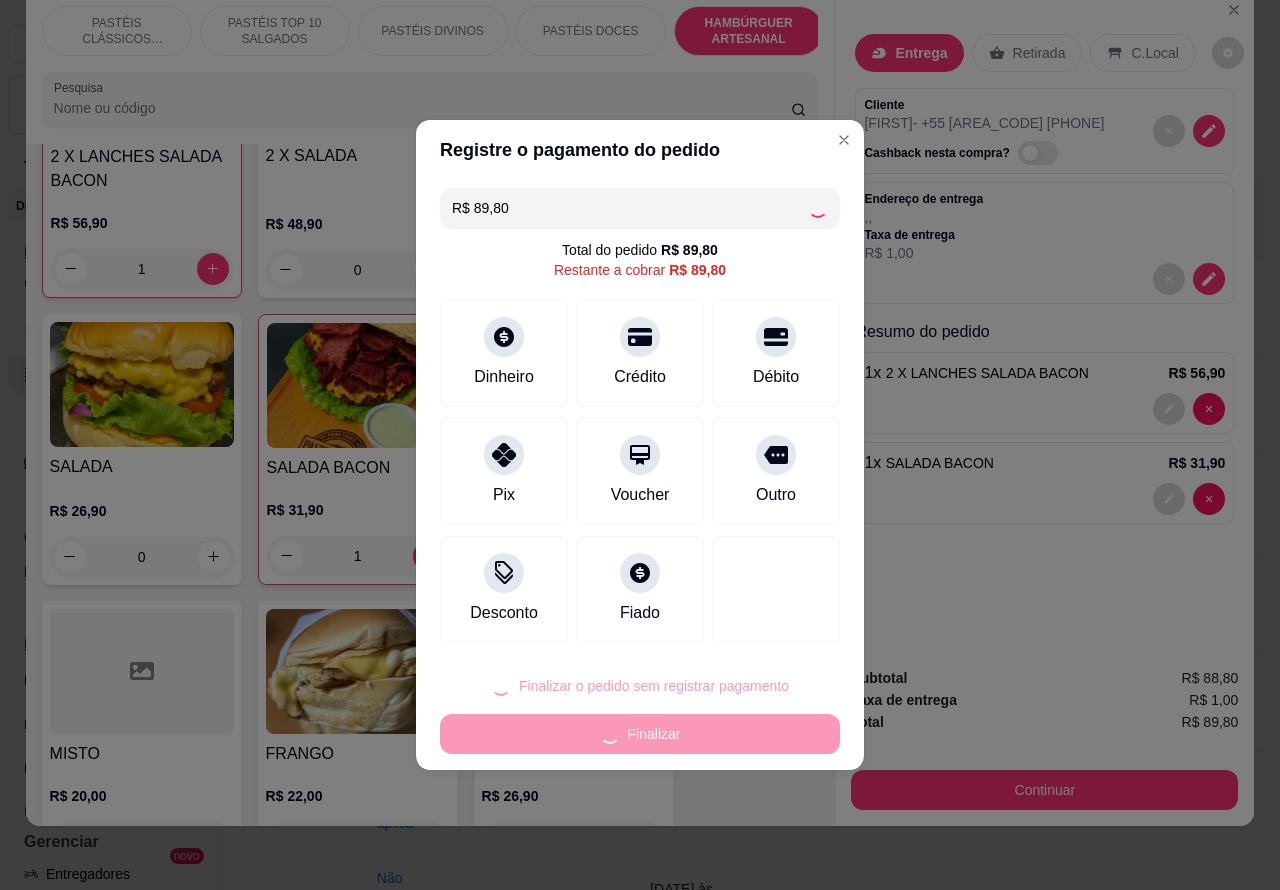 type on "0" 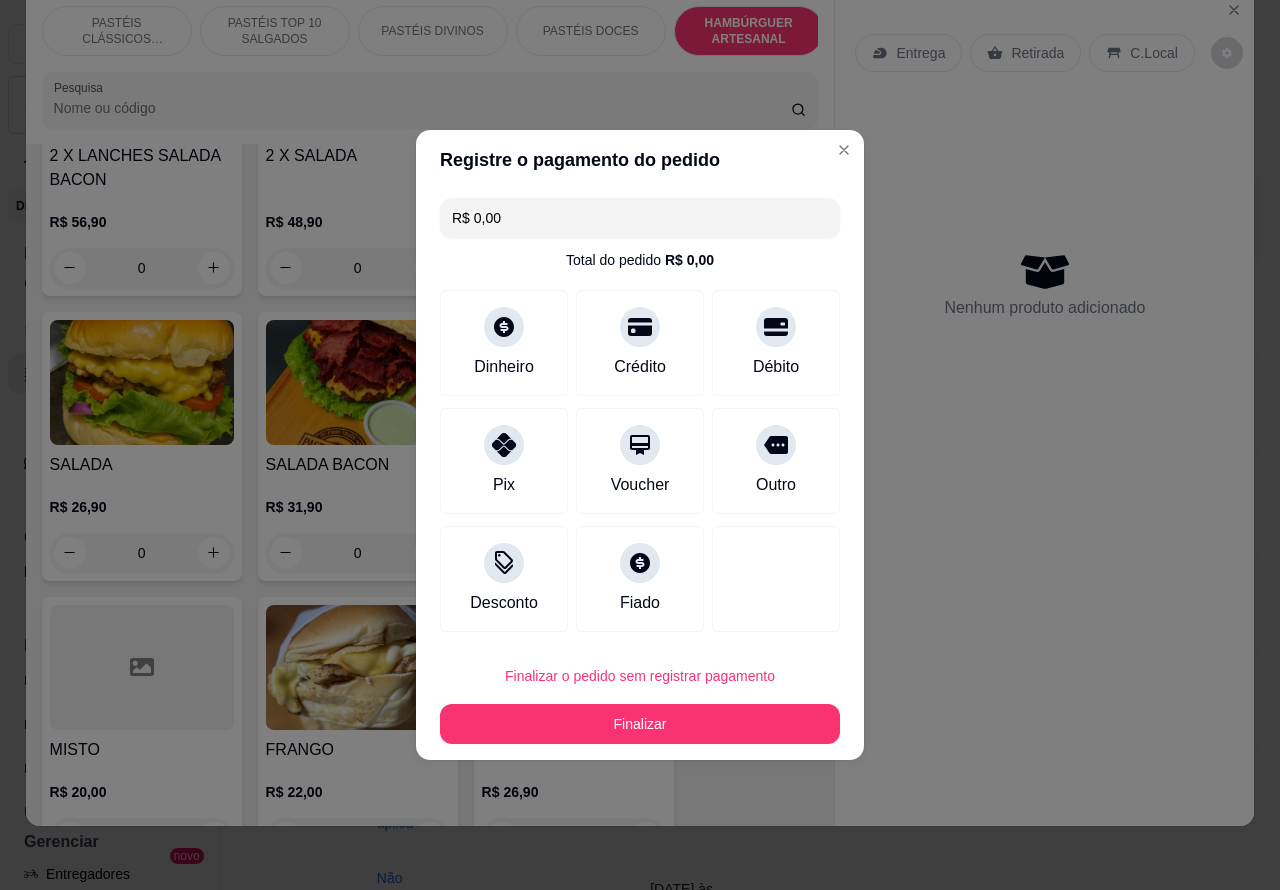 type on "R$ 0,00" 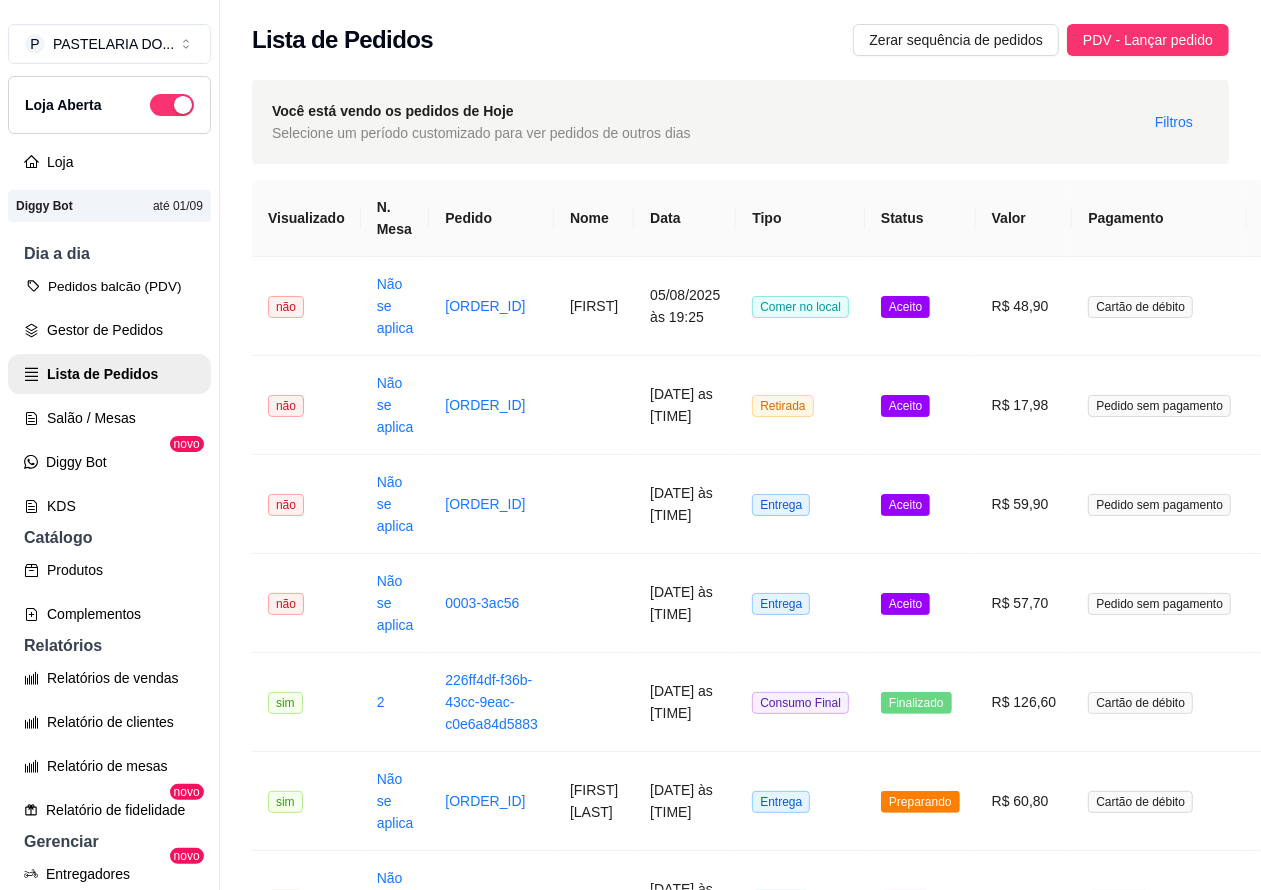 click on "Pedidos balcão (PDV)" at bounding box center [109, 286] 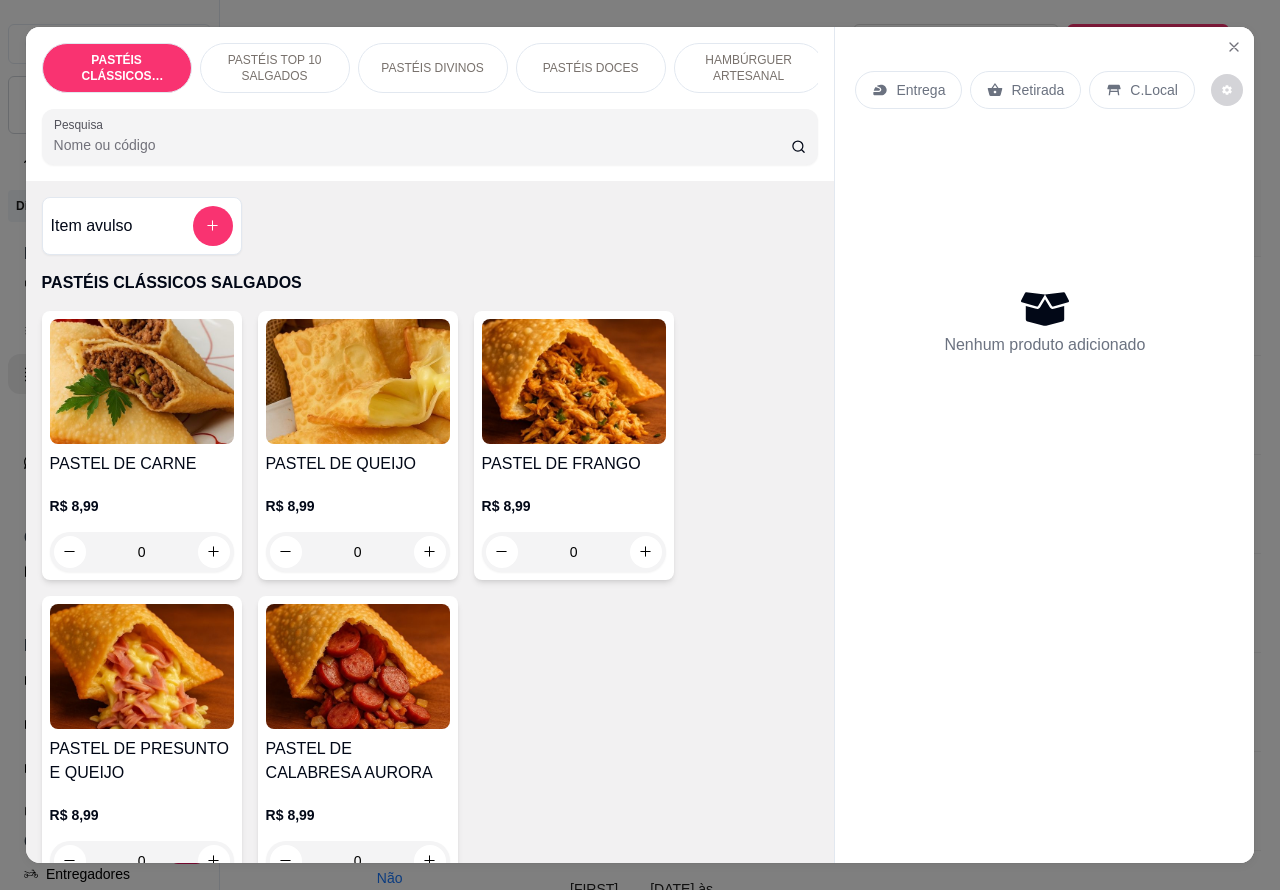 click on "Entrega" at bounding box center [920, 90] 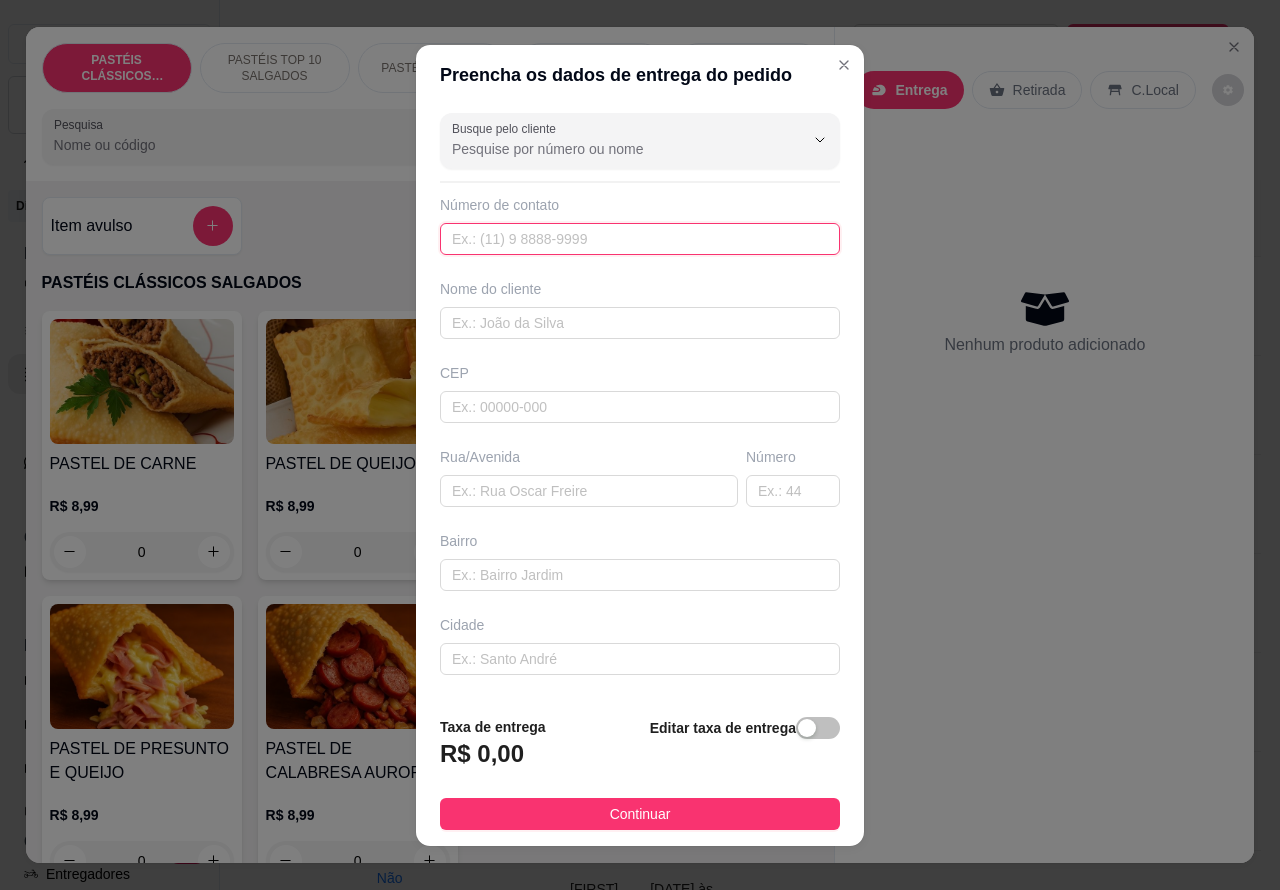 paste on "+55 [AREA_CODE] [PHONE]" 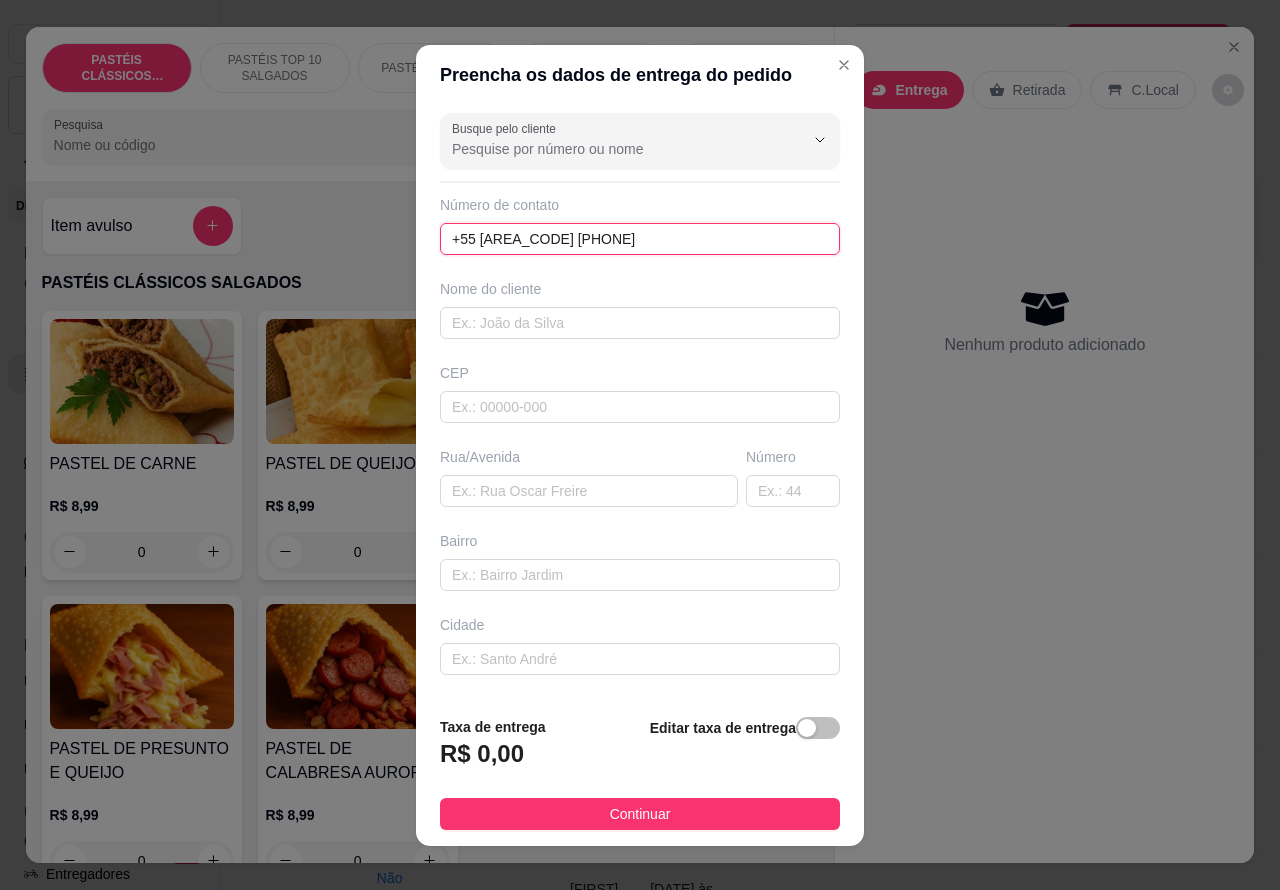 type on "+55 [AREA_CODE] [PHONE]" 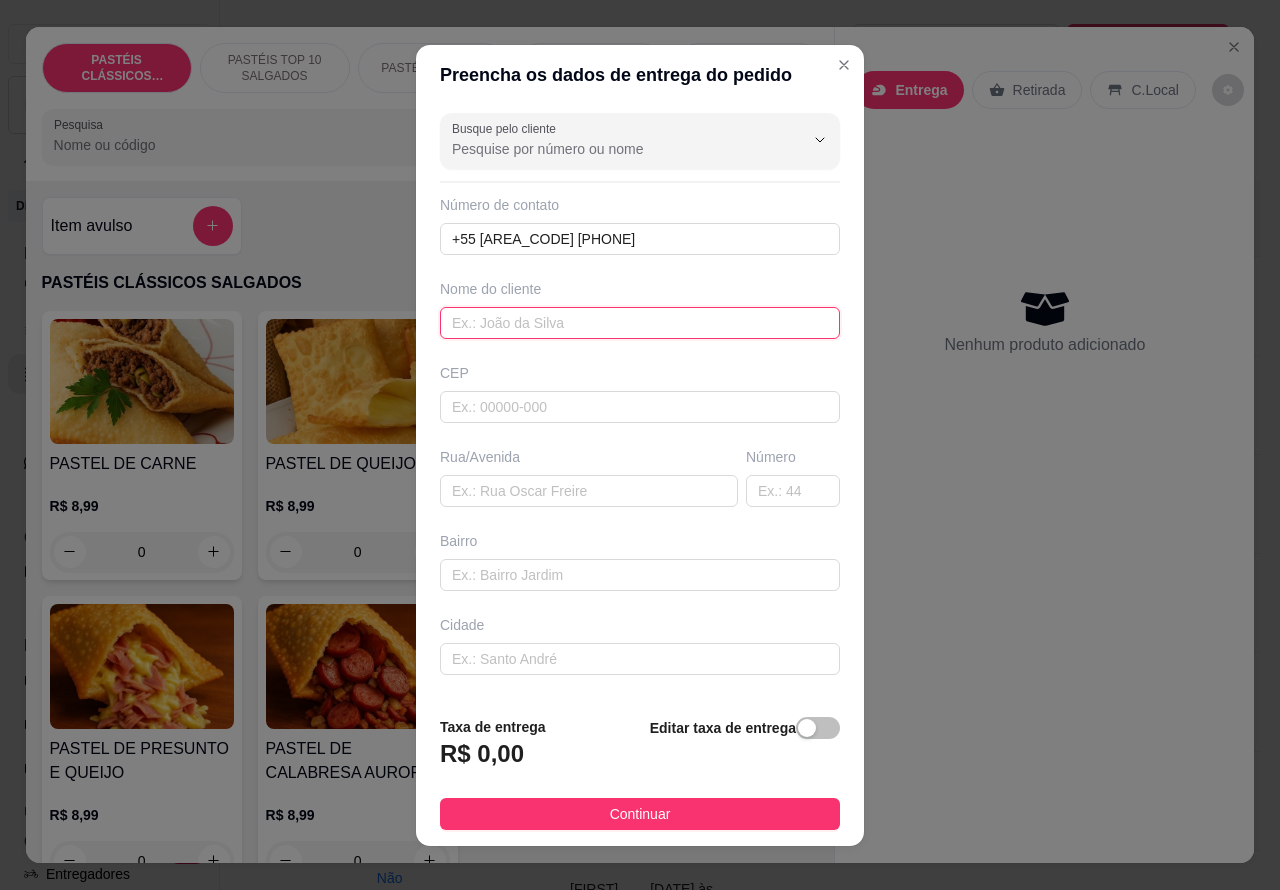 click at bounding box center [640, 323] 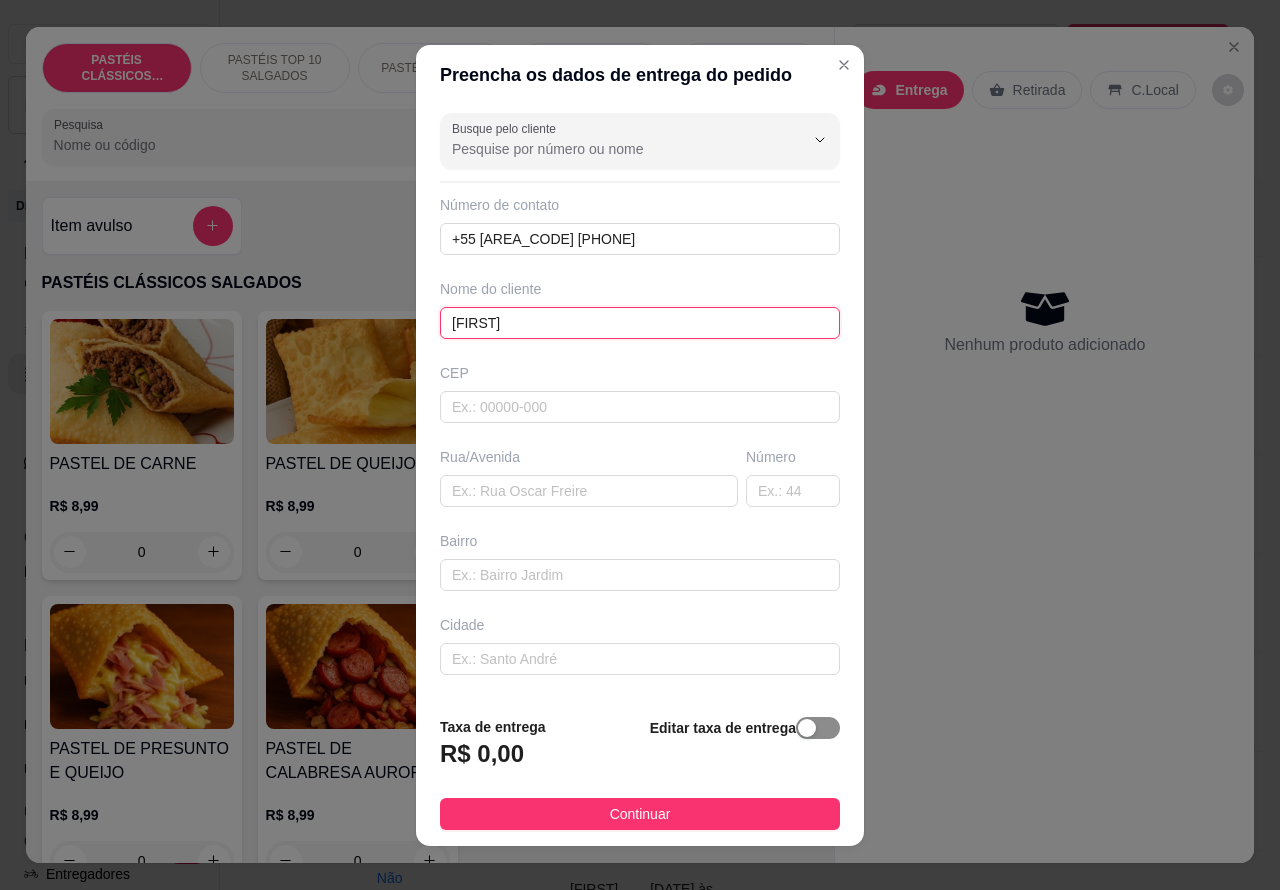 type on "[FIRST]" 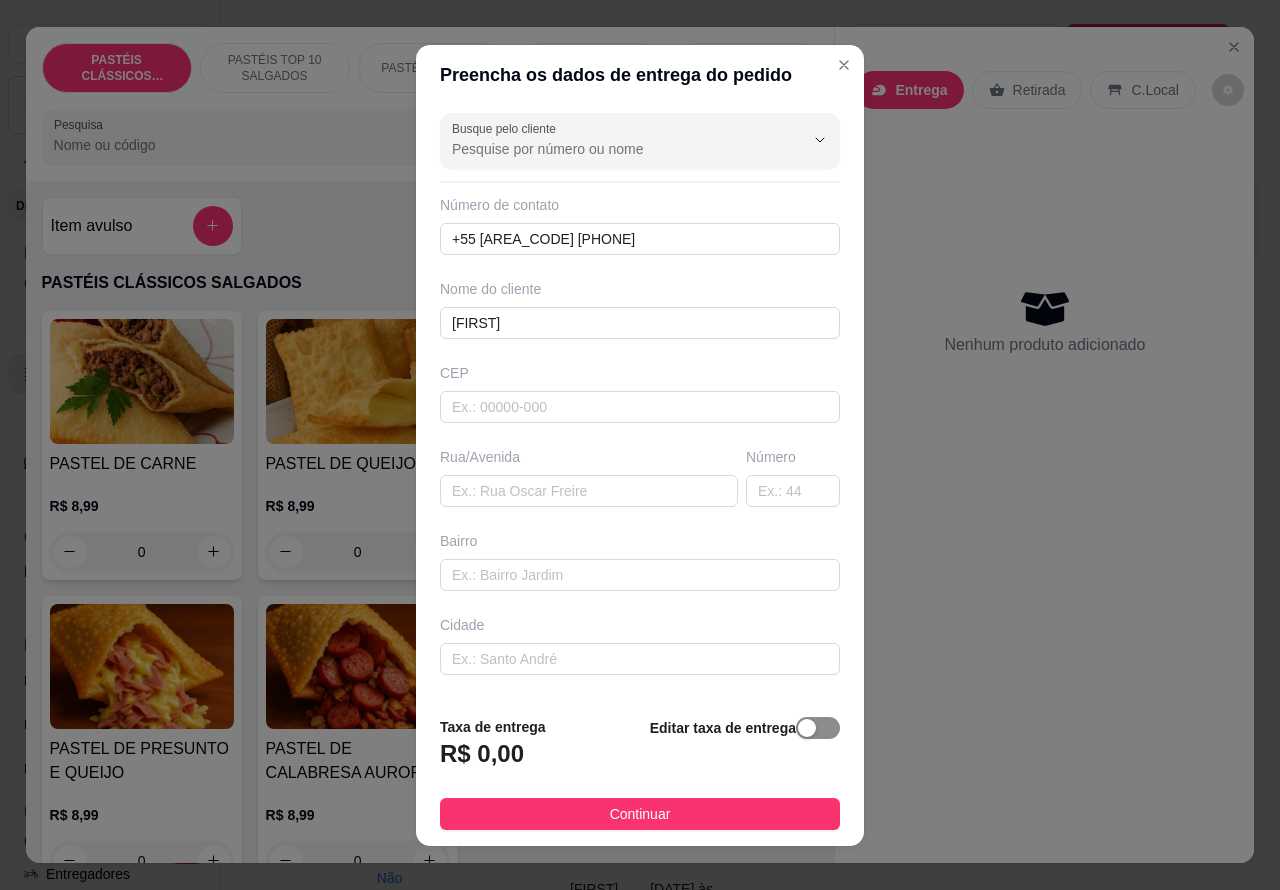 click at bounding box center [807, 728] 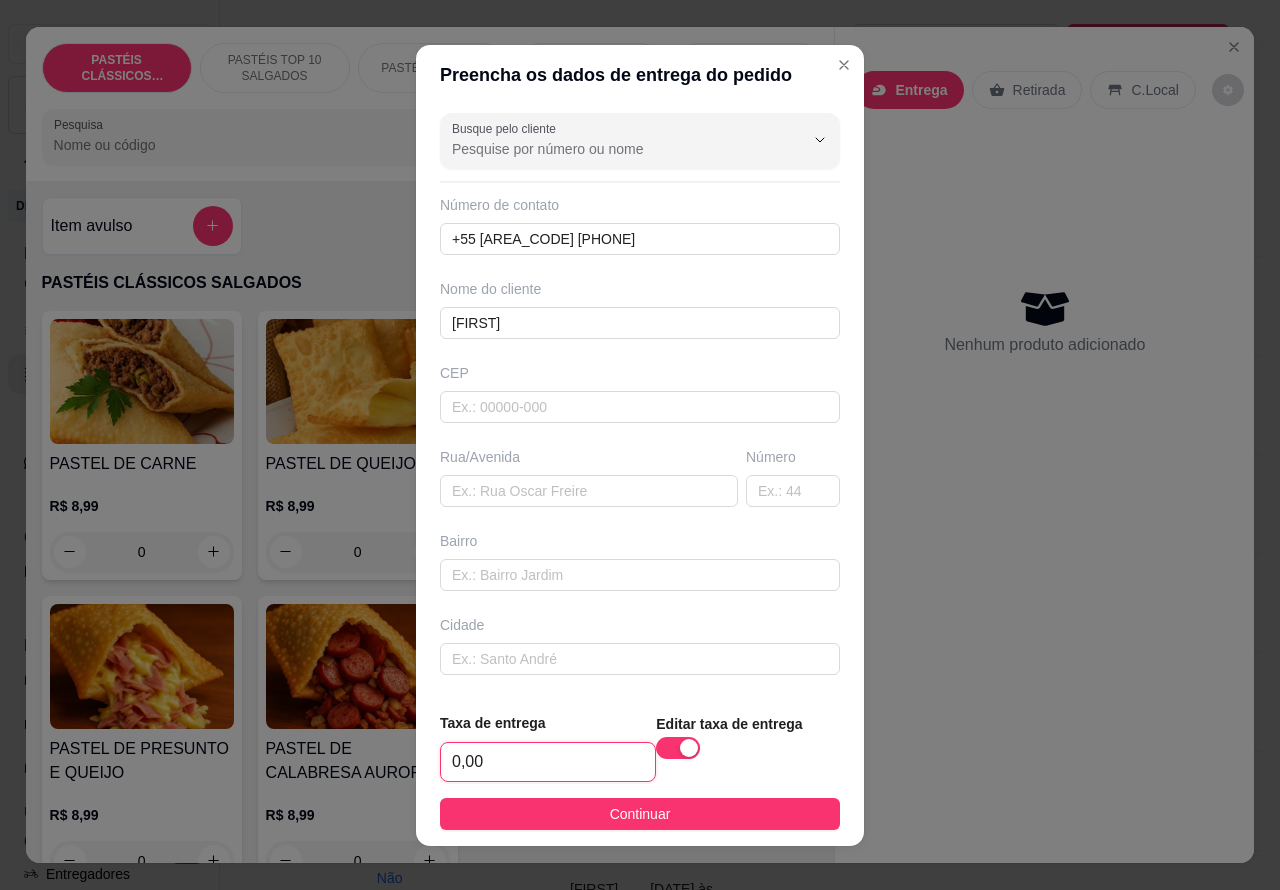 click on "0,00" at bounding box center (548, 762) 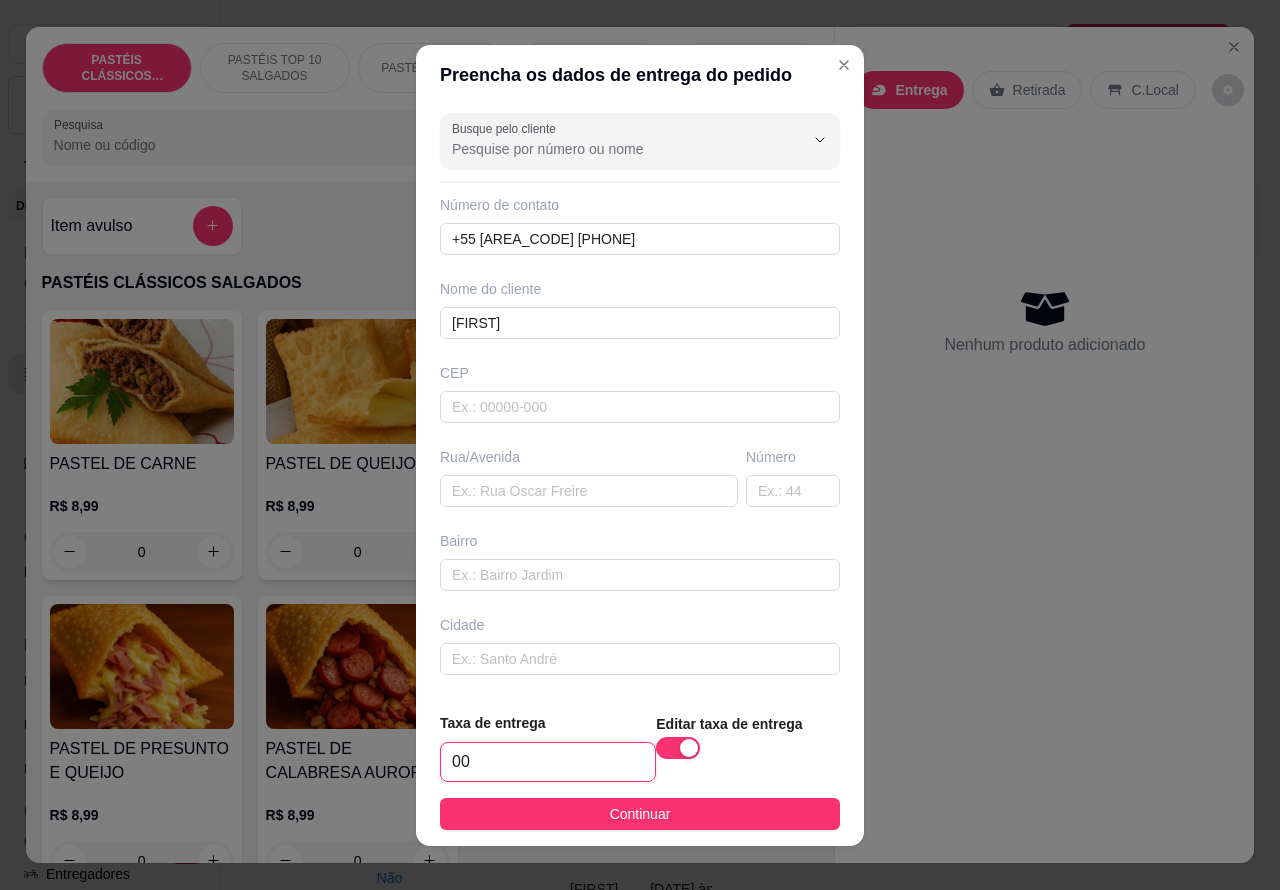 type on "4,00" 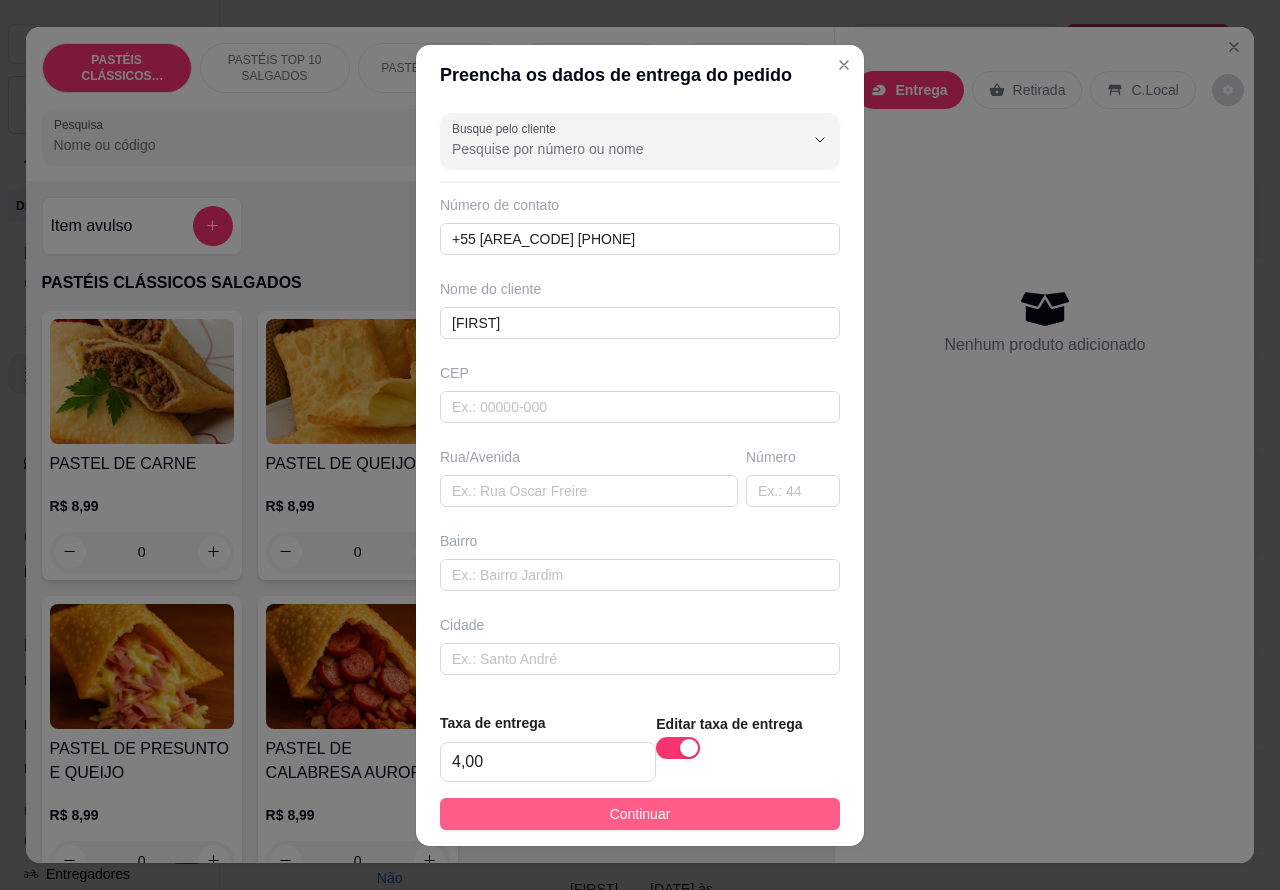 click on "Continuar" at bounding box center [640, 814] 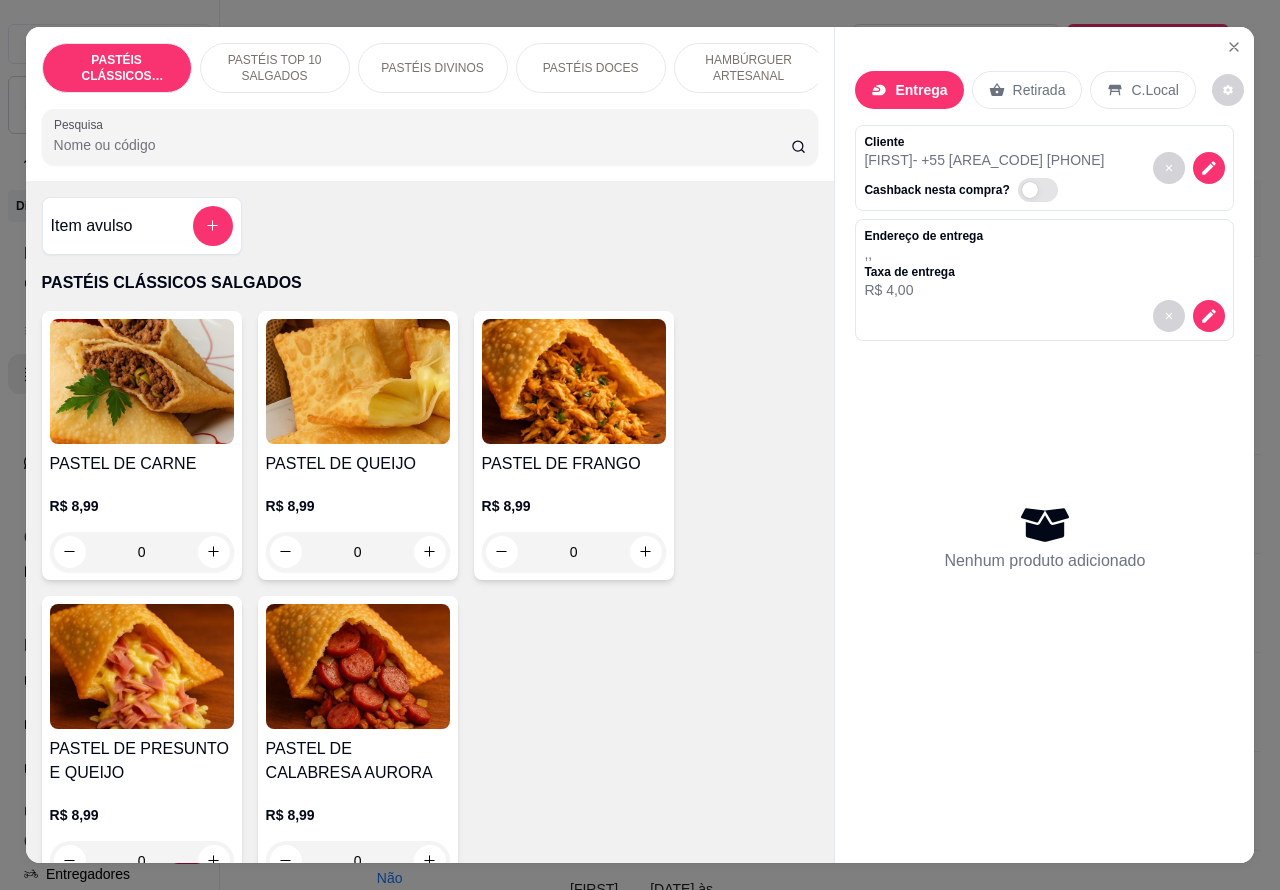 click on "R$ 4,00" at bounding box center (923, 290) 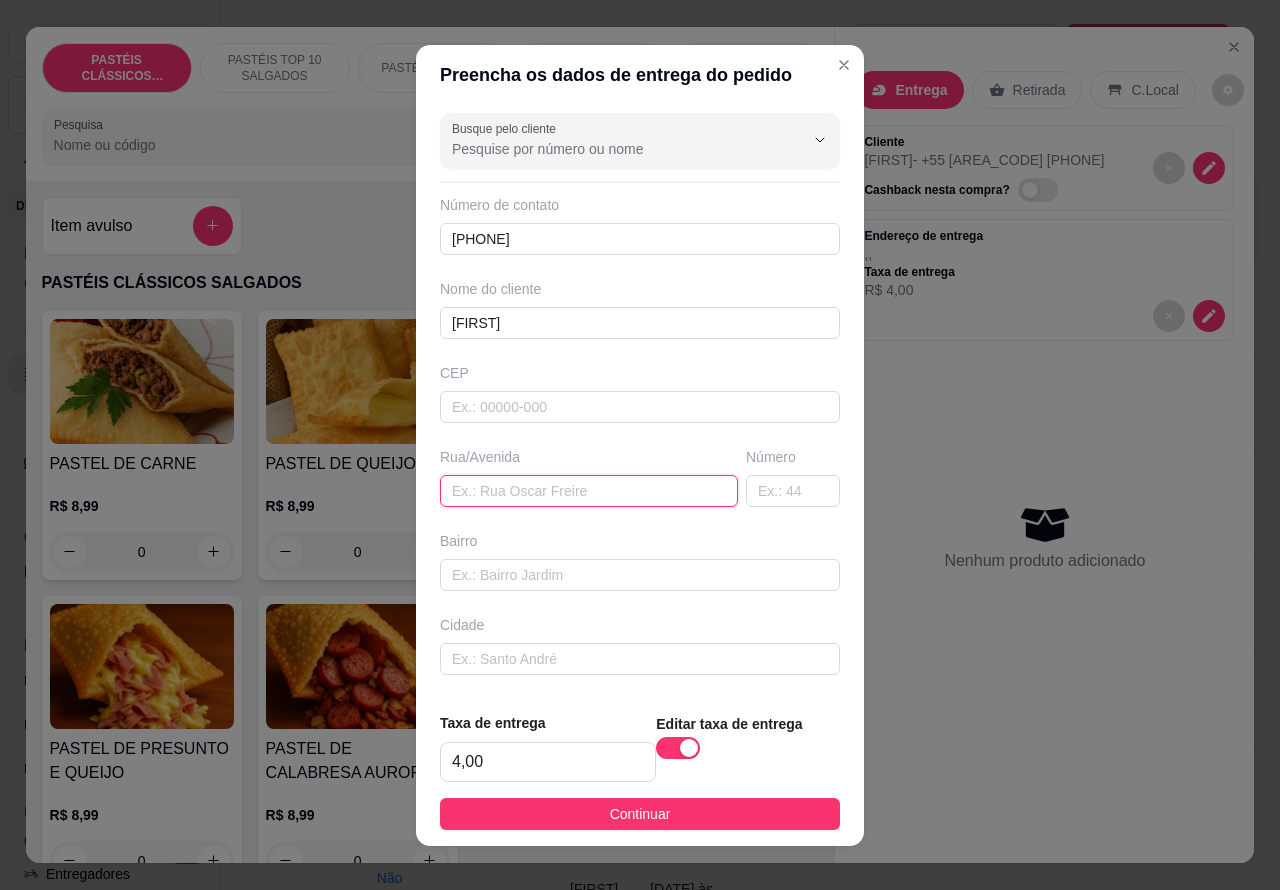 paste on "Rua [STREET] [NUMBER]" 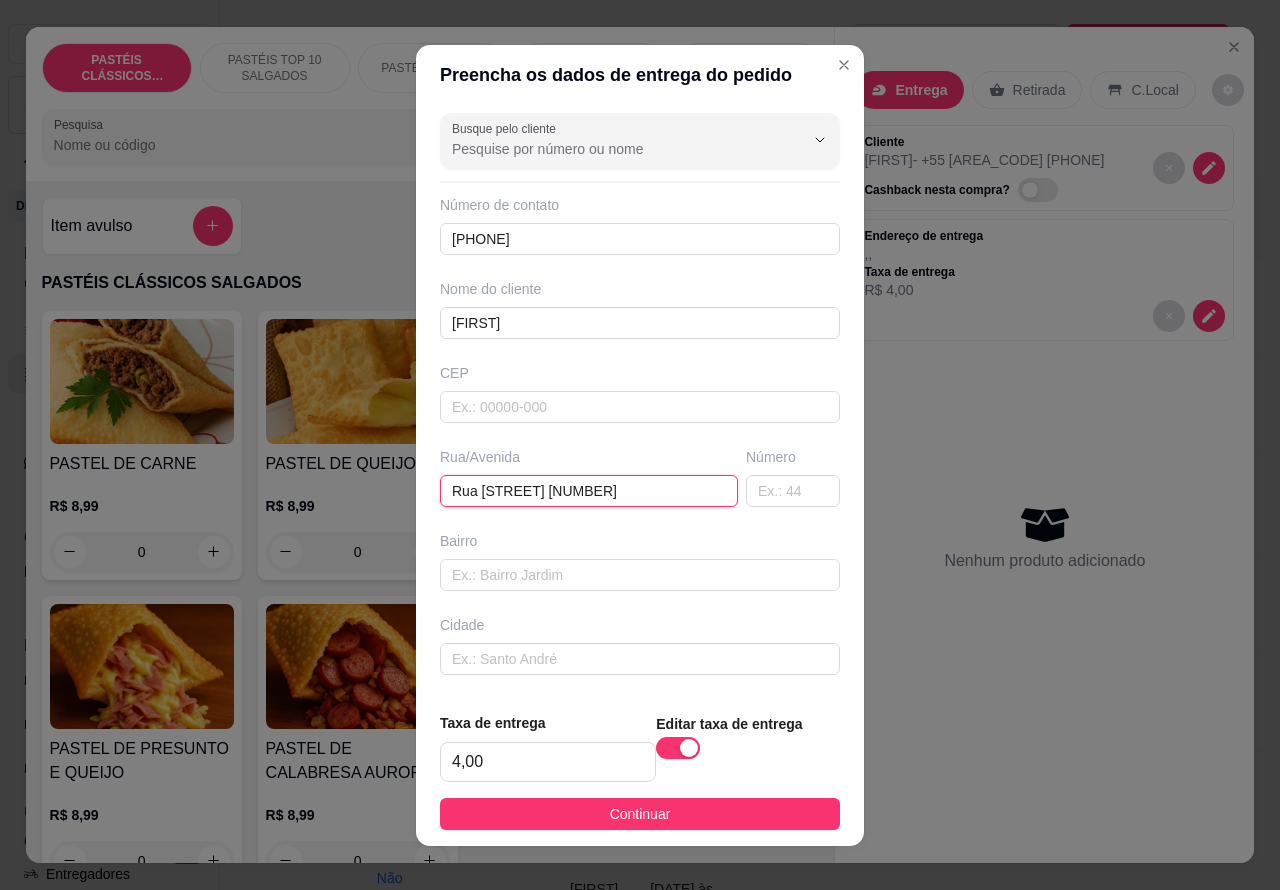 type on "Rua [STREET] [NUMBER]" 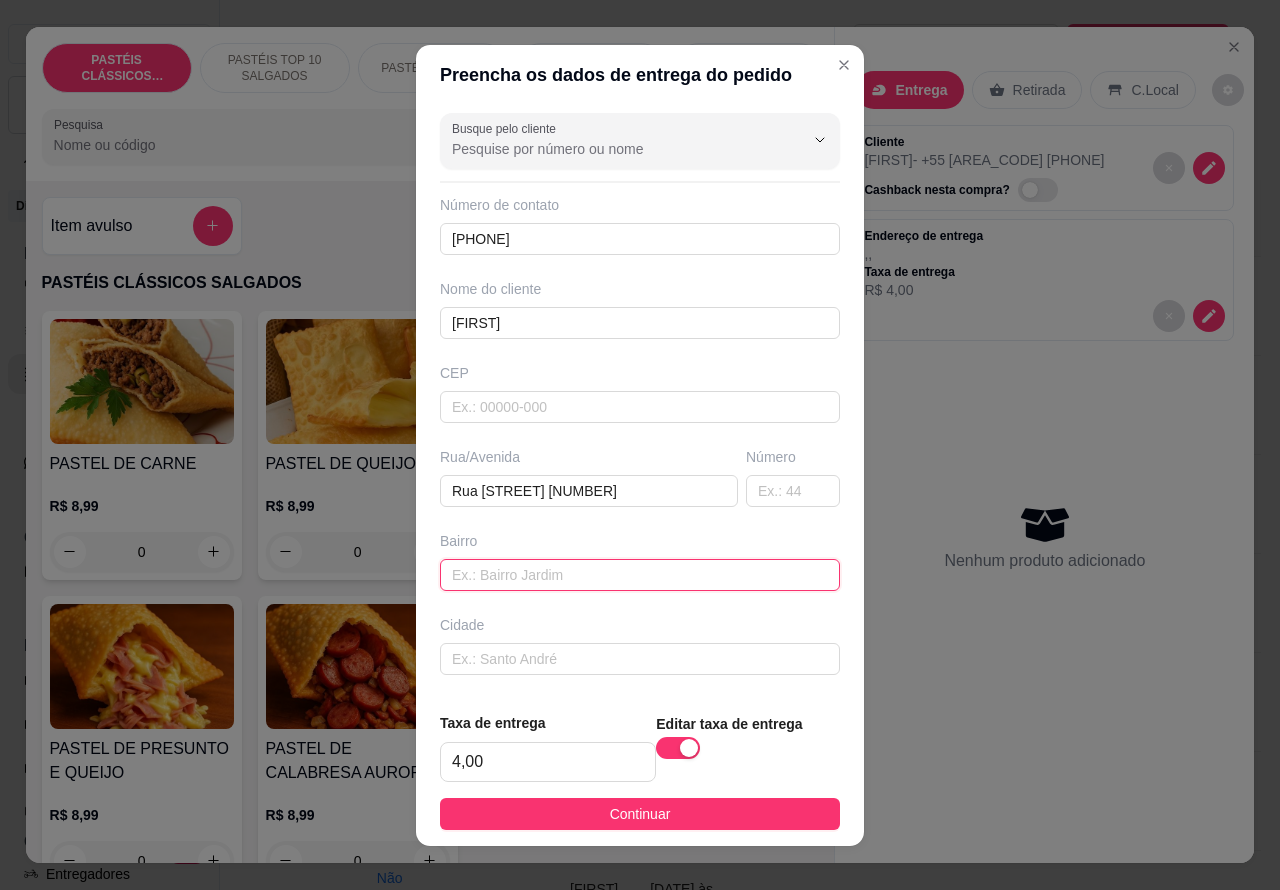 click at bounding box center (640, 575) 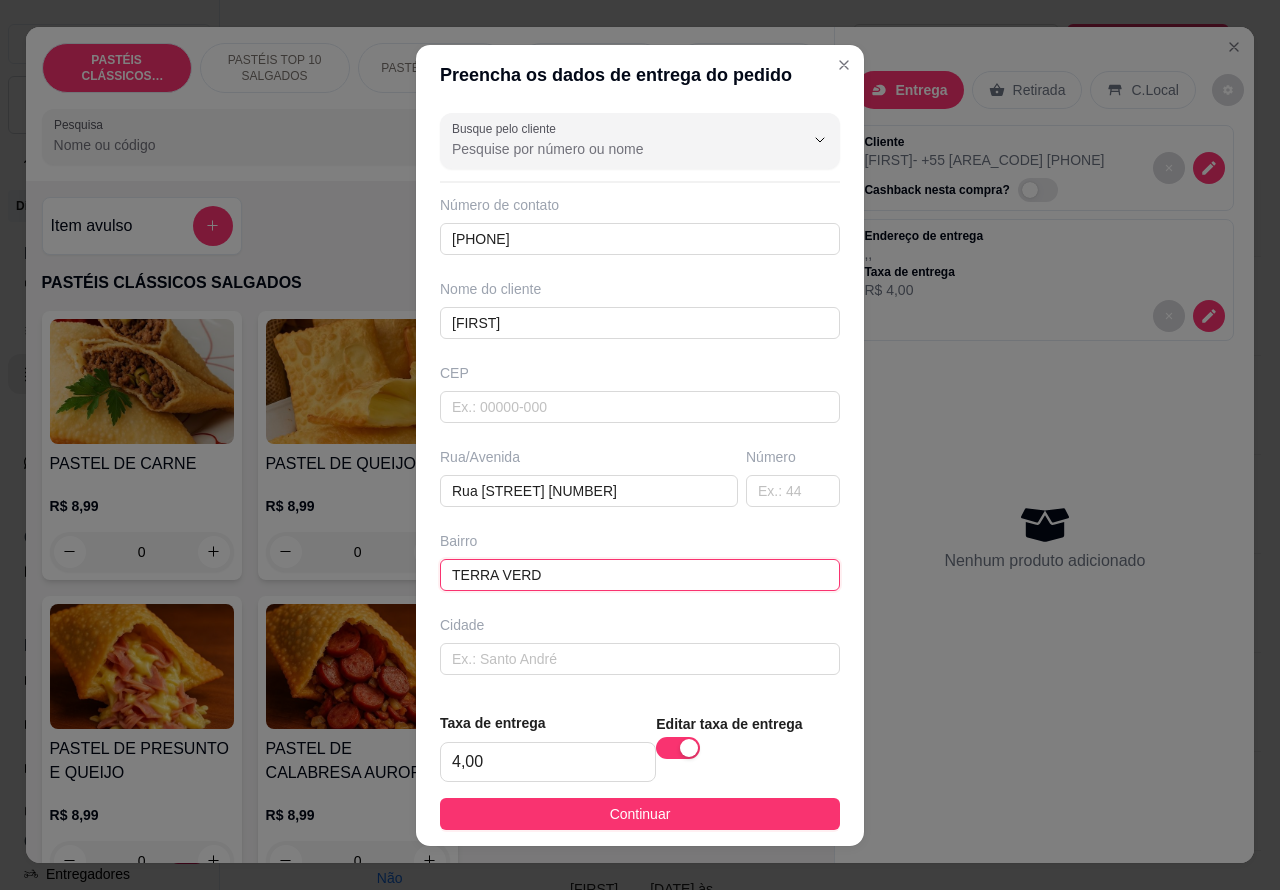 type on "TERRA VERDE" 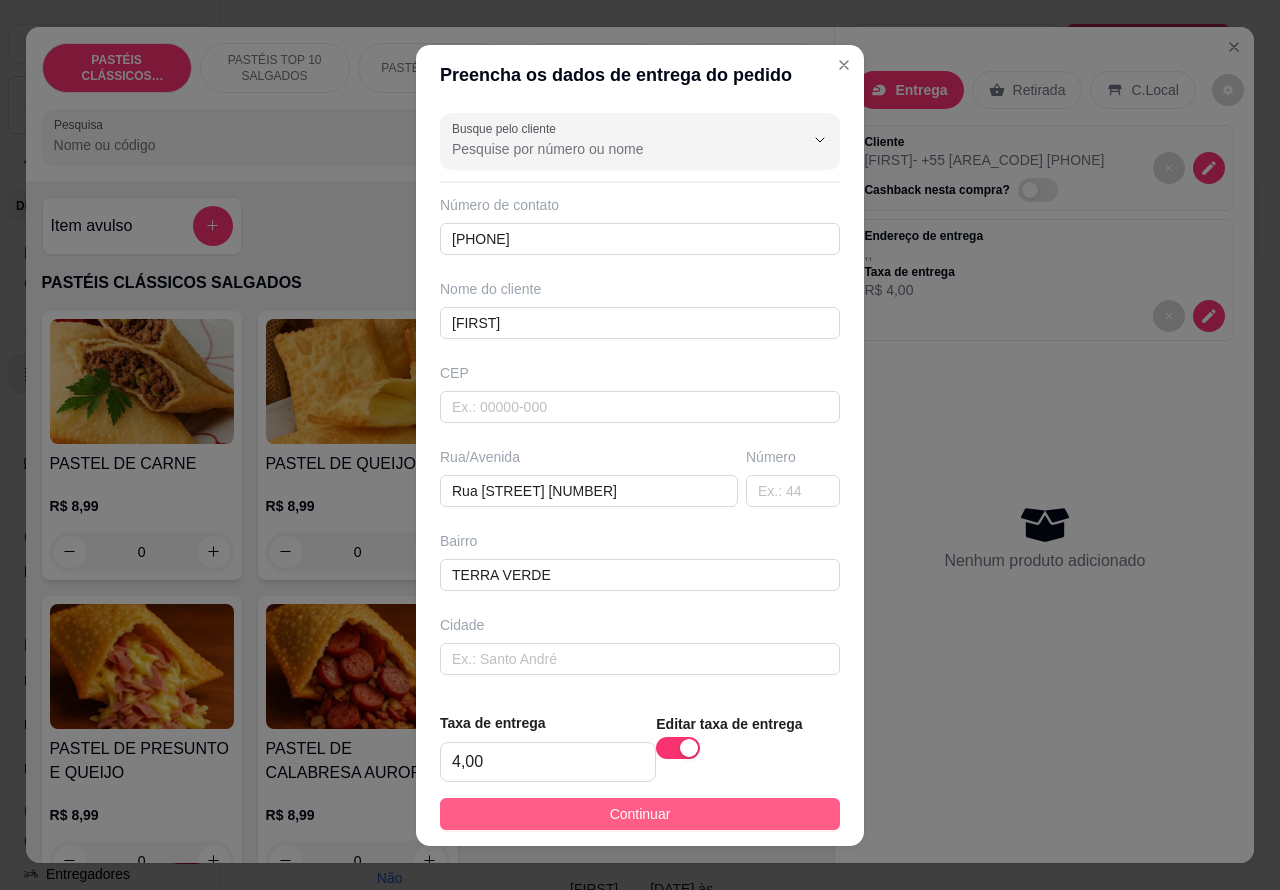 click on "Continuar" at bounding box center [640, 814] 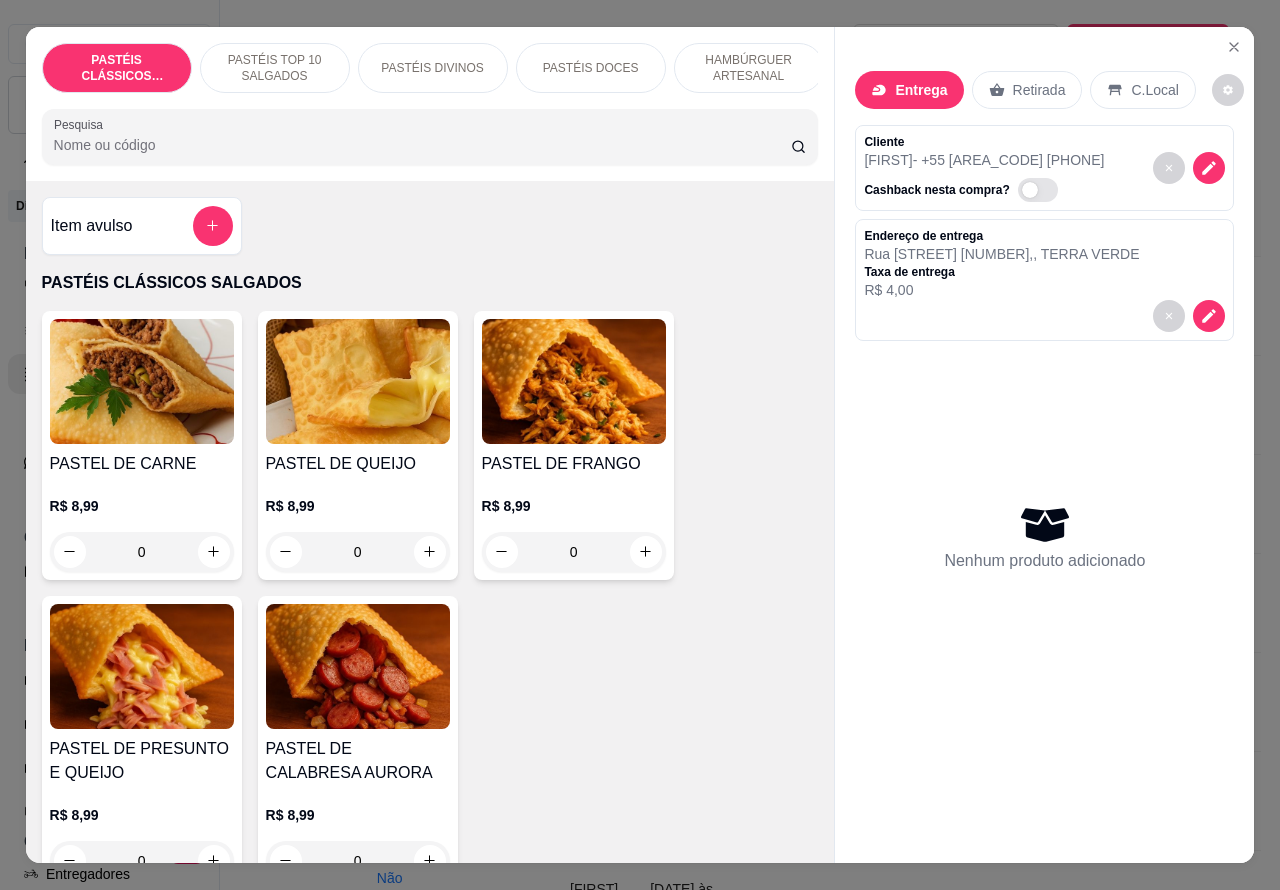 click on "HAMBÚRGUER ARTESANAL" at bounding box center (749, 68) 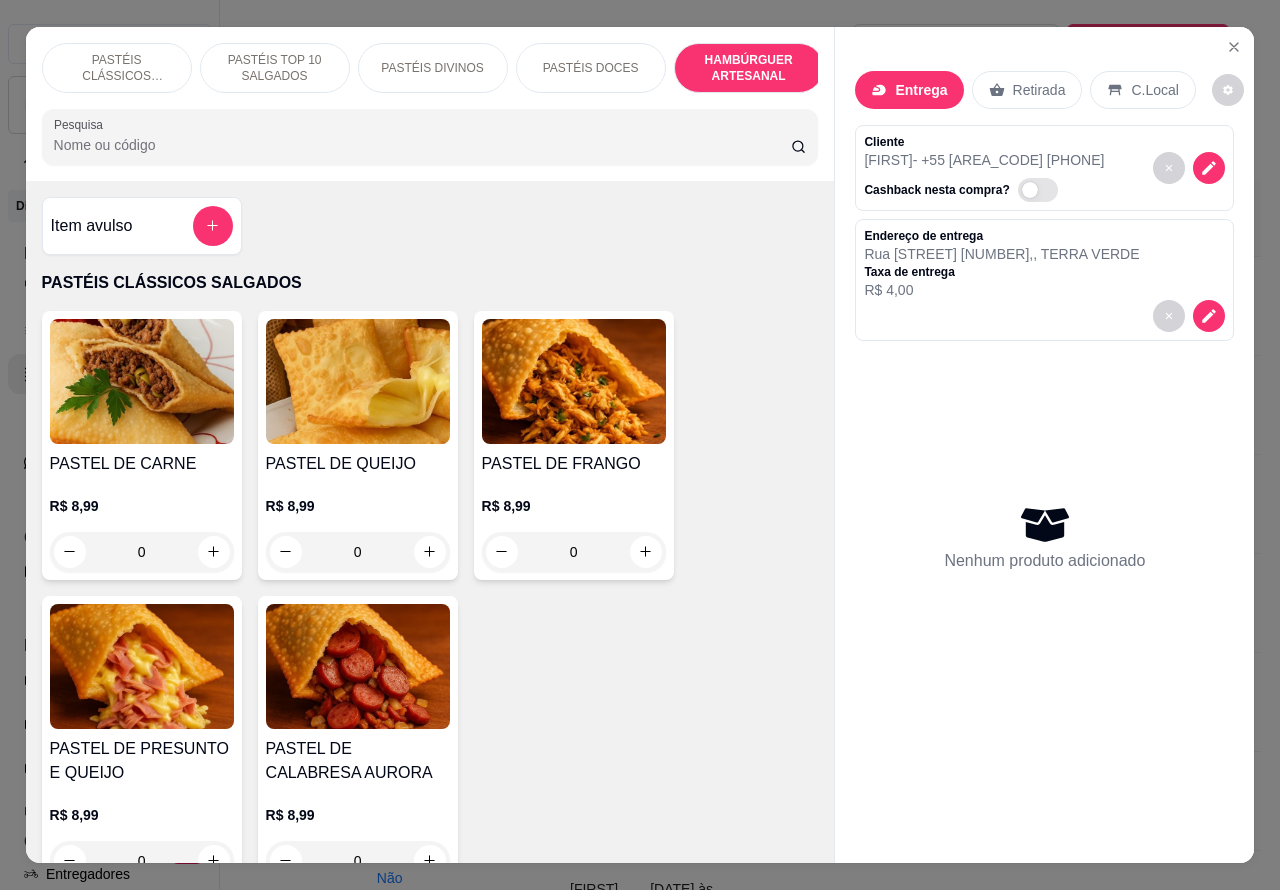 scroll, scrollTop: 4812, scrollLeft: 0, axis: vertical 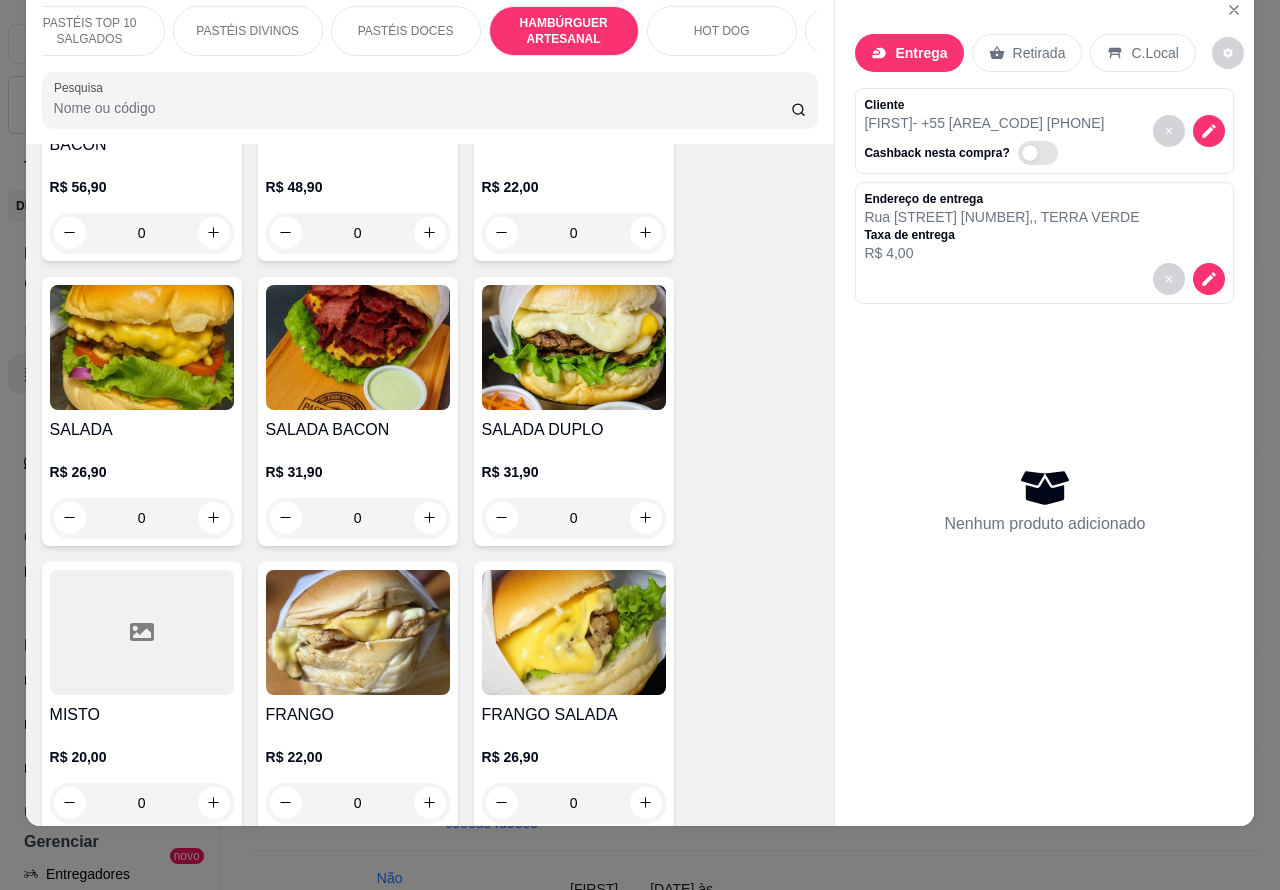 click on "HOT DOG" at bounding box center [722, 31] 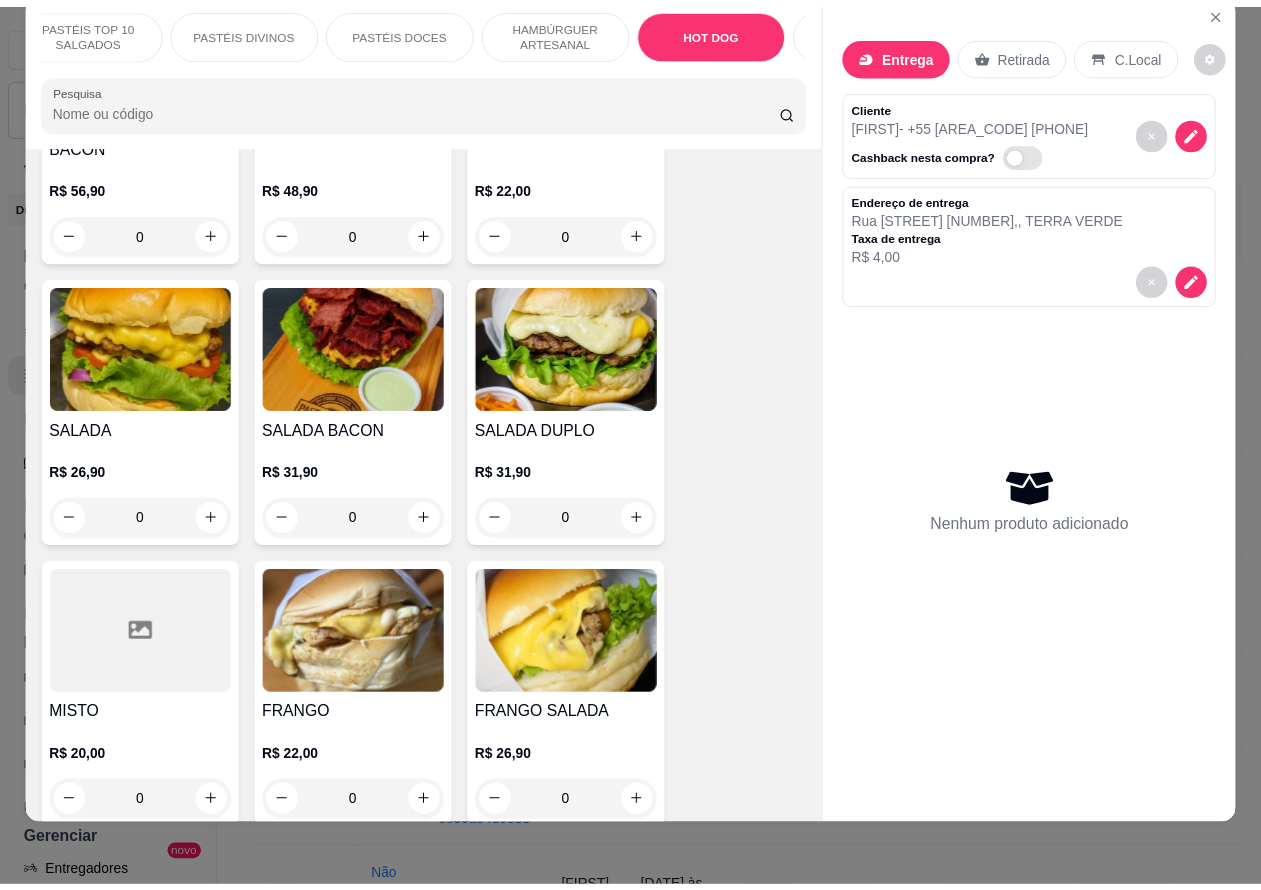 scroll, scrollTop: 6610, scrollLeft: 0, axis: vertical 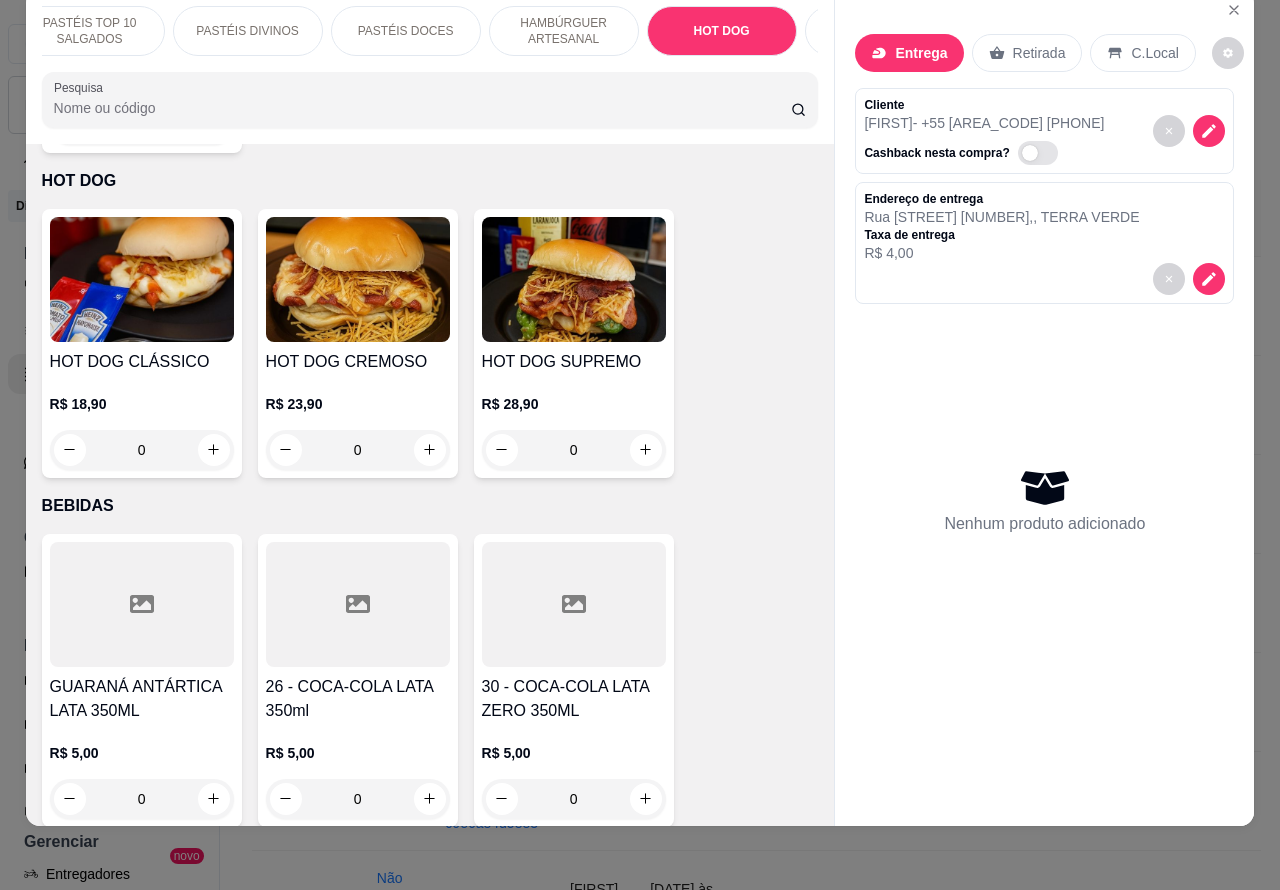 click on "0" at bounding box center (358, 450) 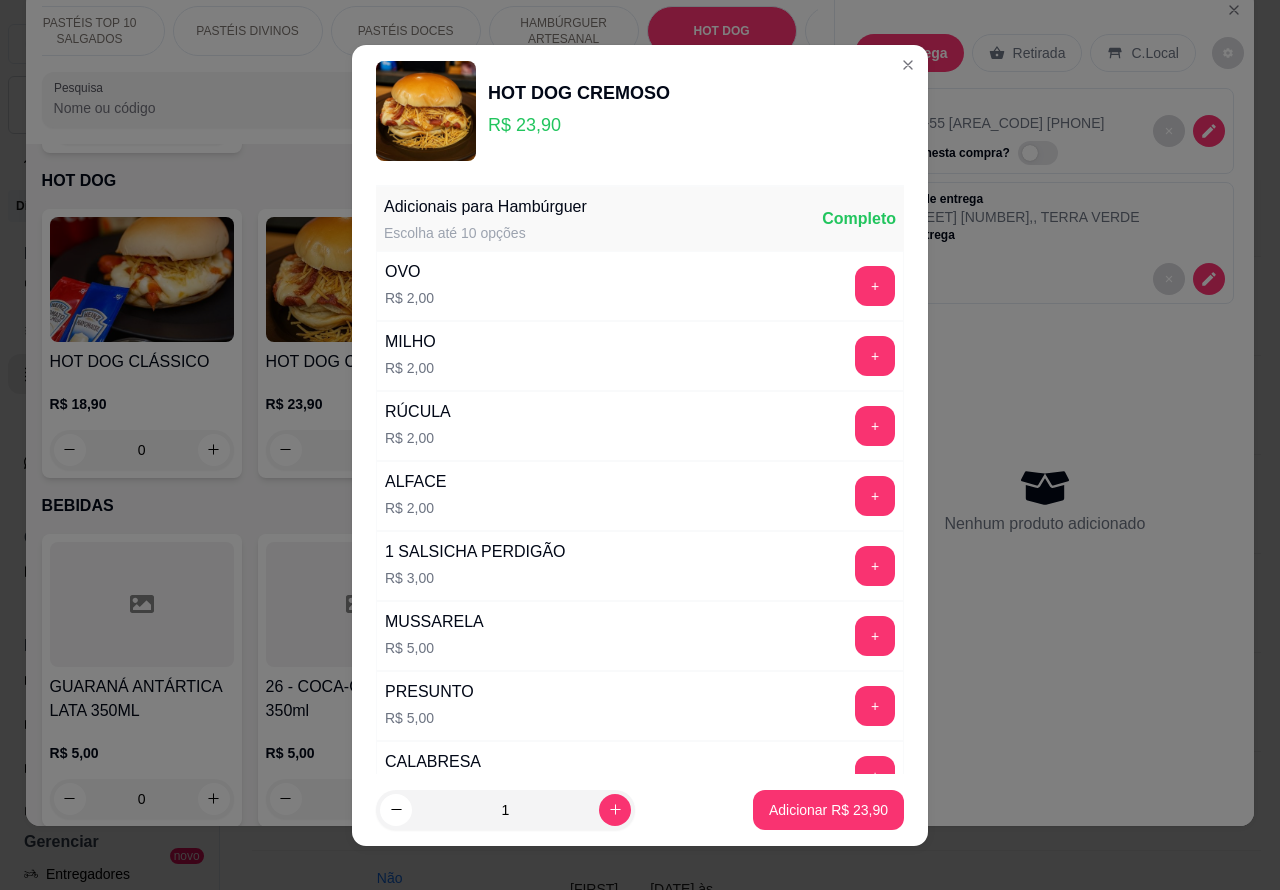 click on "Adicionar   R$ 23,90" at bounding box center (828, 810) 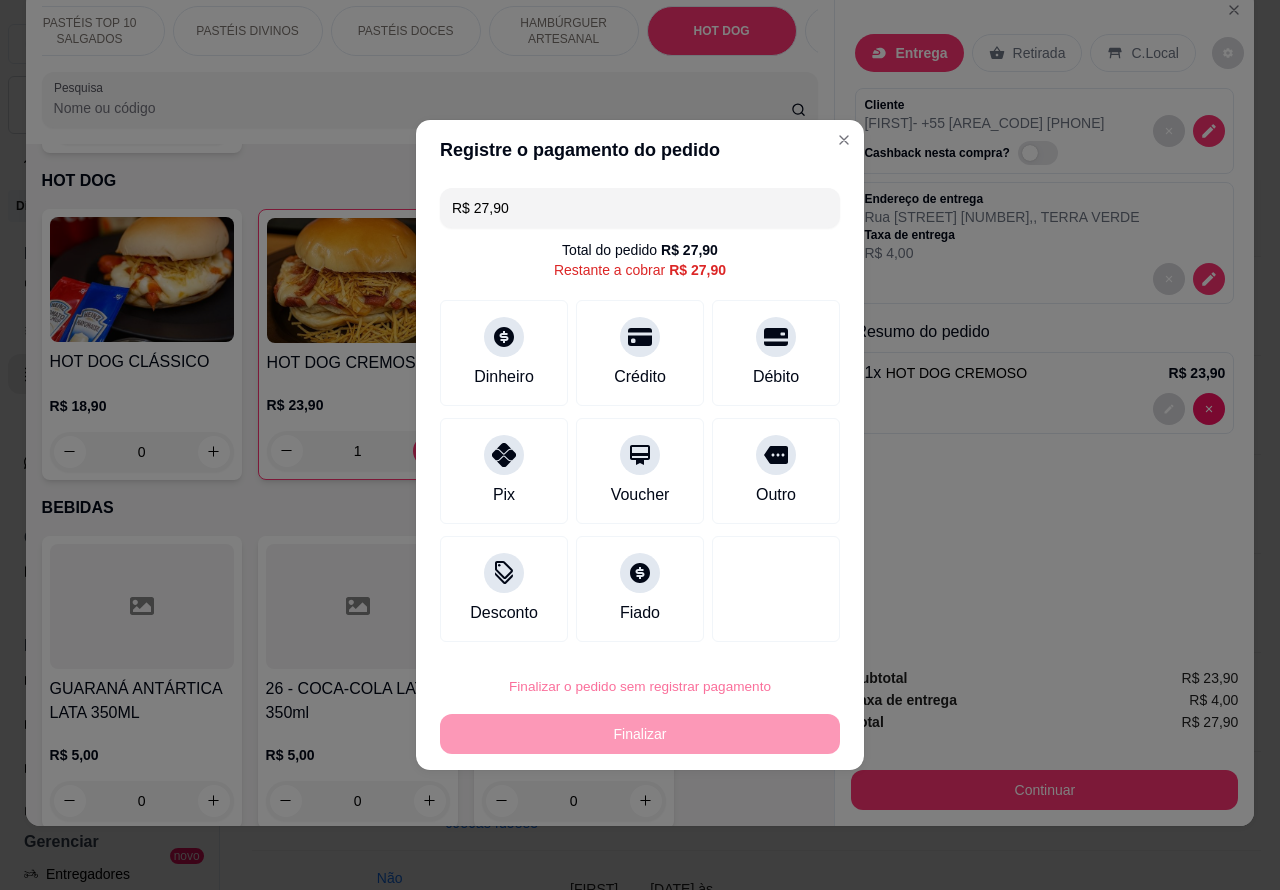 click on "Confirmar" at bounding box center [758, 630] 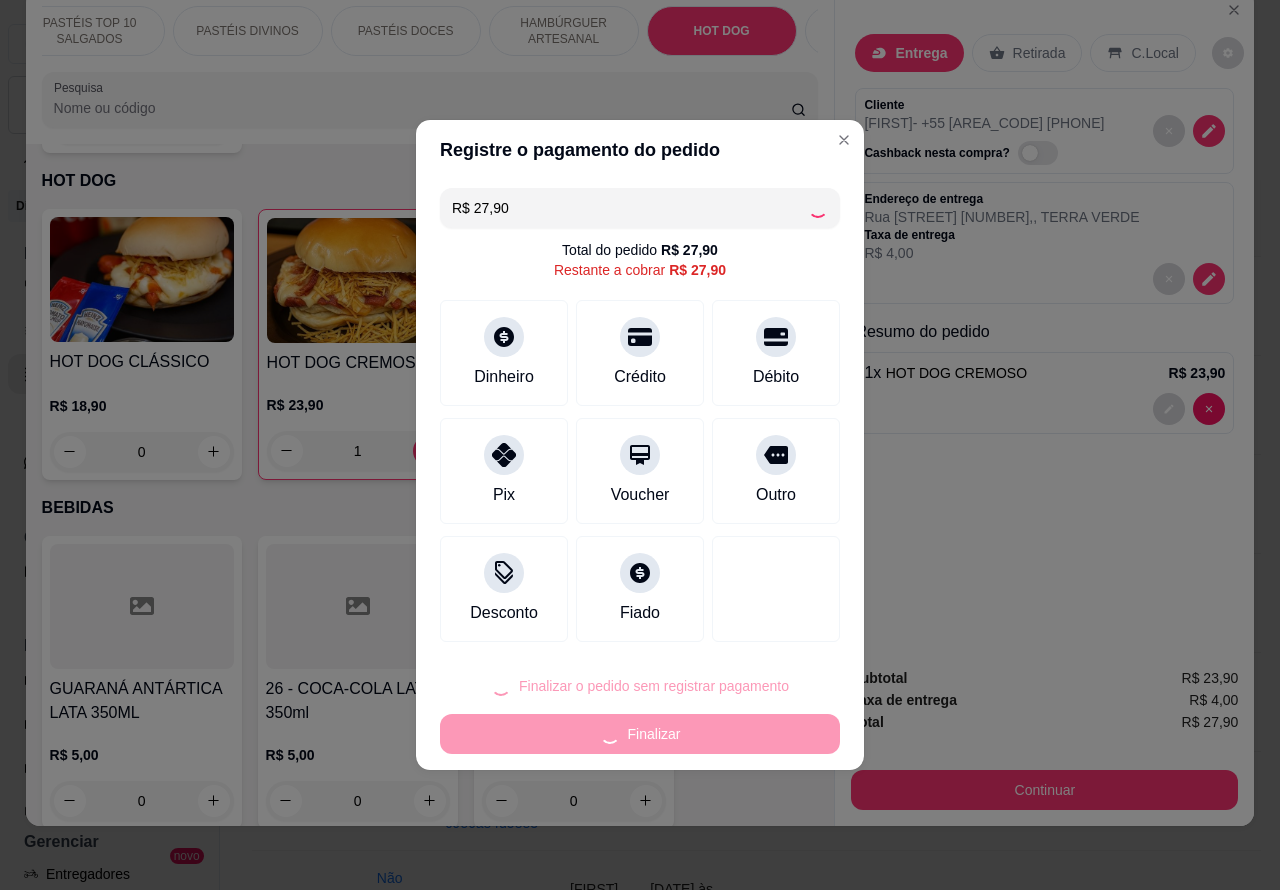 type on "0" 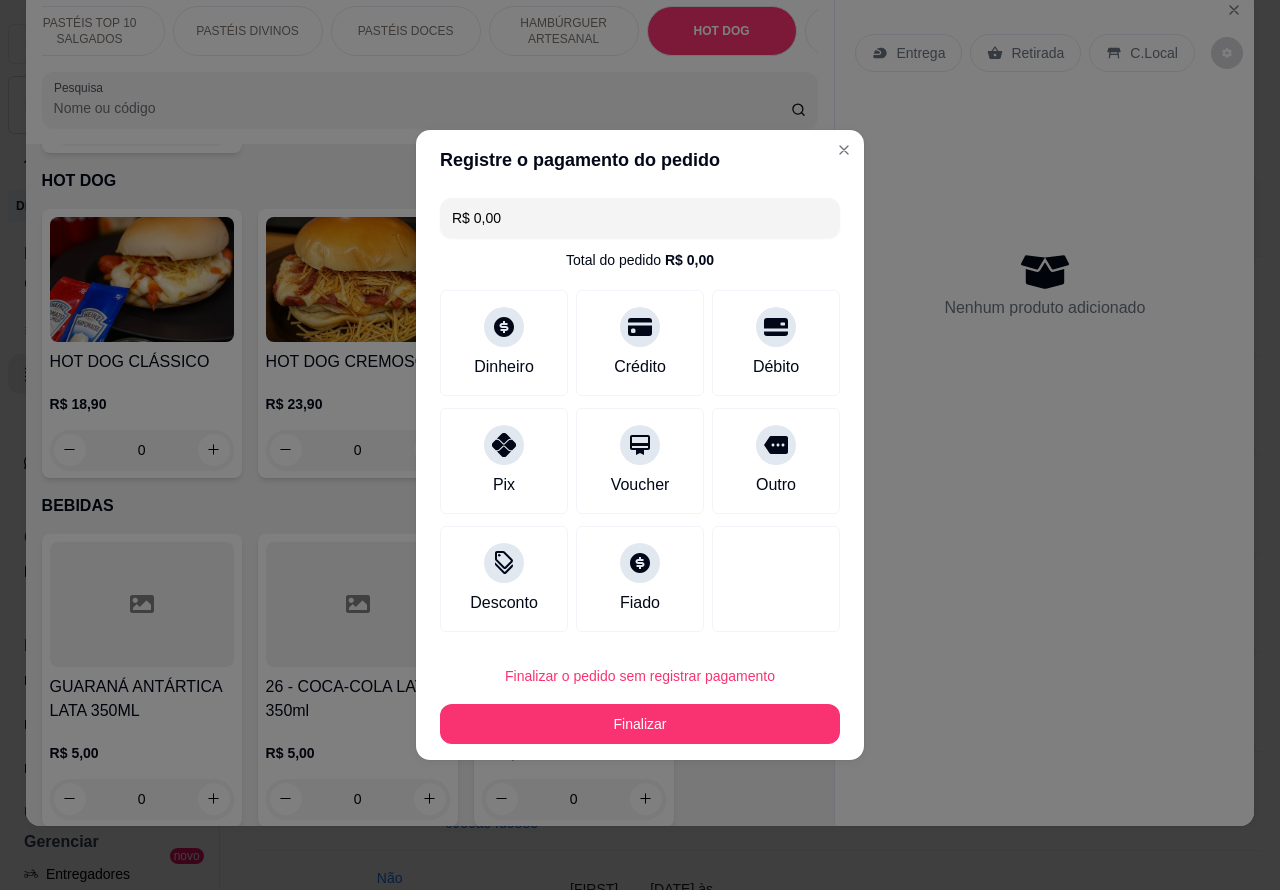 type on "R$ 0,00" 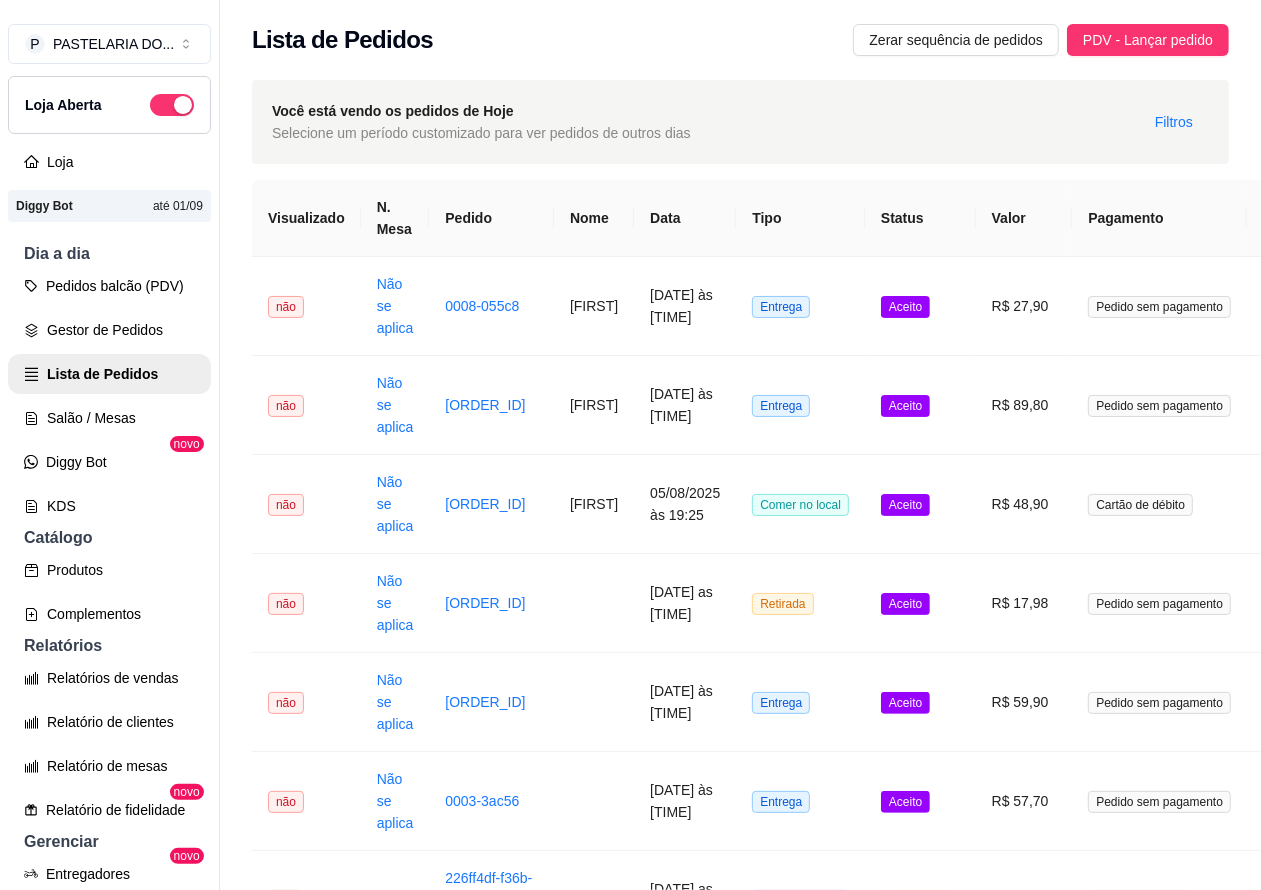 scroll, scrollTop: 0, scrollLeft: 207, axis: horizontal 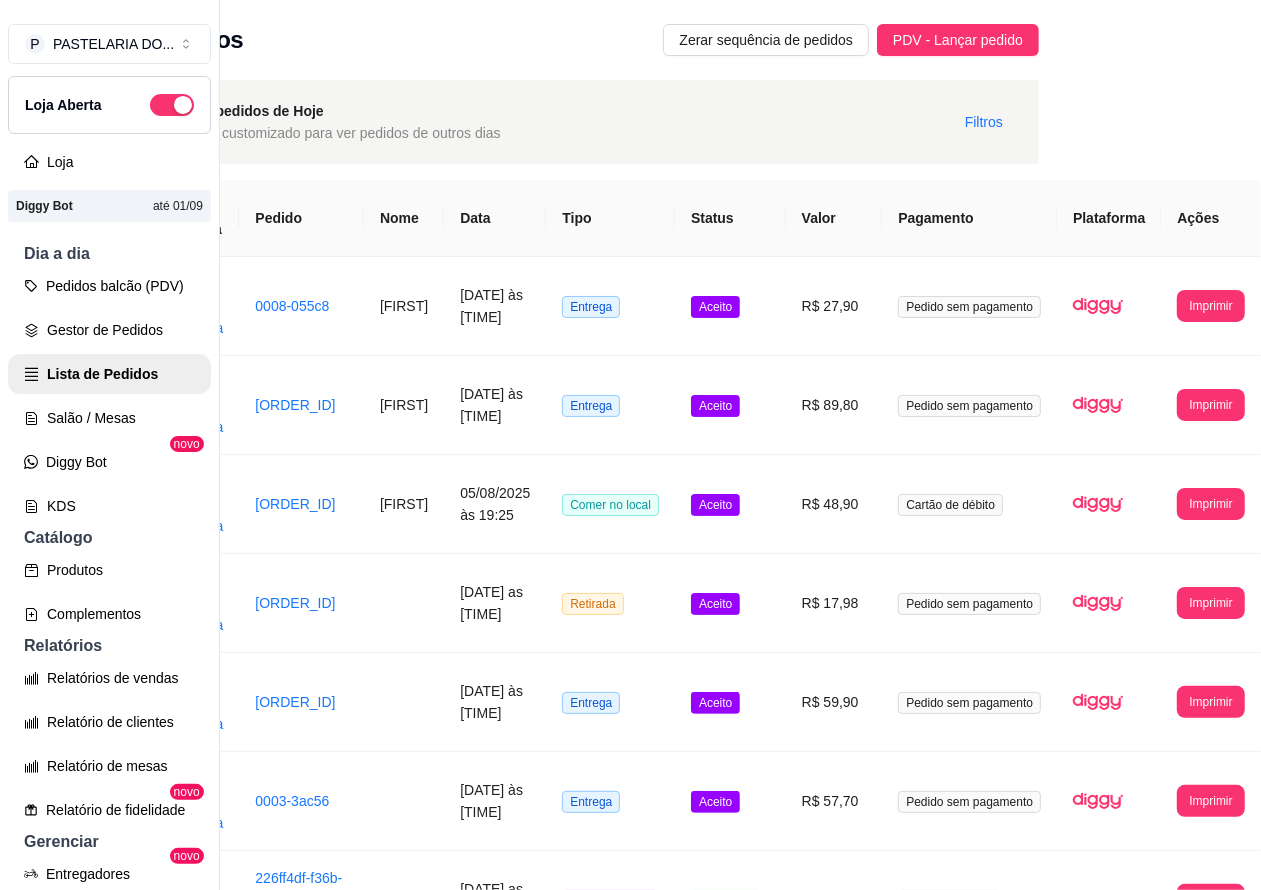 click on "Imprimir" at bounding box center [1210, 306] 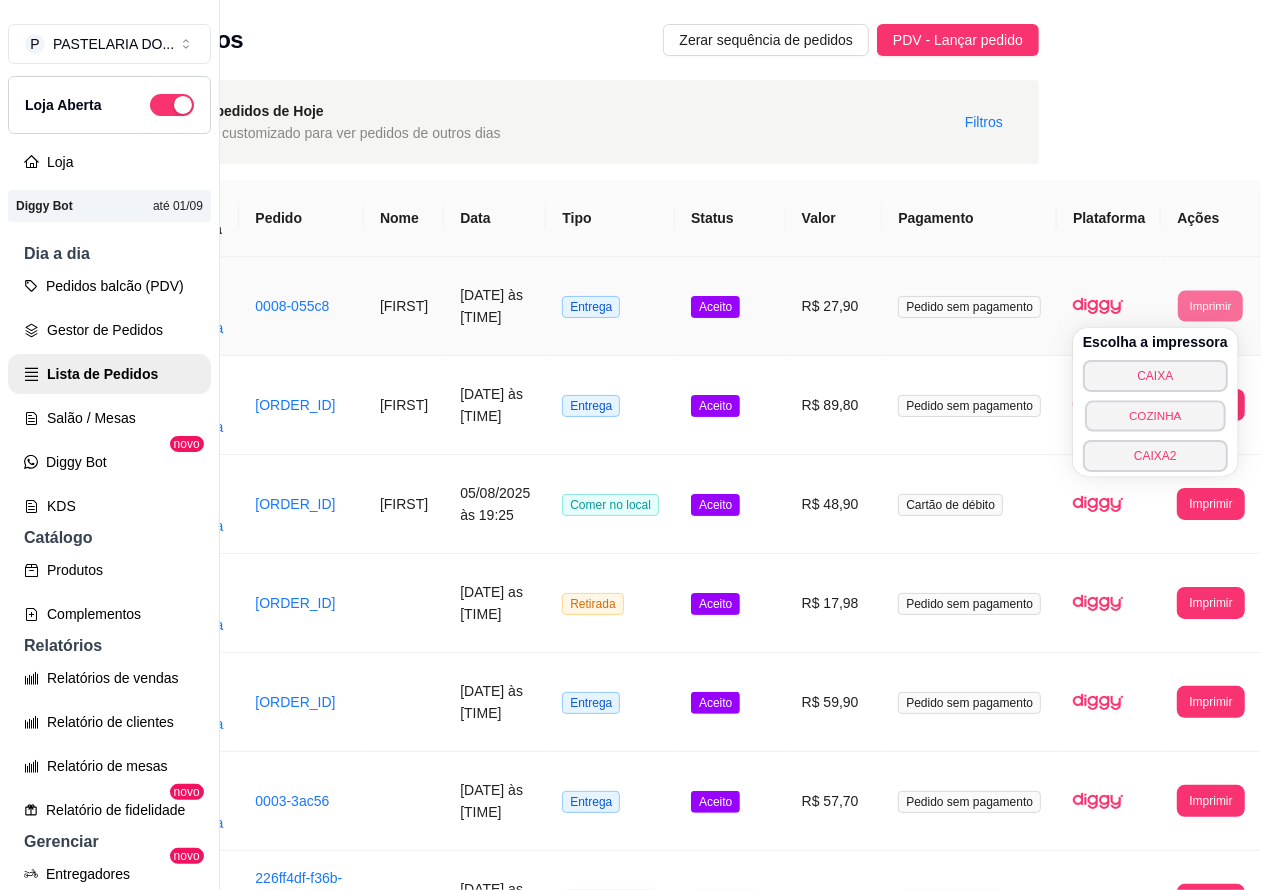 click on "COZINHA" at bounding box center (1155, 415) 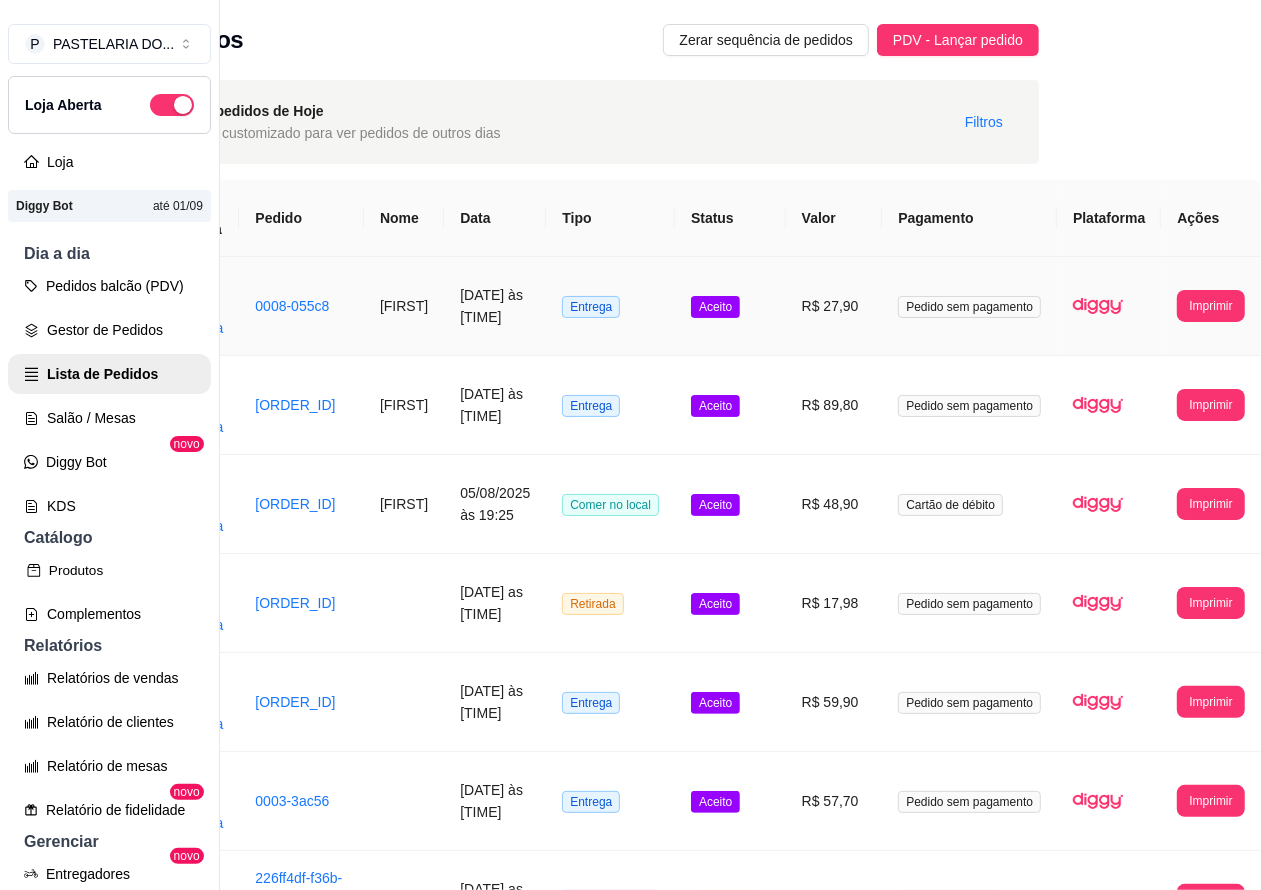 click on "Produtos" at bounding box center [109, 570] 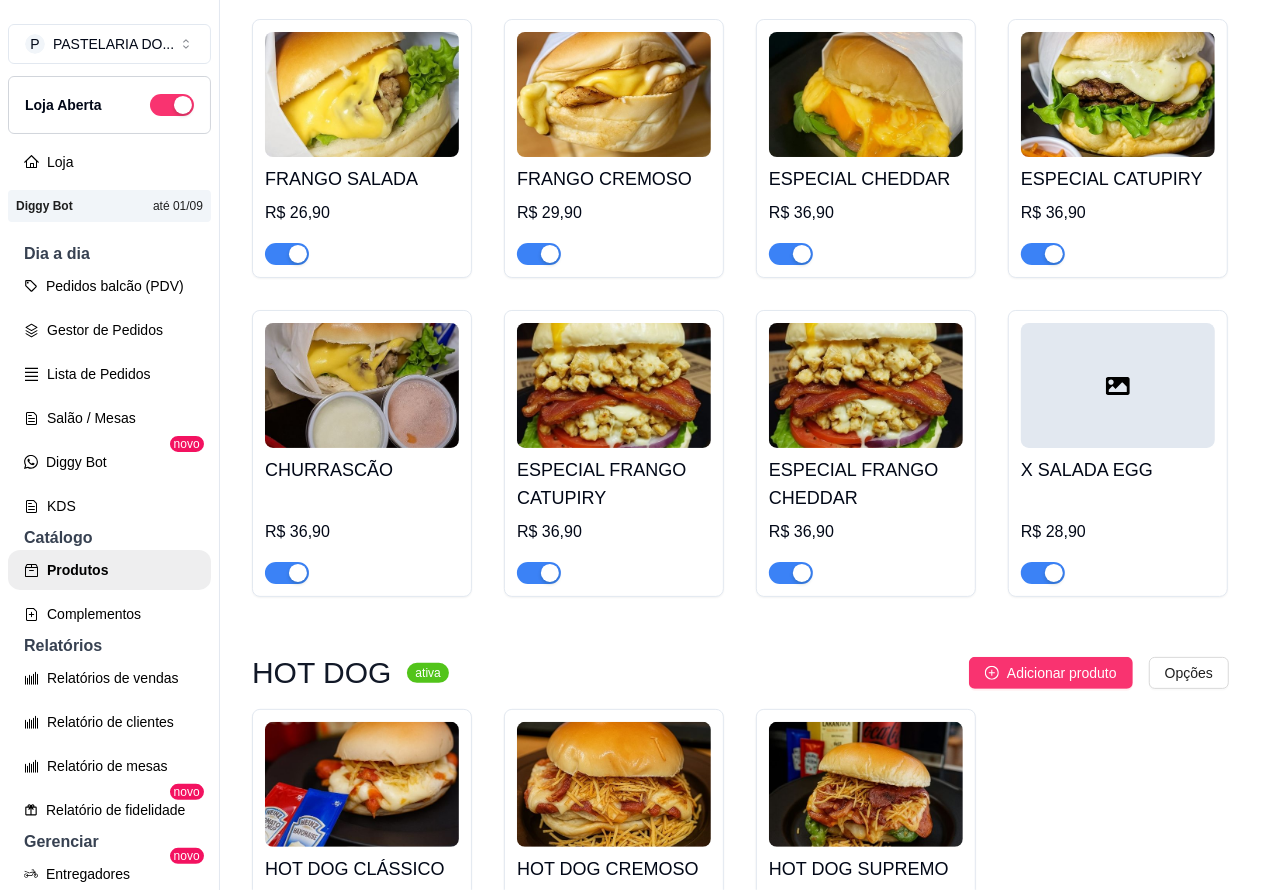 scroll, scrollTop: 4995, scrollLeft: 0, axis: vertical 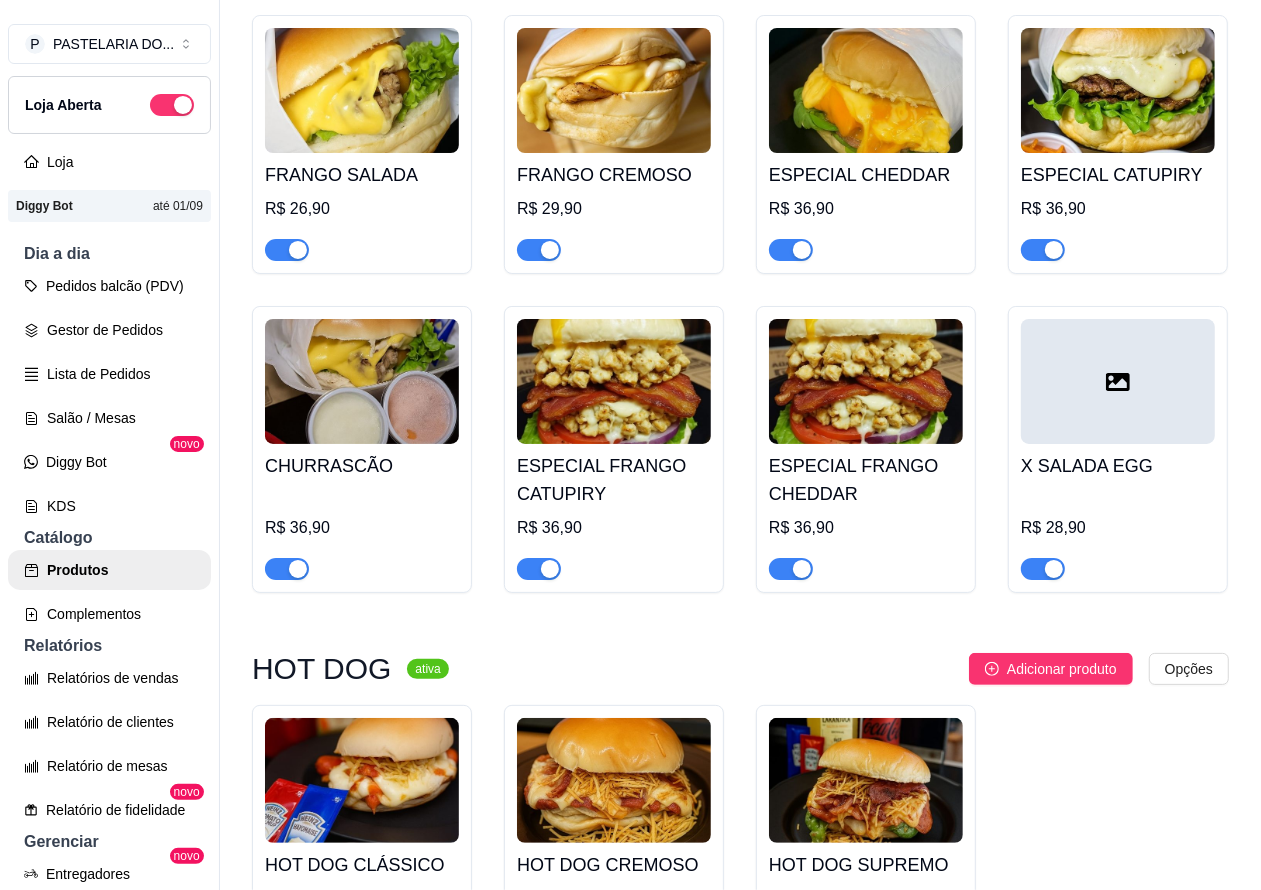 click on "2 X LANCHES SALADA BACON   R$ 56,90" at bounding box center (362, -389) 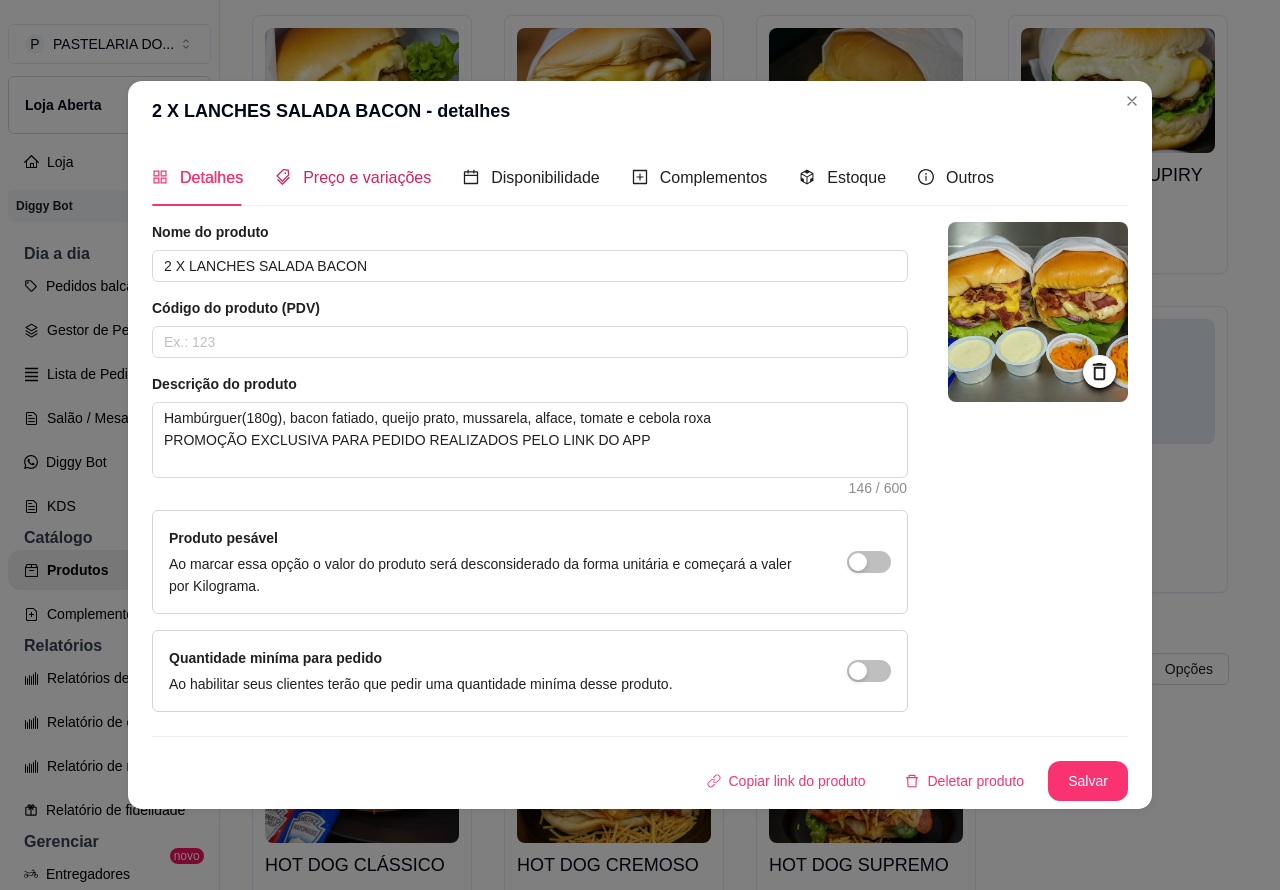 click on "Preço e variações" at bounding box center [367, 177] 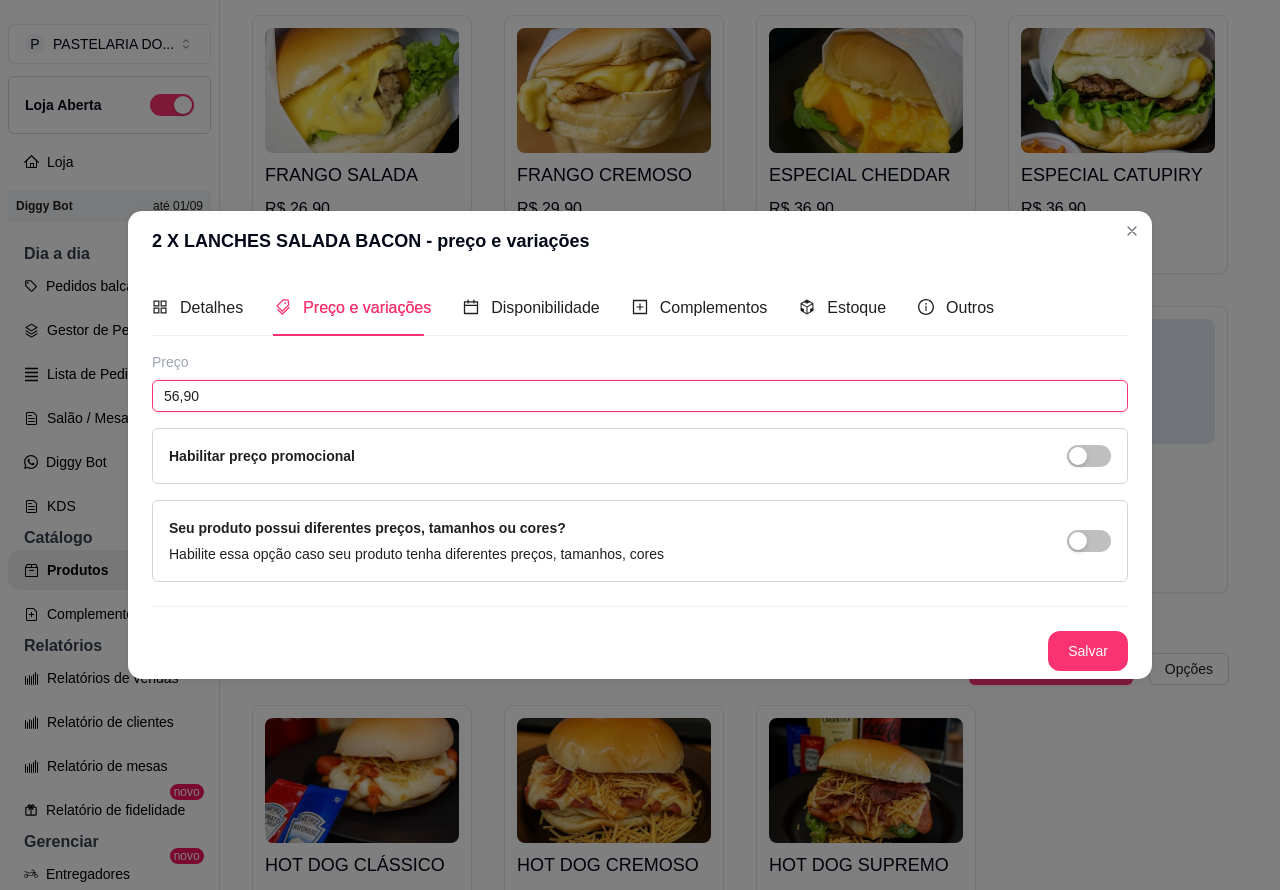 click on "56,90" at bounding box center (640, 396) 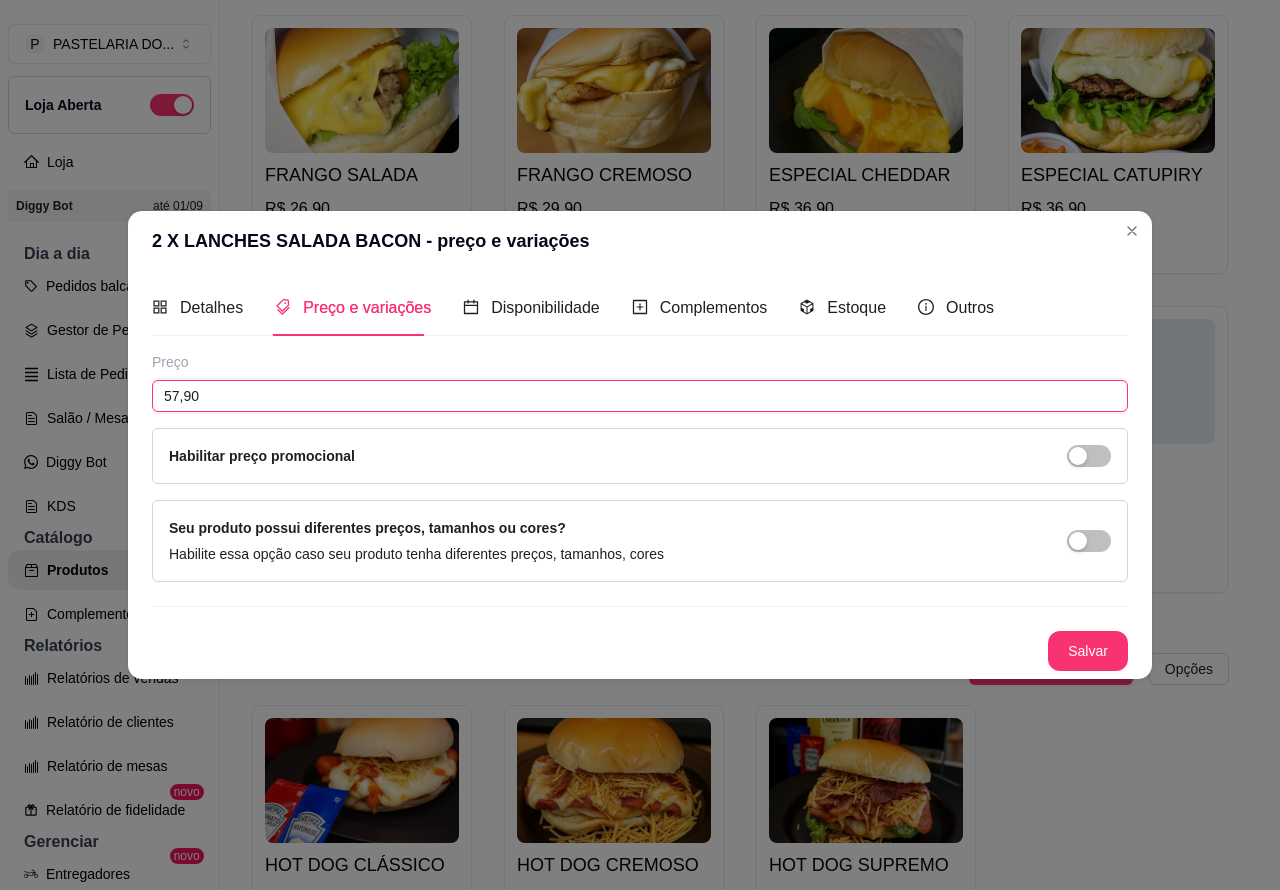 type on "57,90" 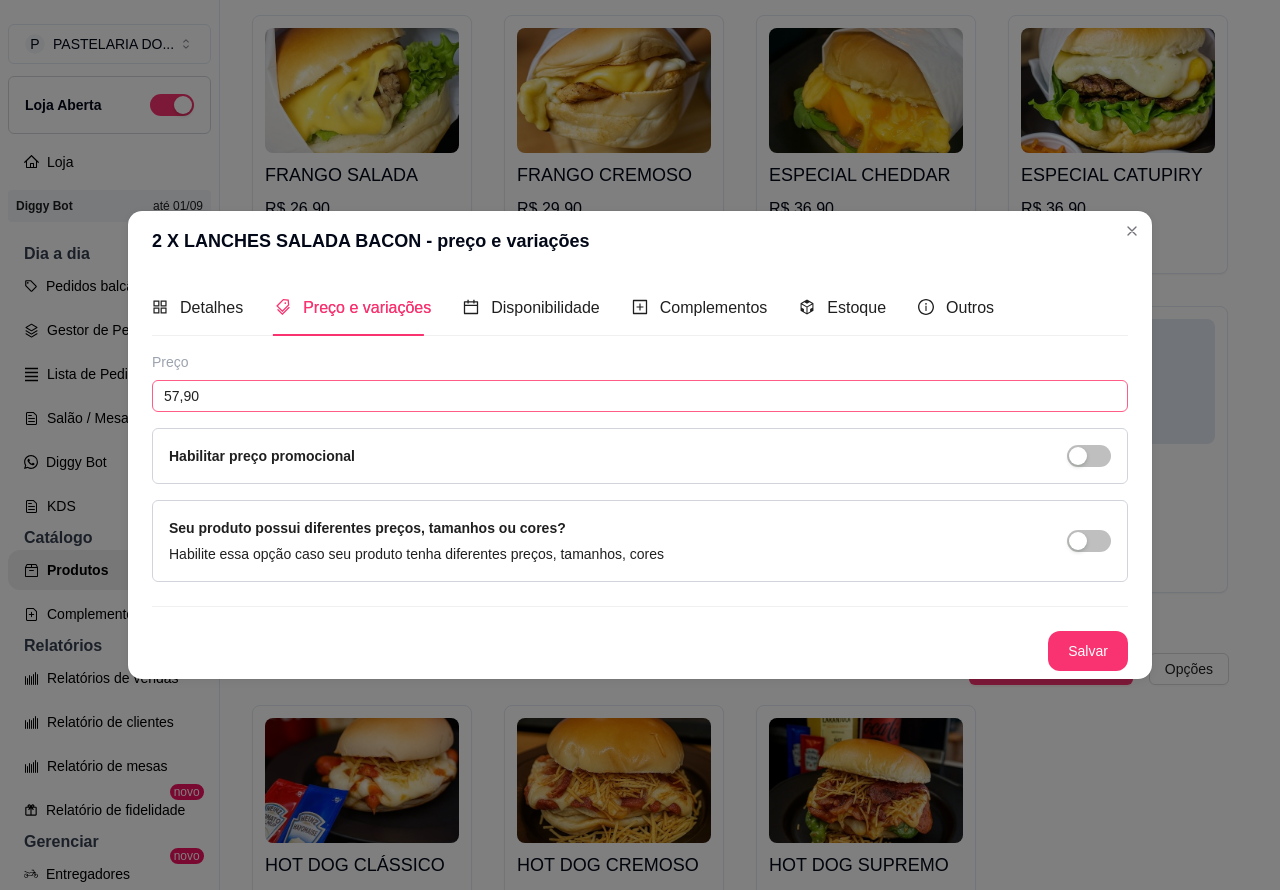 click on "Salvar" at bounding box center (1088, 651) 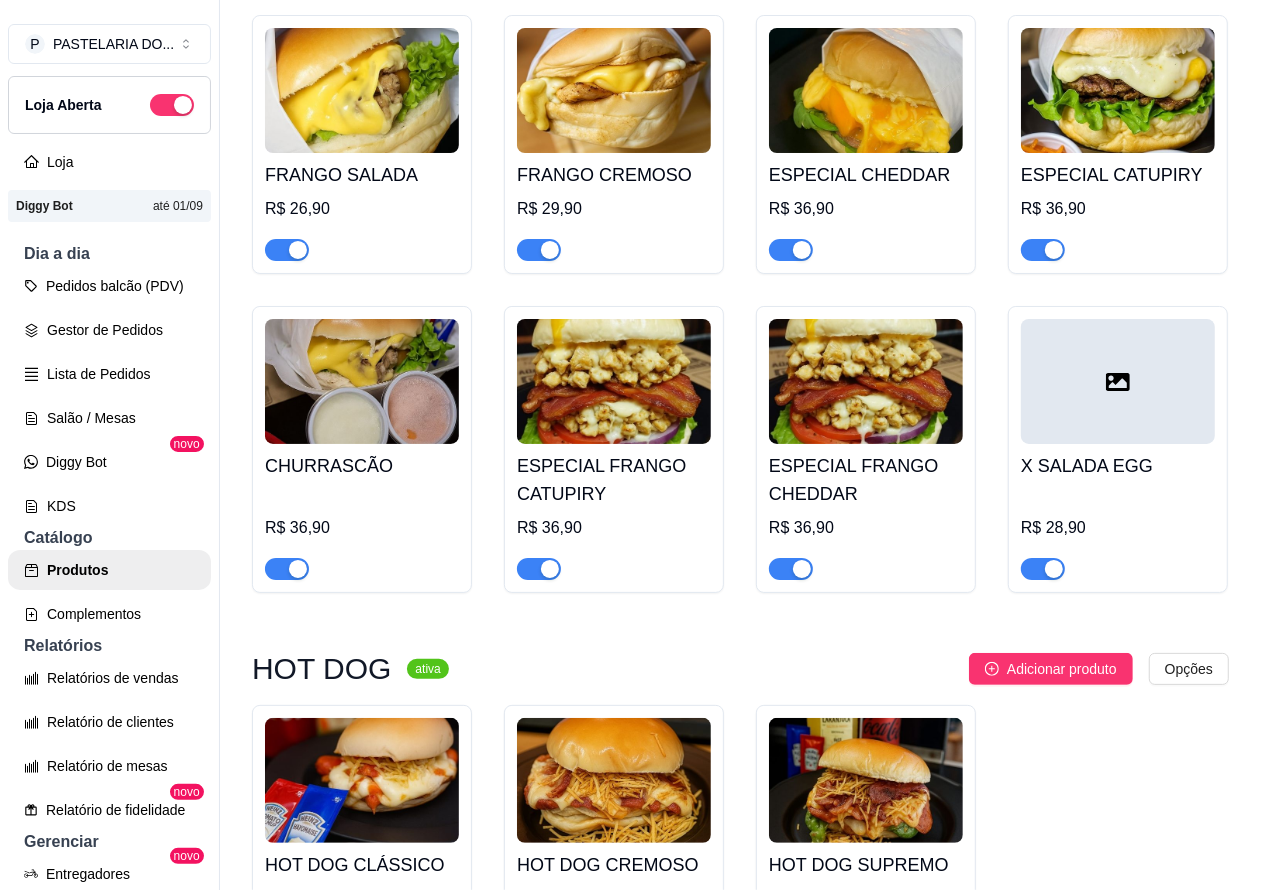 click on "Pedidos balcão (PDV)" at bounding box center [109, 286] 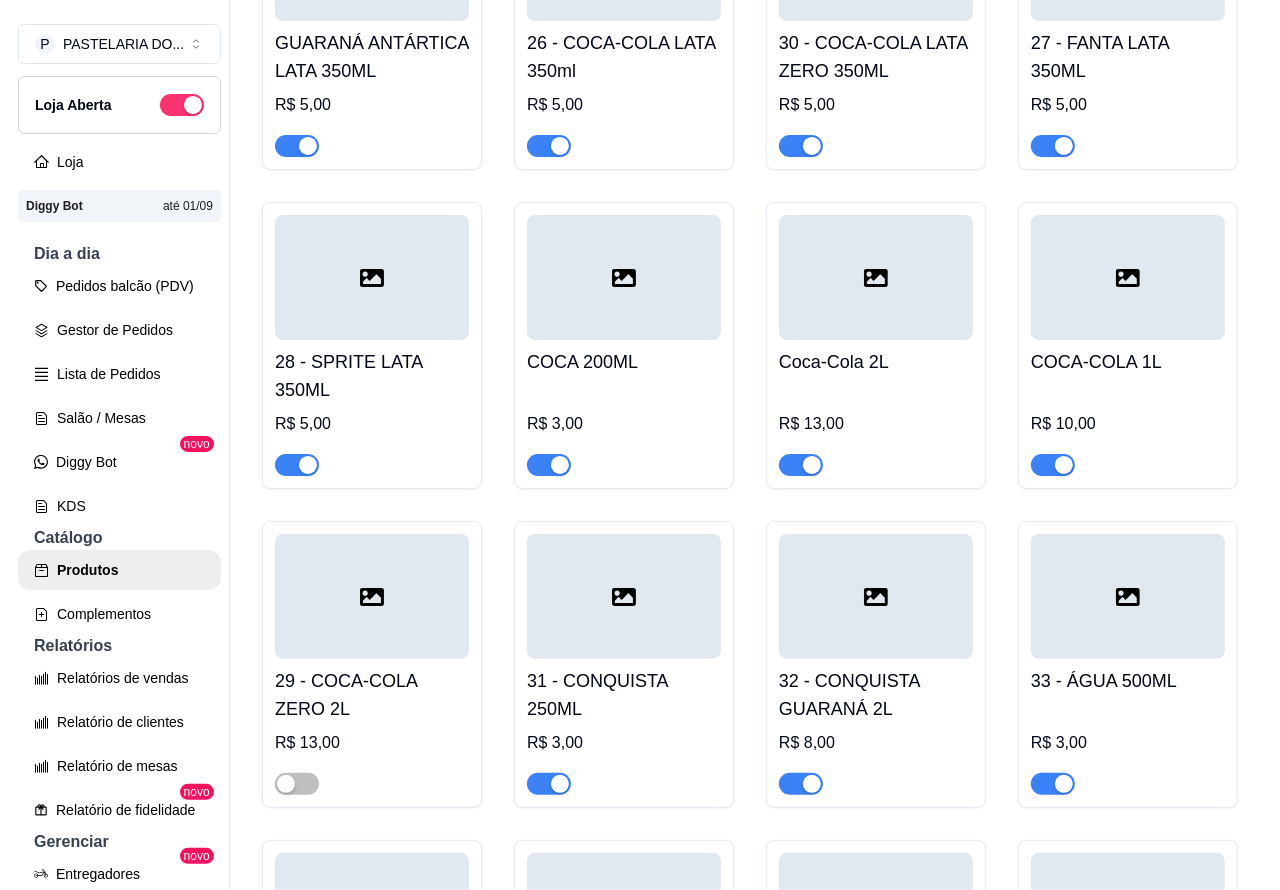 scroll, scrollTop: 6331, scrollLeft: 0, axis: vertical 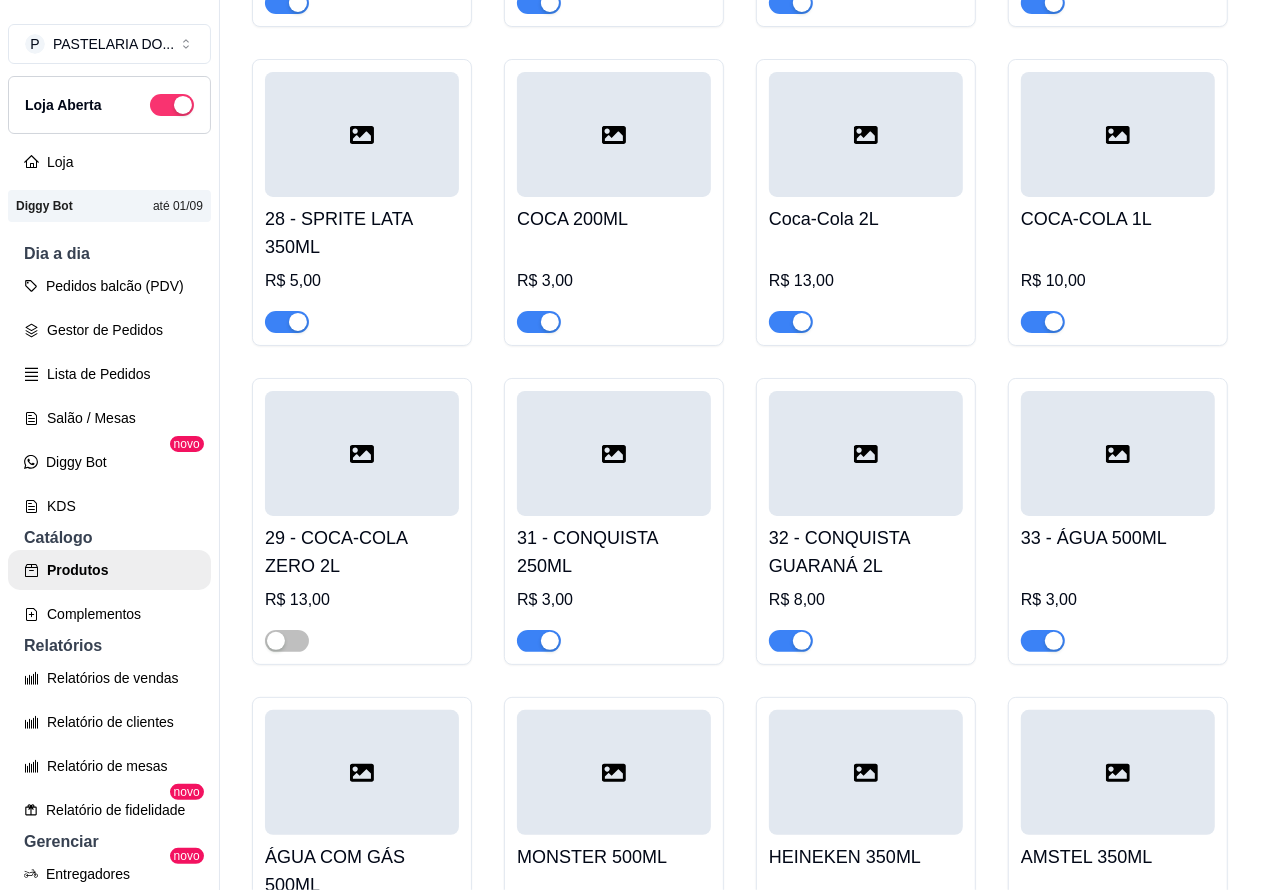 click on "Pedidos balcão (PDV)" at bounding box center (109, 286) 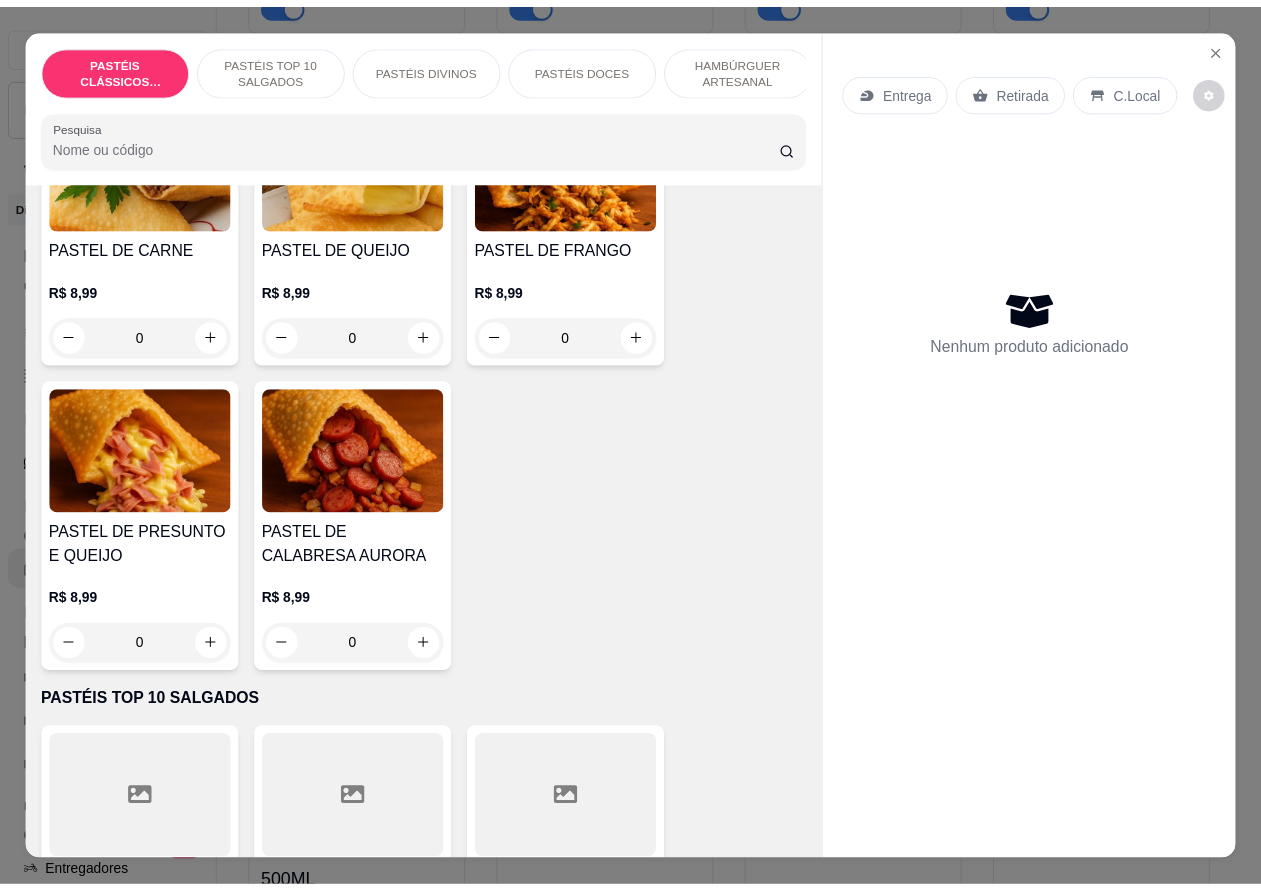 scroll, scrollTop: 236, scrollLeft: 0, axis: vertical 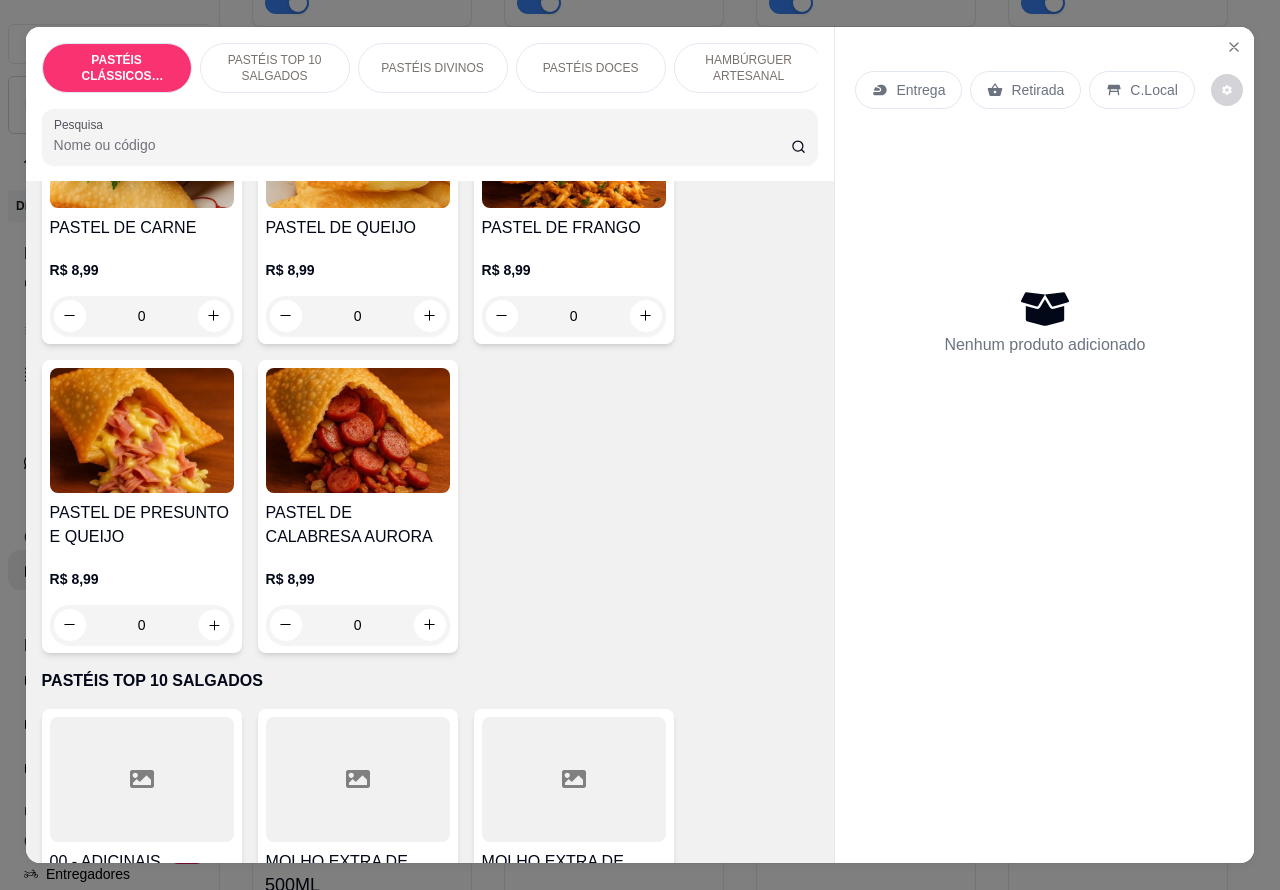 click 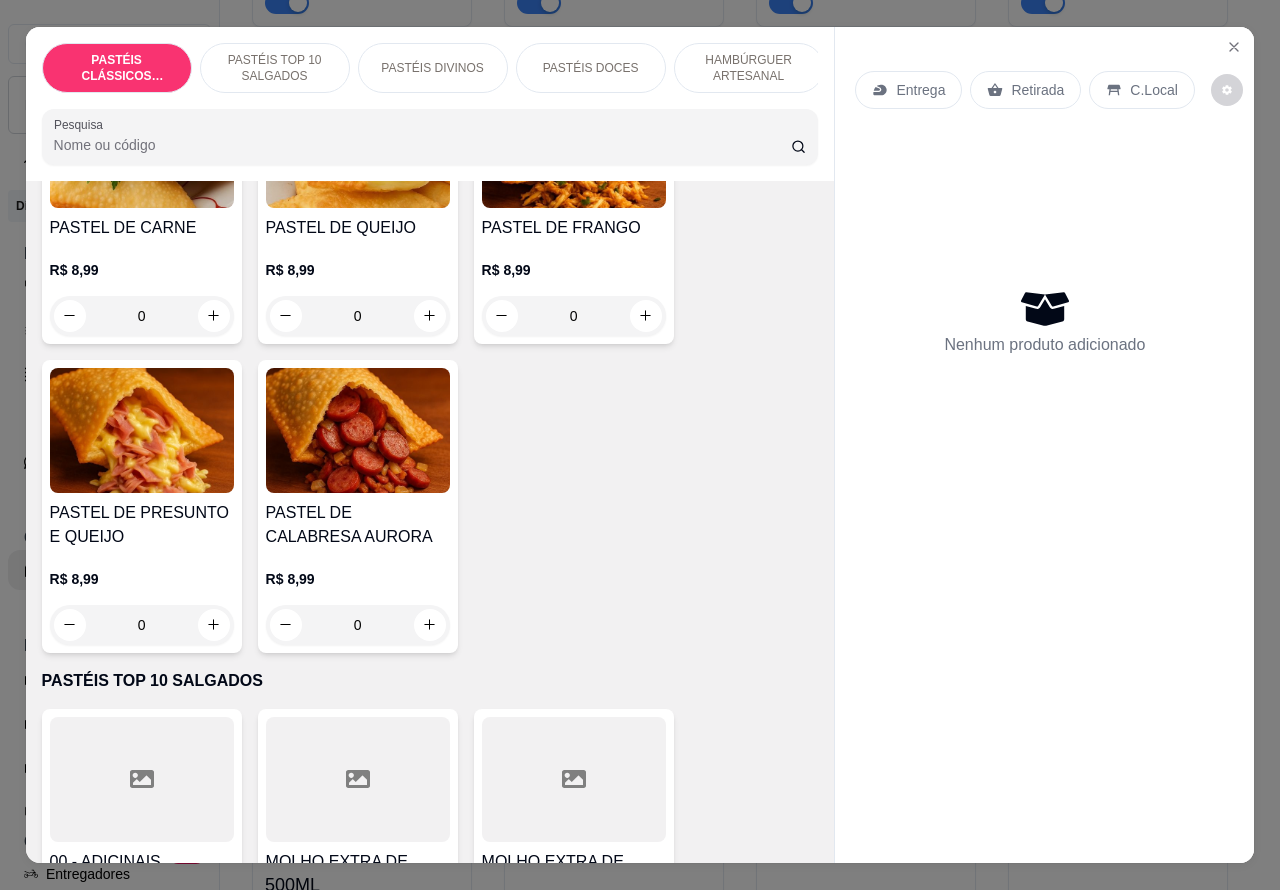 click at bounding box center [214, 625] 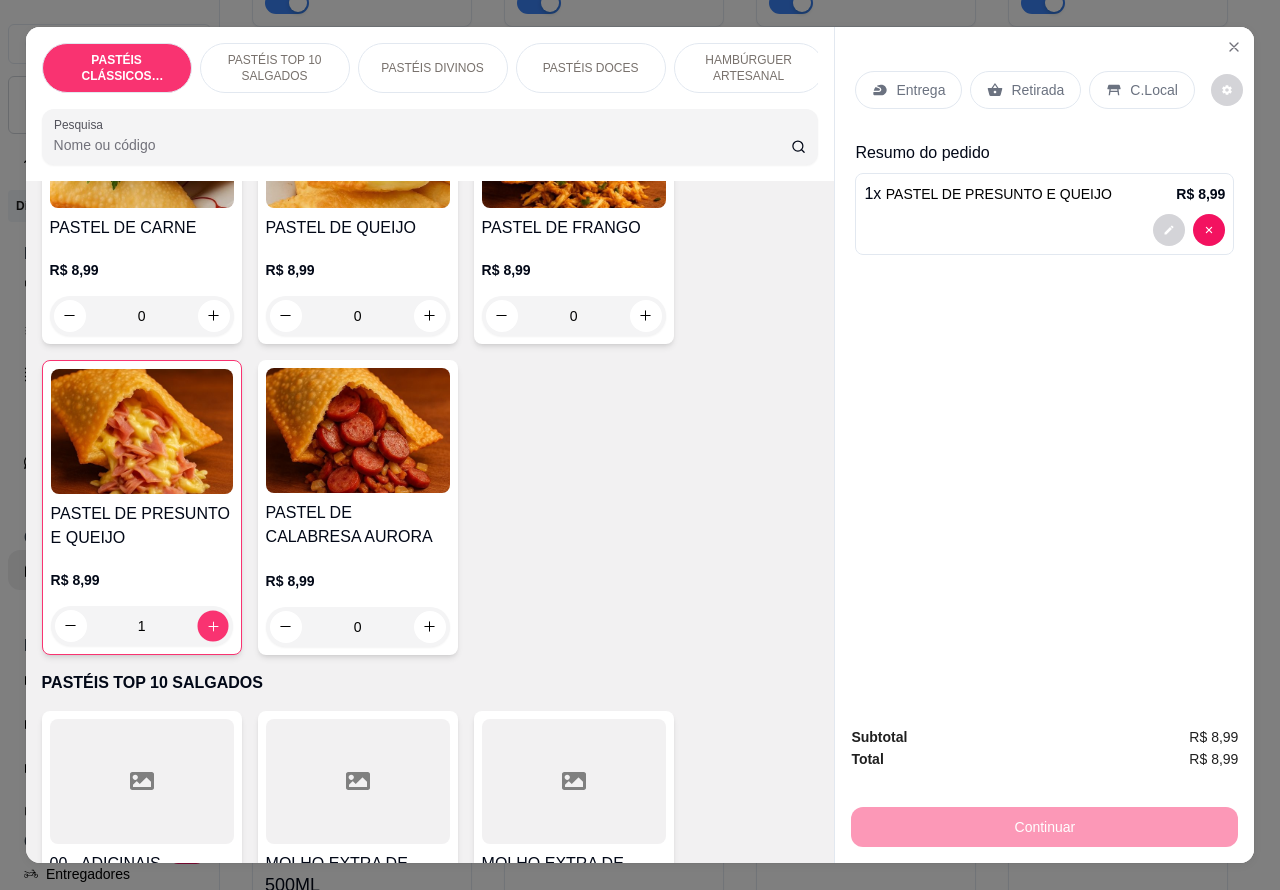 click 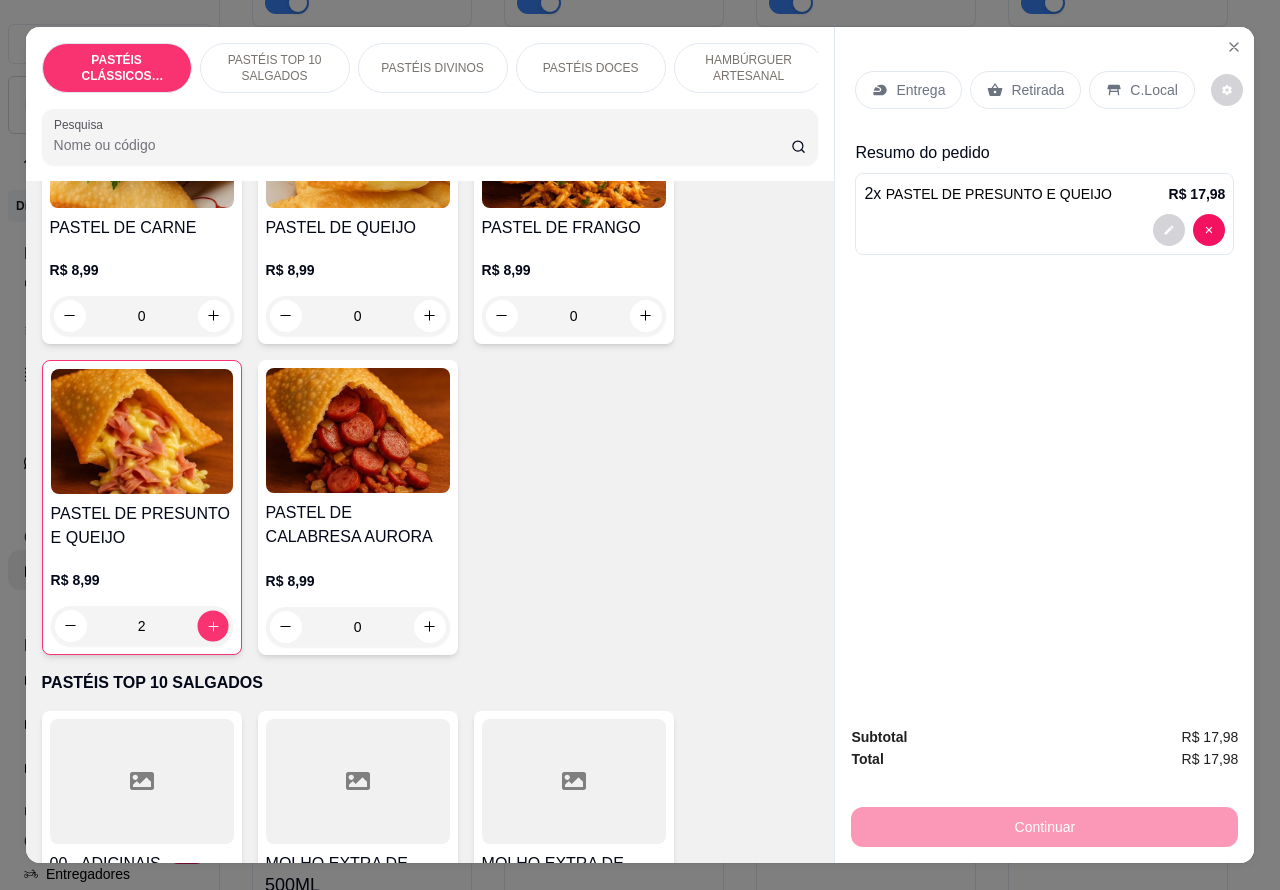 click 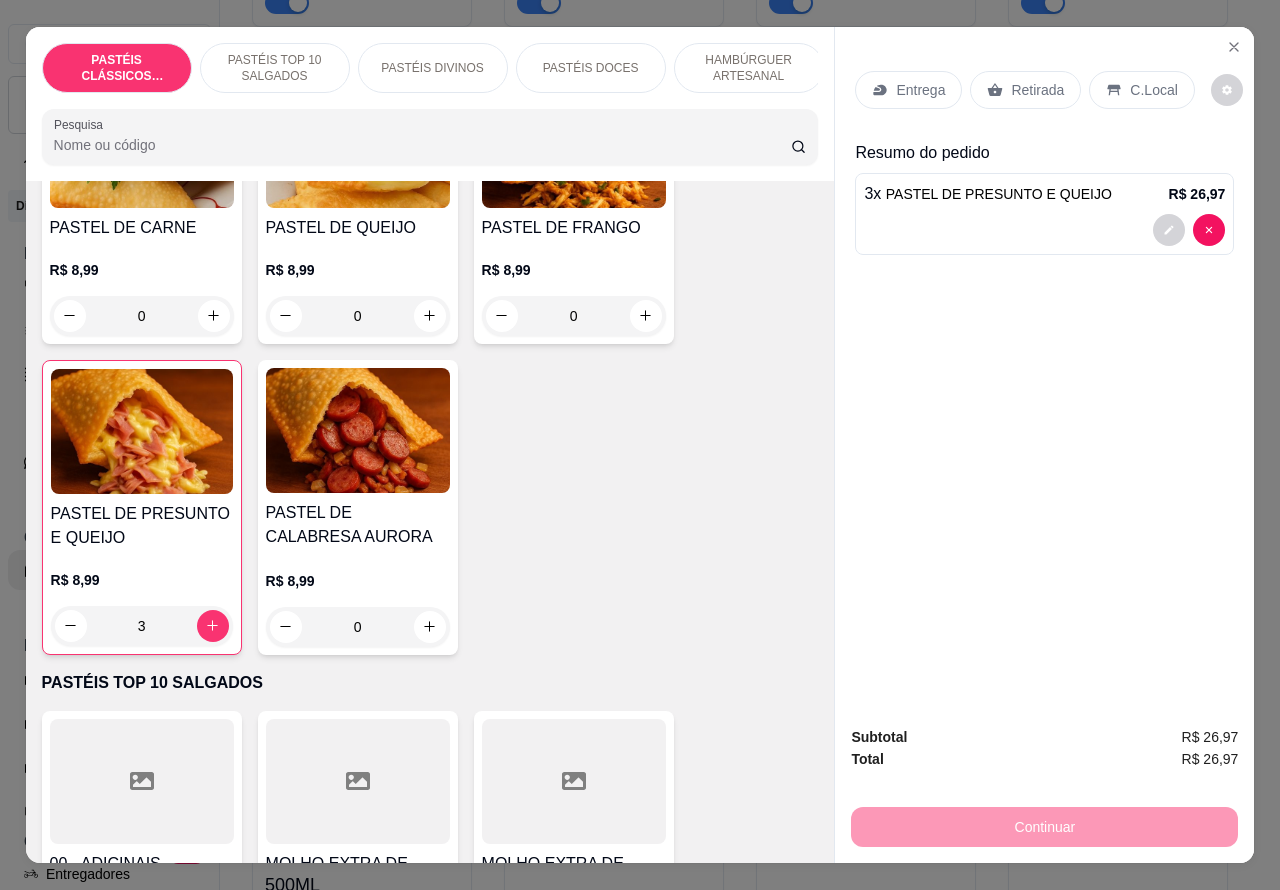 click on "Retirada" at bounding box center [1037, 90] 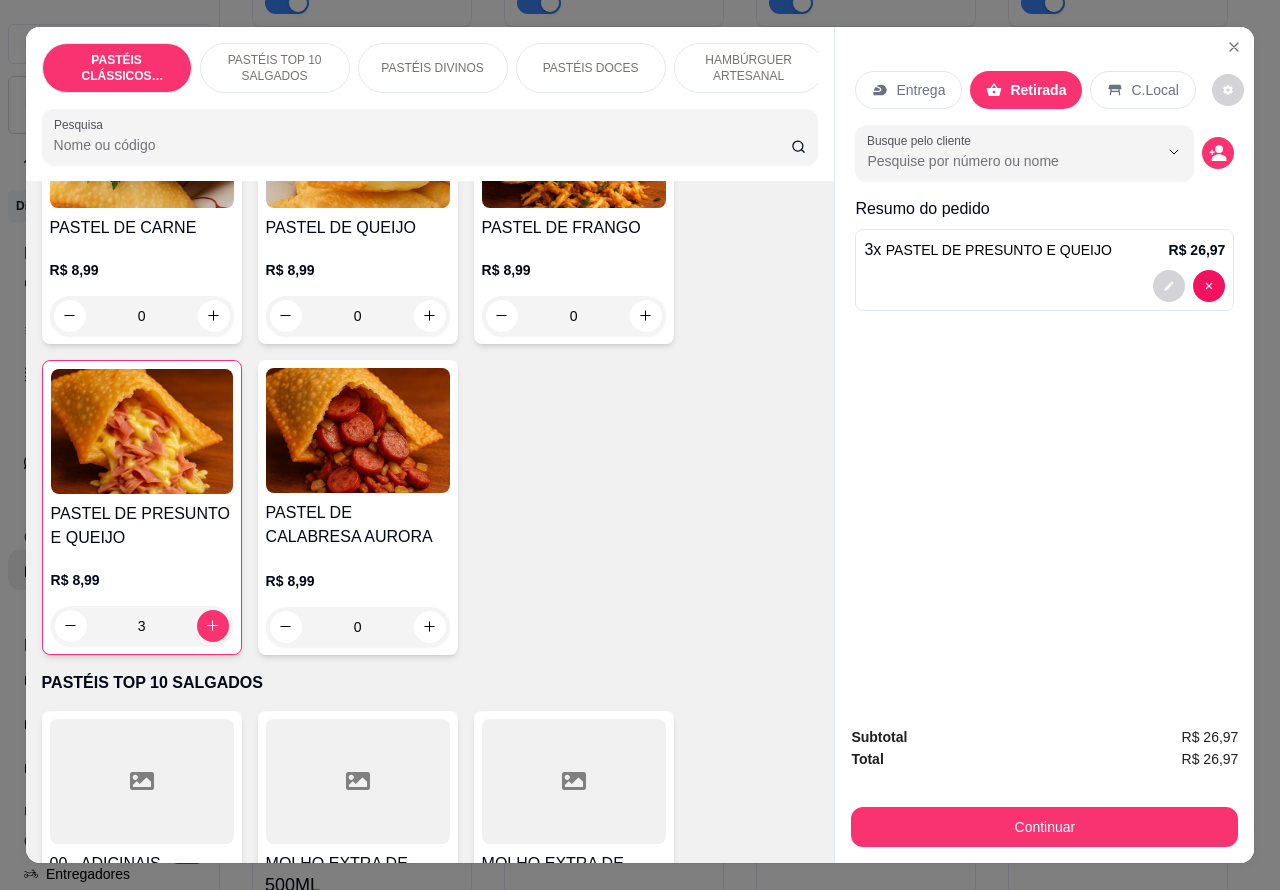 click at bounding box center (1044, 286) 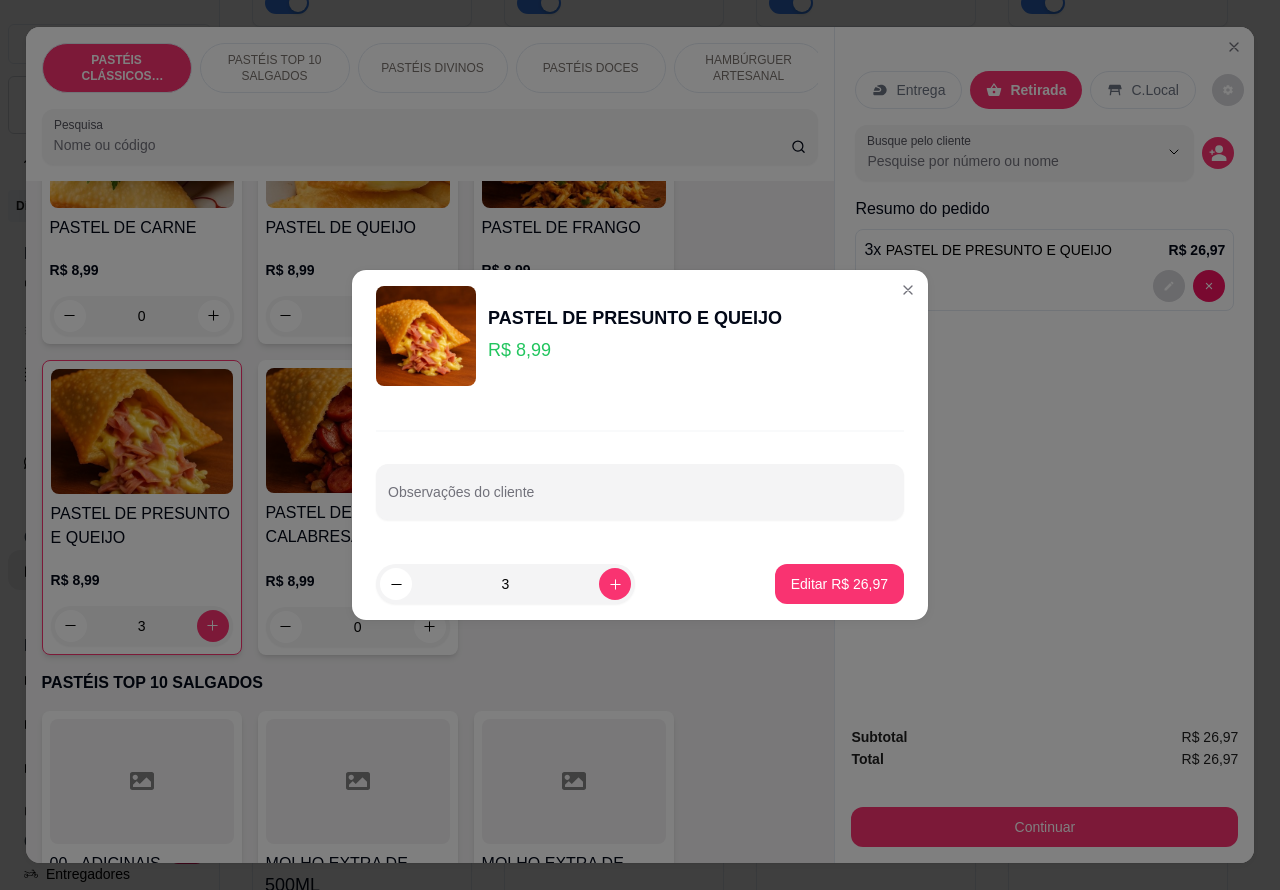 click on "Observações do cliente" at bounding box center [640, 492] 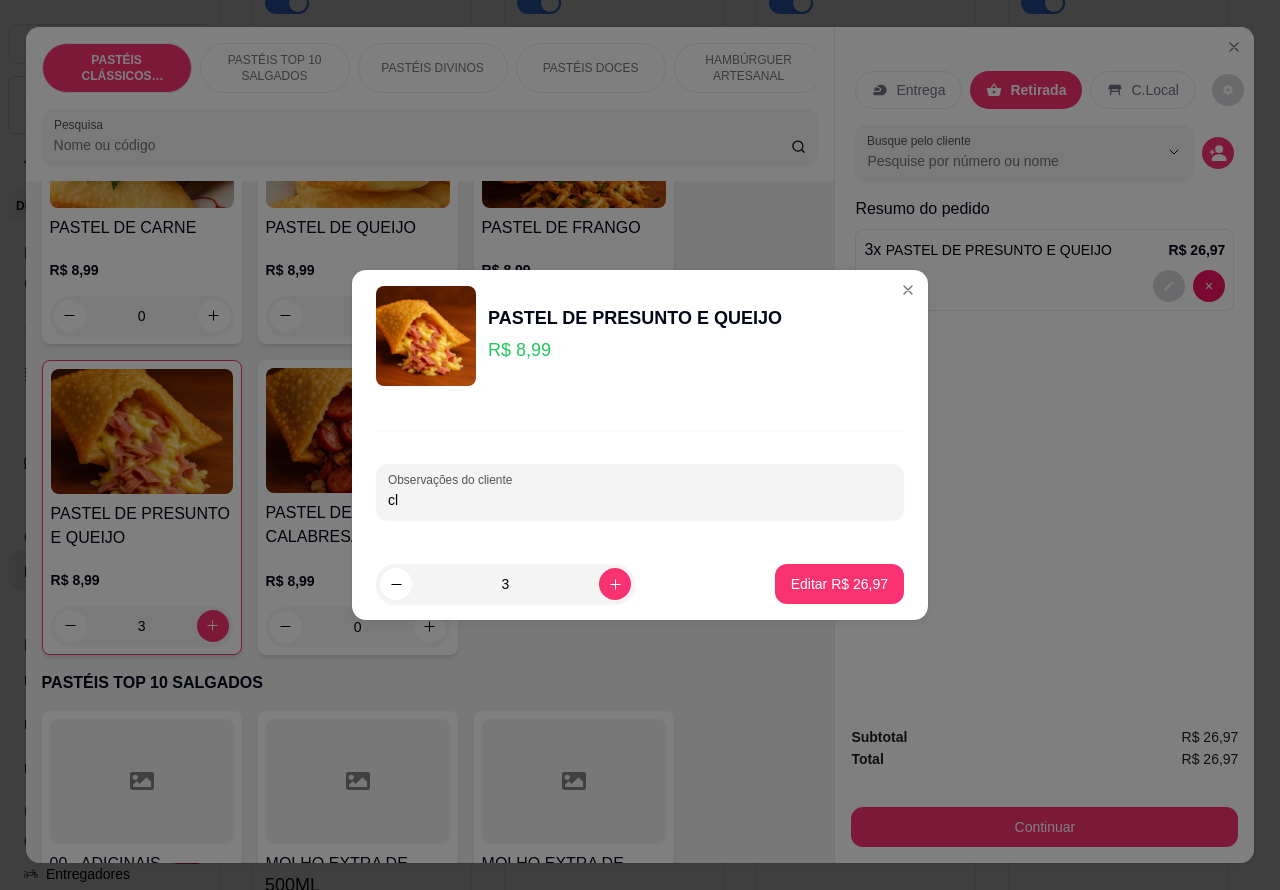 type on "c" 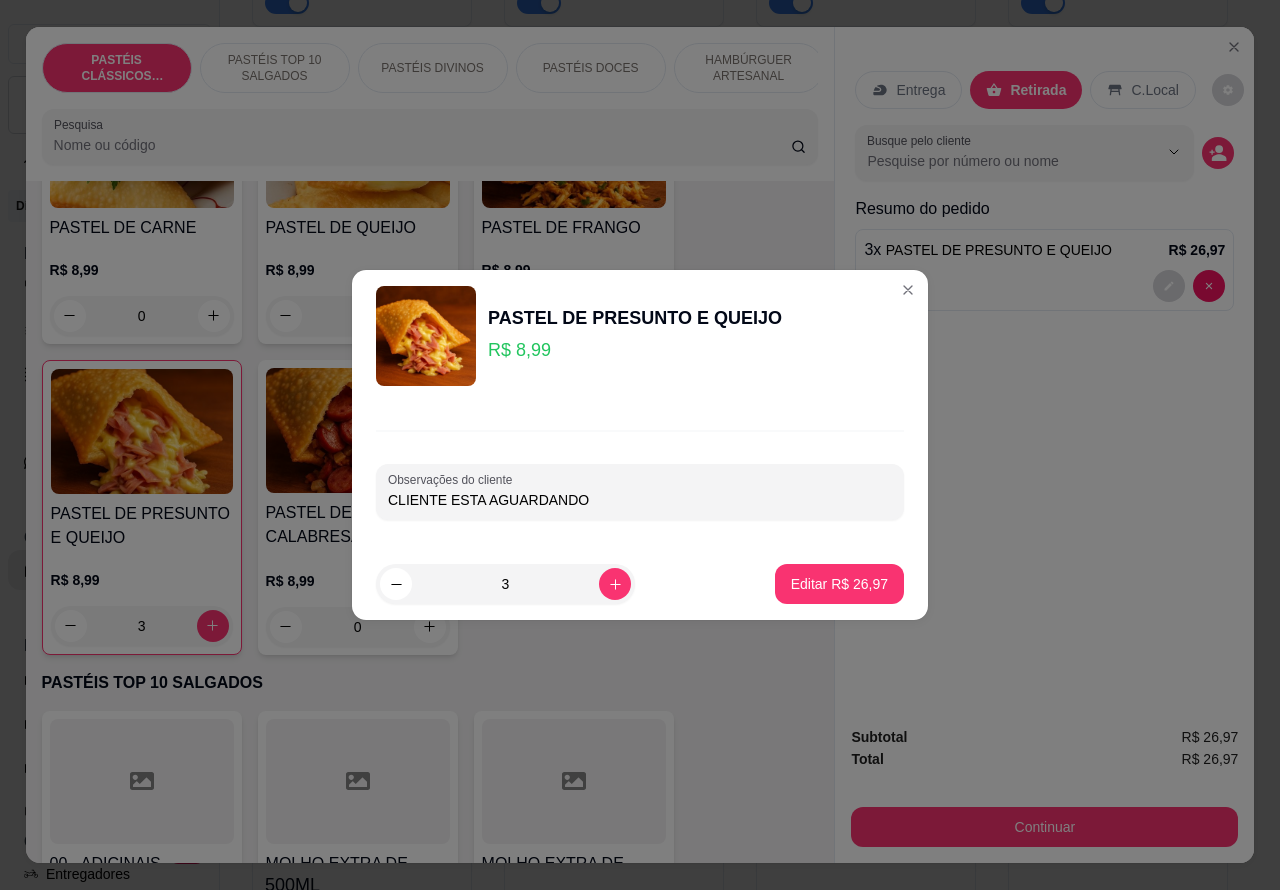 type on "CLIENTE ESTA AGUARDANDO" 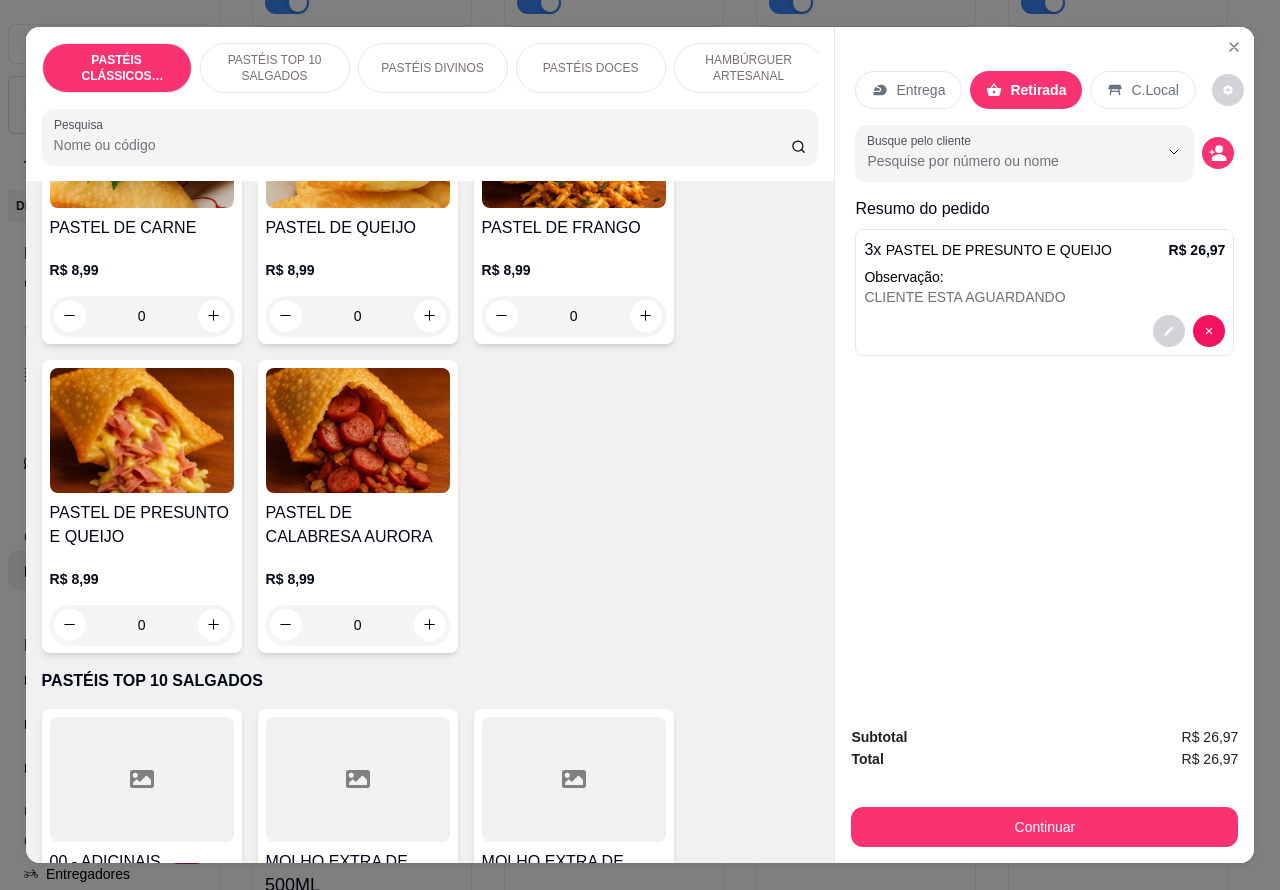 click on "CLIENTE ESTA AGUARDANDO" at bounding box center (1044, 297) 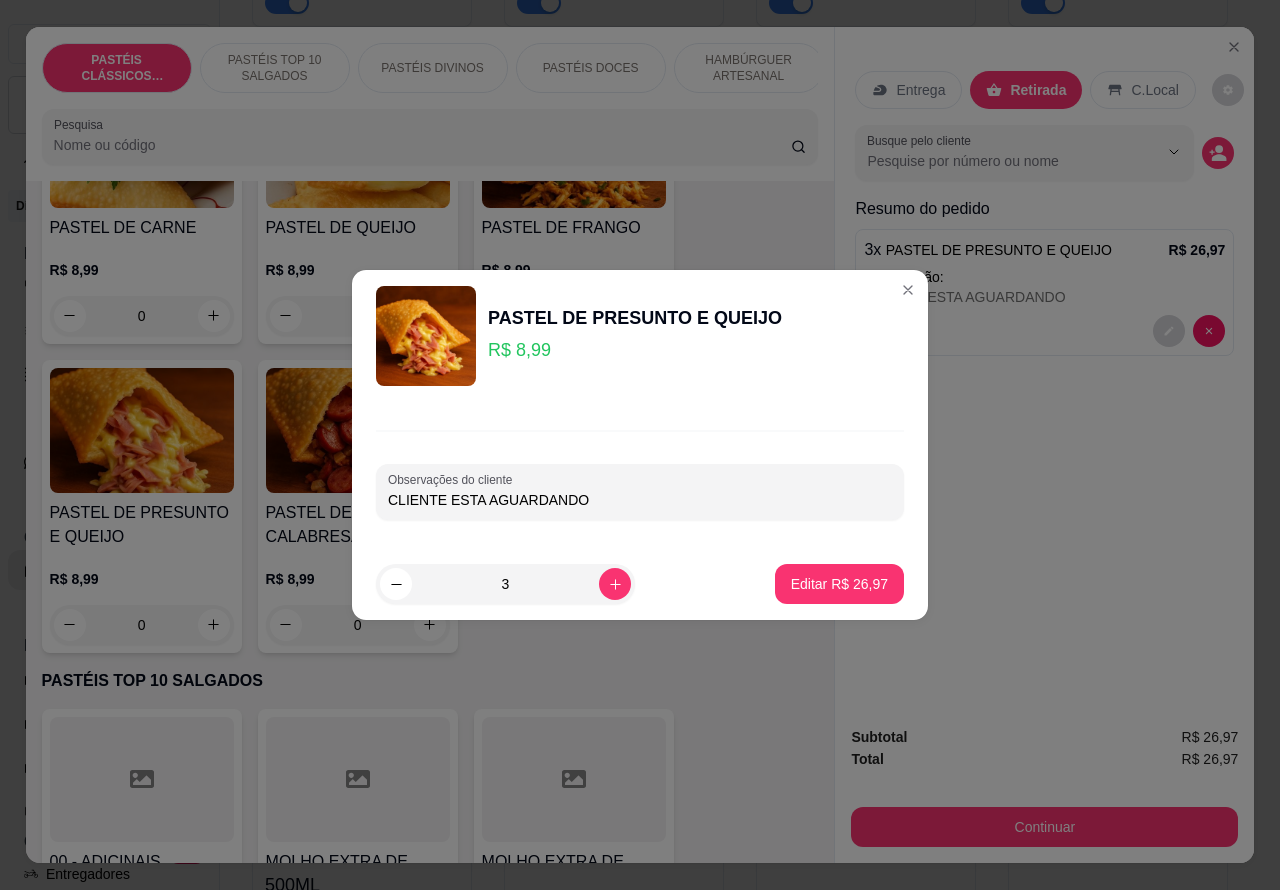 click on "CLIENTE ESTA AGUARDANDO" at bounding box center [640, 500] 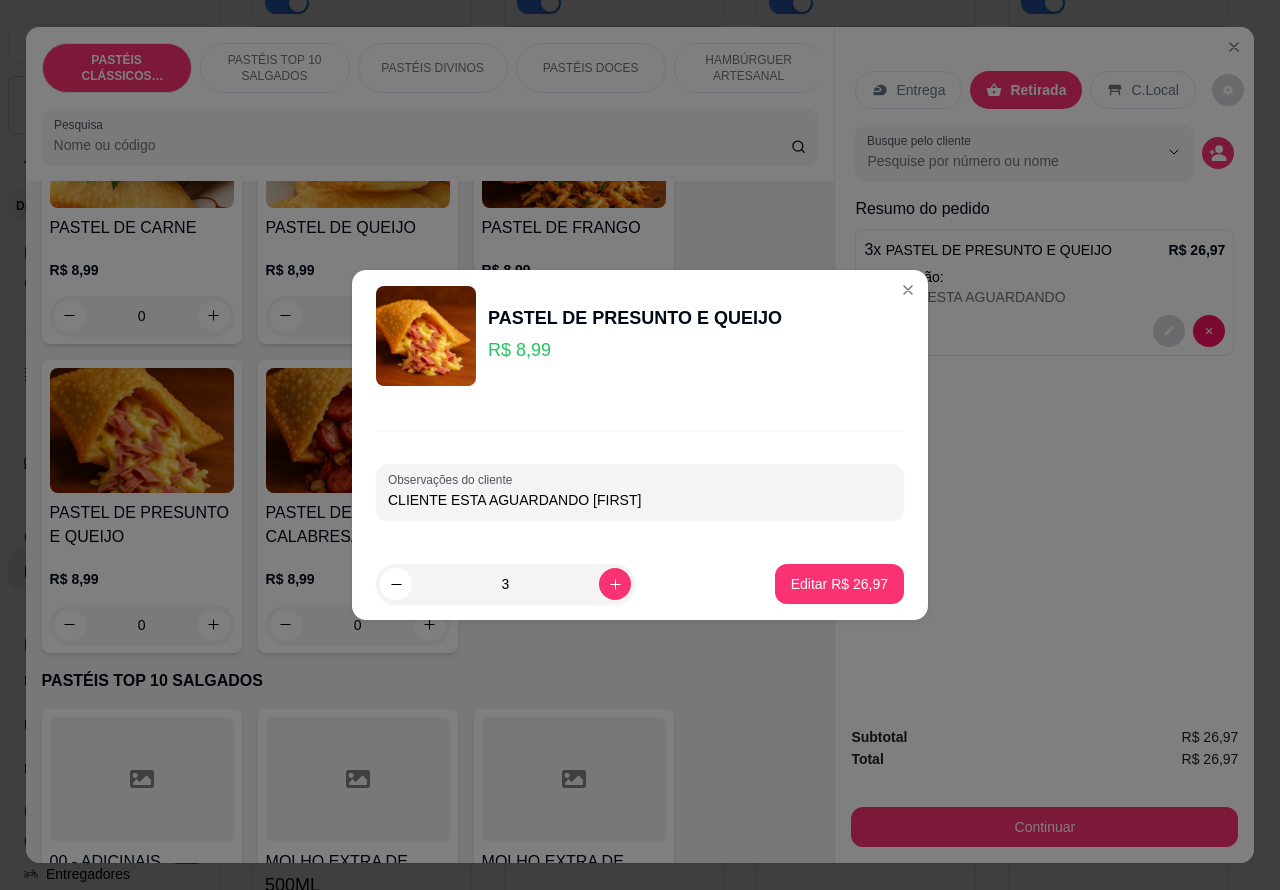 type on "CLIENTE ESTA AGUARDANDO [FIRST]" 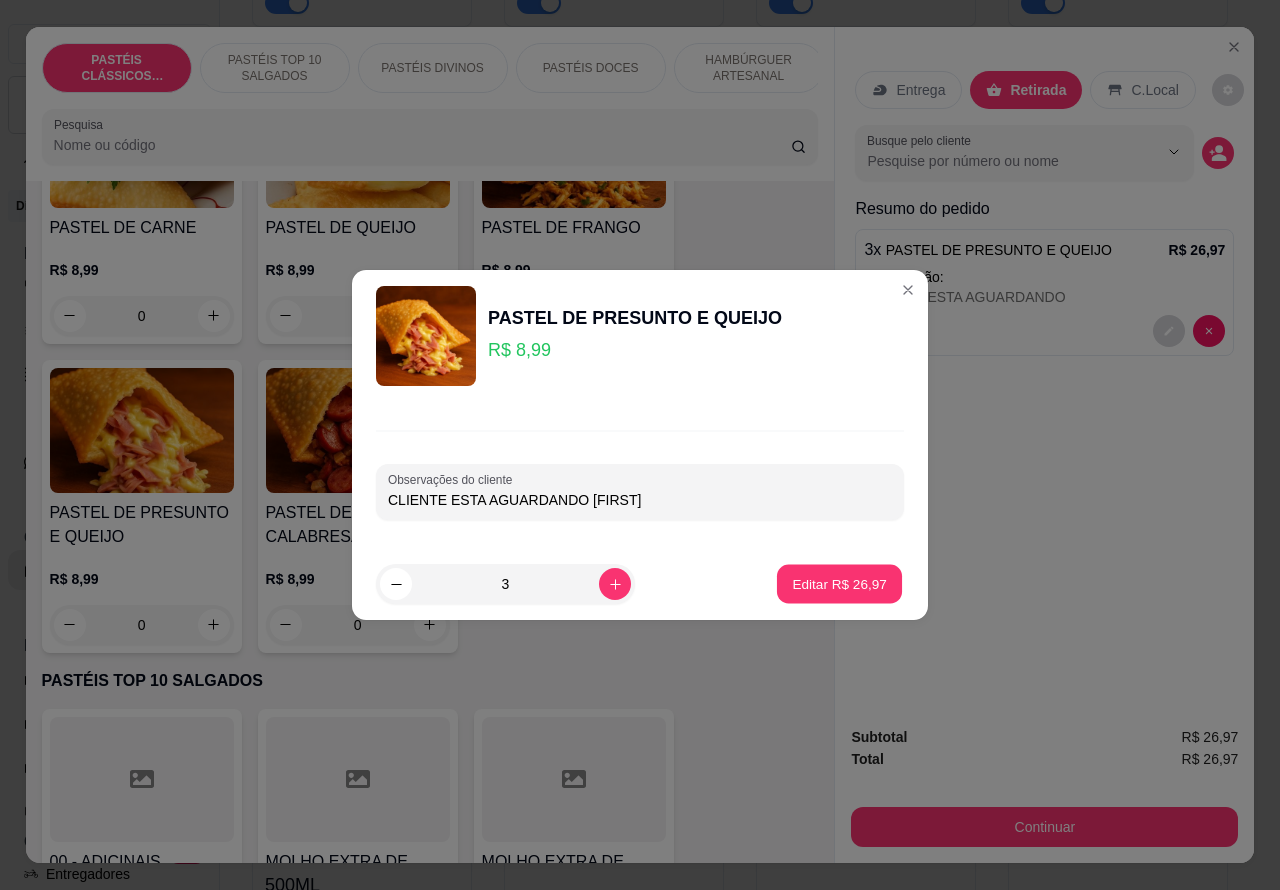 click on "Editar   R$ 26,97" at bounding box center (839, 583) 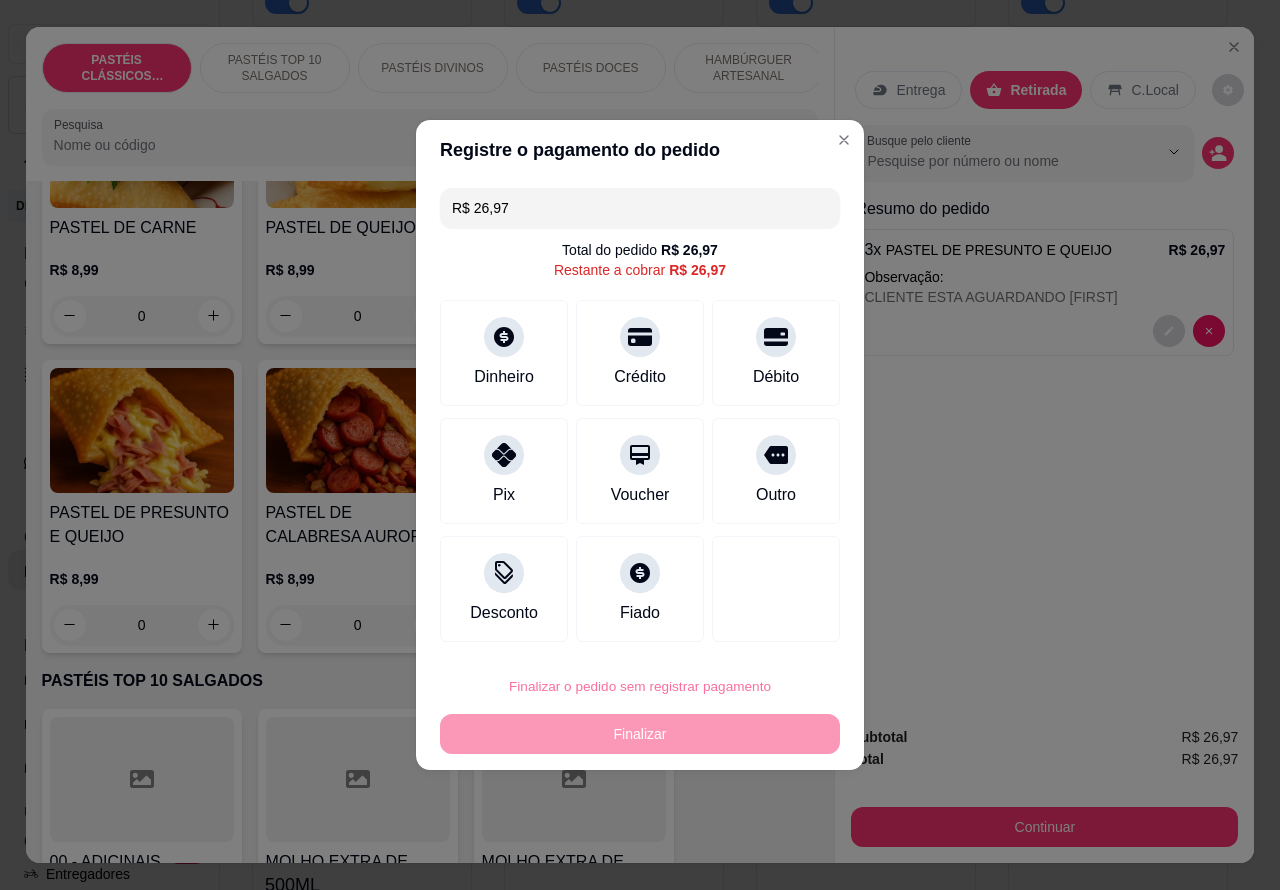 click on "Confirmar" at bounding box center [759, 630] 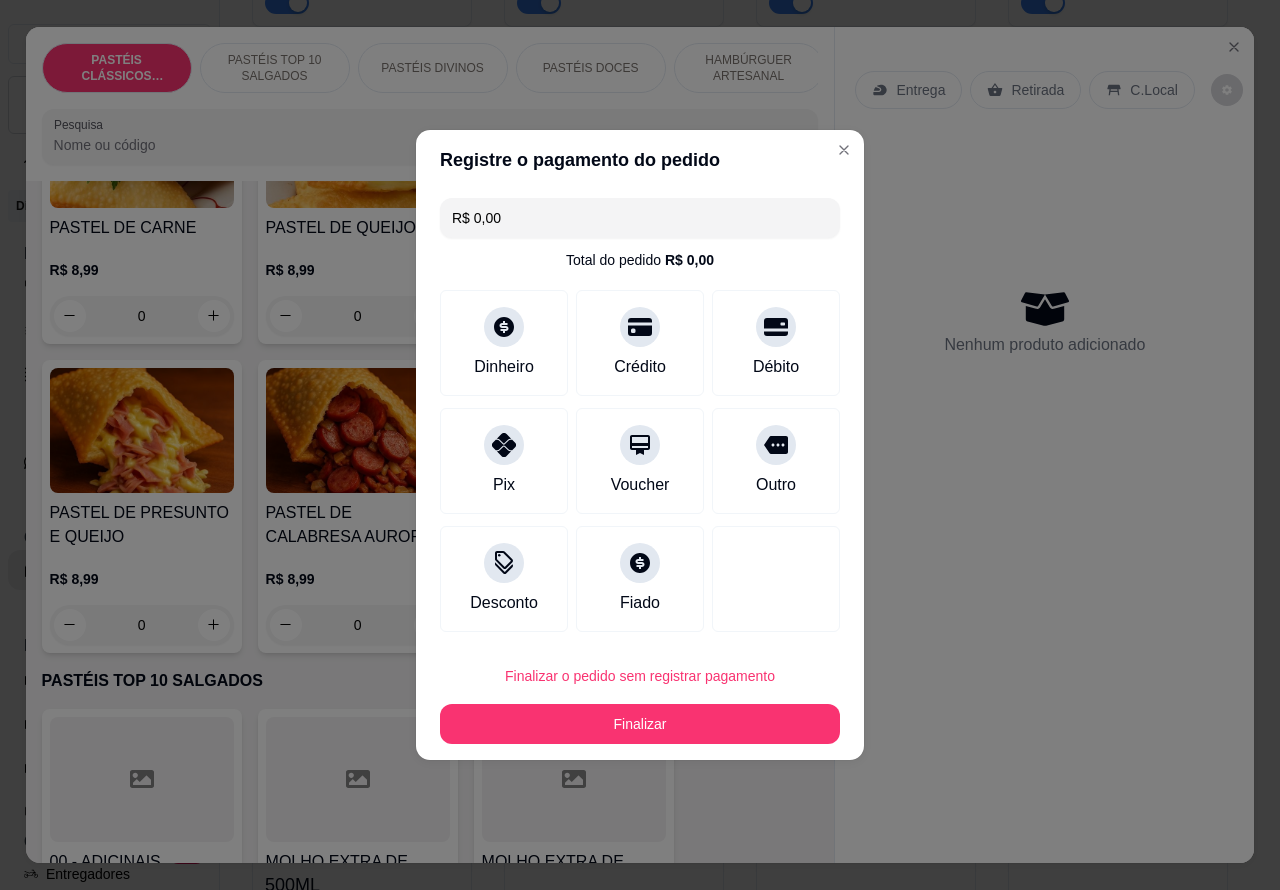 type on "R$ 0,00" 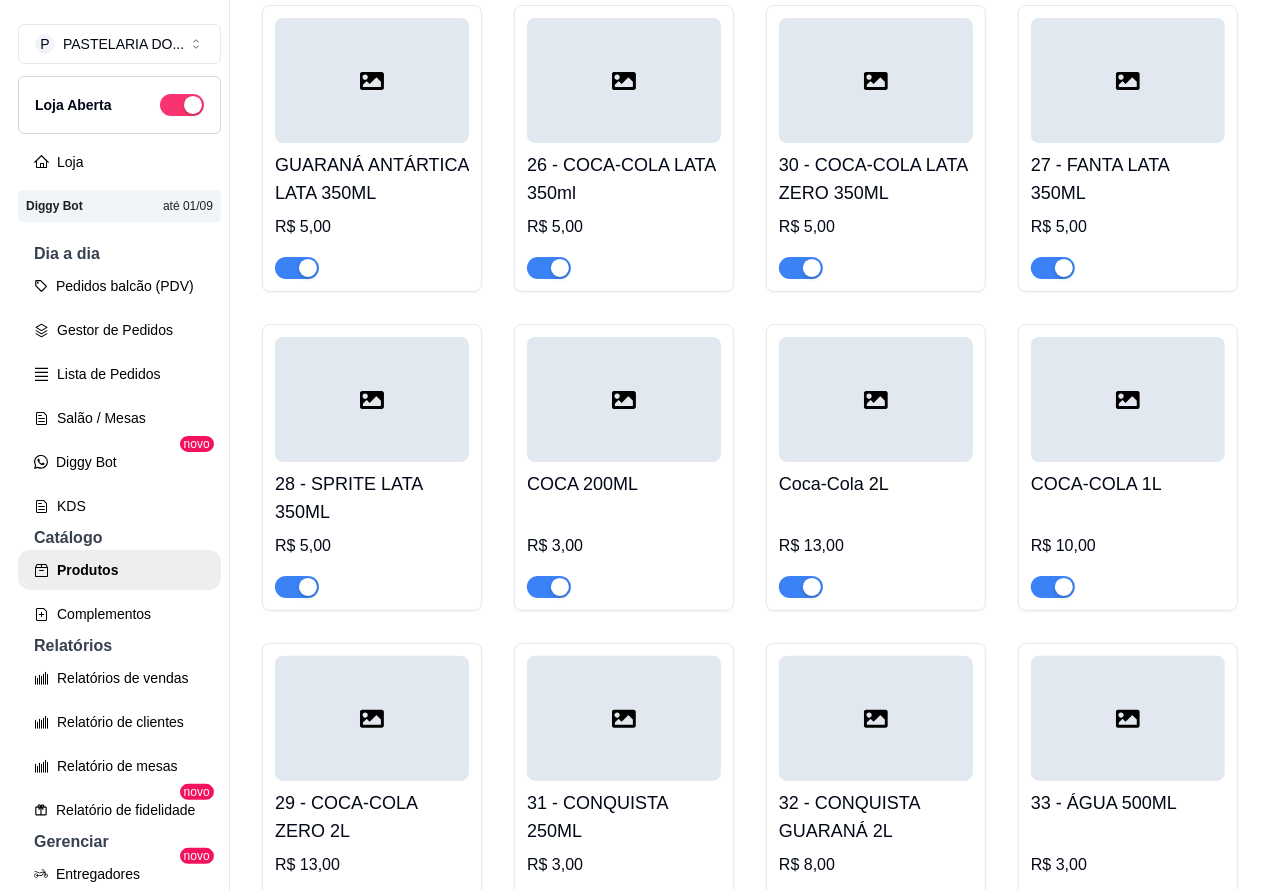 scroll, scrollTop: 6026, scrollLeft: 0, axis: vertical 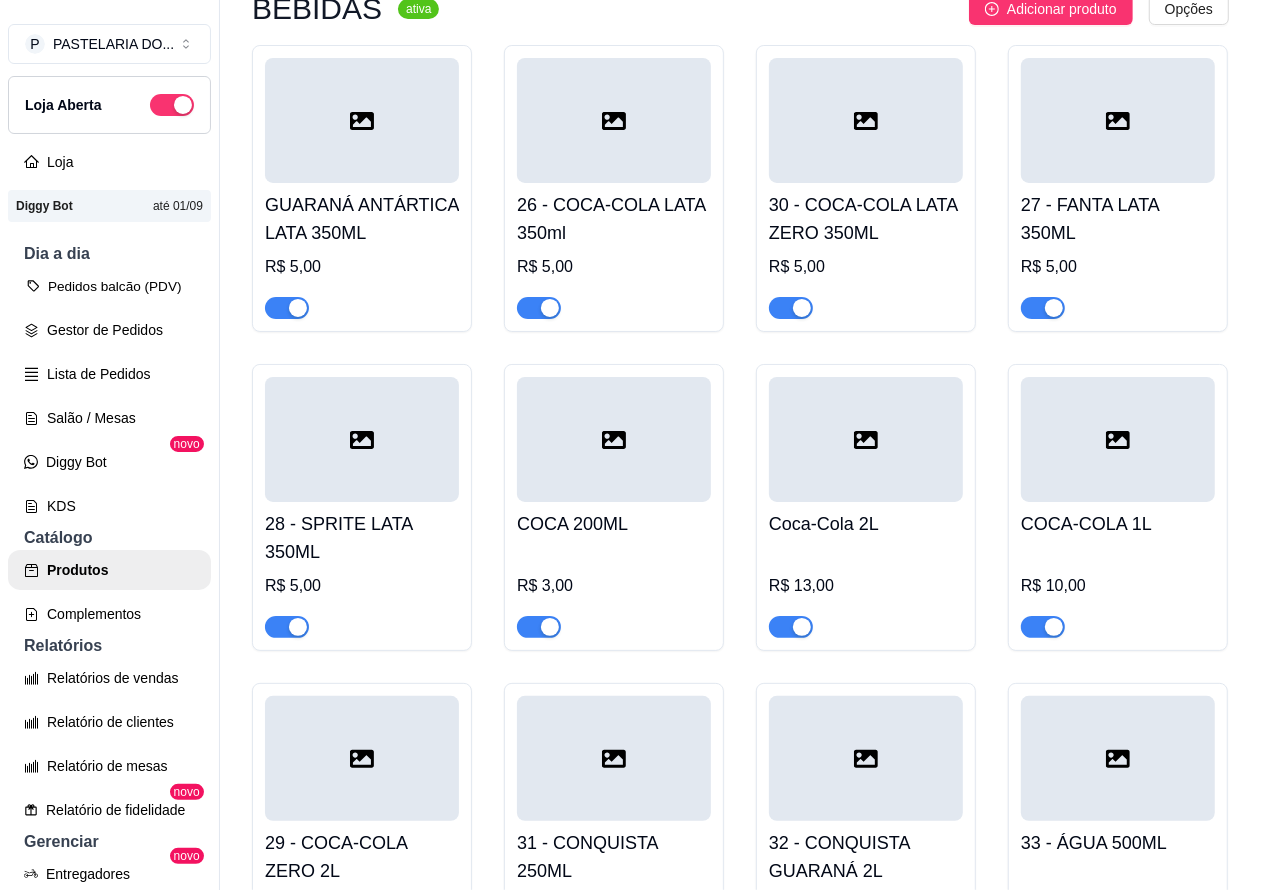 click on "Pedidos balcão (PDV)" at bounding box center (109, 286) 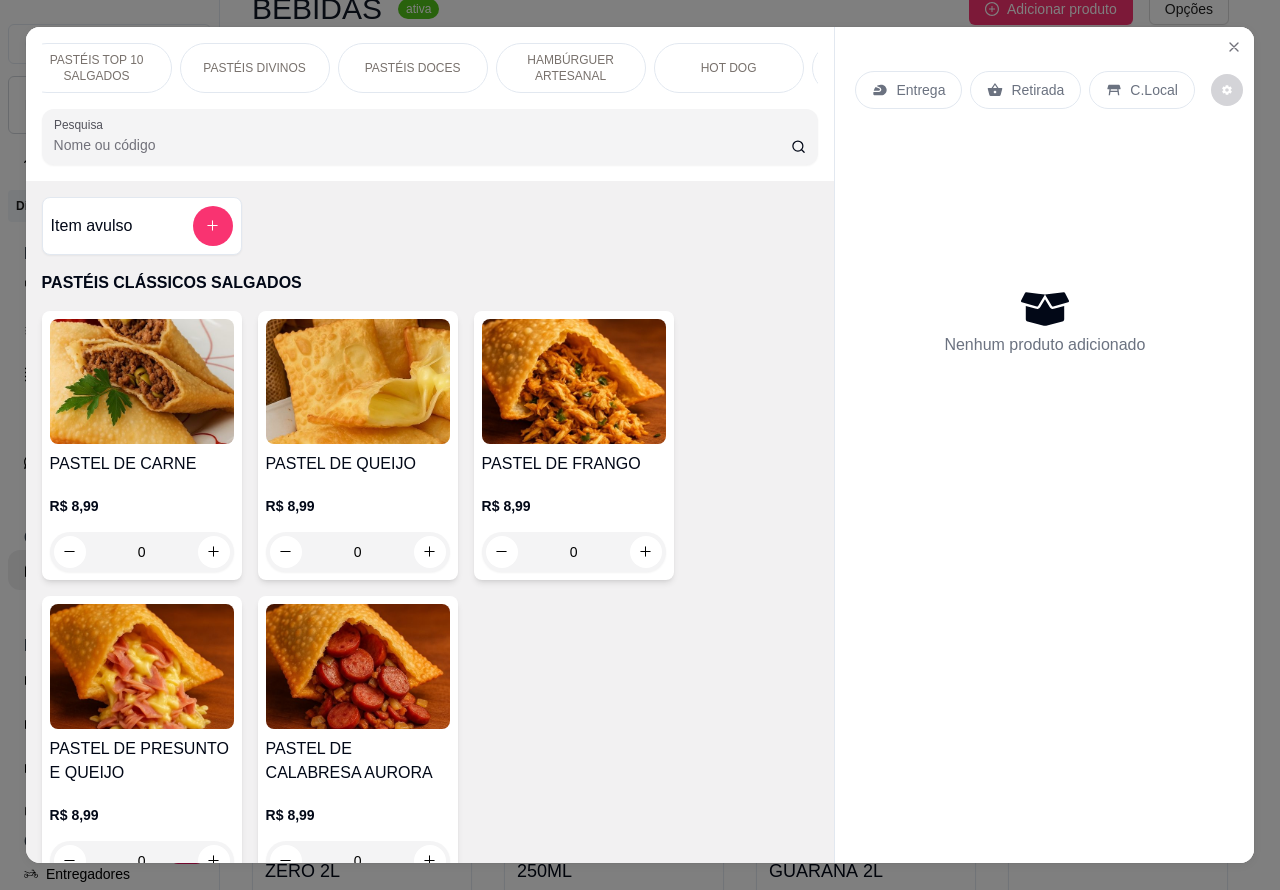 scroll, scrollTop: 0, scrollLeft: 181, axis: horizontal 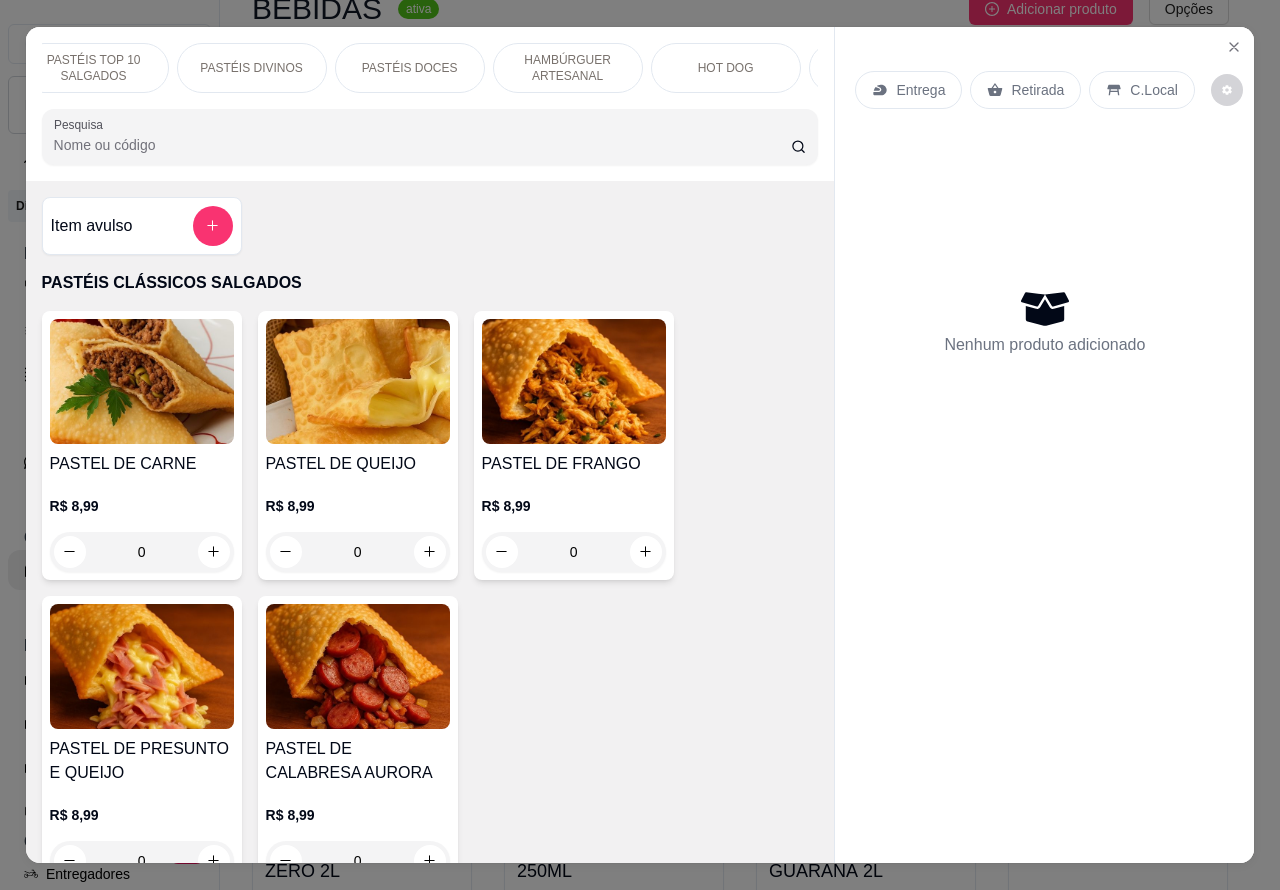 click on "HAMBÚRGUER ARTESANAL" at bounding box center (568, 68) 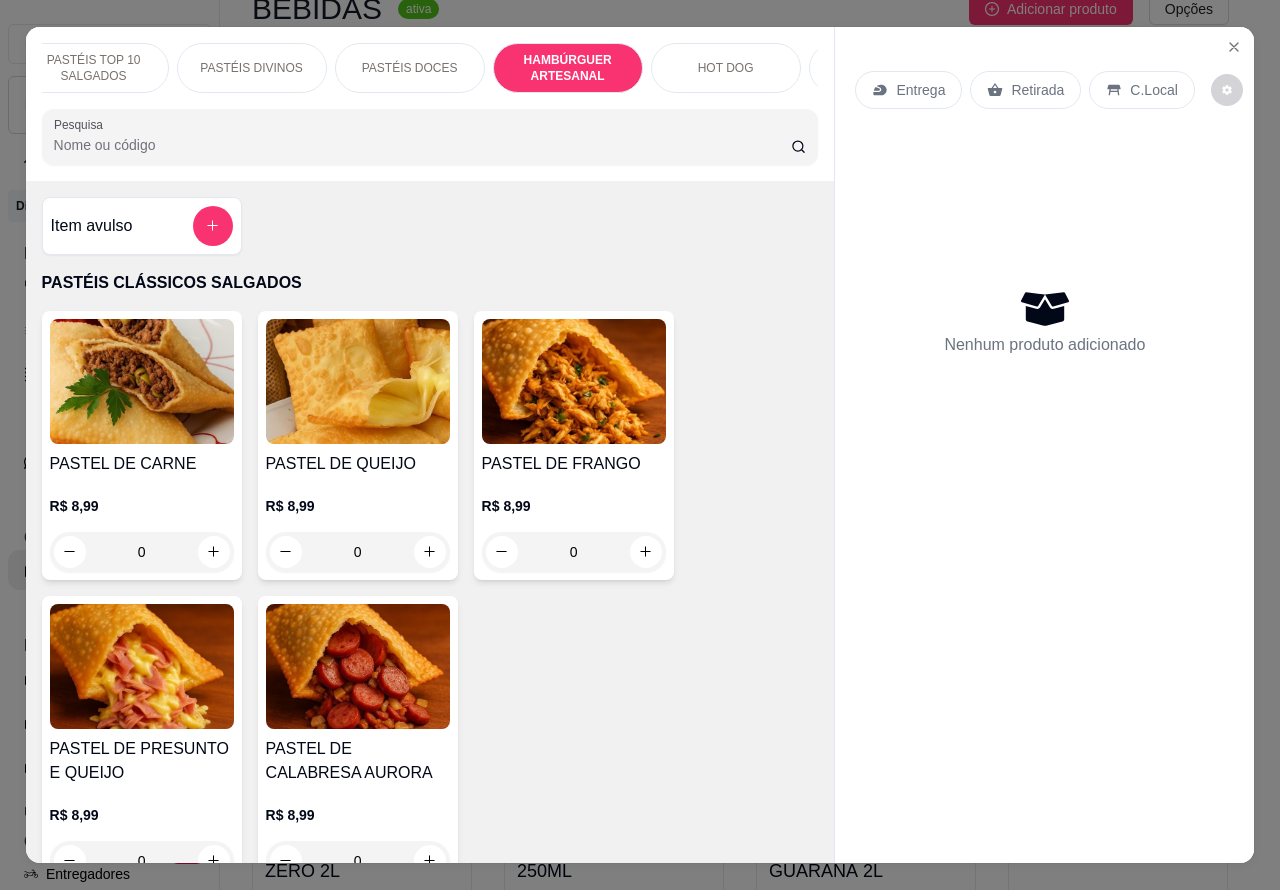 scroll, scrollTop: 4812, scrollLeft: 0, axis: vertical 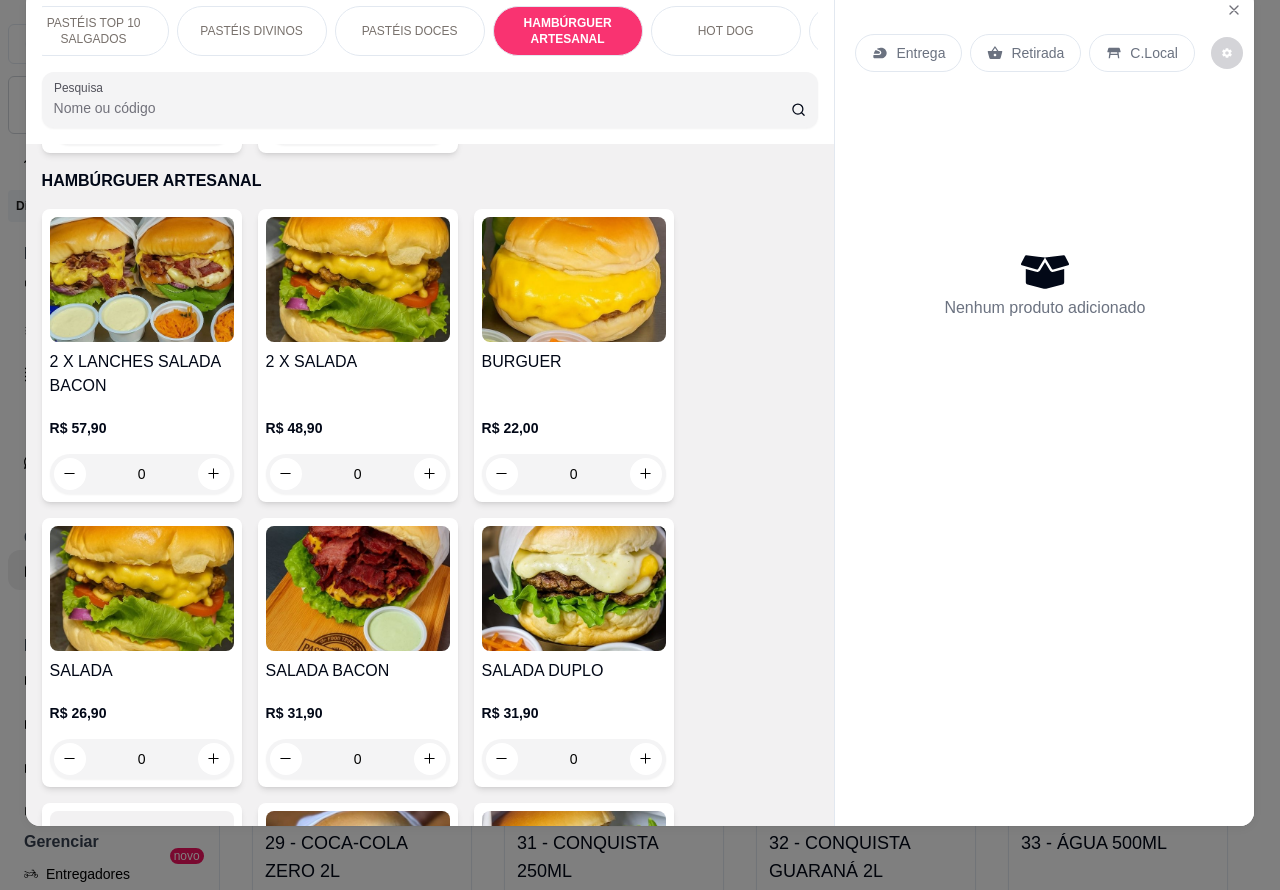 click on "0" at bounding box center (358, 474) 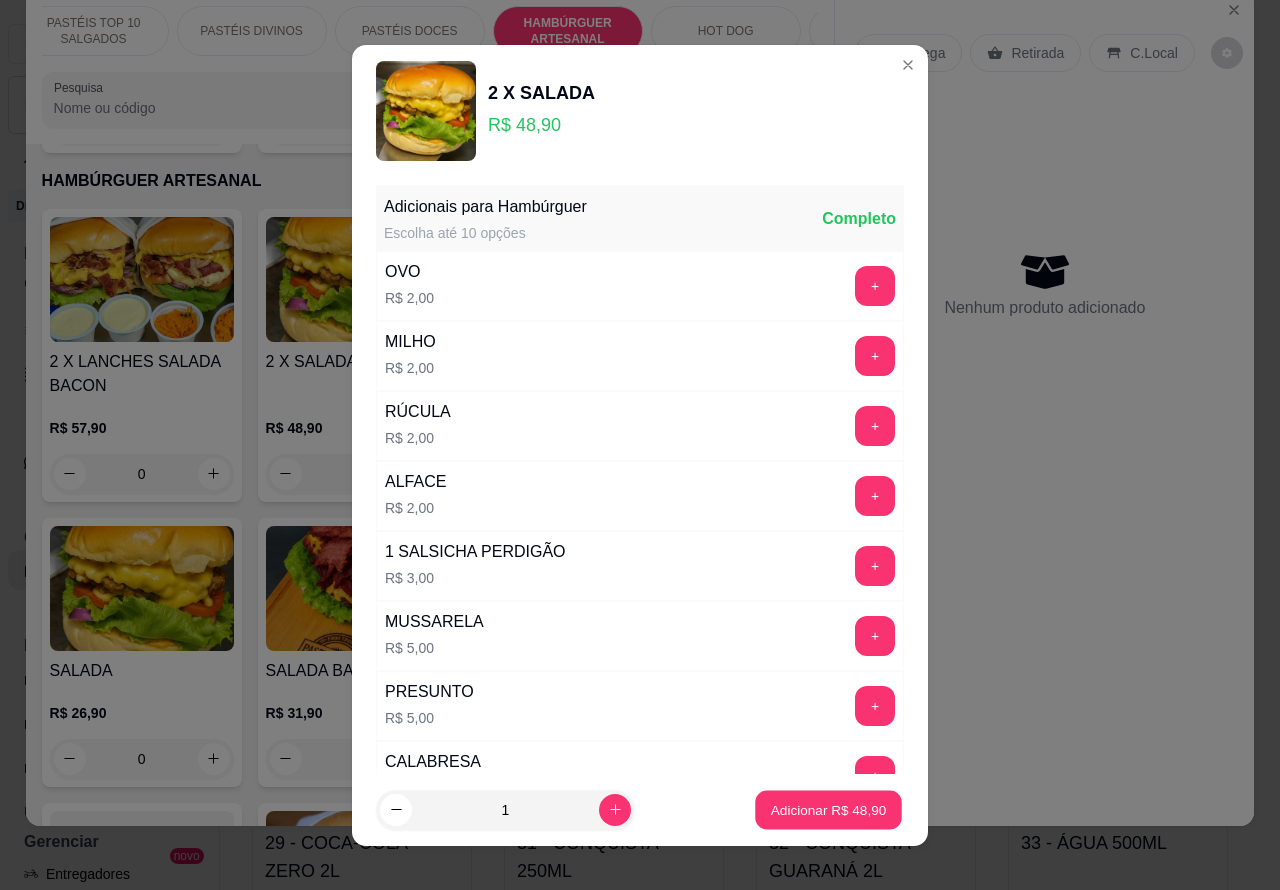 click on "Adicionar   R$ 48,90" at bounding box center (829, 809) 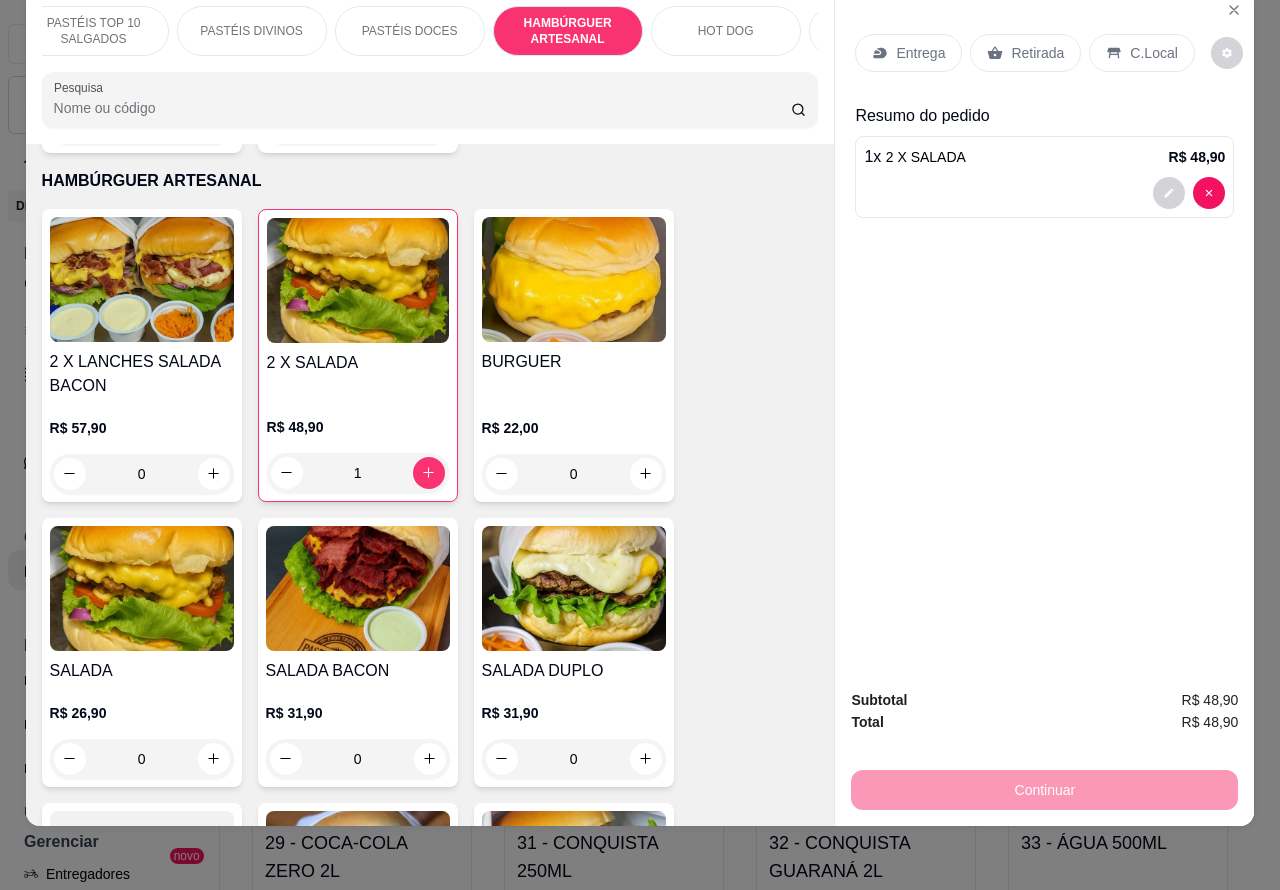 click on "0" at bounding box center (142, 759) 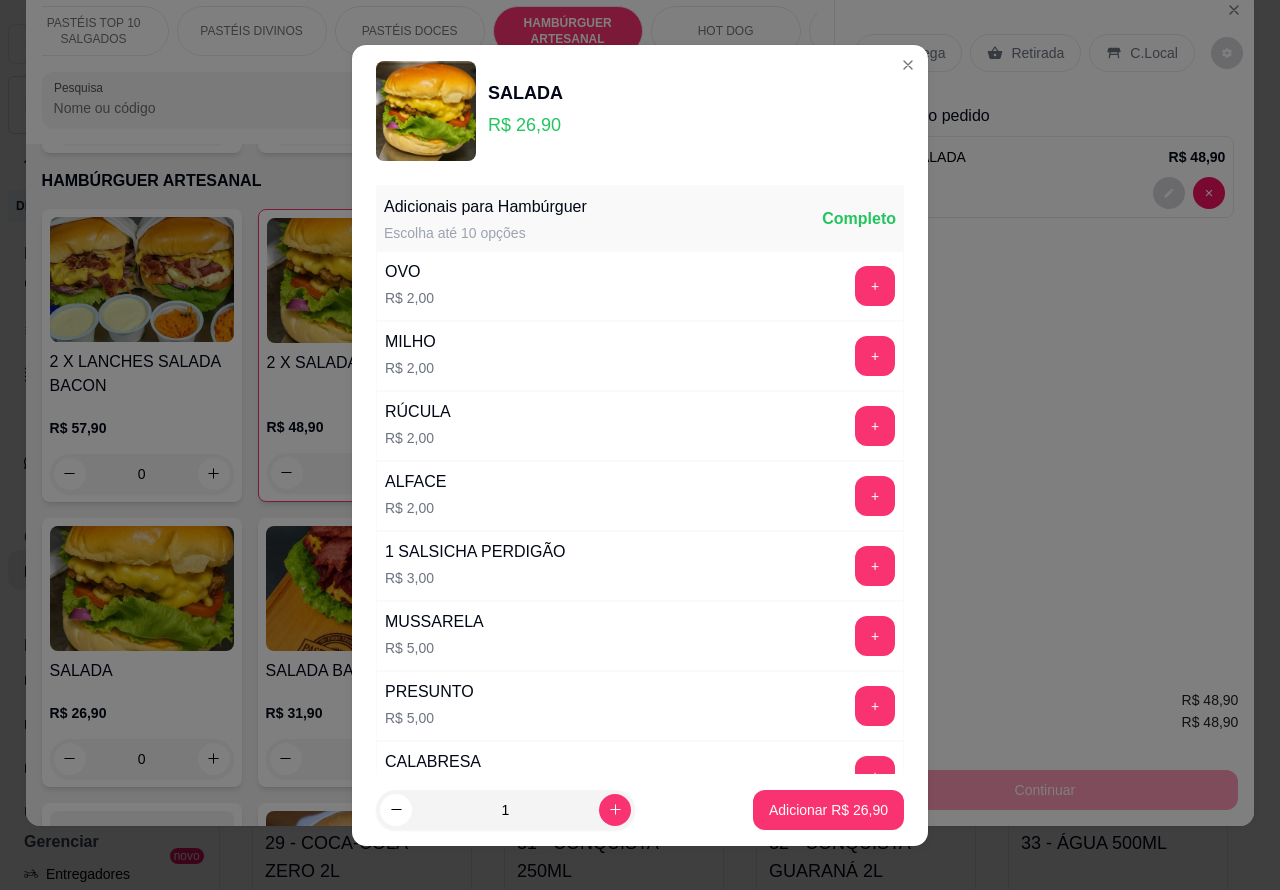 click on "Adicionar   R$ 26,90" at bounding box center (828, 810) 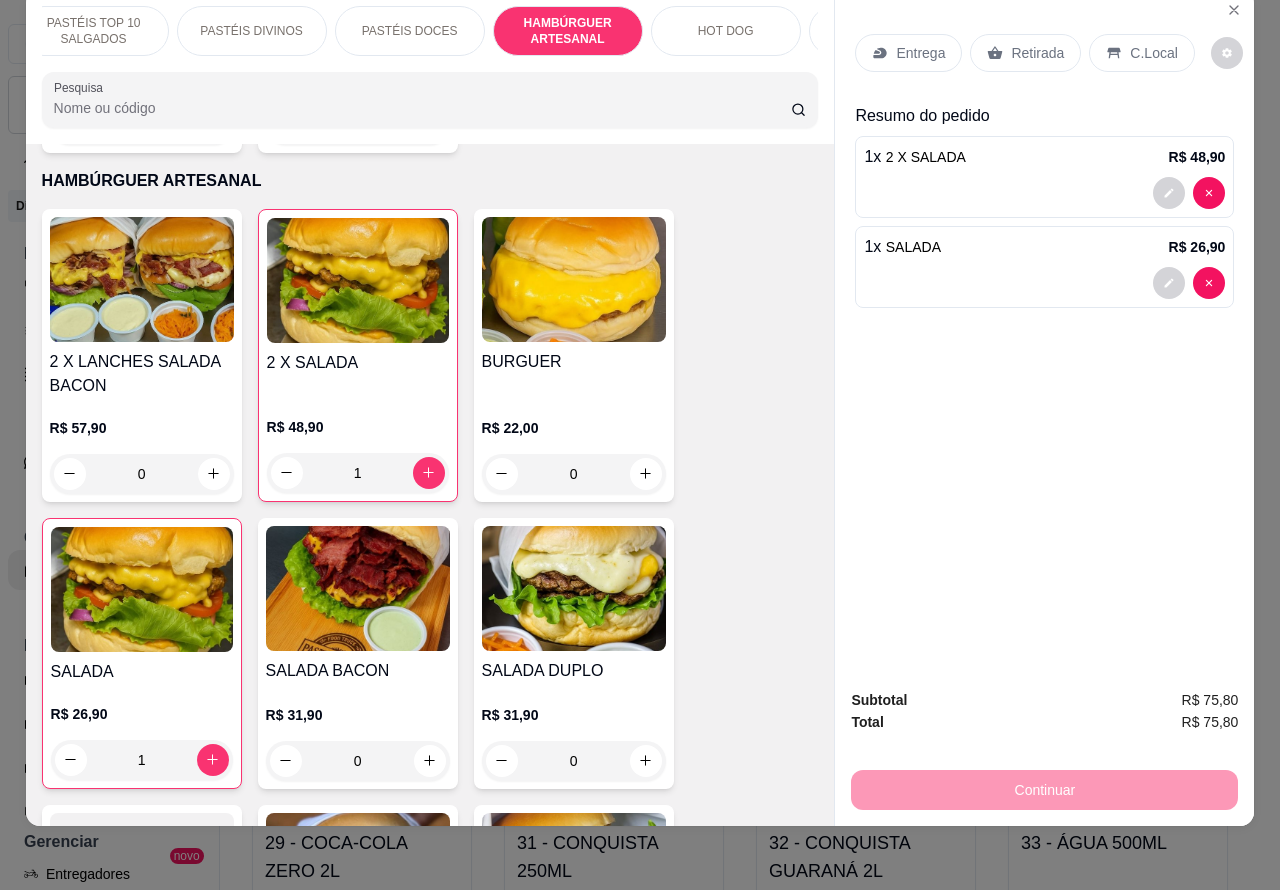 click at bounding box center [1044, 283] 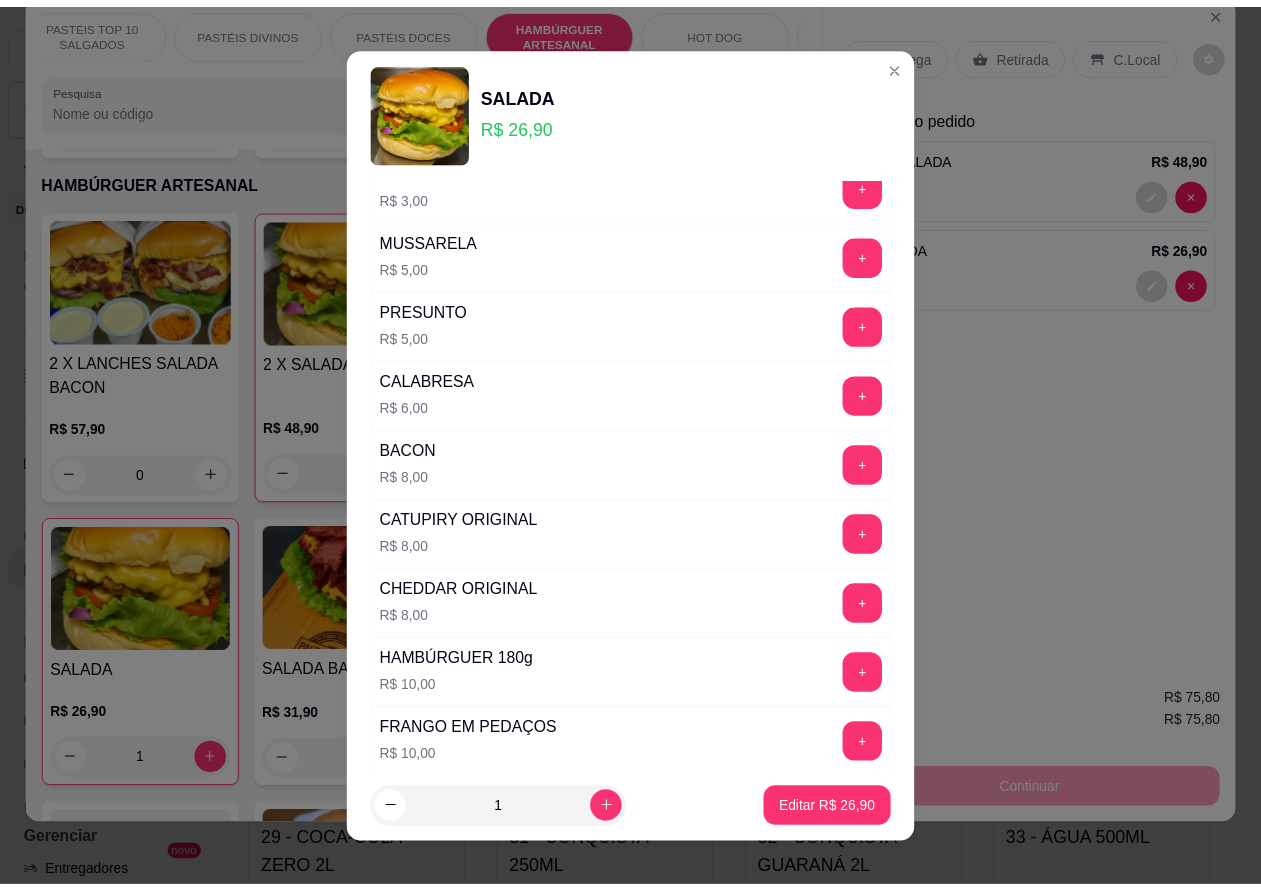 scroll, scrollTop: 542, scrollLeft: 0, axis: vertical 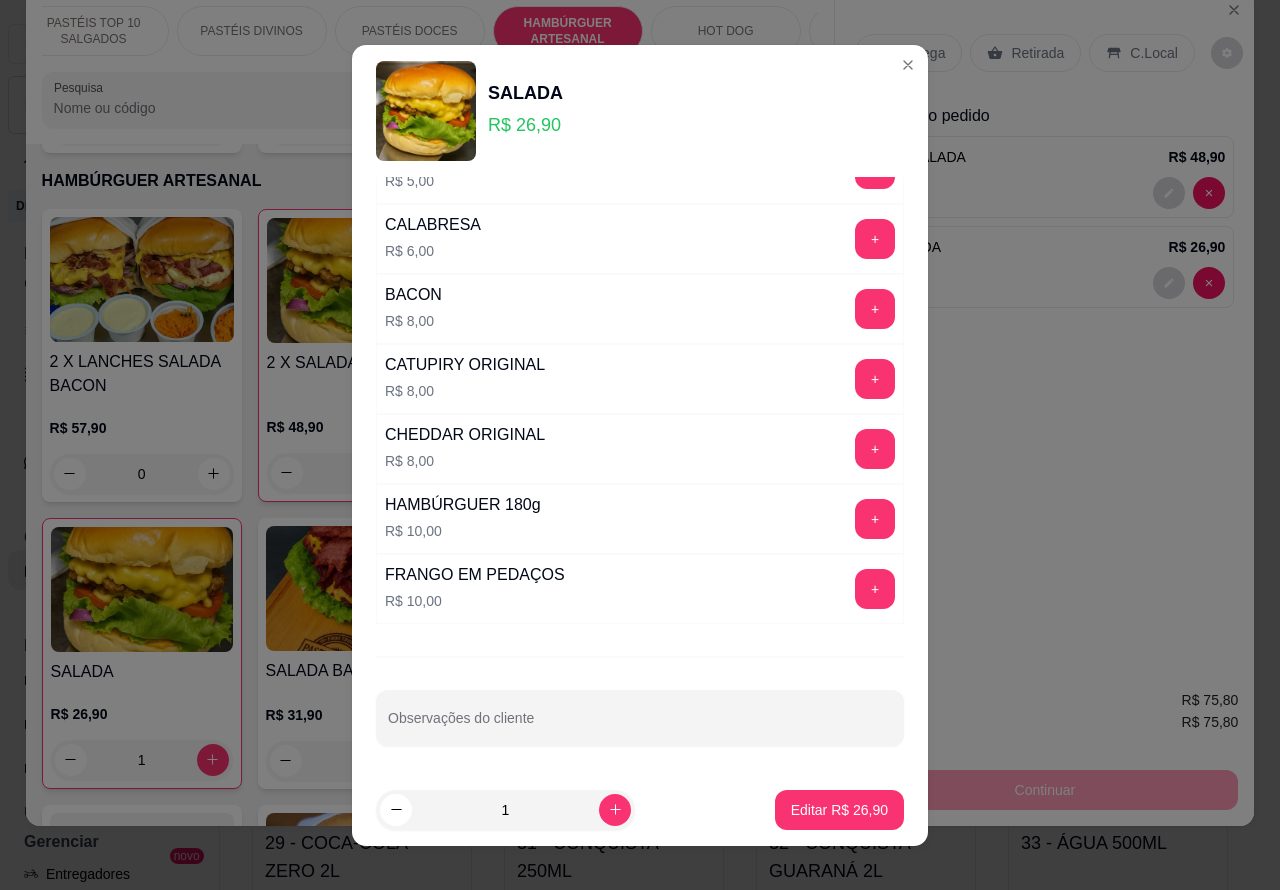 click on "Observações do cliente" at bounding box center [640, 726] 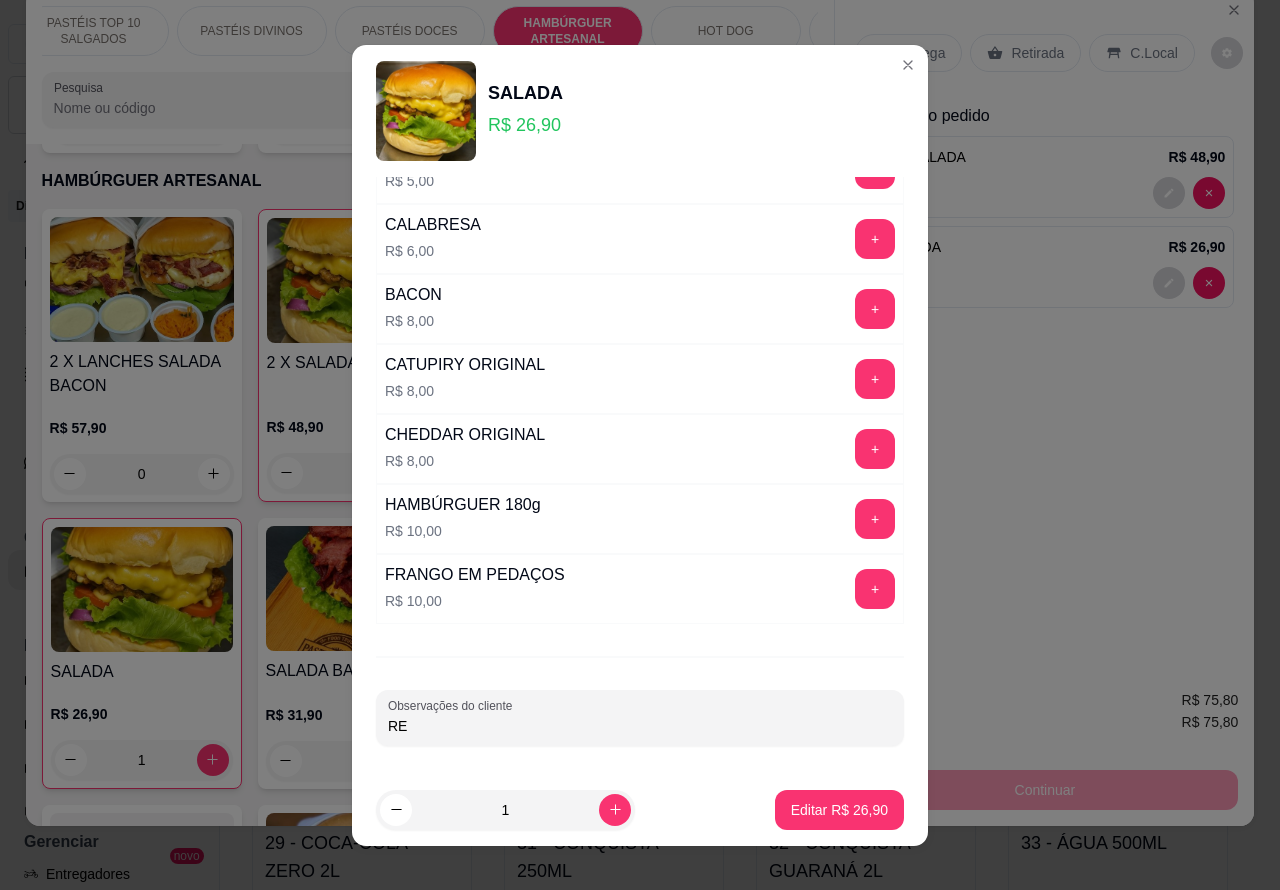 type on "R" 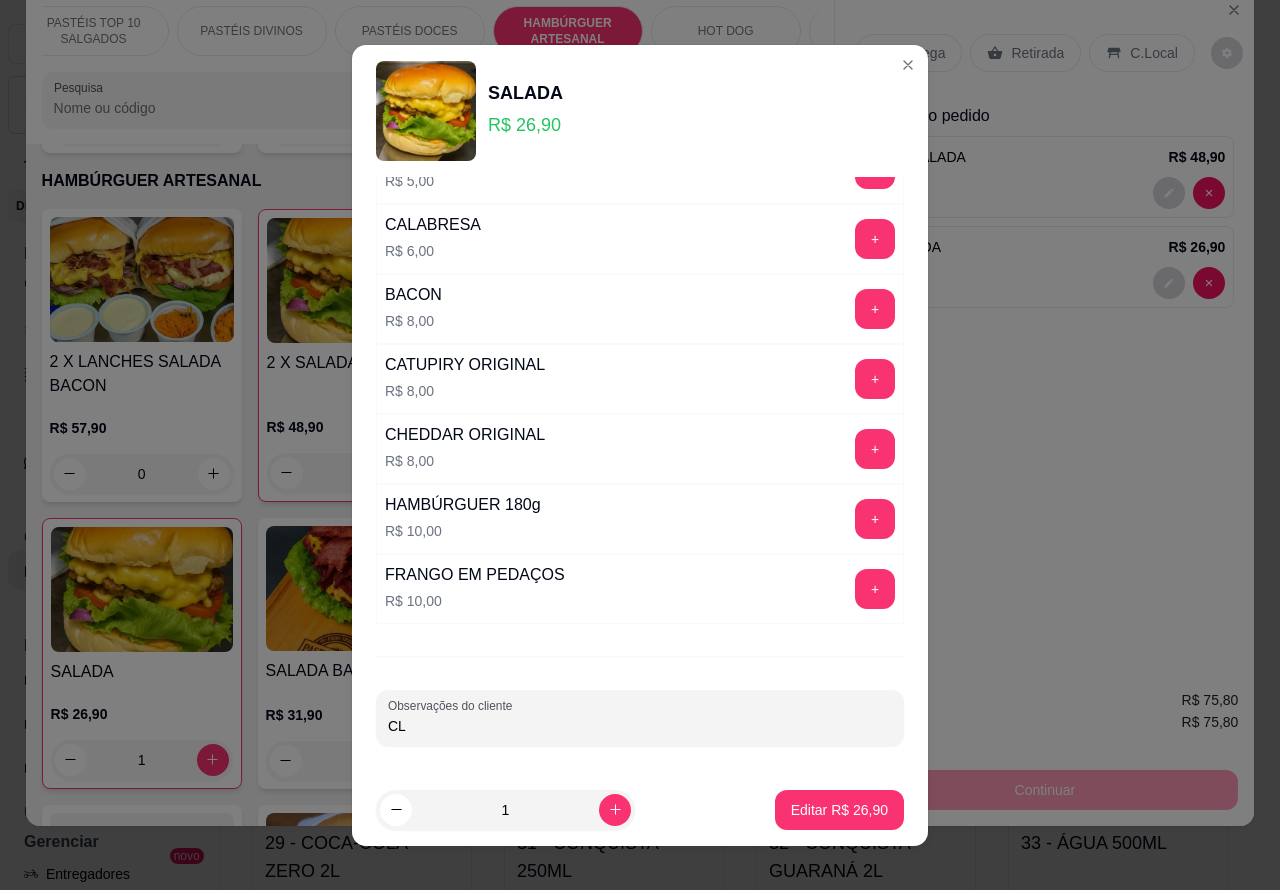 type on "C" 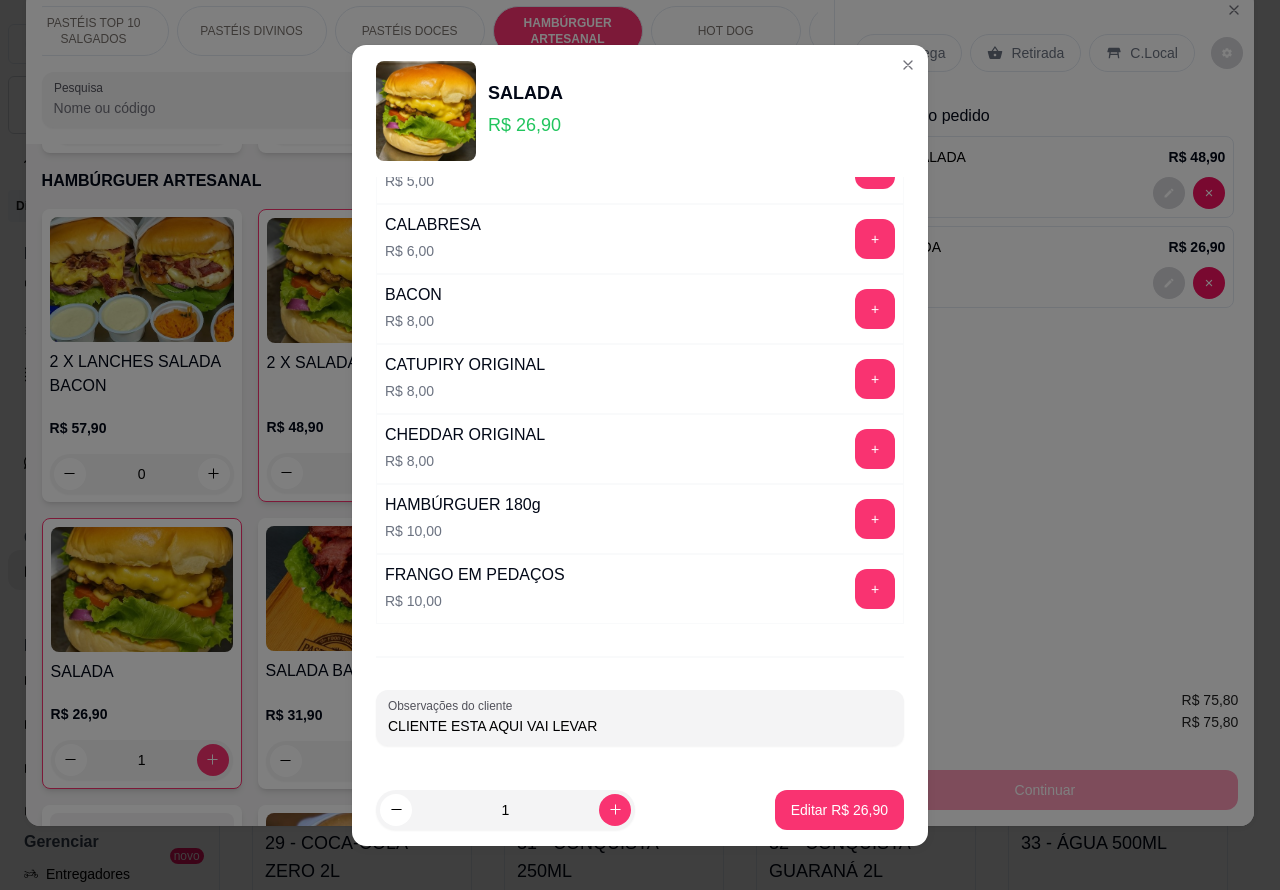 type on "CLIENTE ESTA AQUI VAI LEVAR" 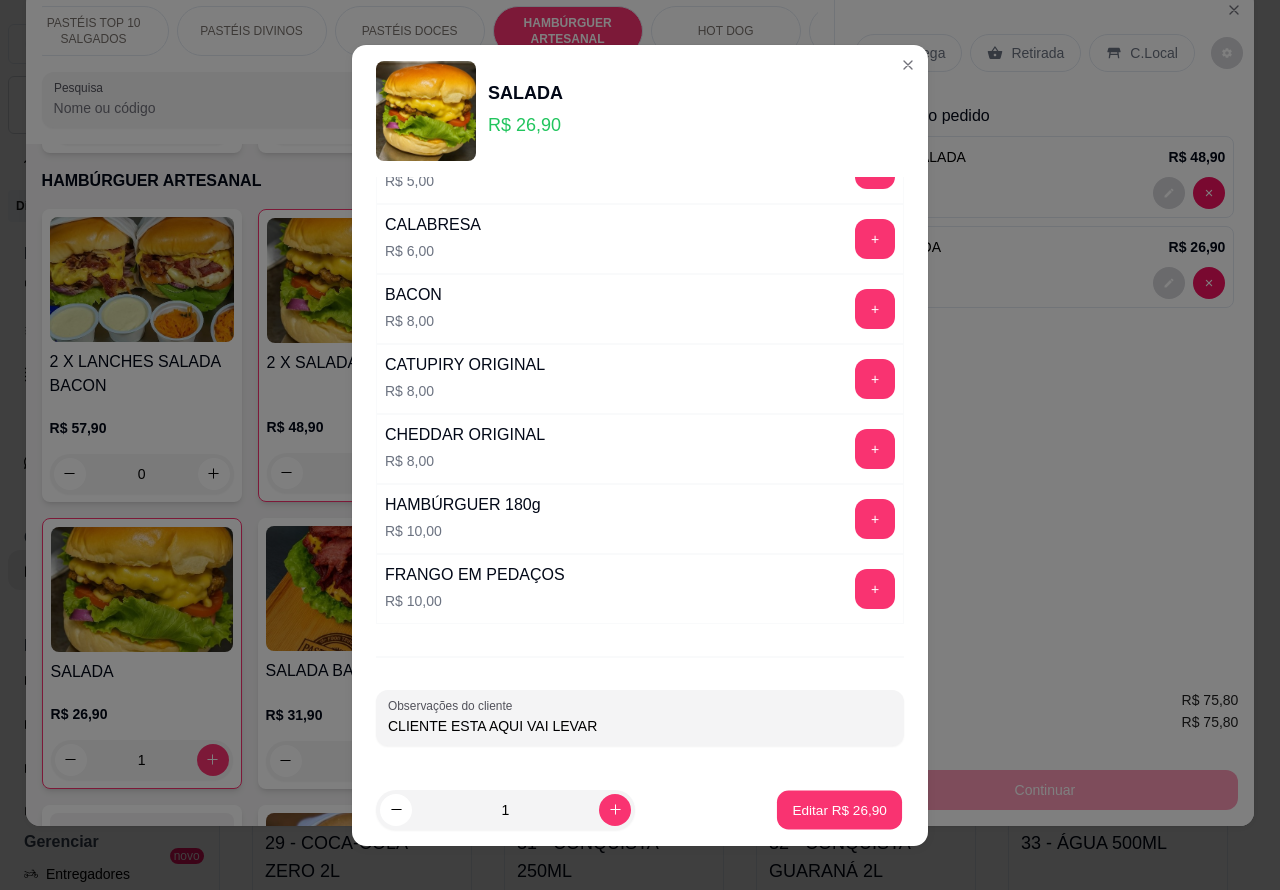 click on "Editar   R$ 26,90" at bounding box center (839, 809) 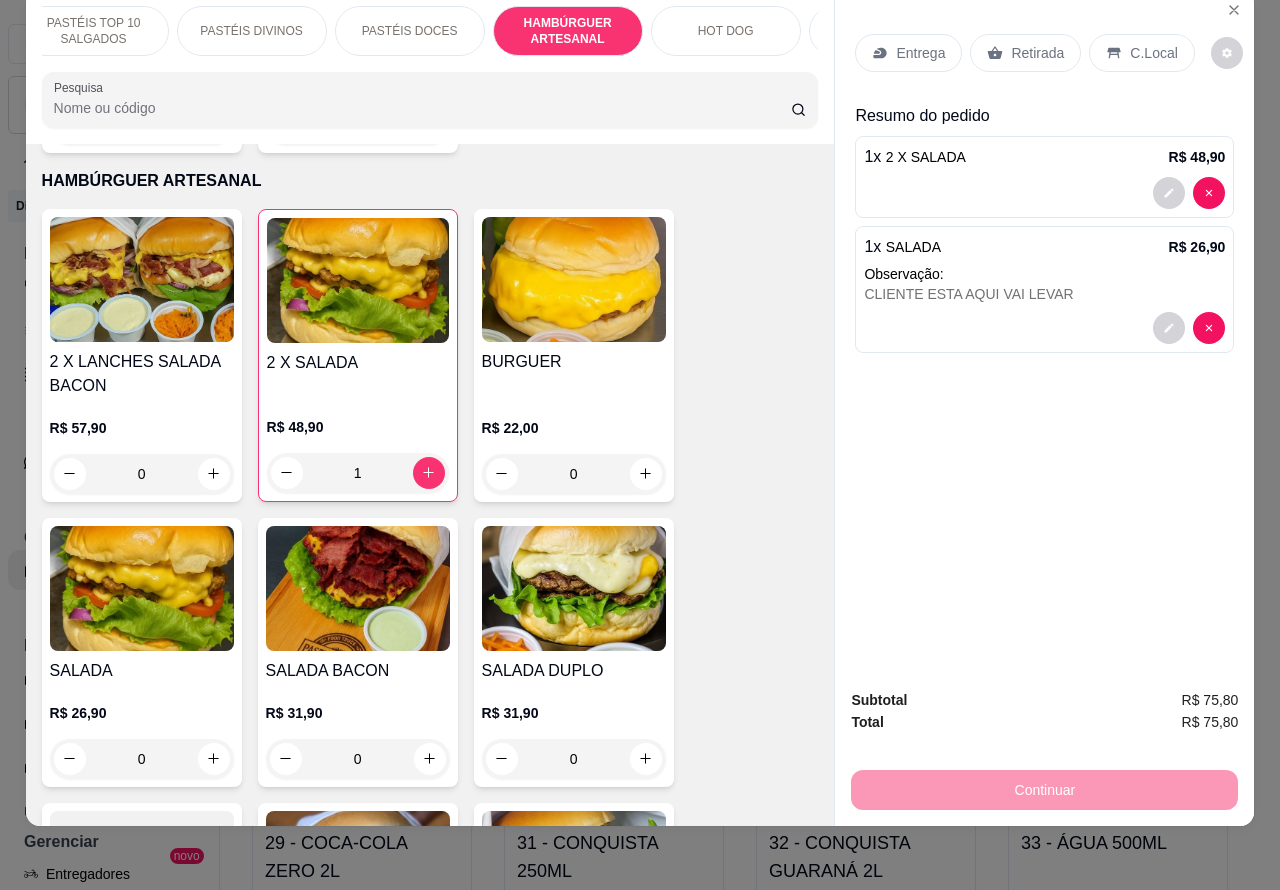 click on "Retirada" at bounding box center [1037, 53] 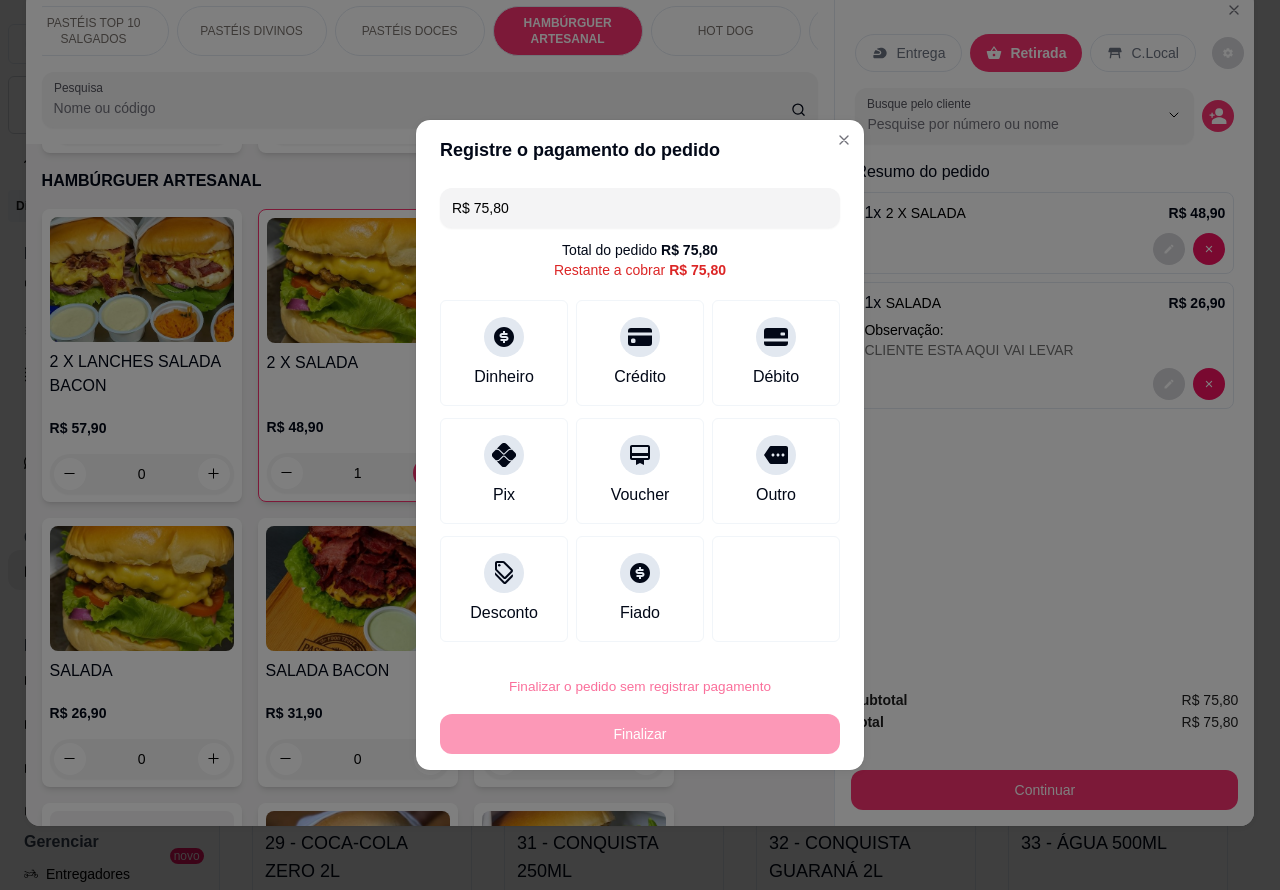click on "Confirmar" at bounding box center [760, 630] 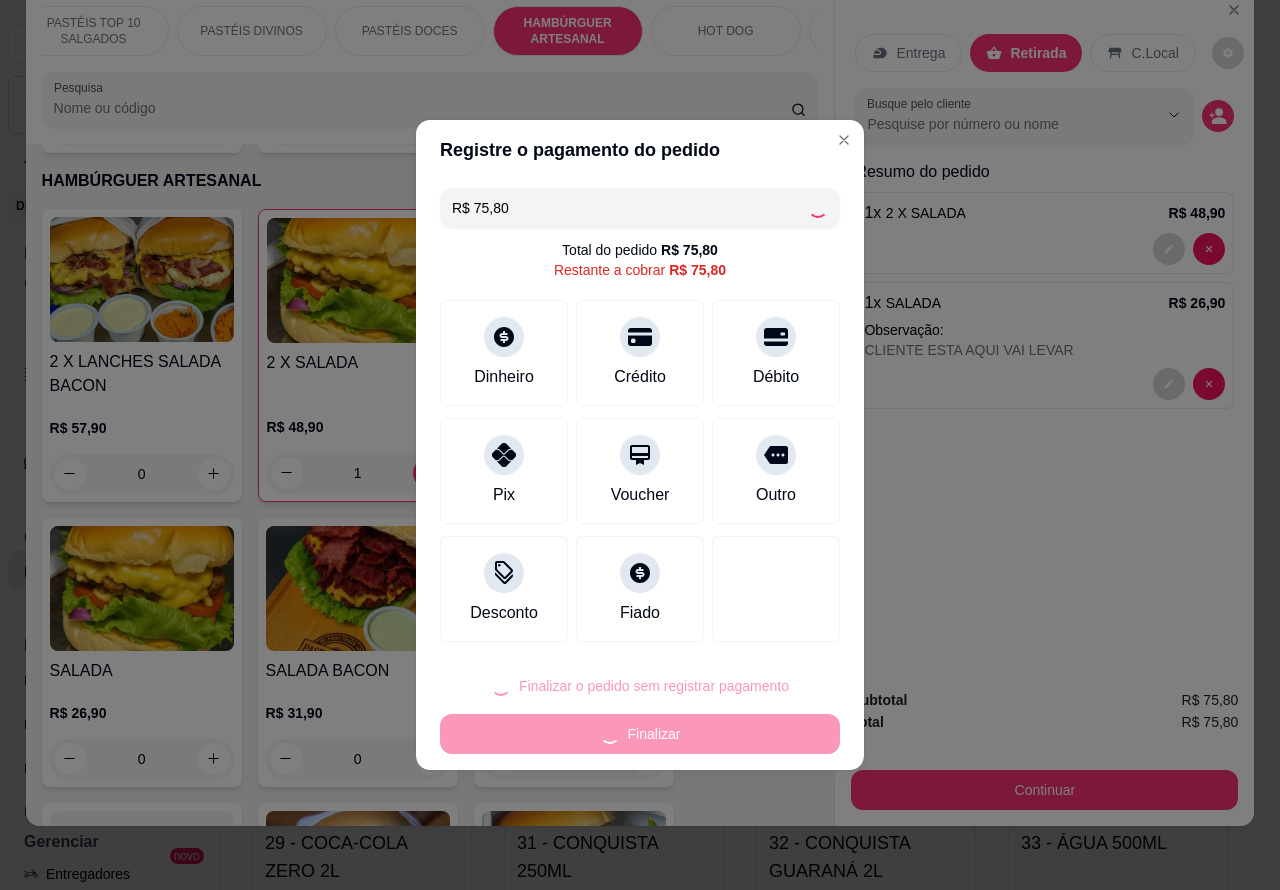 type on "0" 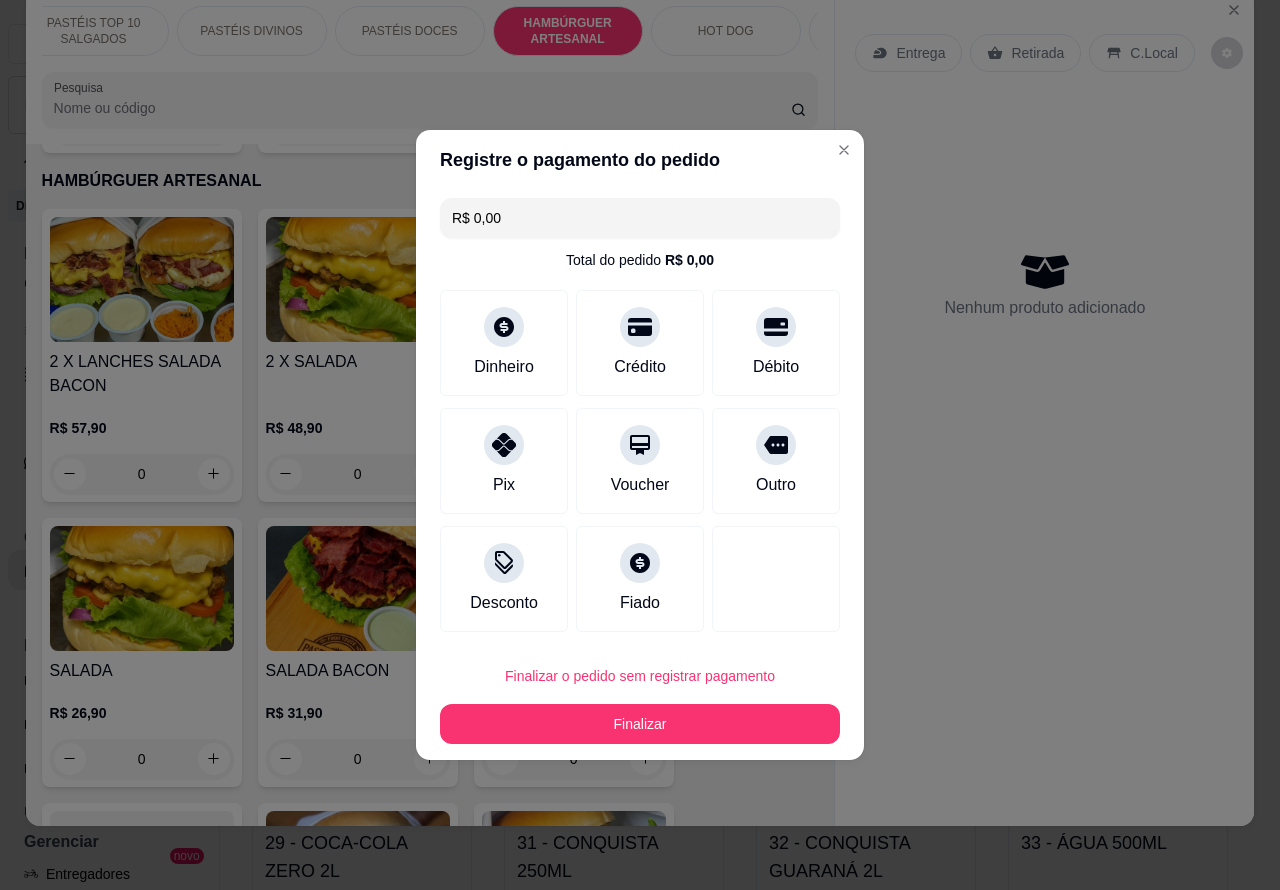 type on "R$ 0,00" 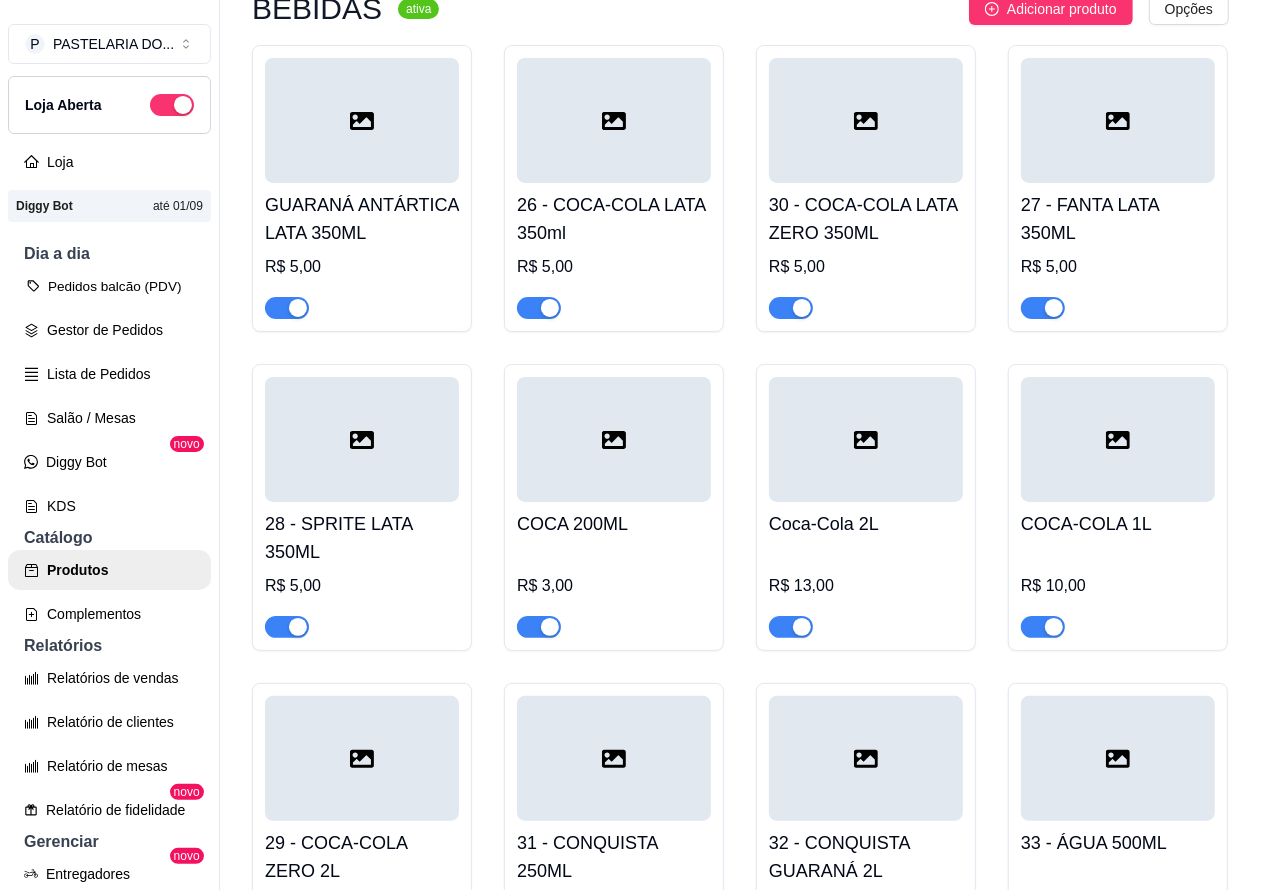 click on "Pedidos balcão (PDV)" at bounding box center [109, 286] 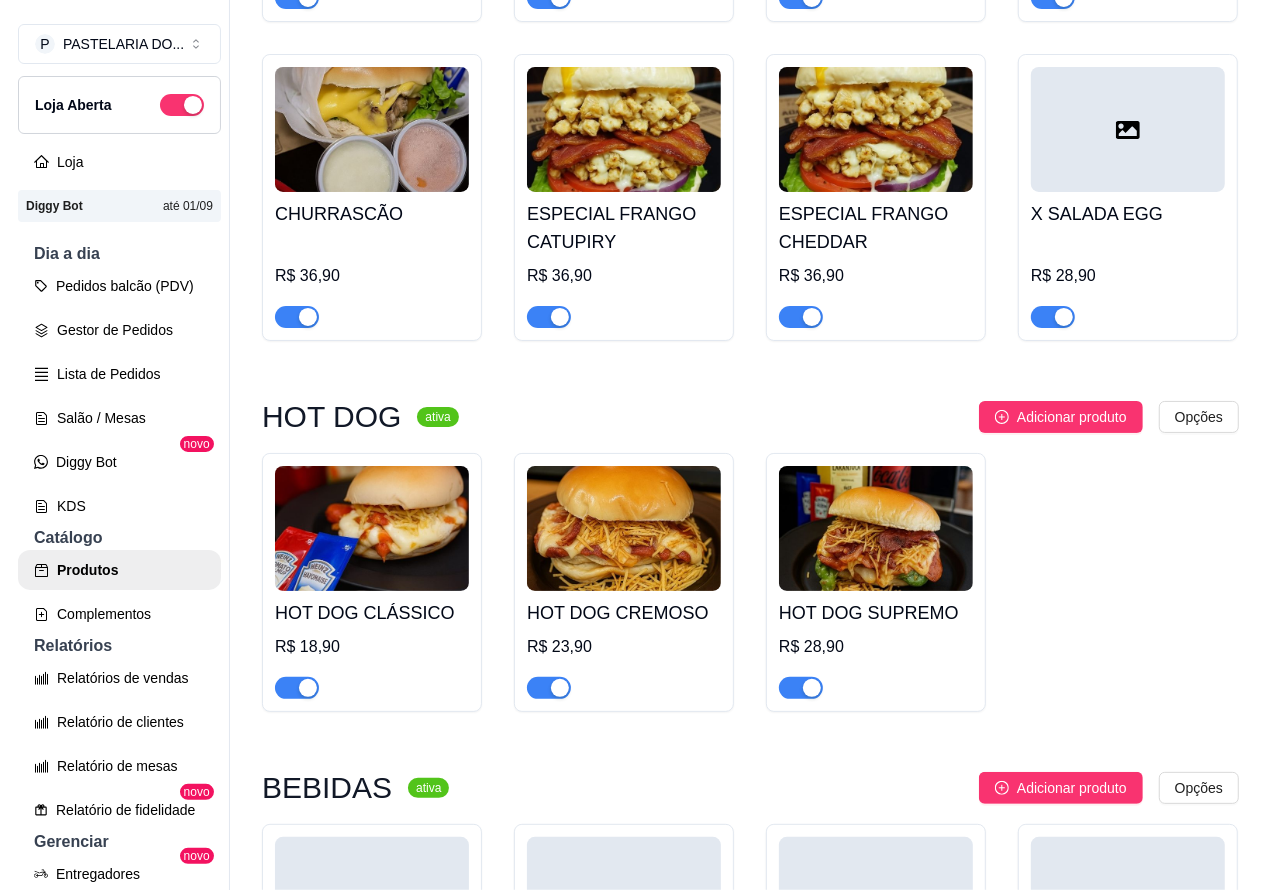 scroll, scrollTop: 5246, scrollLeft: 0, axis: vertical 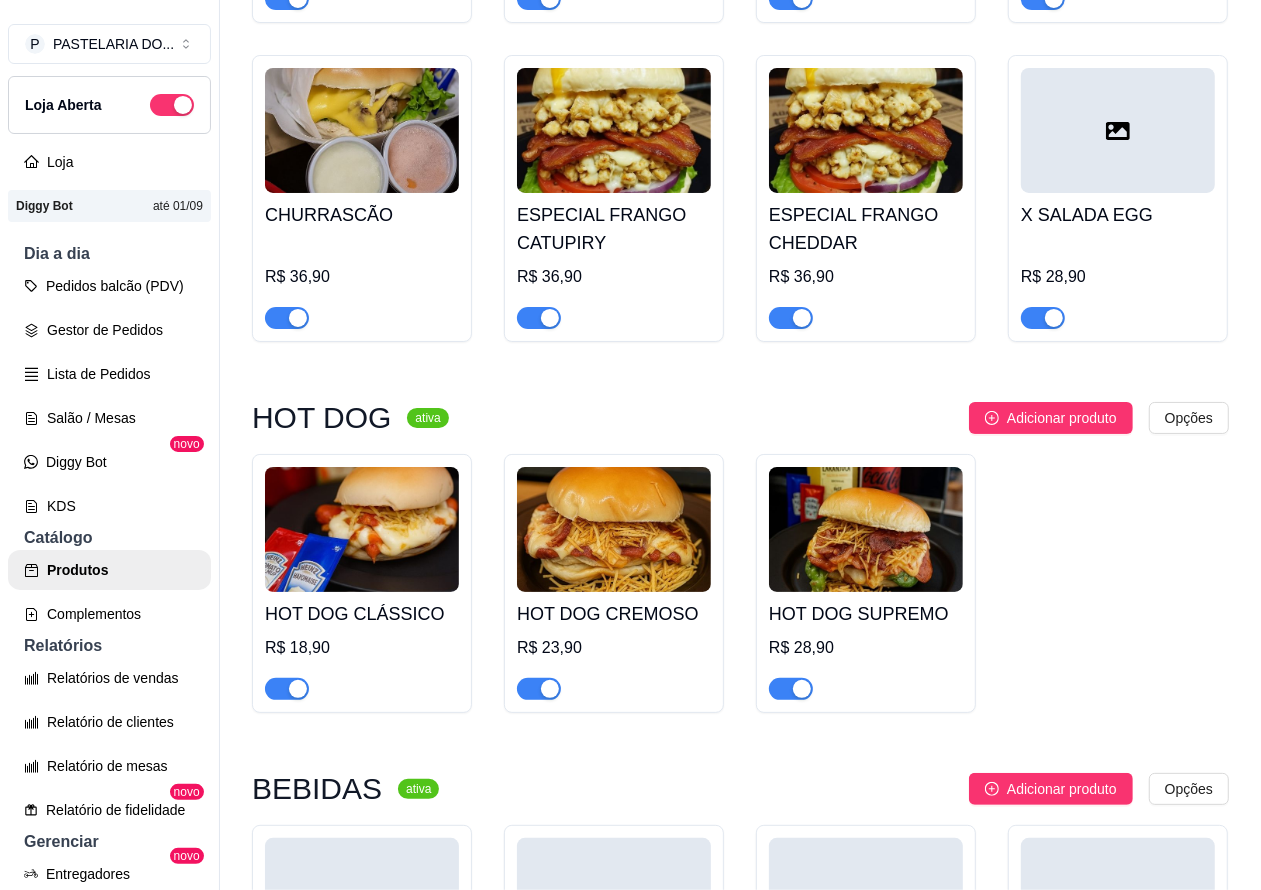 click at bounding box center [362, -452] 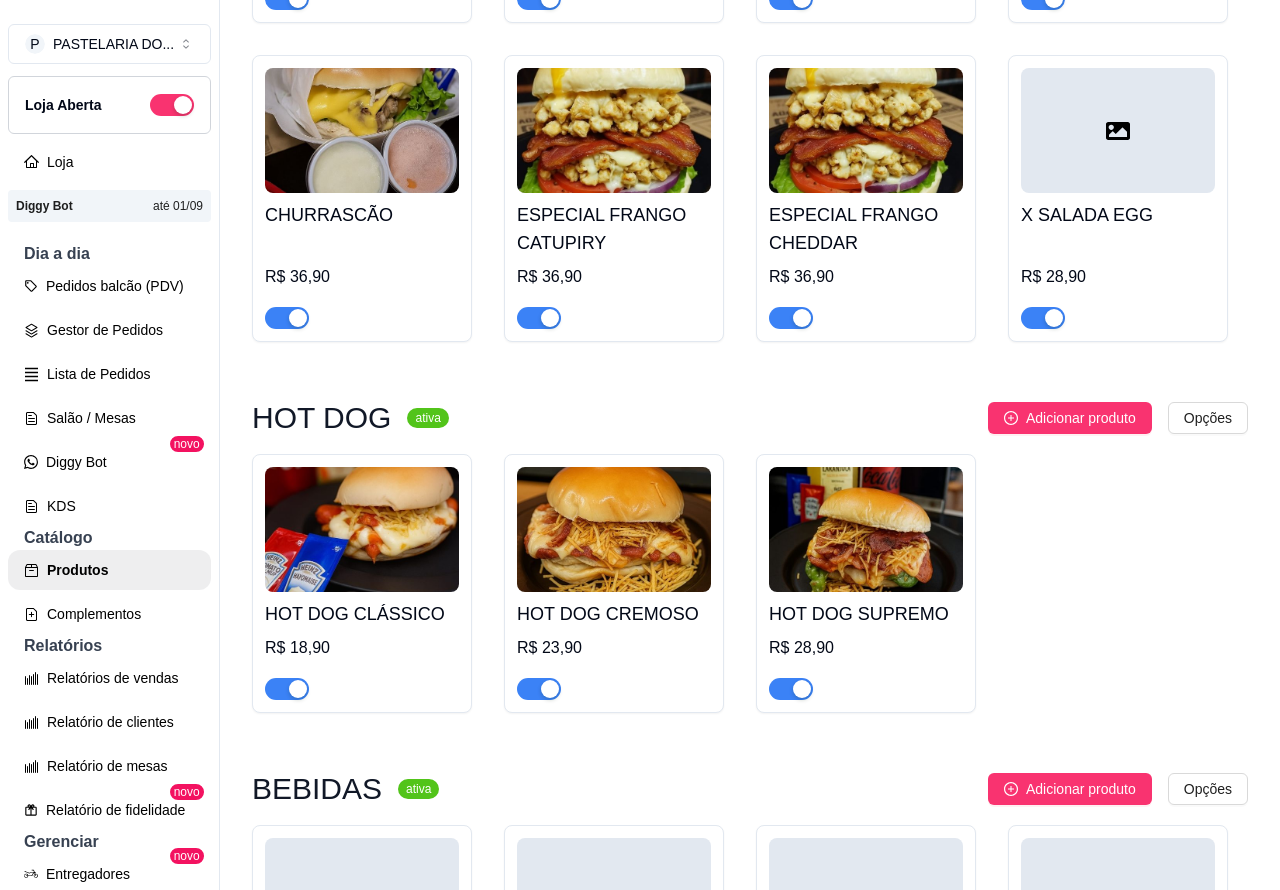 type 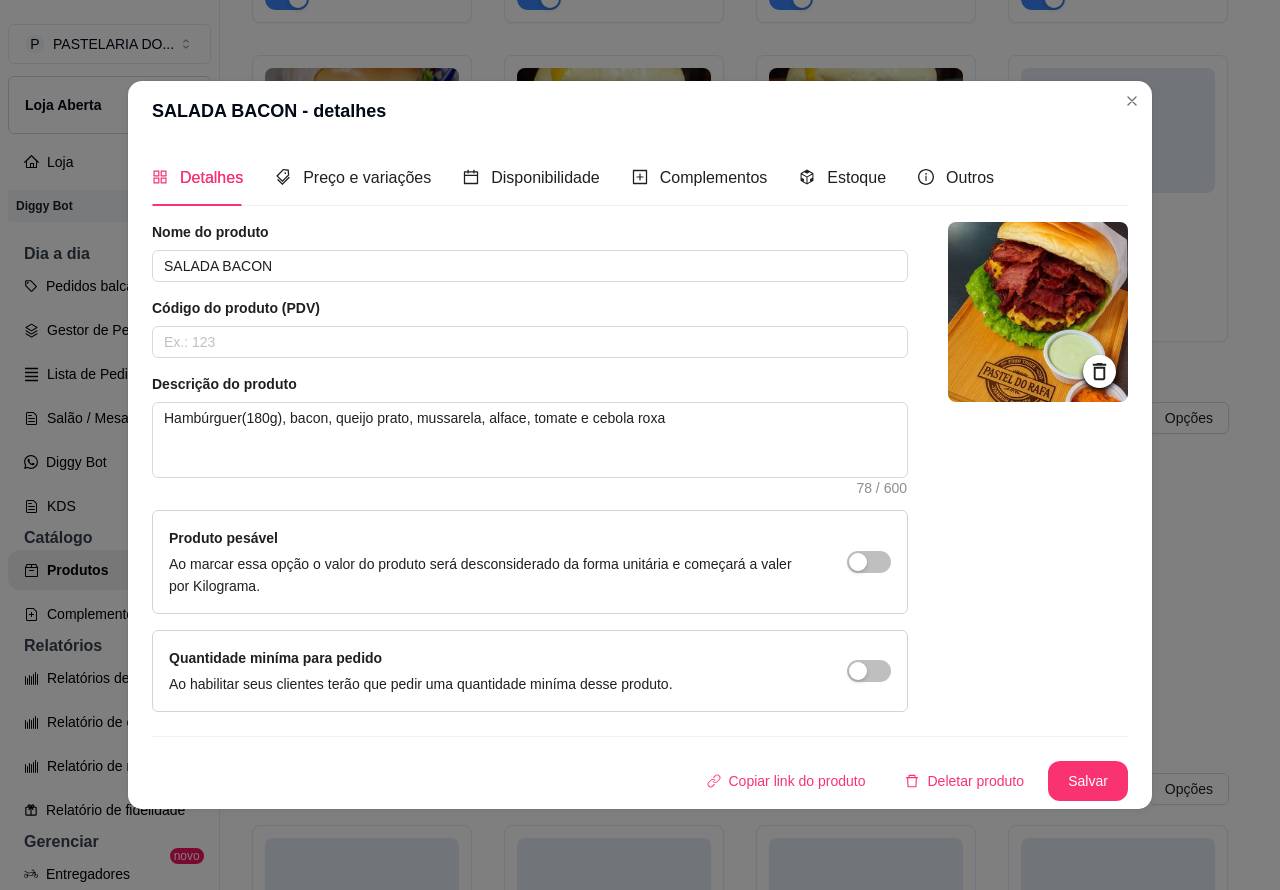 click on "[QUANTITY] X LANCHES SALADA BACON   R$ 57,90   [QUANTITY] X SALADA    R$ 48,90 BURGUER   R$ 22,00 SALADA   R$ 26,90 SALADA BACON   R$ 31,90 SALADA DUPLO    R$ 31,90 MISTO   R$ 20,00 FRANGO   R$ 22,00 FRANGO SALADA    R$ 26,90 FRANGO CREMOSO   R$ 29,90 ESPECIAL CHEDDAR   R$ 36,90 ESPECIAL CATUPIRY    R$ 36,90 CHURRASCÃO   R$ 36,90 ESPECIAL FRANGO CATUPIRY    R$ 36,90 ESPECIAL FRANGO CHEDDAR    R$ 36,90 X SALADA EGG   R$ 28,90" at bounding box center (740, -252) 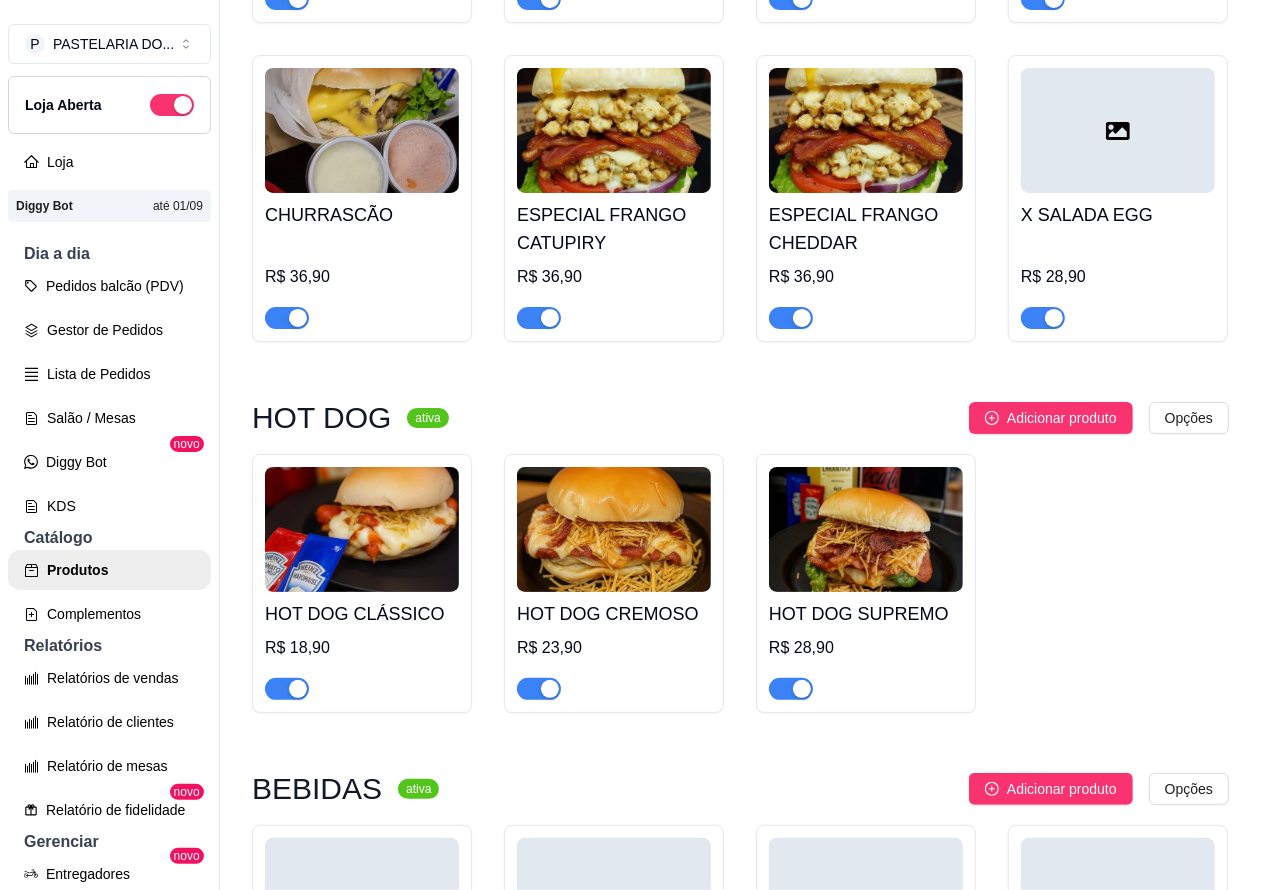 click on "Pedidos balcão (PDV)" at bounding box center (109, 286) 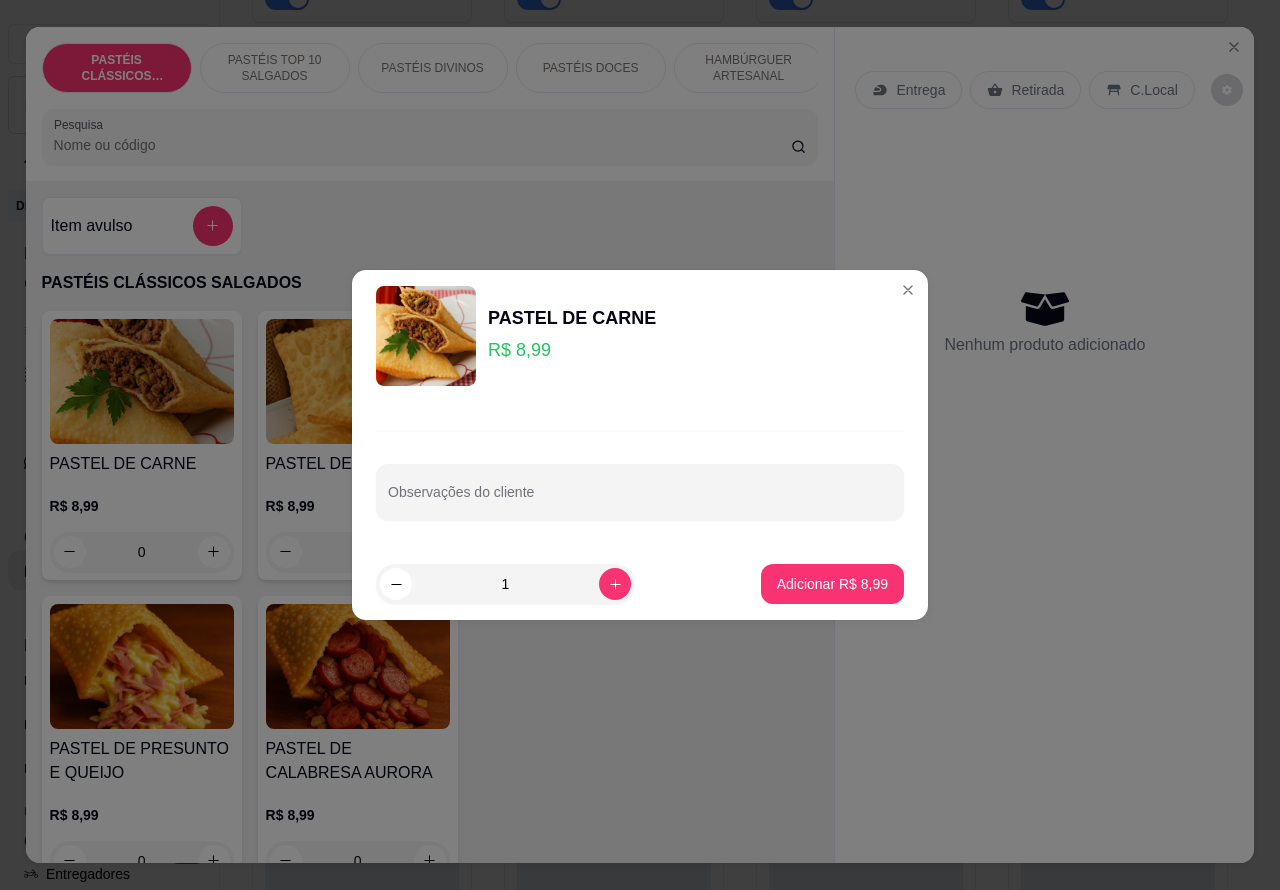 click on "Nenhum produto adicionado" at bounding box center (1044, 321) 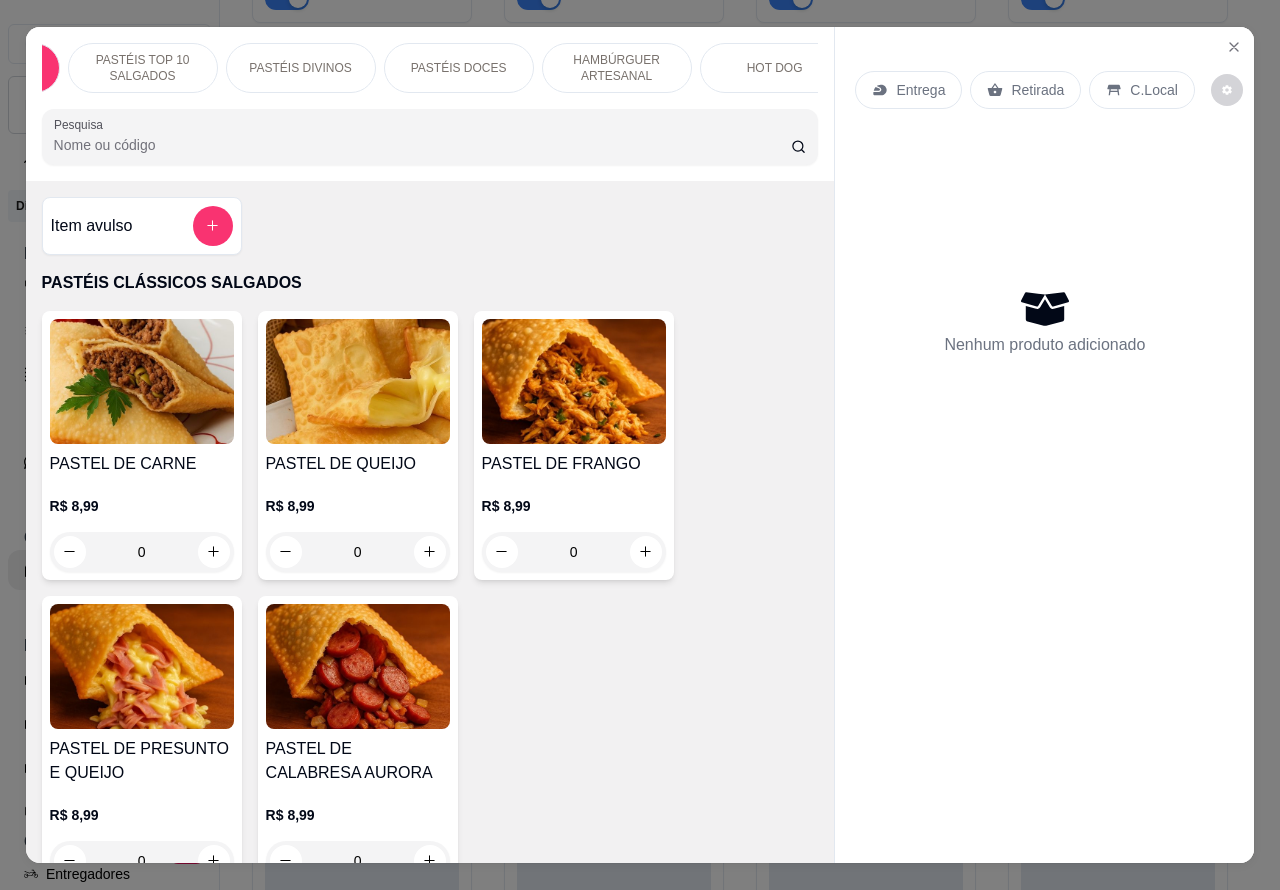 scroll, scrollTop: 0, scrollLeft: 136, axis: horizontal 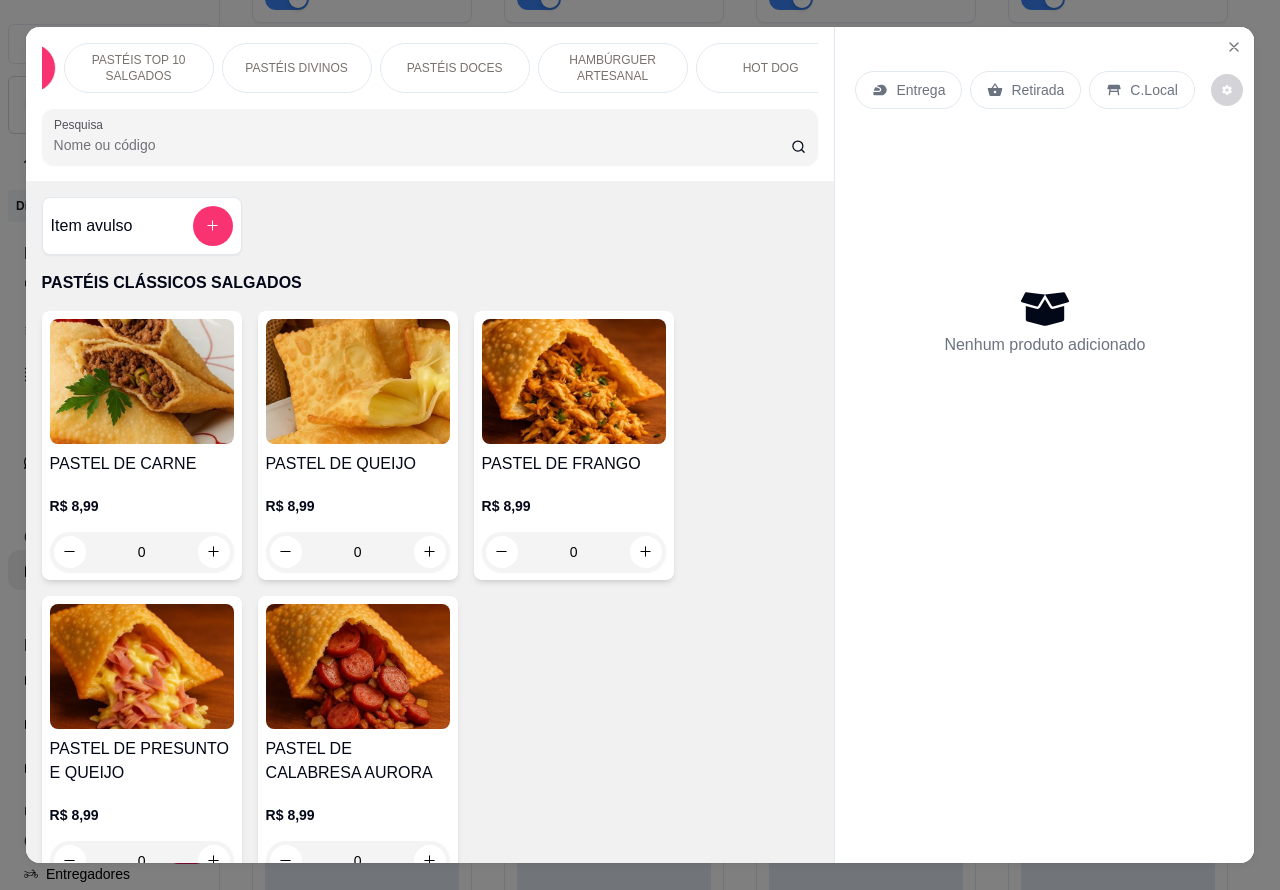 click on "HAMBÚRGUER ARTESANAL" at bounding box center [613, 68] 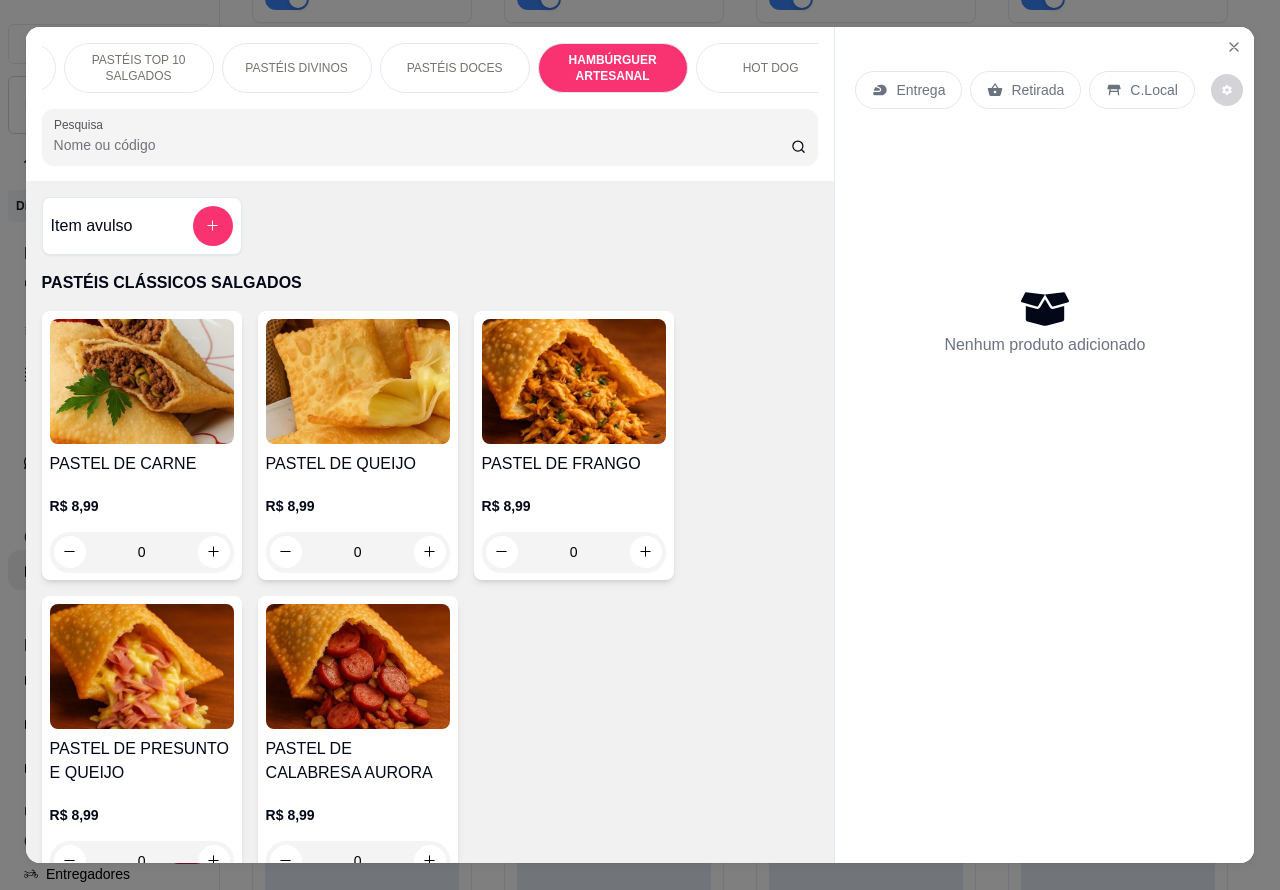 scroll, scrollTop: 4812, scrollLeft: 0, axis: vertical 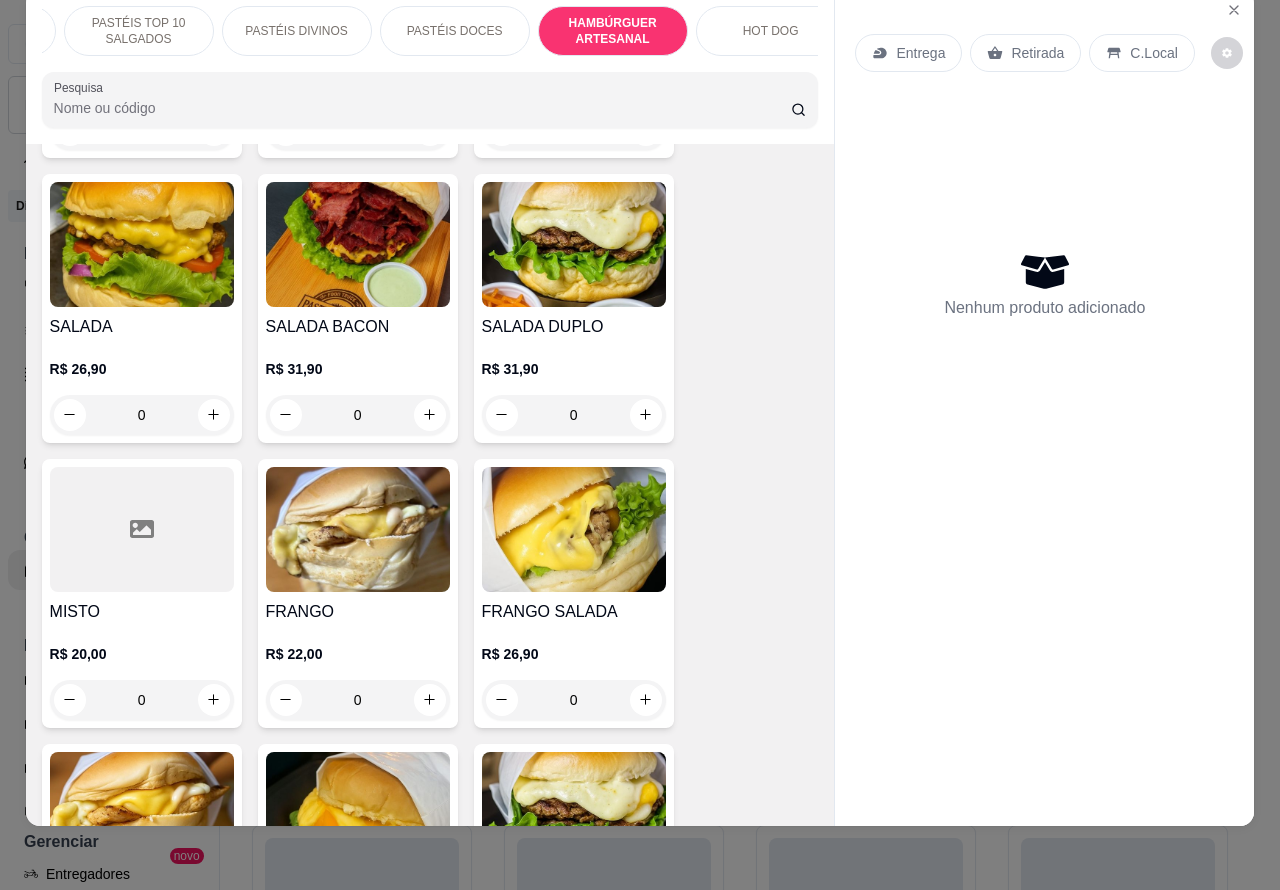 click at bounding box center (358, 244) 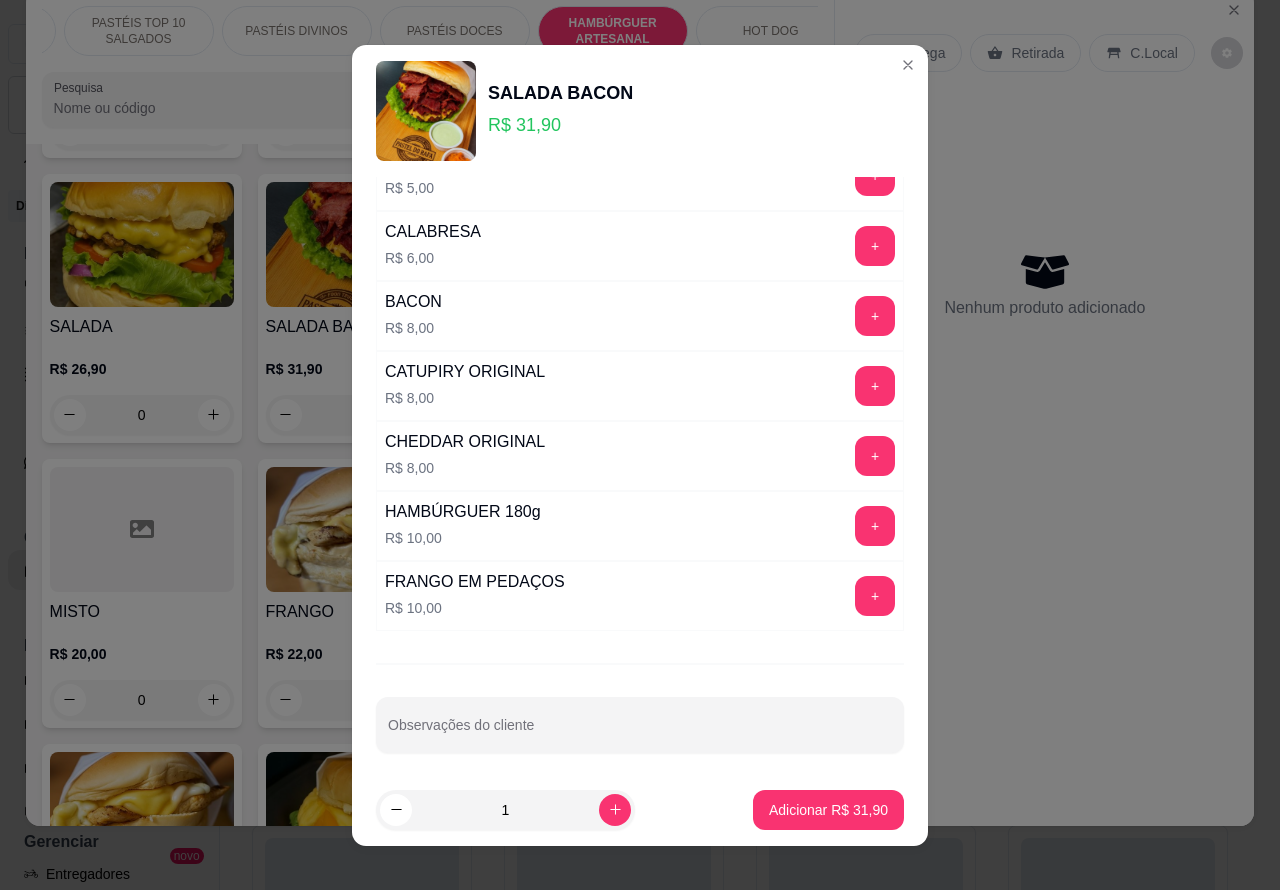 scroll, scrollTop: 542, scrollLeft: 0, axis: vertical 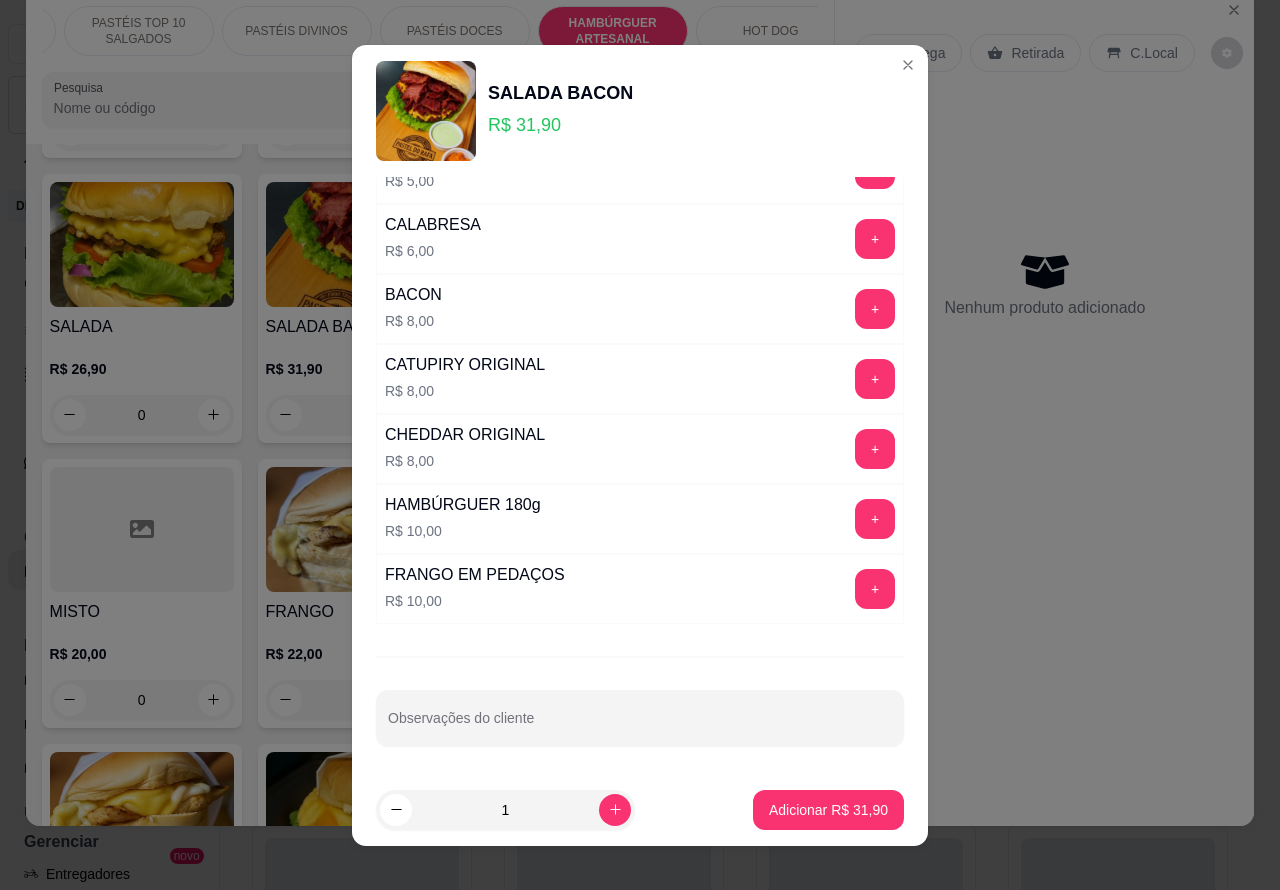 click on "Observações do cliente" at bounding box center (640, 718) 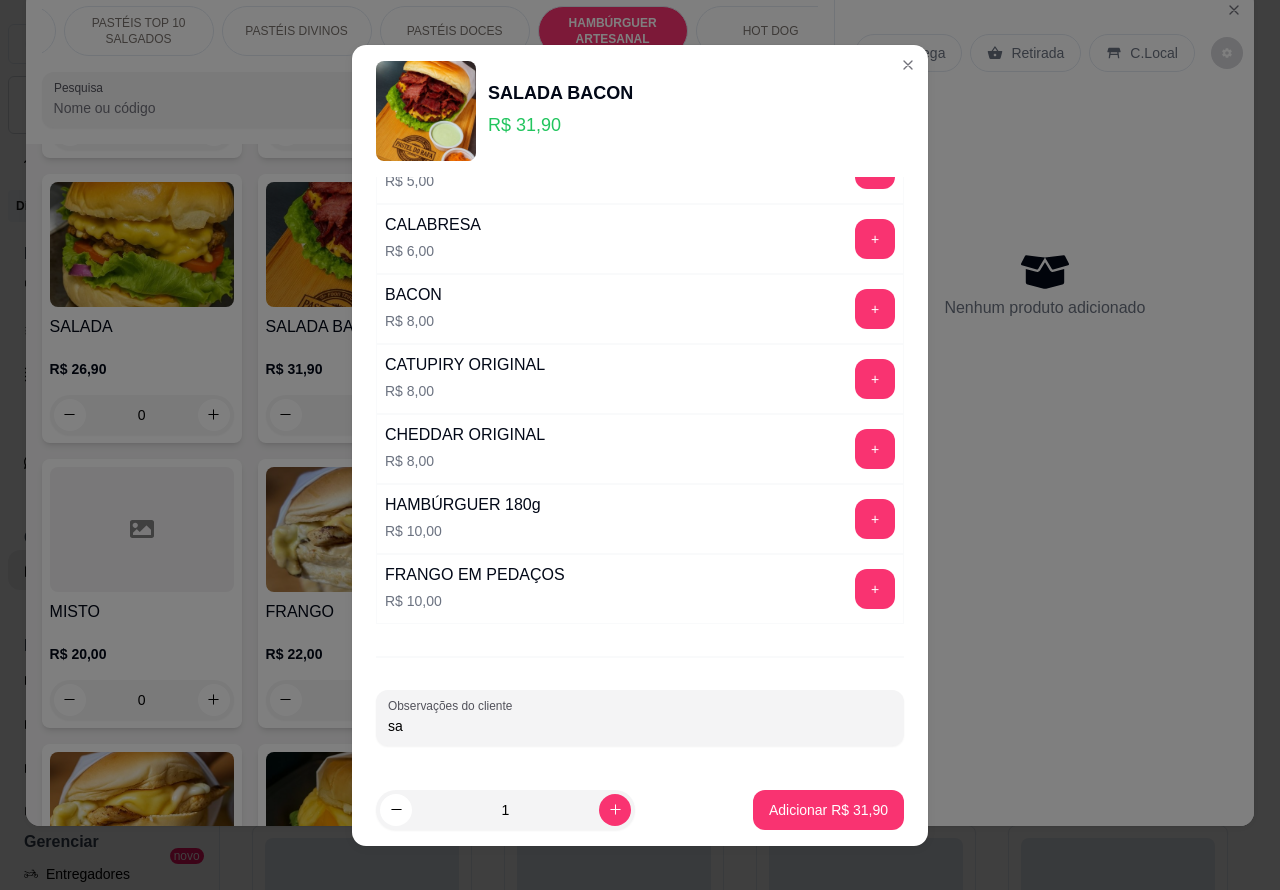 type on "s" 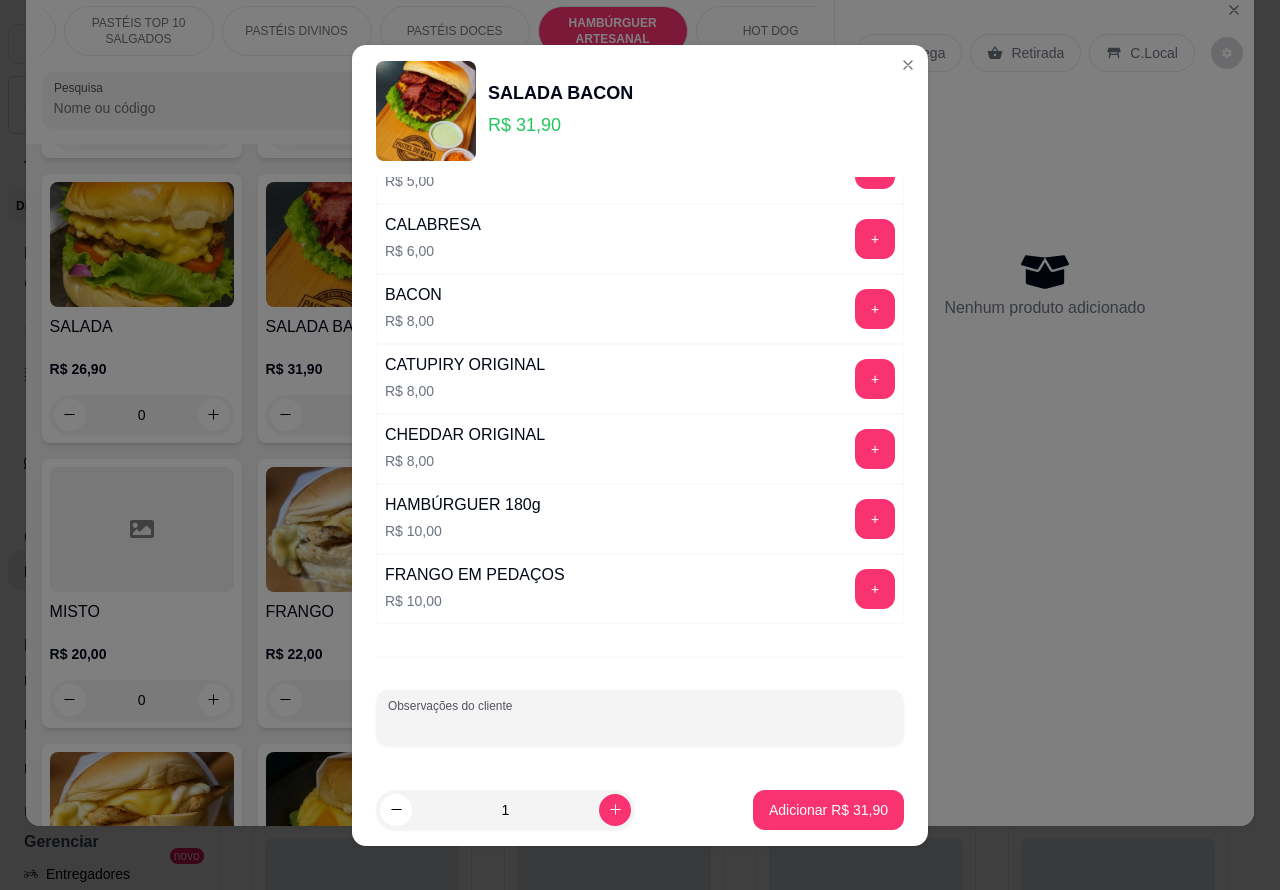 type on "U" 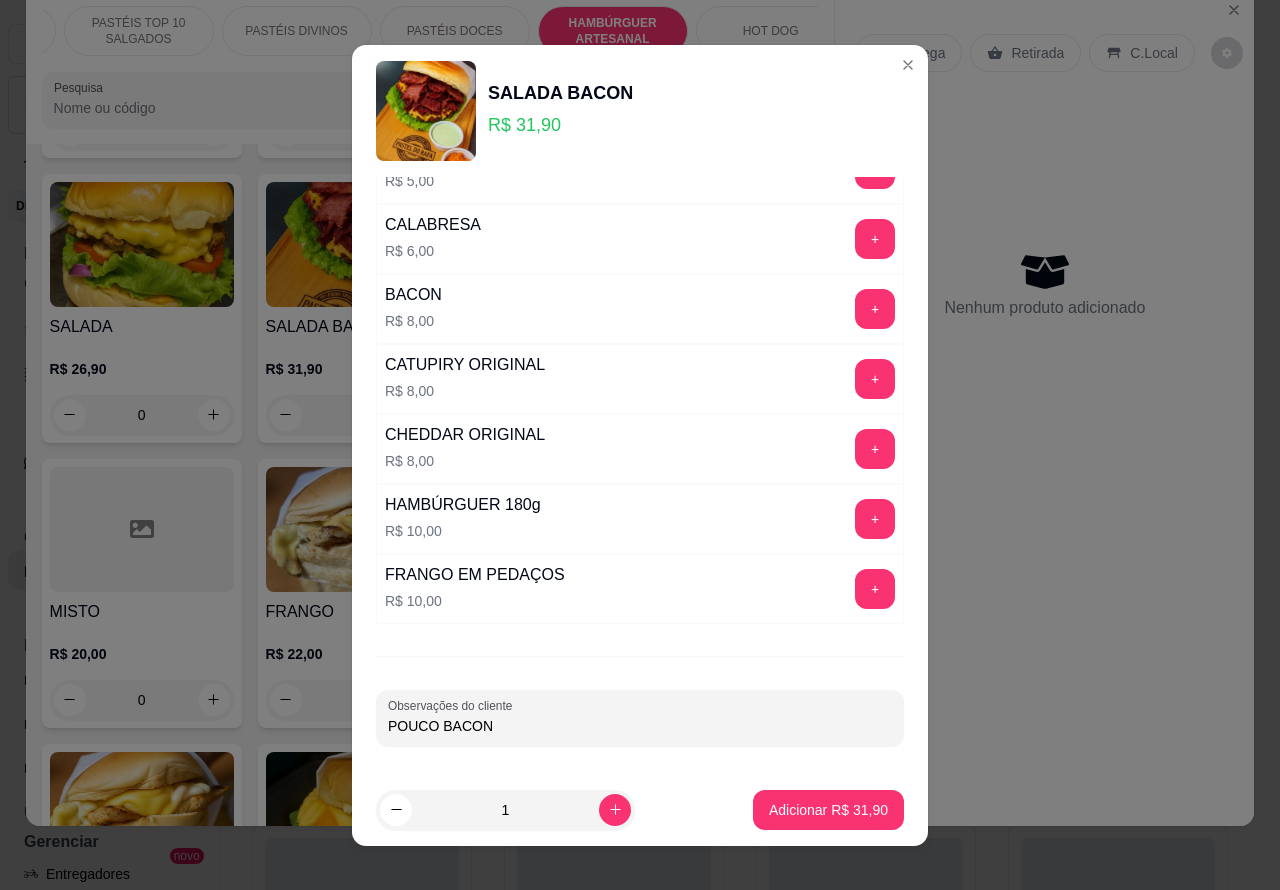 type on "POUCO BACON" 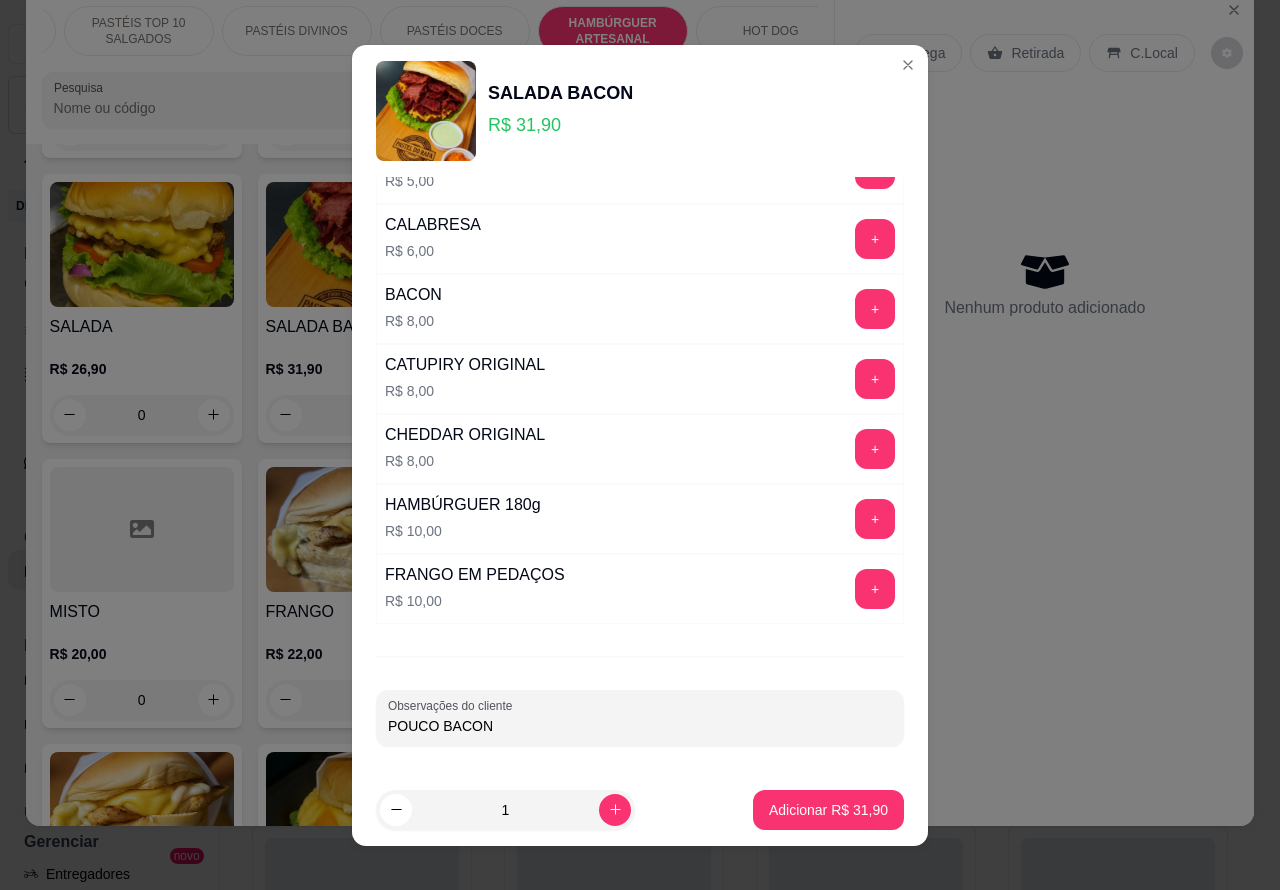 click on "Adicionar   R$ 31,90" at bounding box center [828, 810] 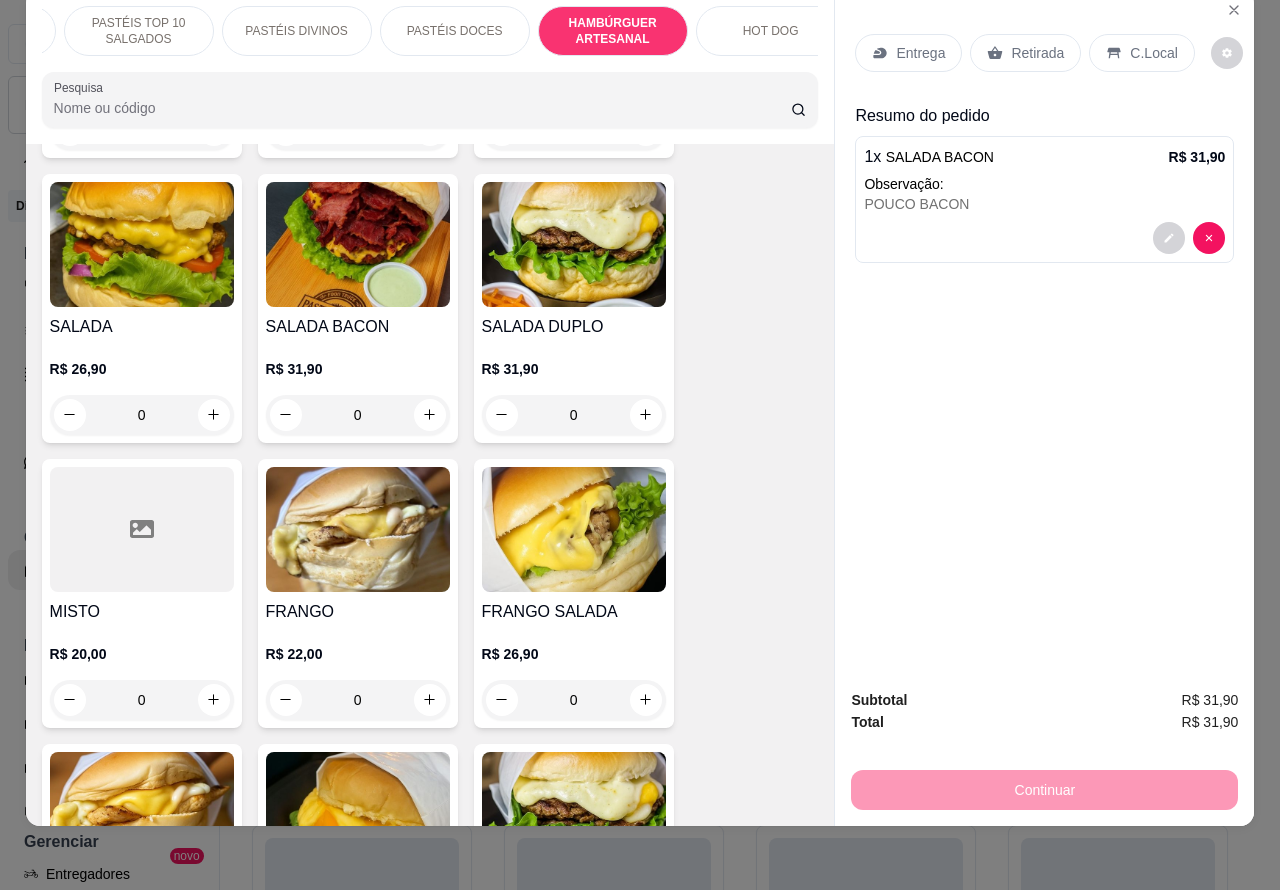 click on "Retirada" at bounding box center [1037, 53] 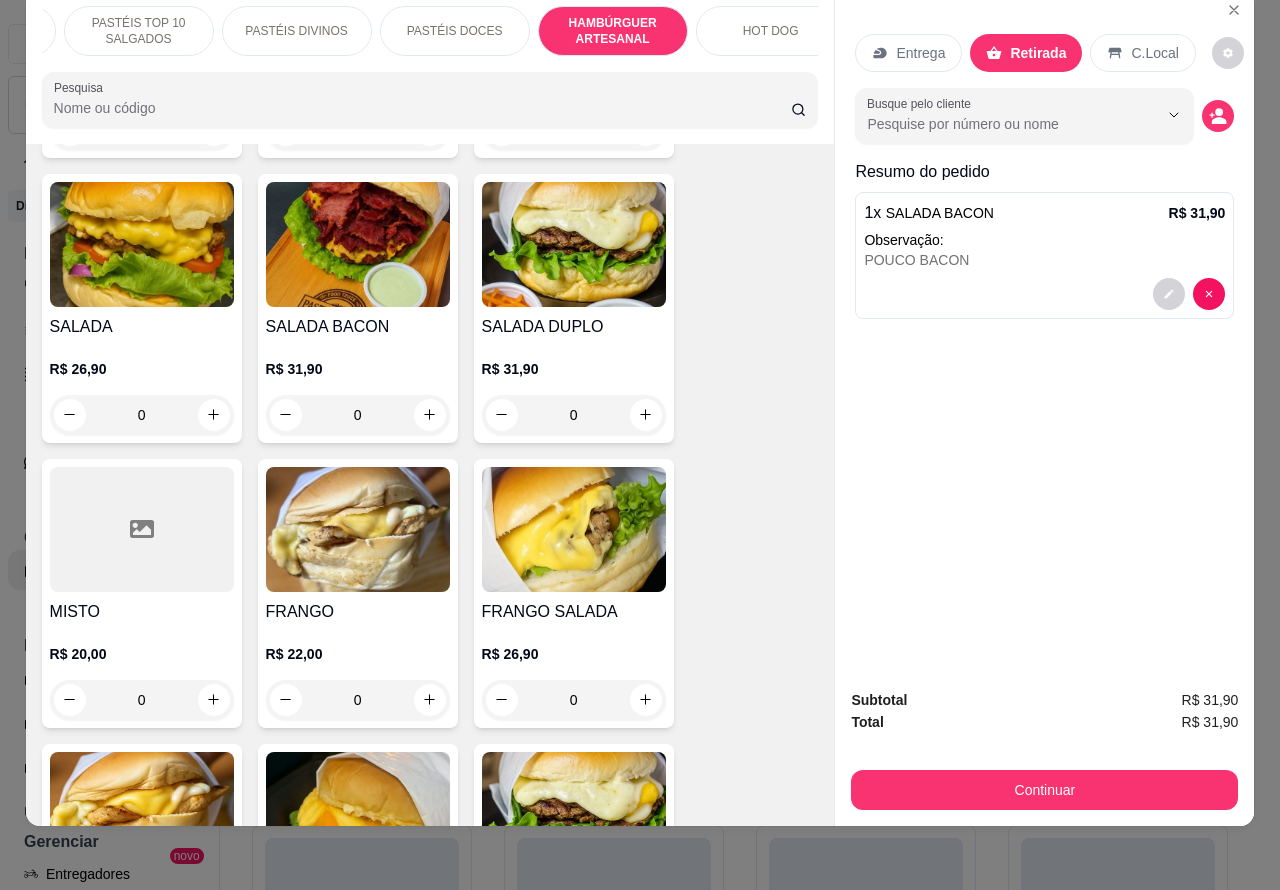 click on "Continuar" at bounding box center [1044, 790] 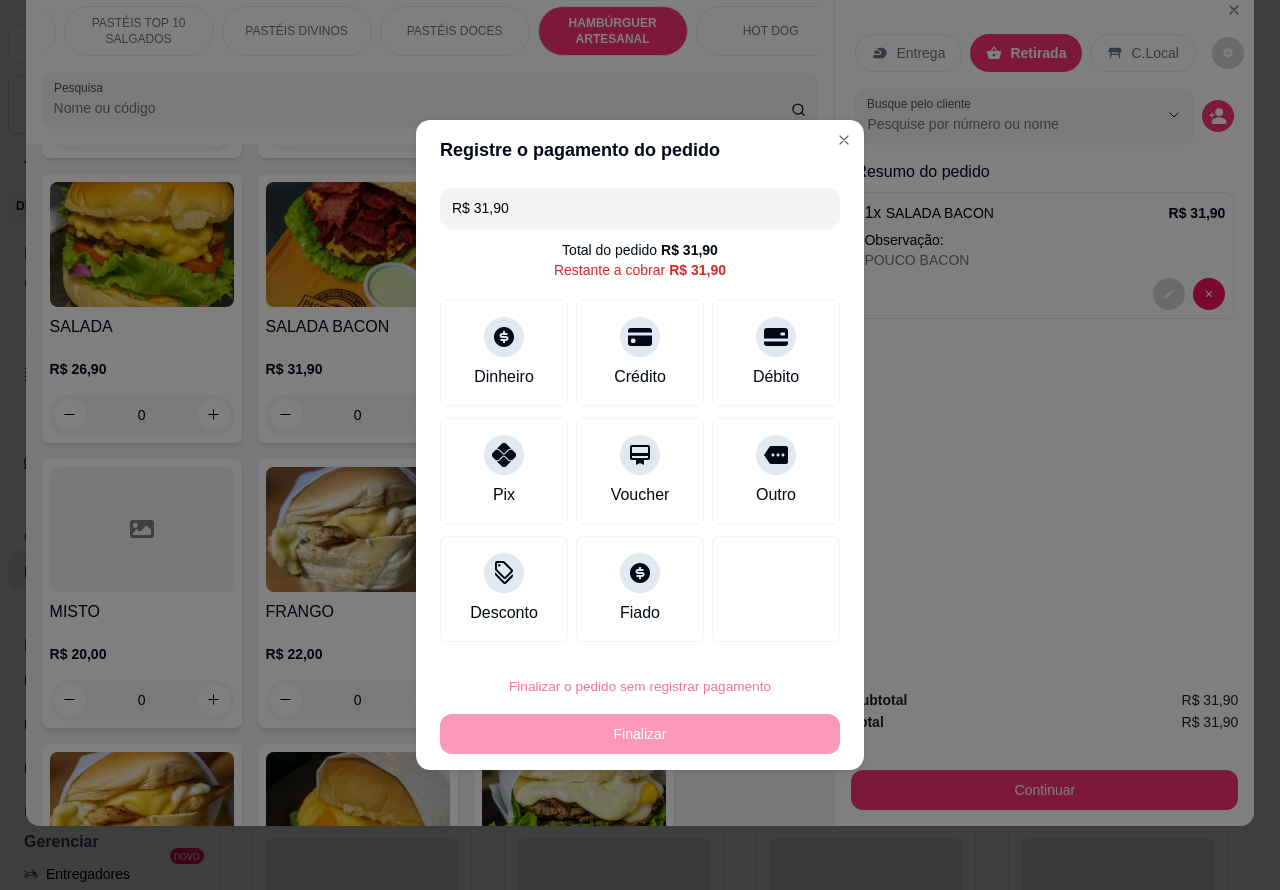 click on "Confirmar" at bounding box center (759, 630) 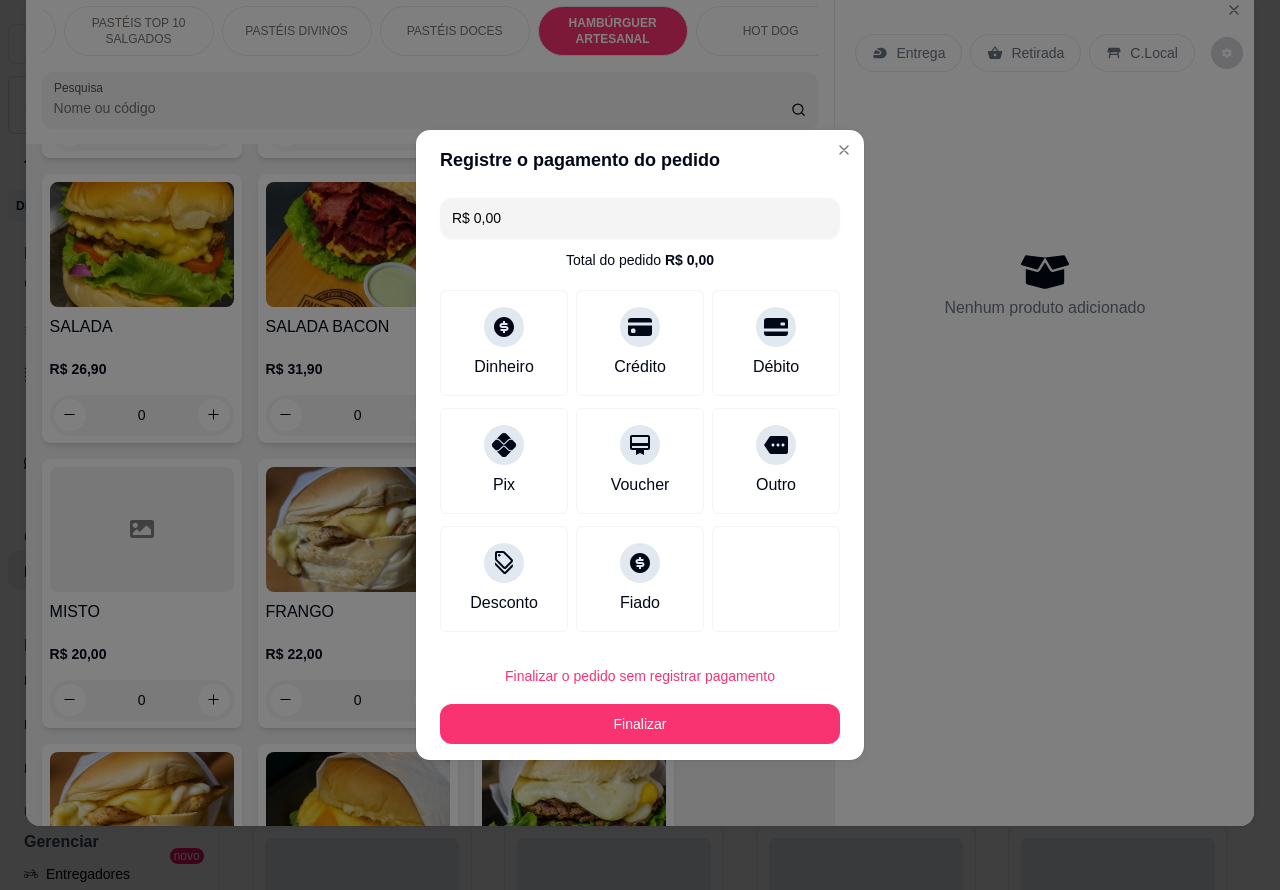 type on "R$ 0,00" 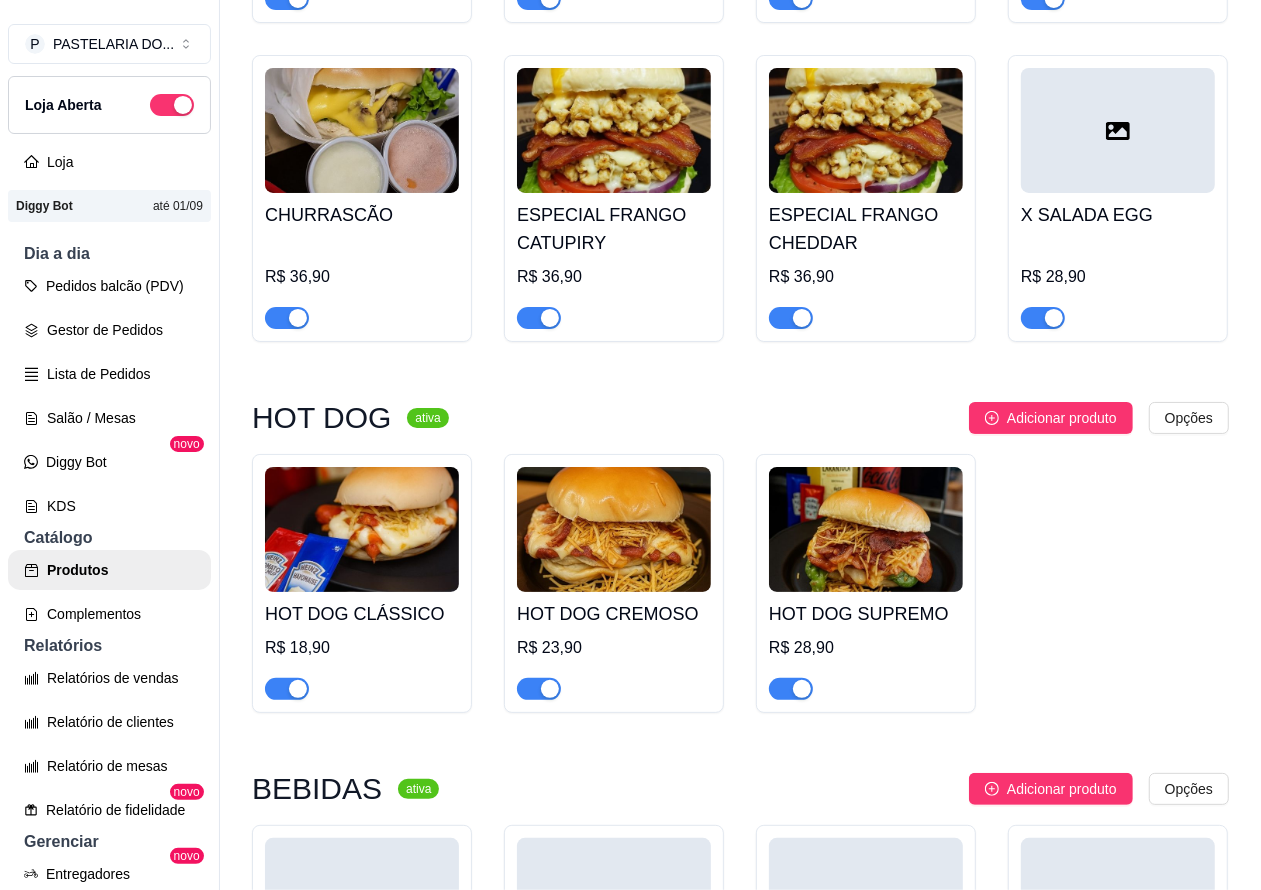 click on "Pedidos balcão (PDV)" at bounding box center (109, 286) 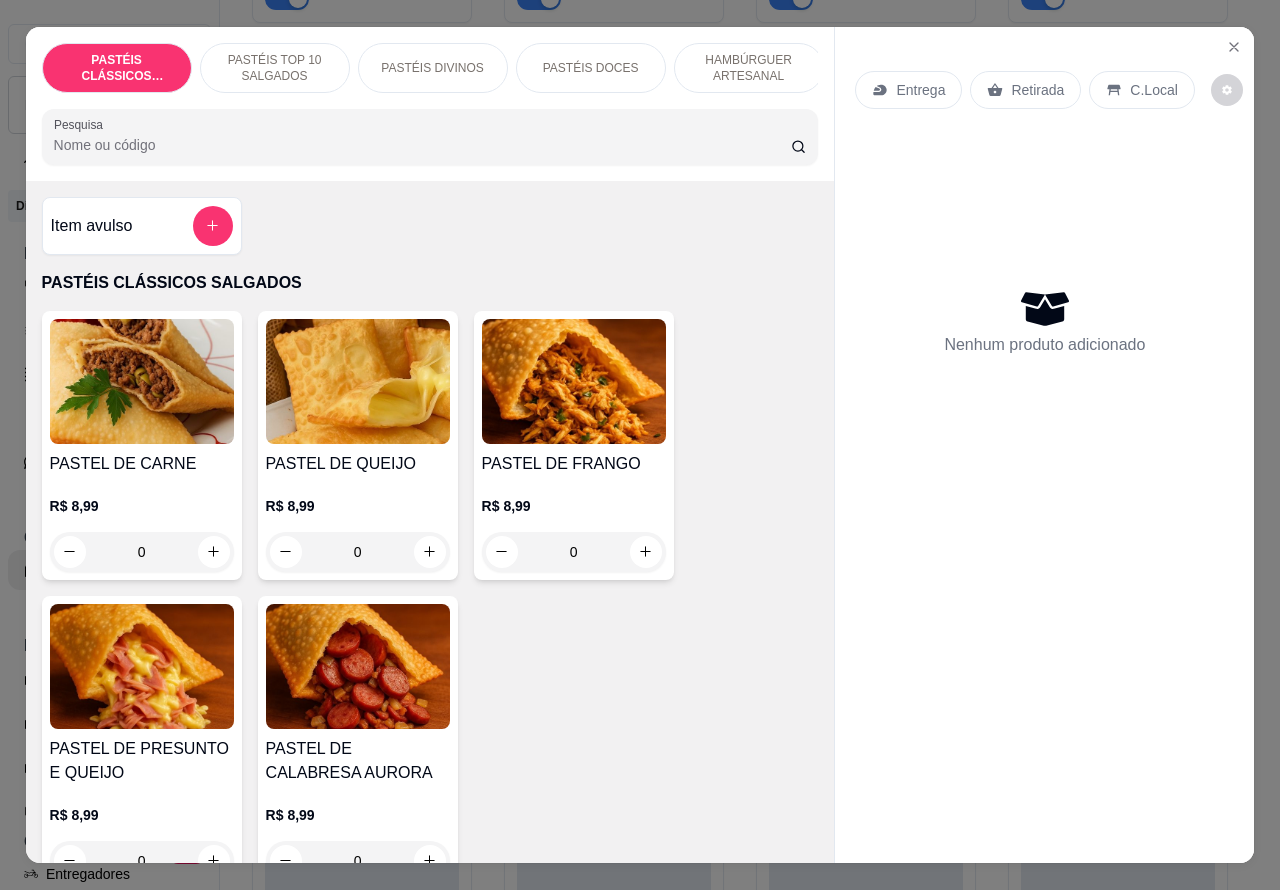 click on "Entrega" at bounding box center (920, 90) 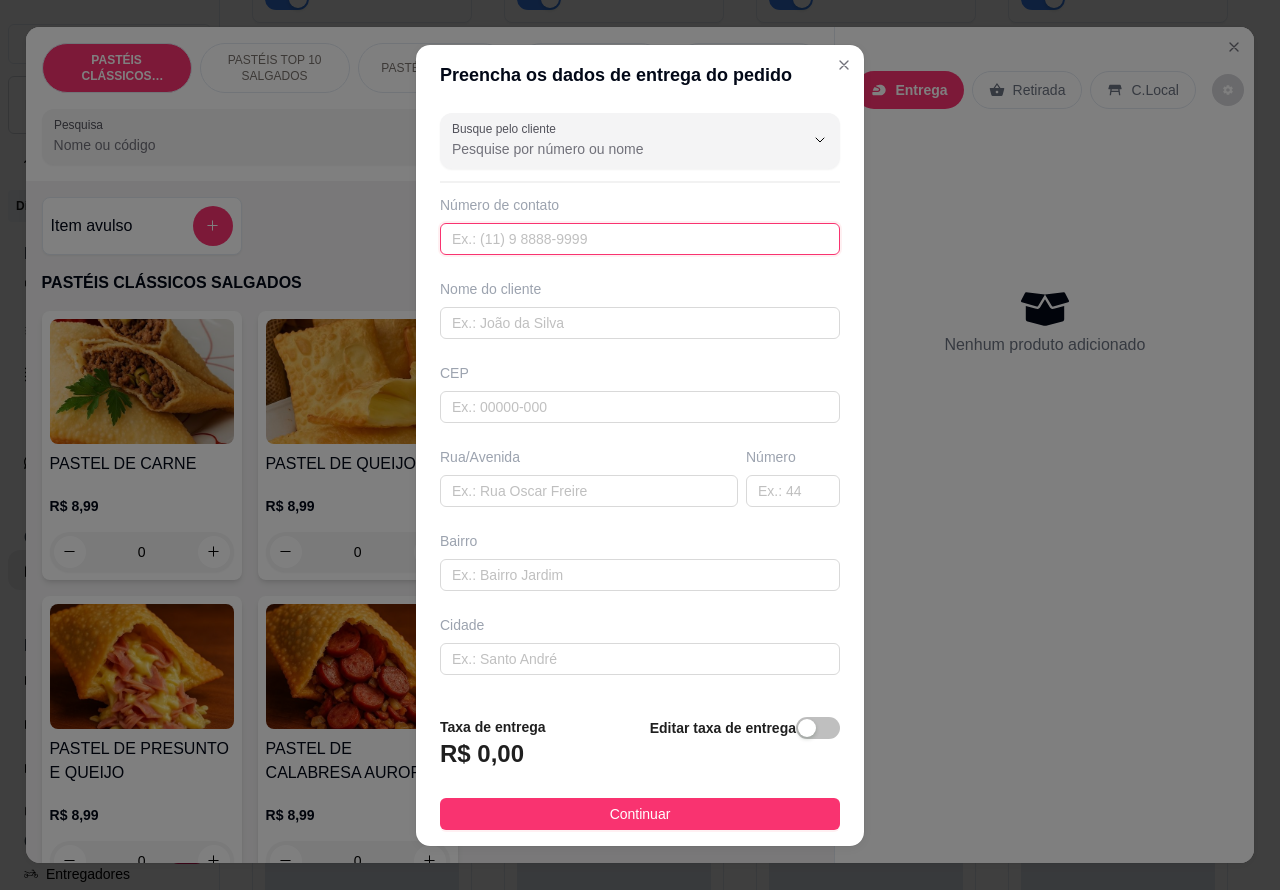 paste on "([PHONE]) [PHONE]" 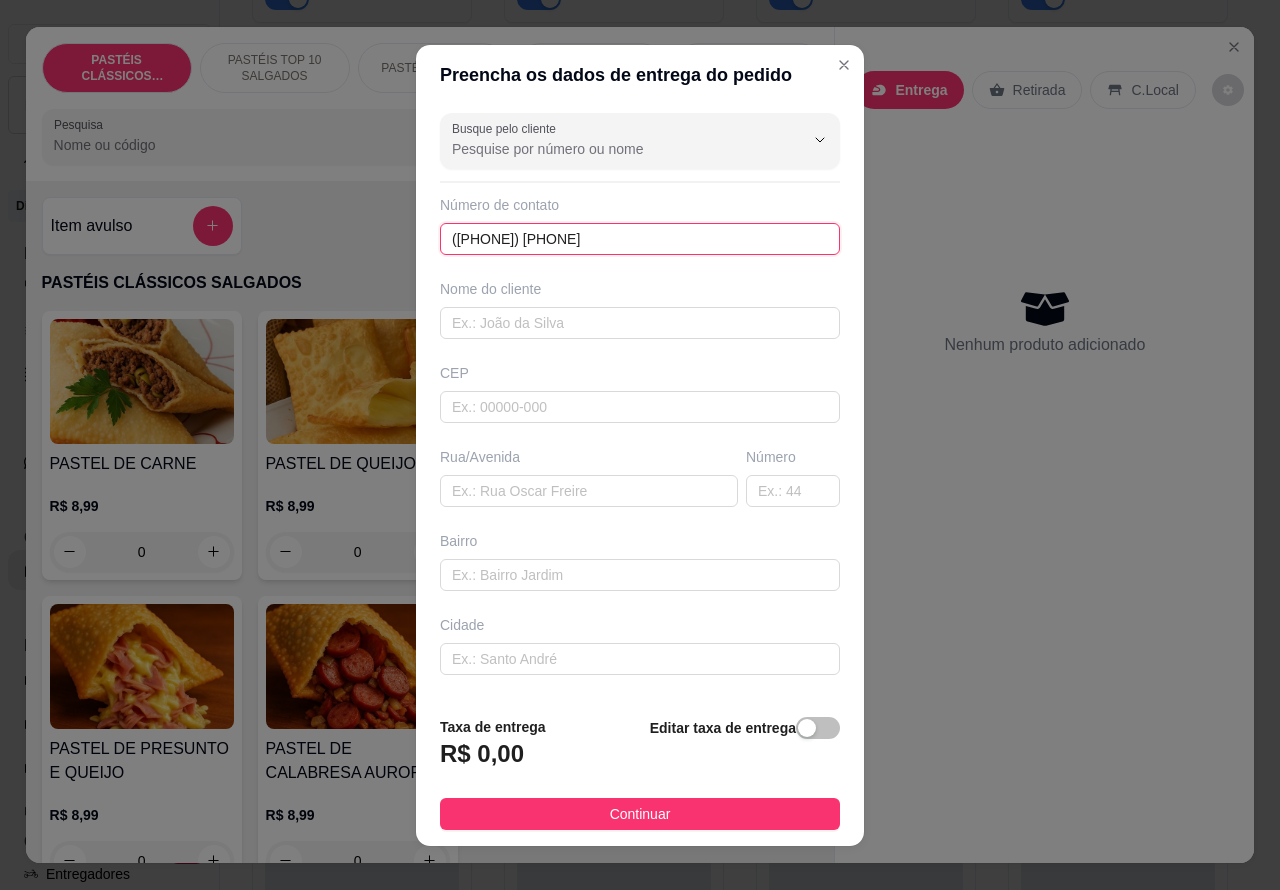 type on "([PHONE]) [PHONE]" 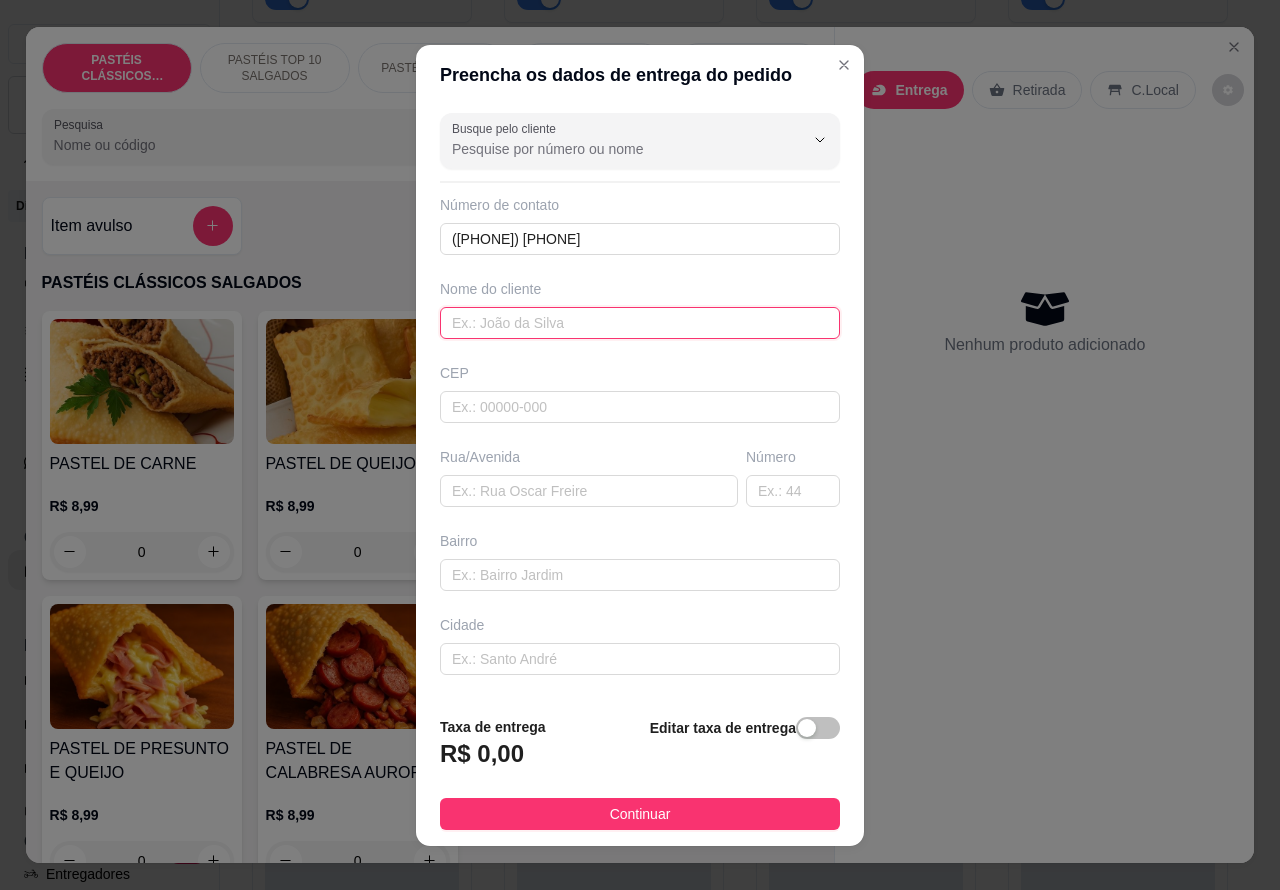 click at bounding box center (640, 323) 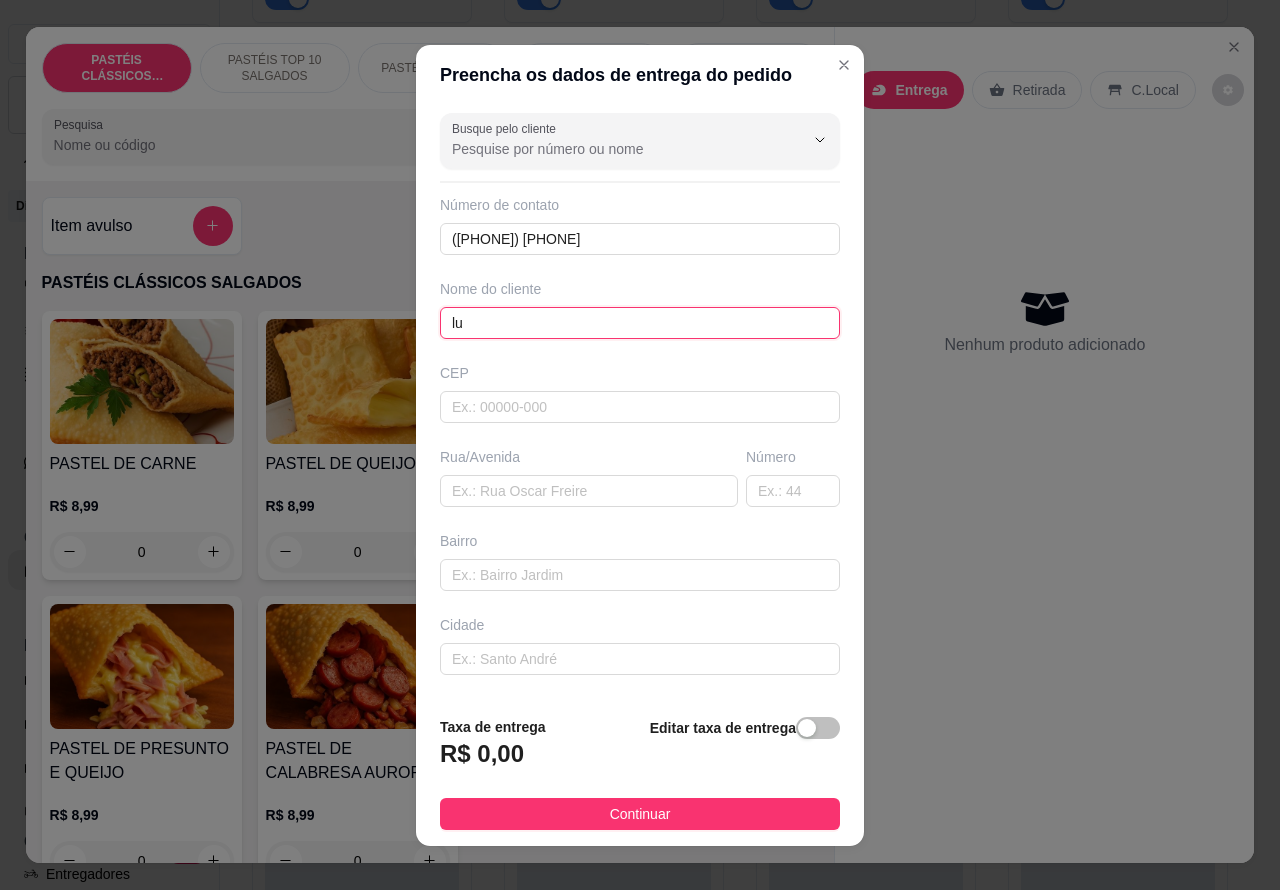 type on "l" 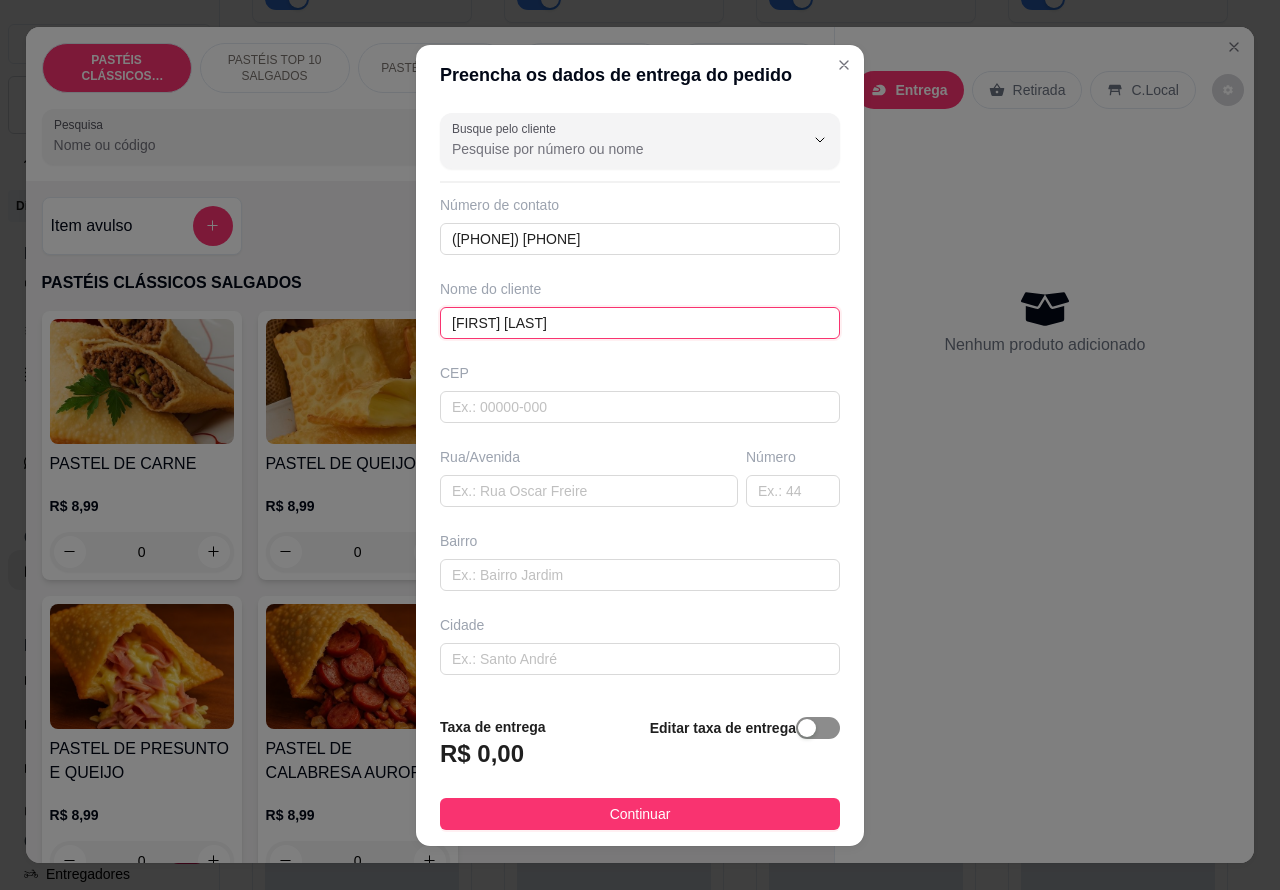 type on "[FIRST] [LAST]" 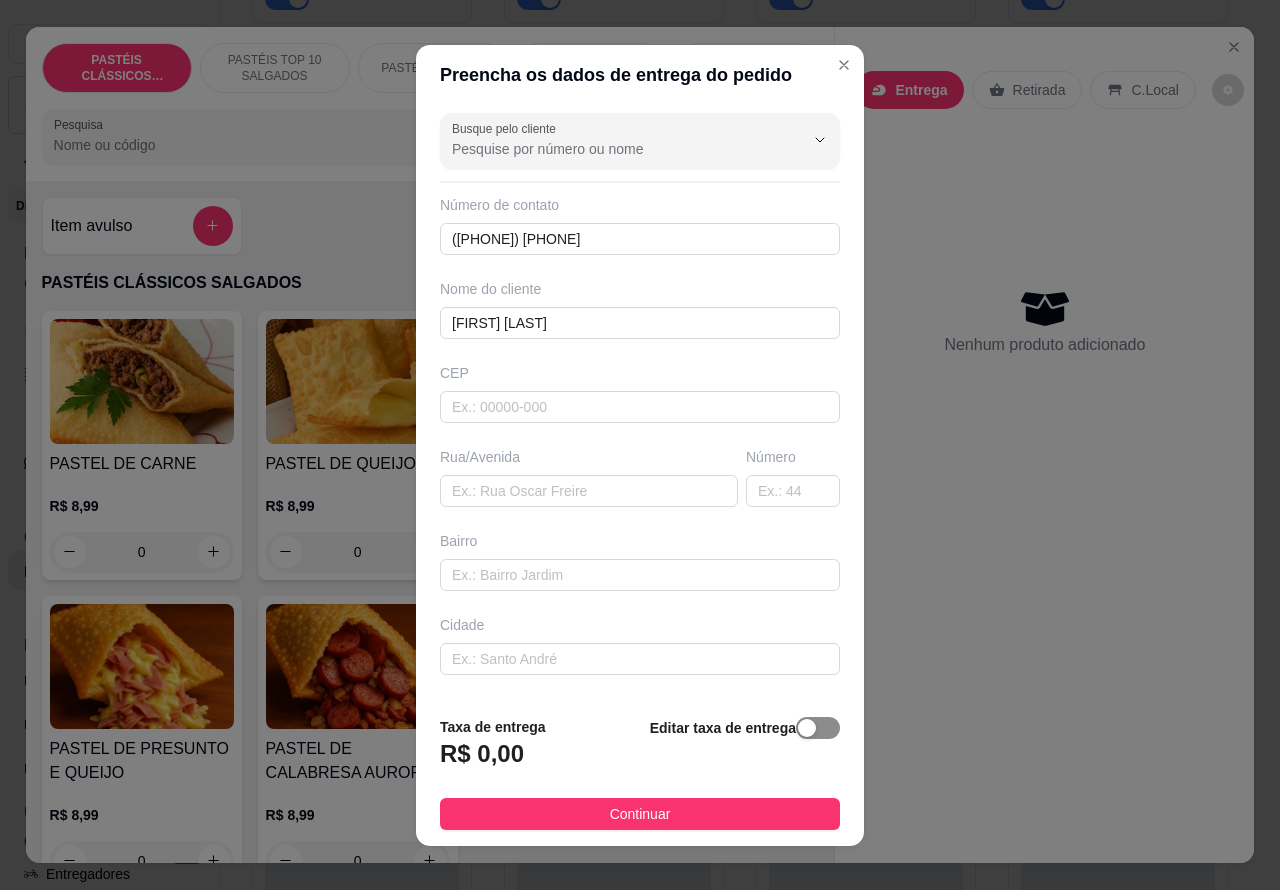 click at bounding box center (807, 728) 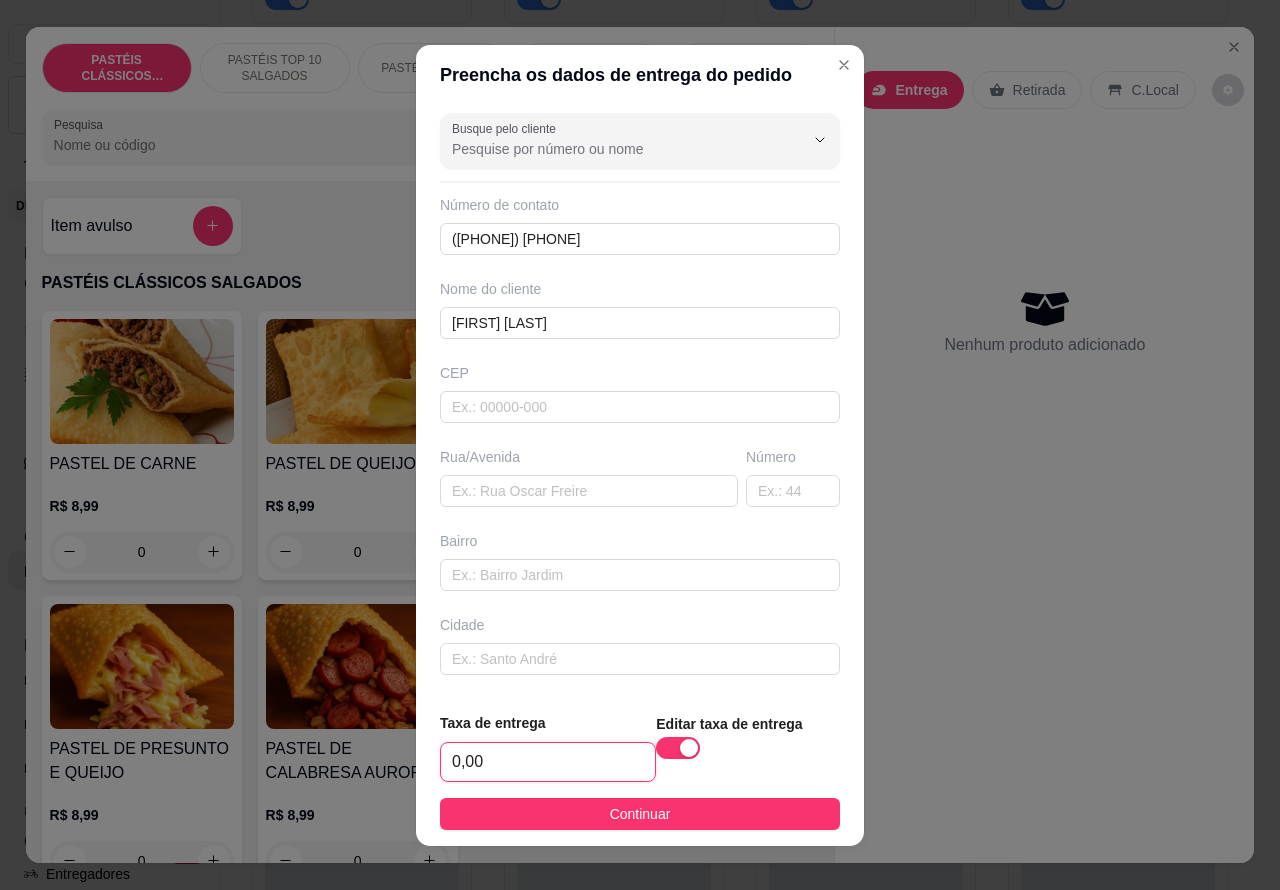 click on "0,00" at bounding box center [548, 762] 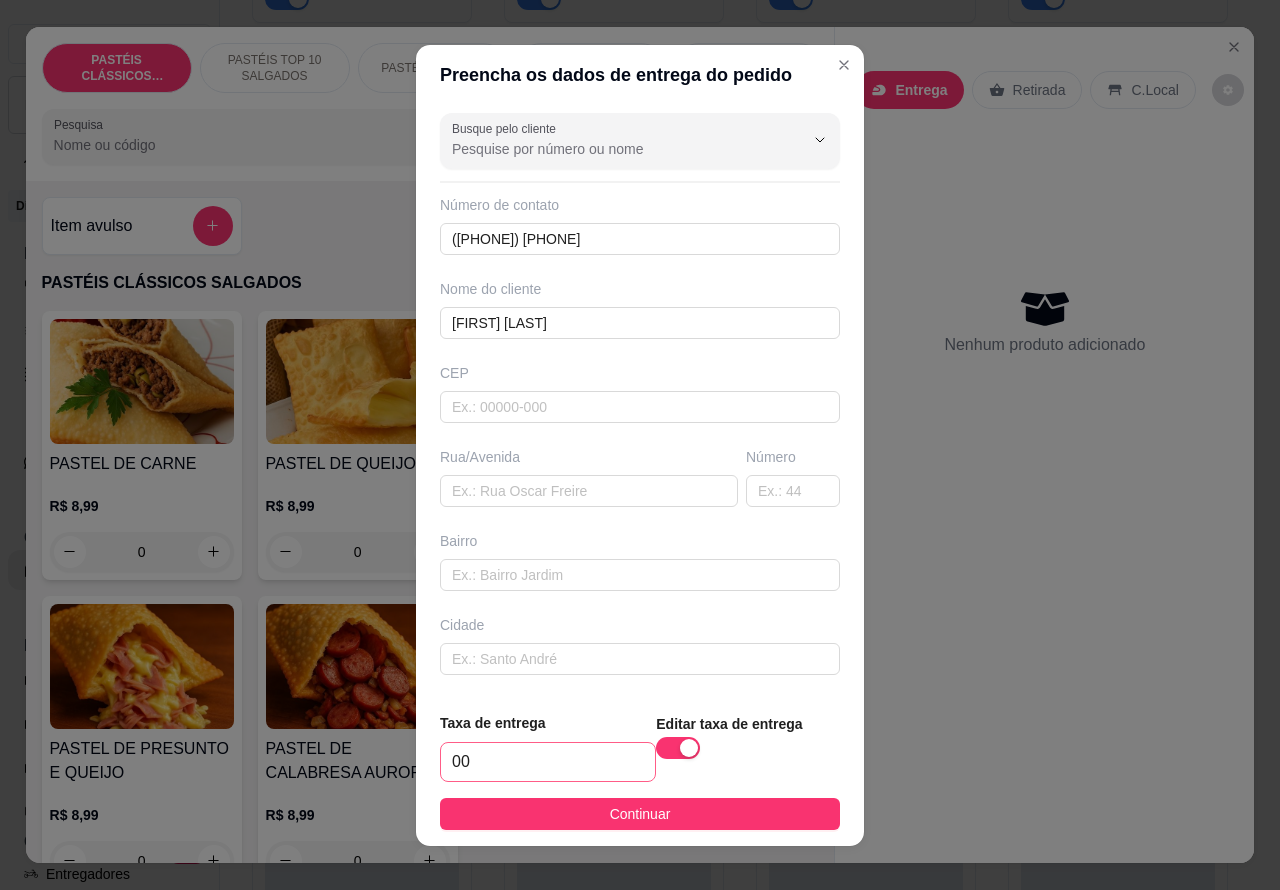 type on "0,00" 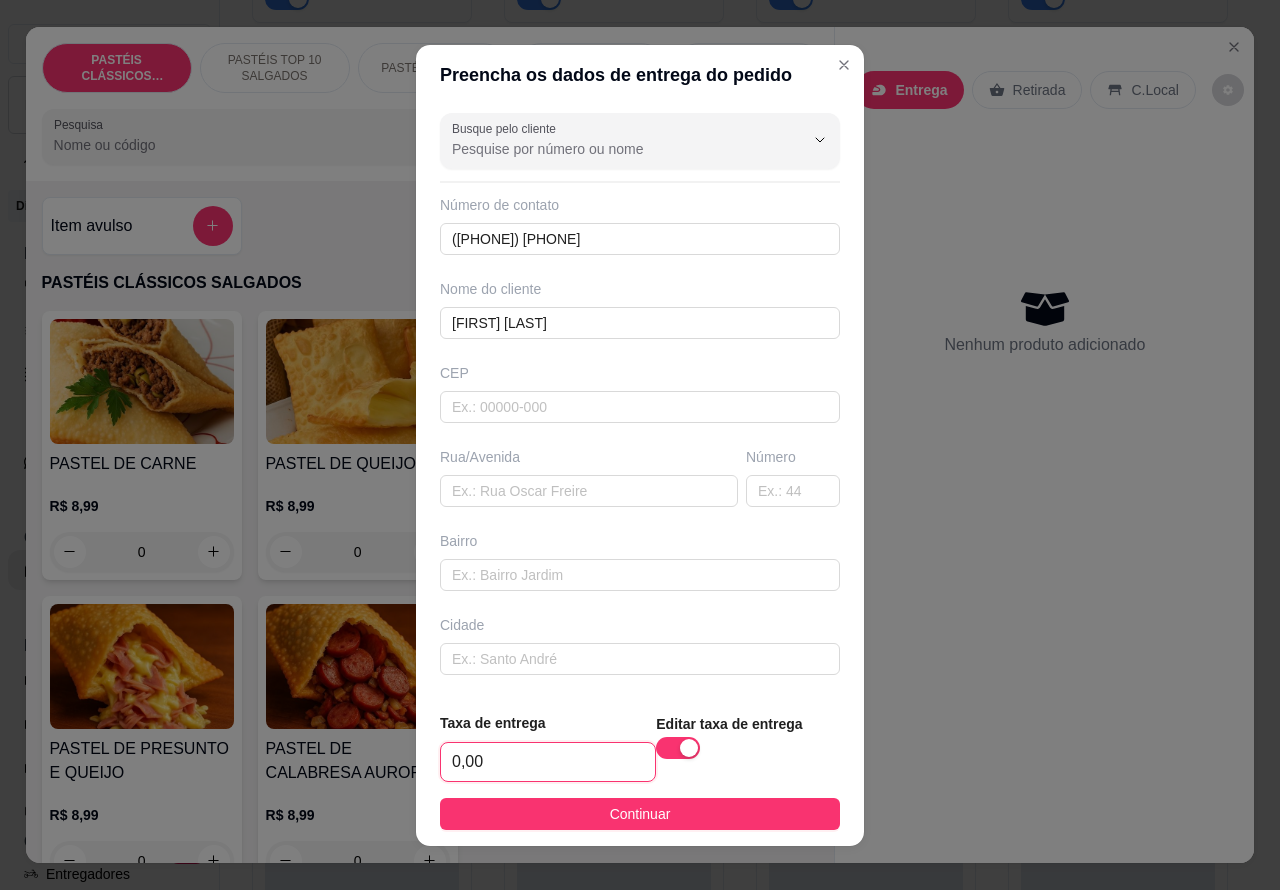 click on "0,00" at bounding box center (548, 762) 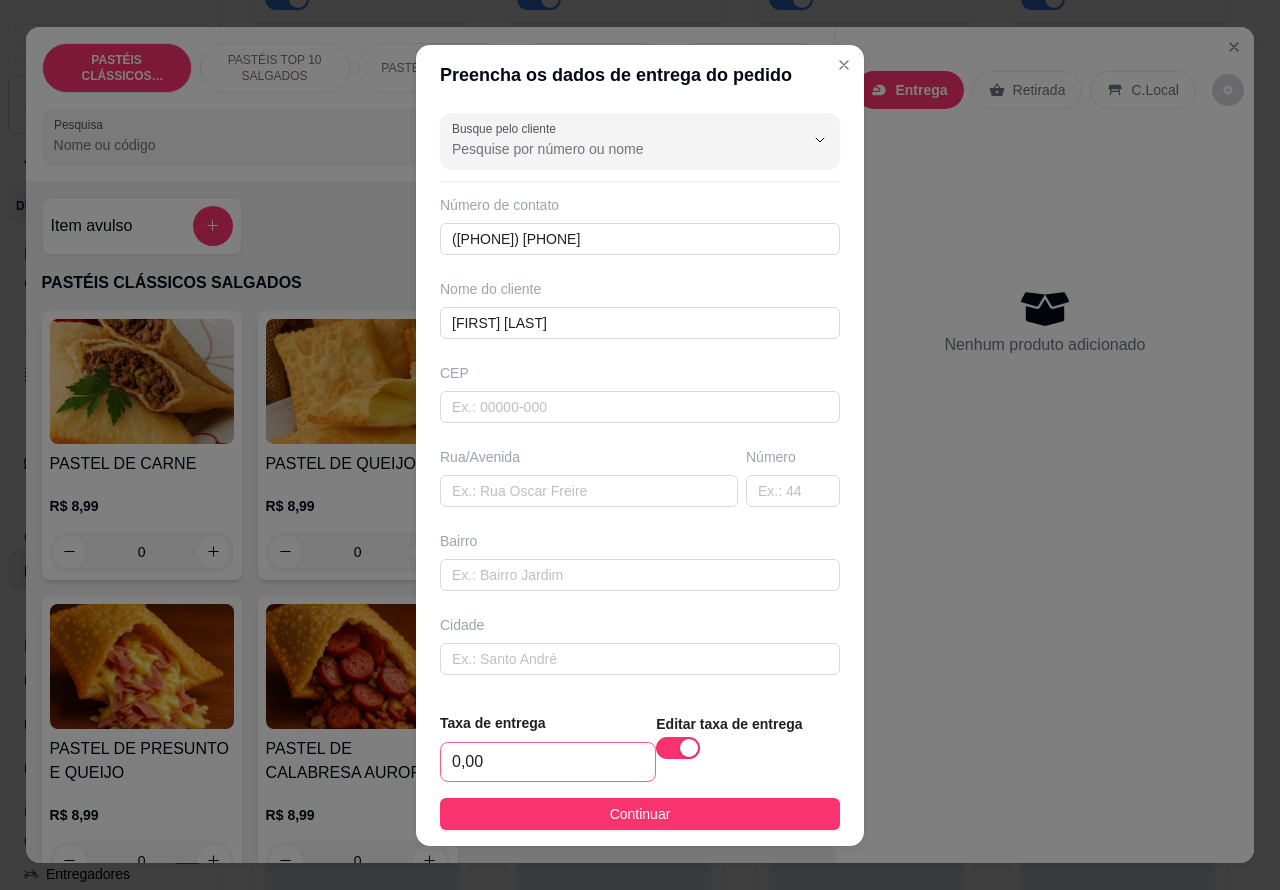 click on "Entrega Retirada C.Local Nenhum produto adicionado" at bounding box center (1044, 429) 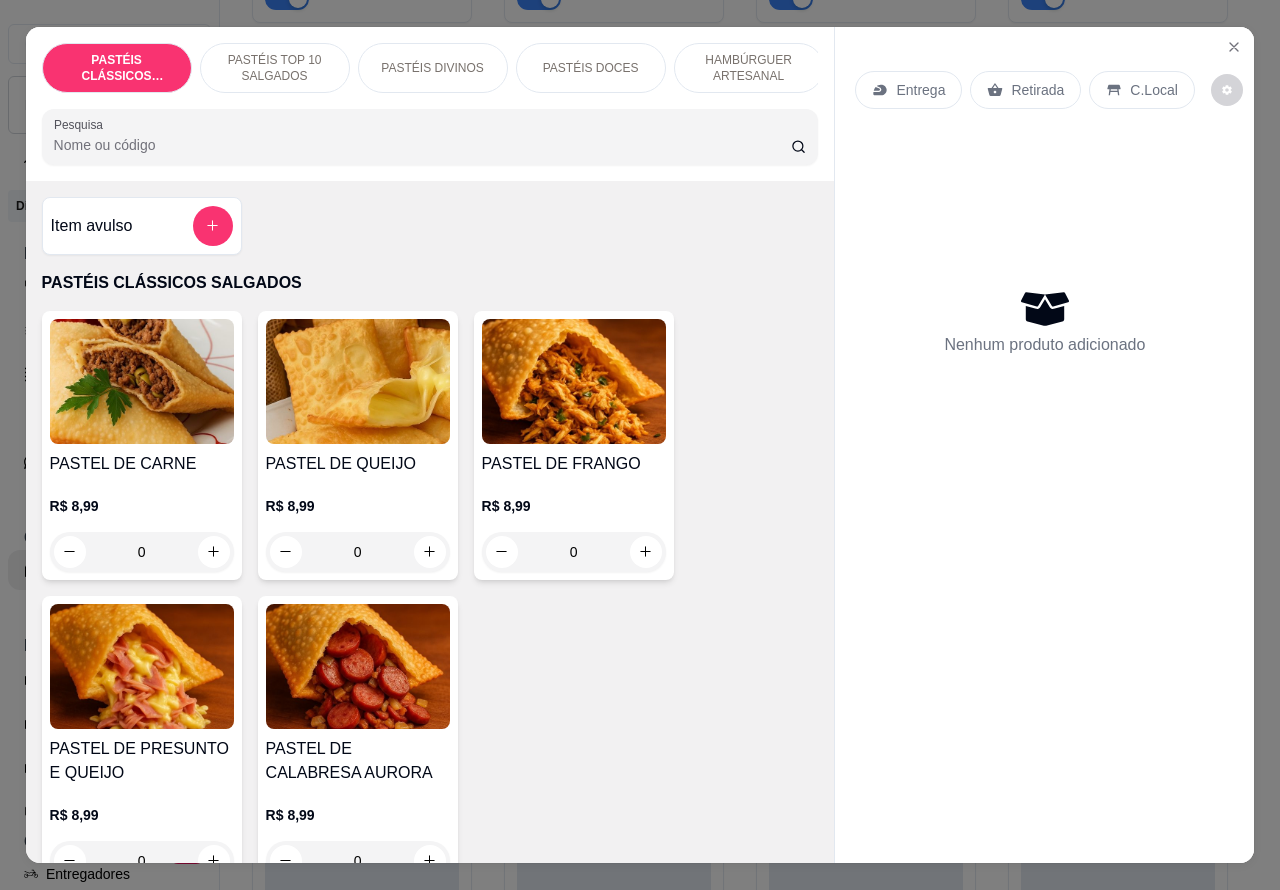 click on "PASTÉIS TOP 10 SALGADOS" at bounding box center (275, 68) 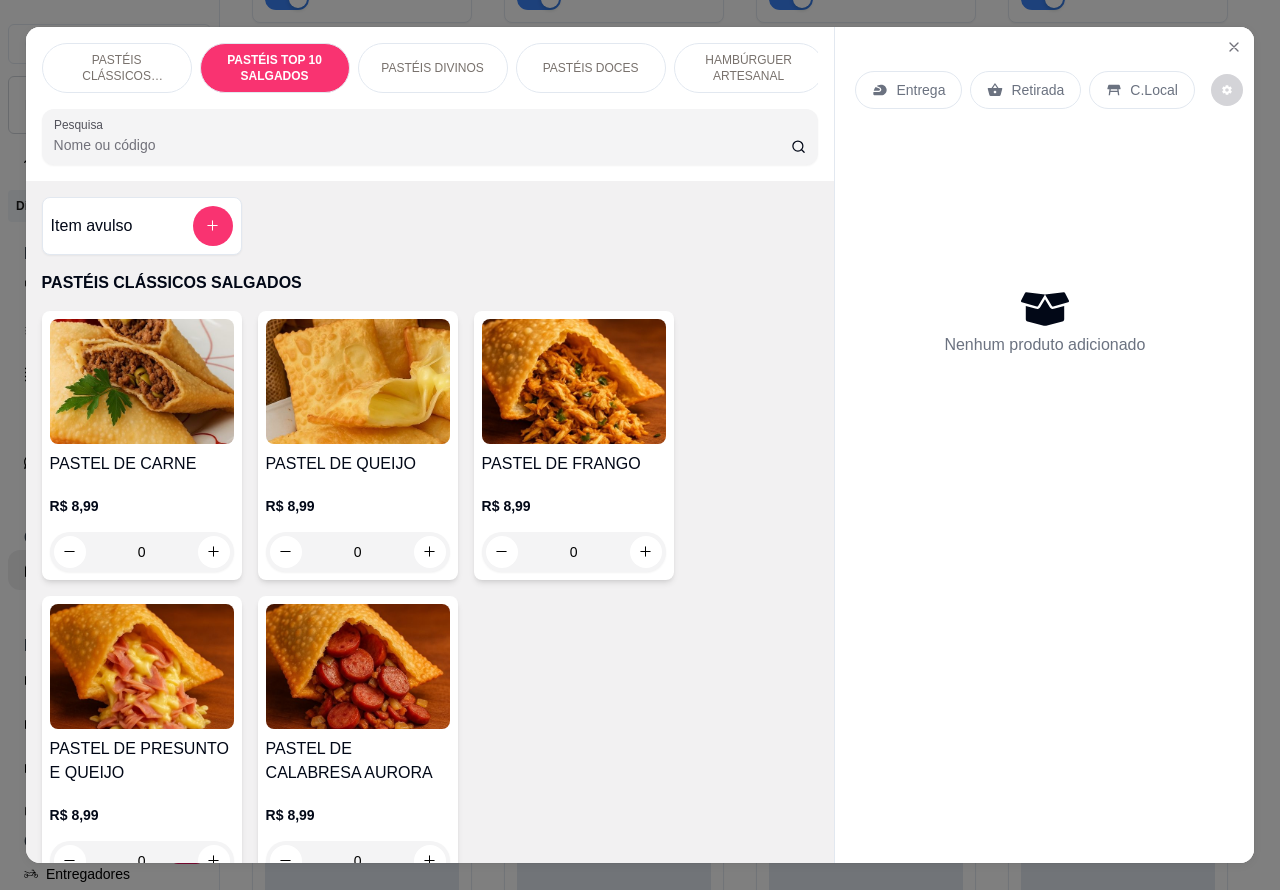 scroll, scrollTop: 723, scrollLeft: 0, axis: vertical 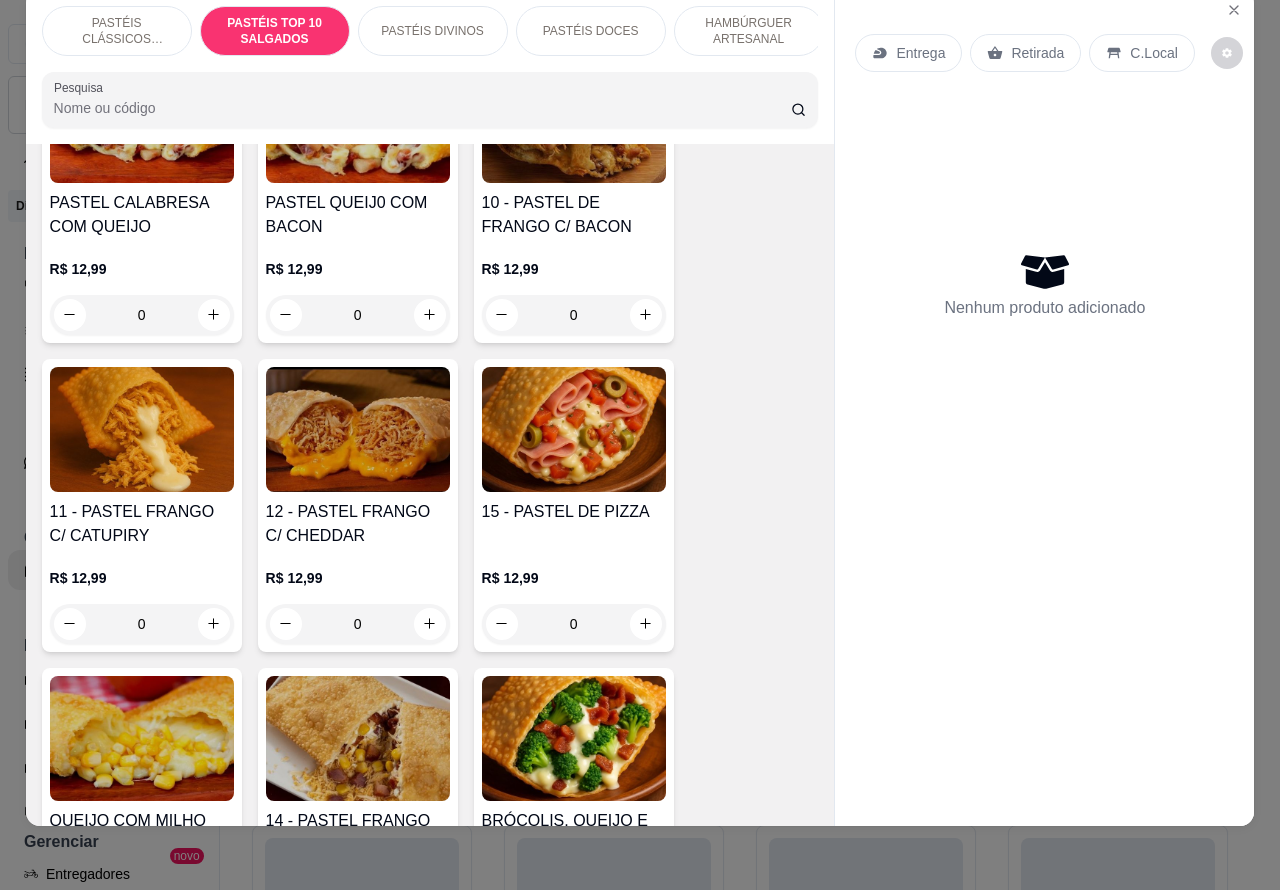click on "0" at bounding box center (358, 624) 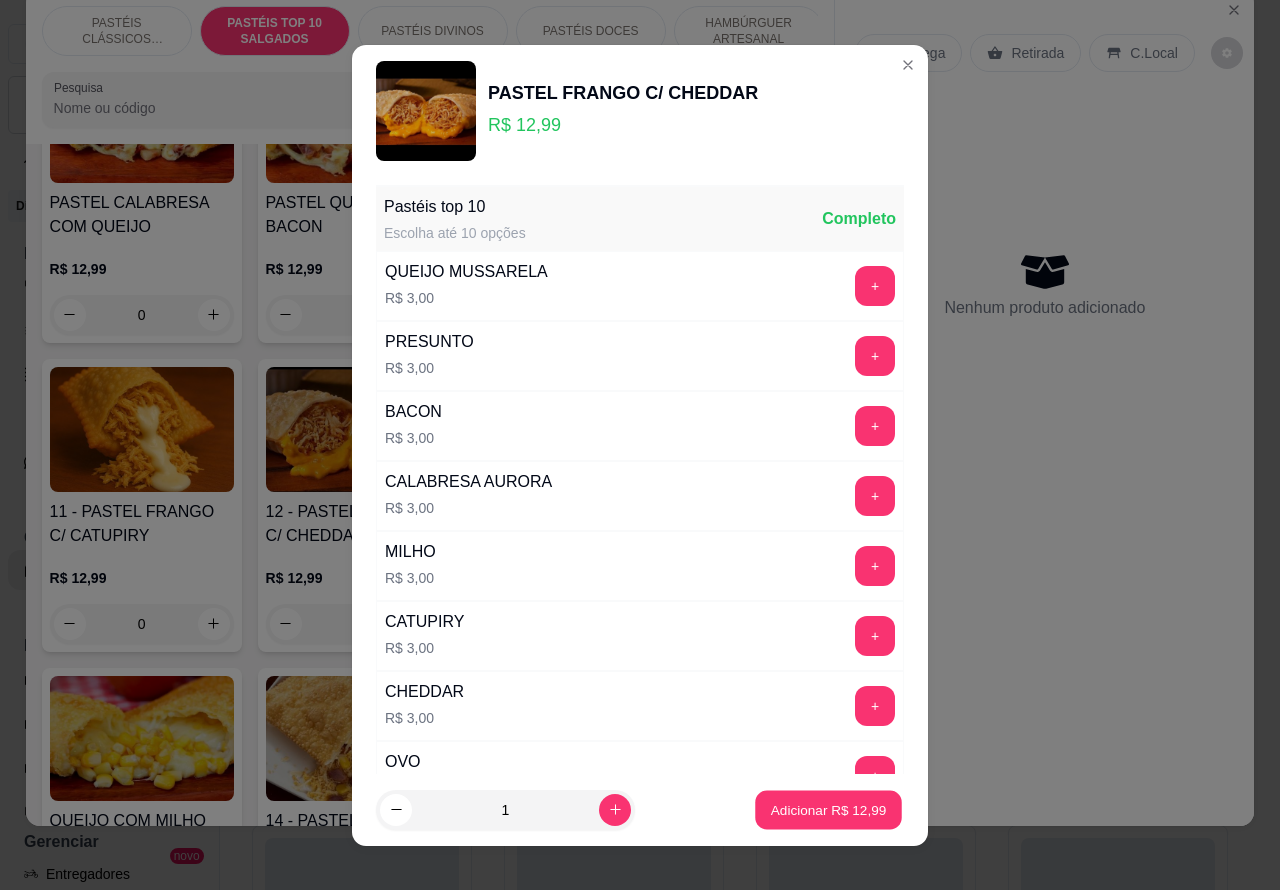 click on "Adicionar   R$ 12,99" at bounding box center [829, 809] 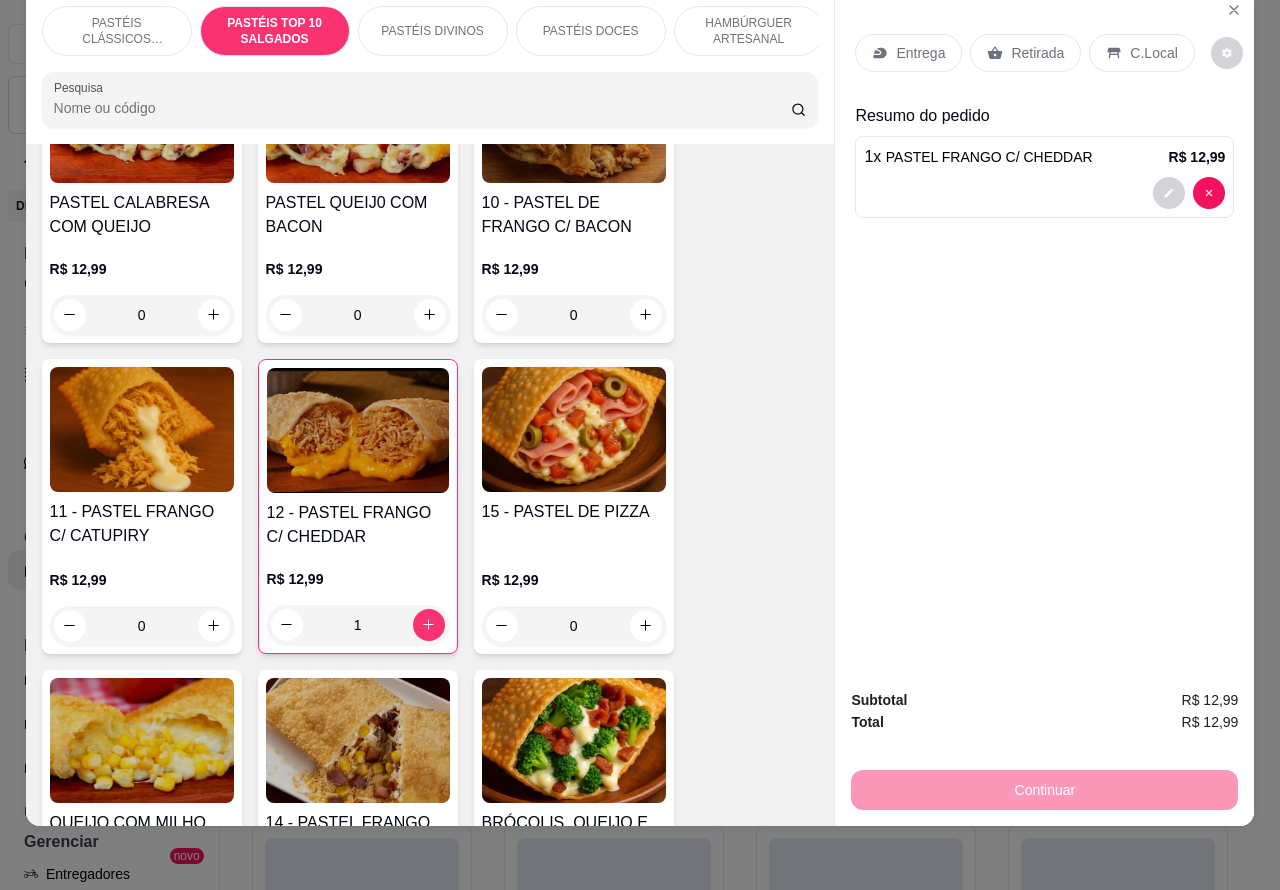 click on "0" at bounding box center [142, 626] 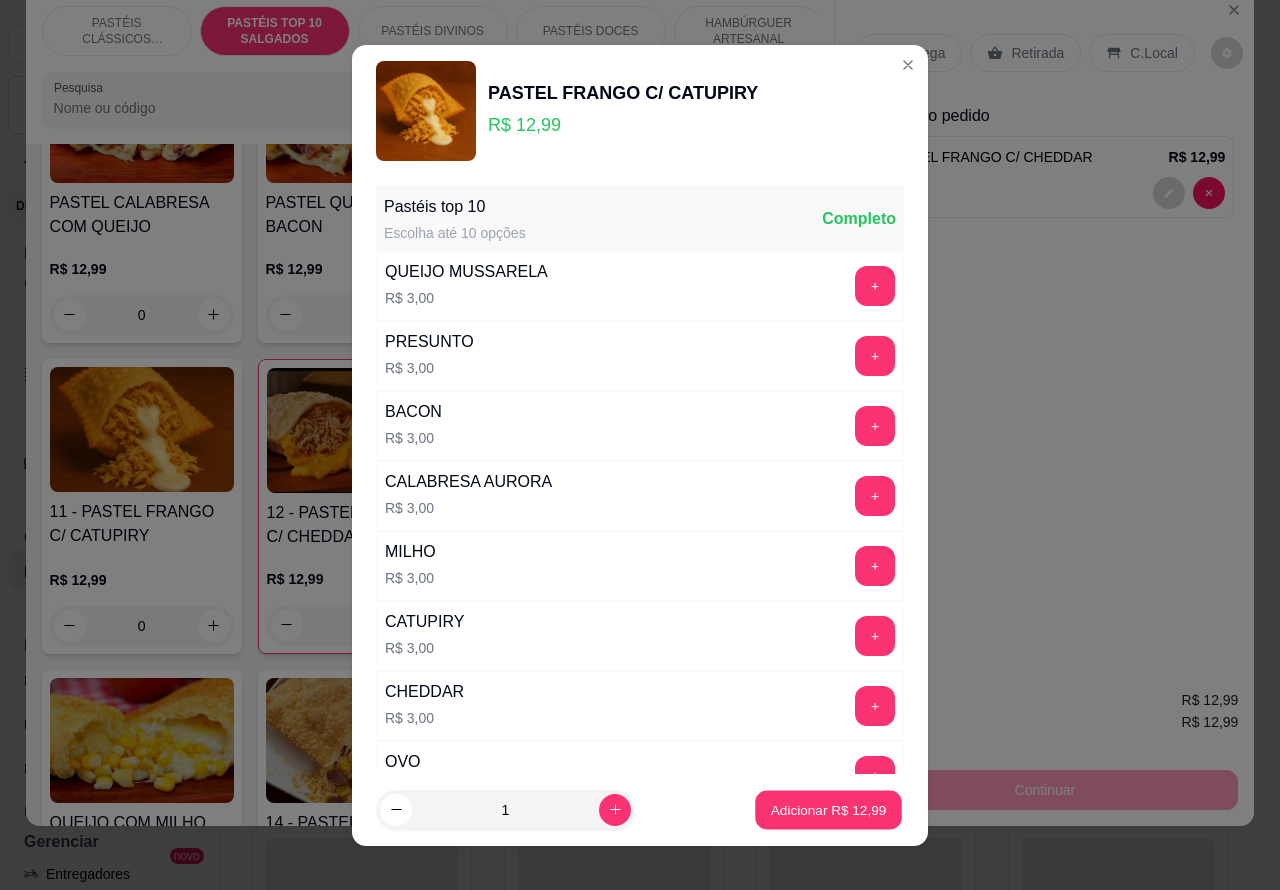 click on "Adicionar   R$ 12,99" at bounding box center (829, 809) 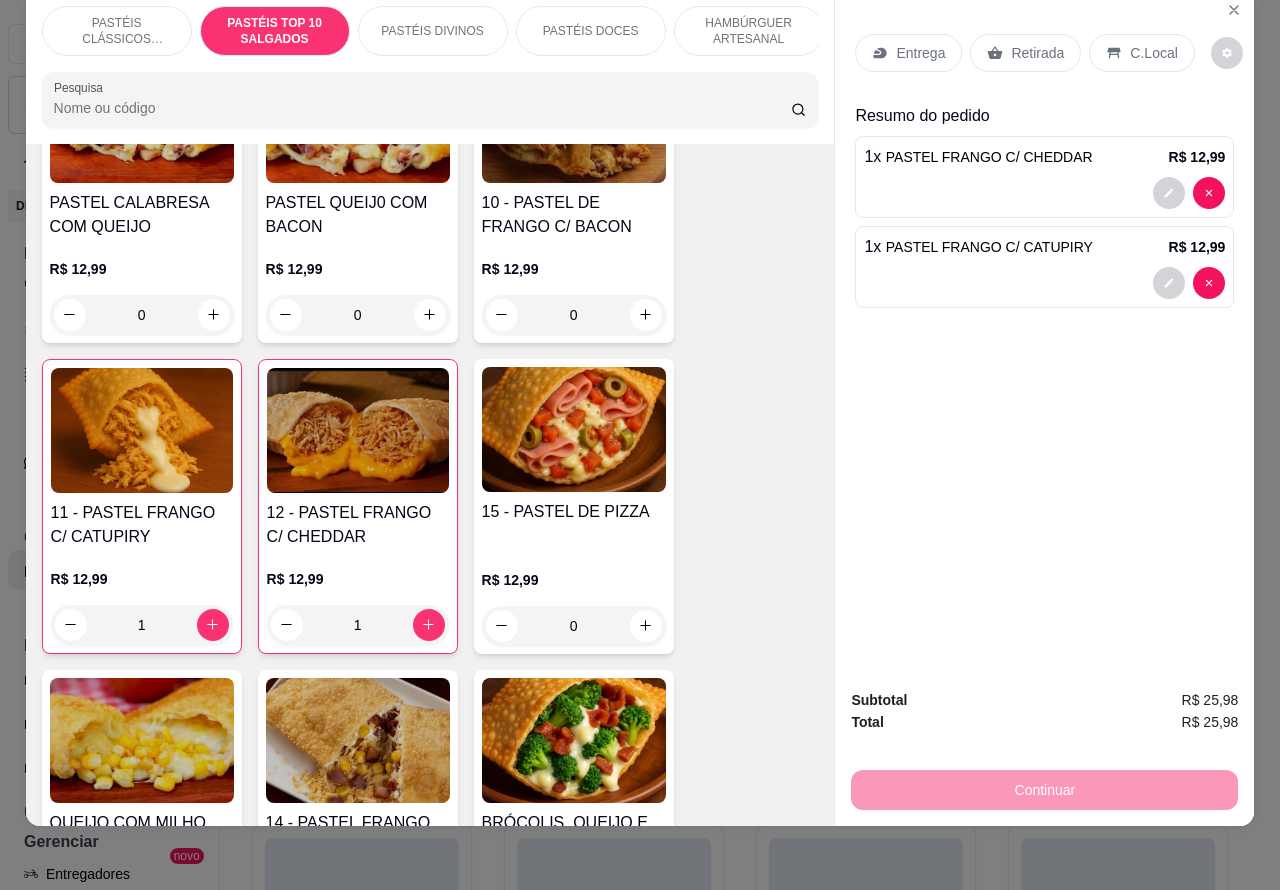 click on "PASTÉIS CLÁSSICOS SALGADOS" at bounding box center [117, 31] 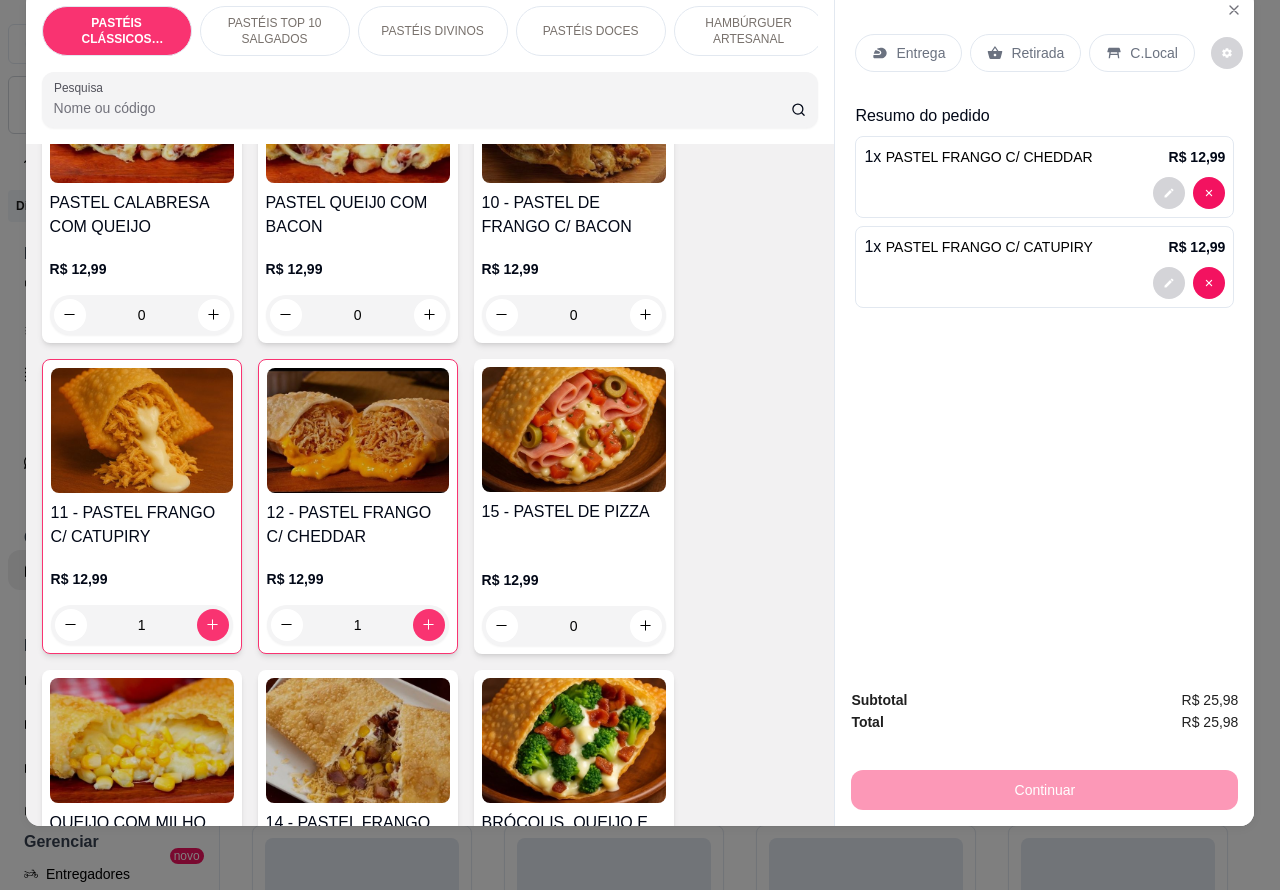 scroll, scrollTop: 90, scrollLeft: 0, axis: vertical 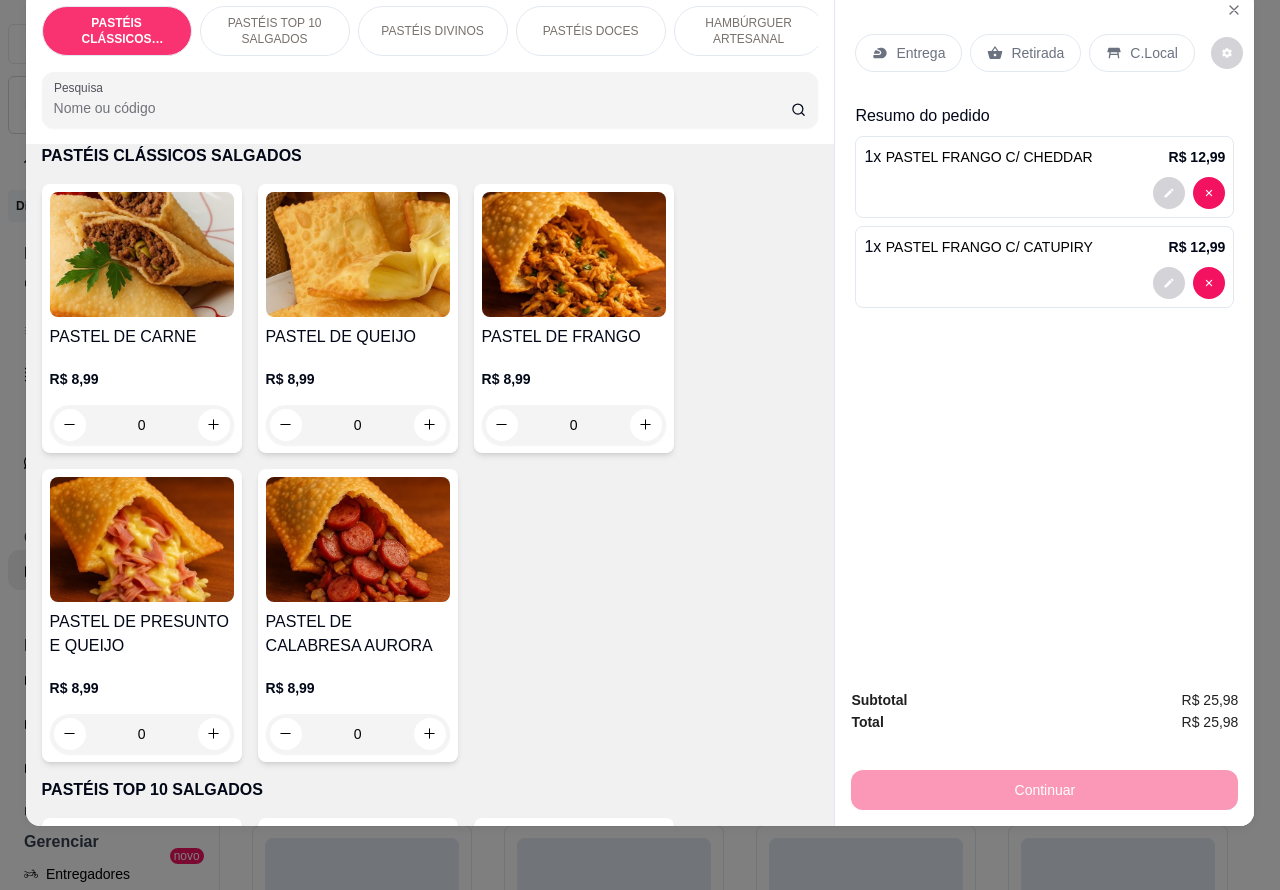 click 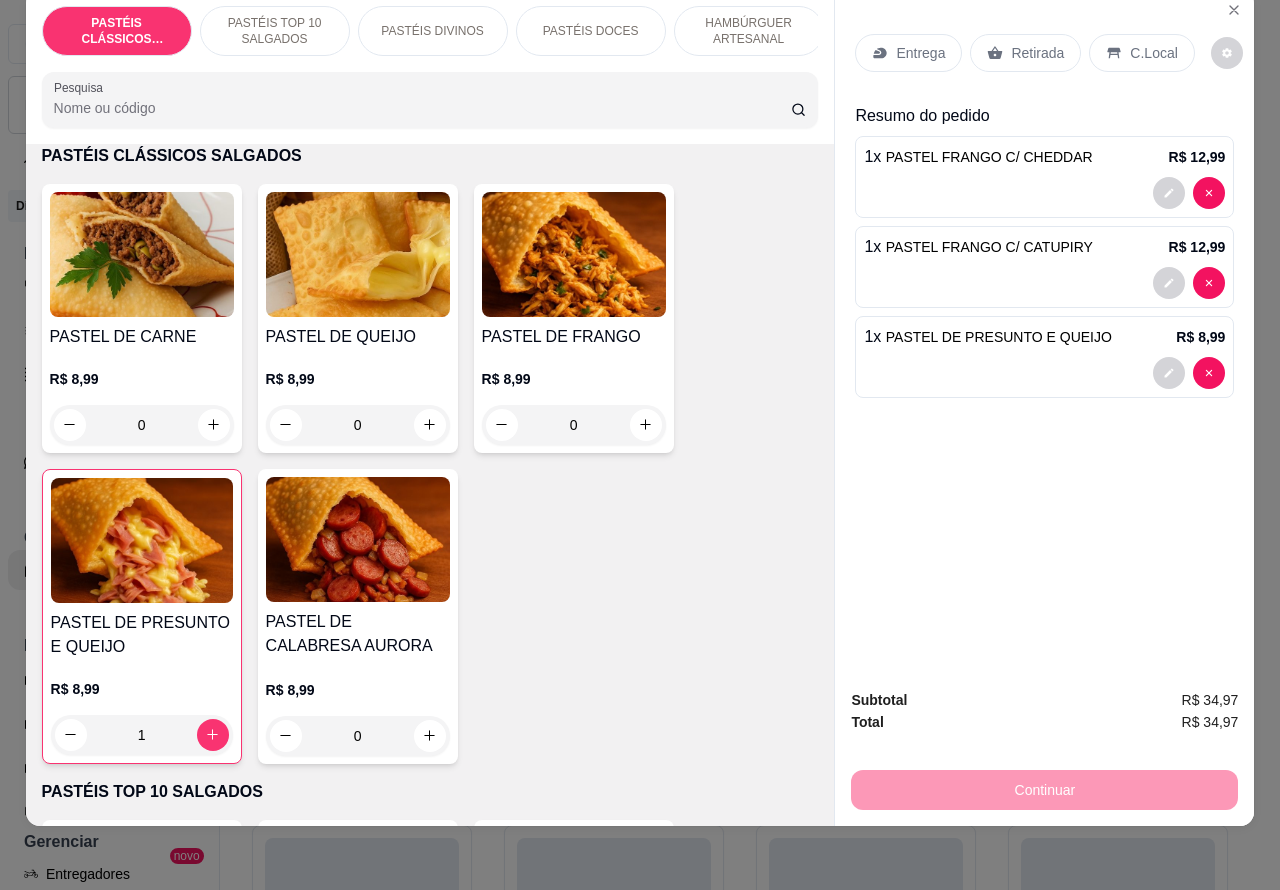 click on "Entrega" at bounding box center [908, 53] 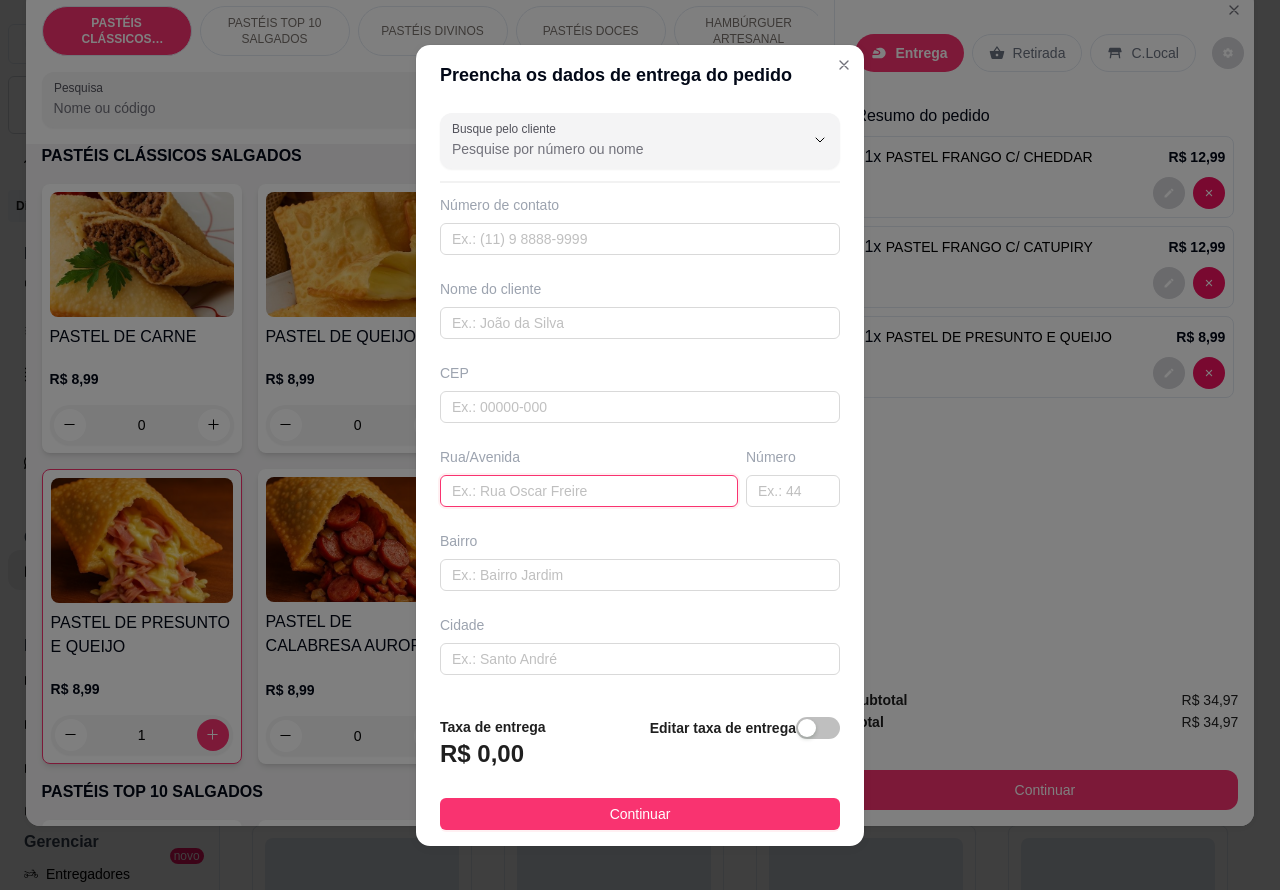 paste on "Rua [STREET] [NUMBER], [NEIGHBORHOOD] [CITY]" 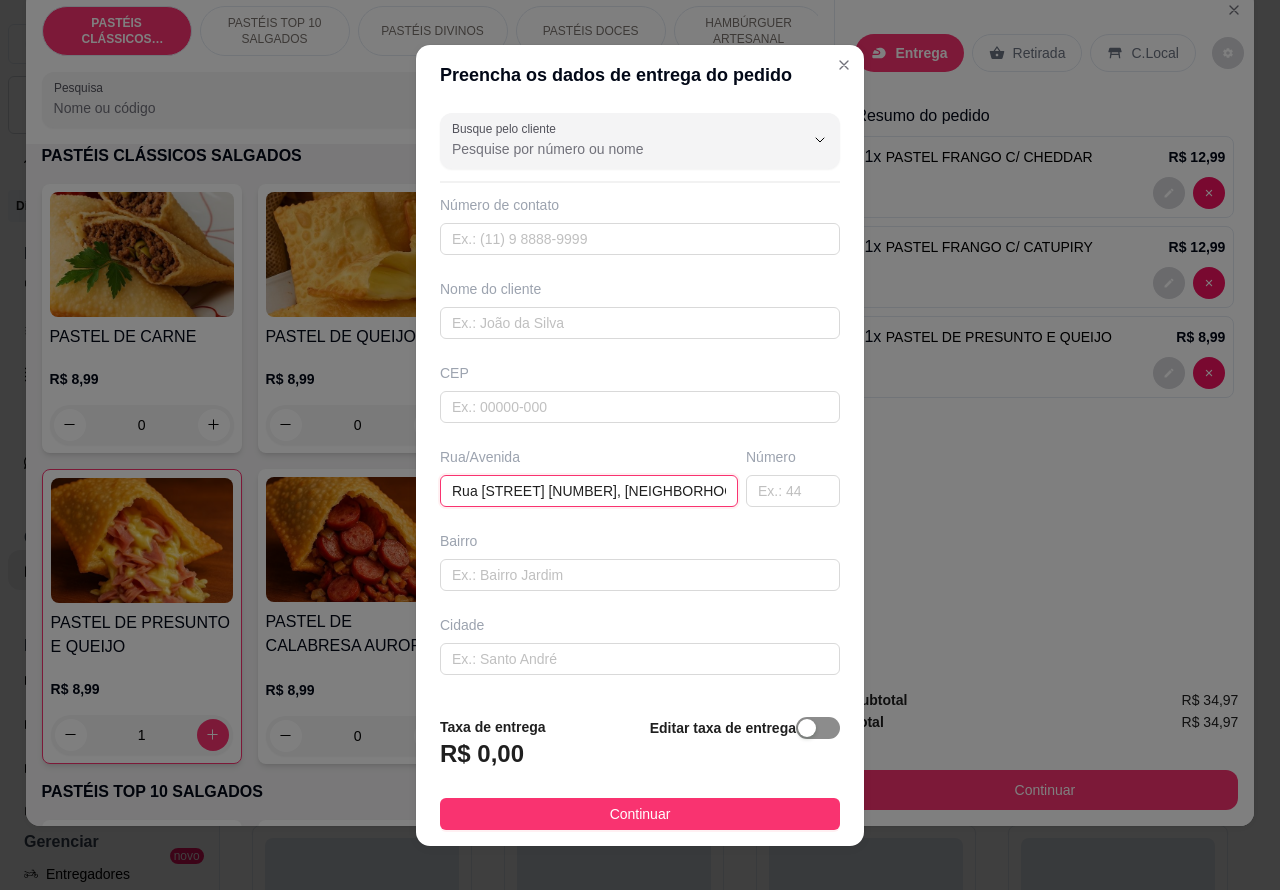 type on "Rua [STREET] [NUMBER], [NEIGHBORHOOD] [CITY]" 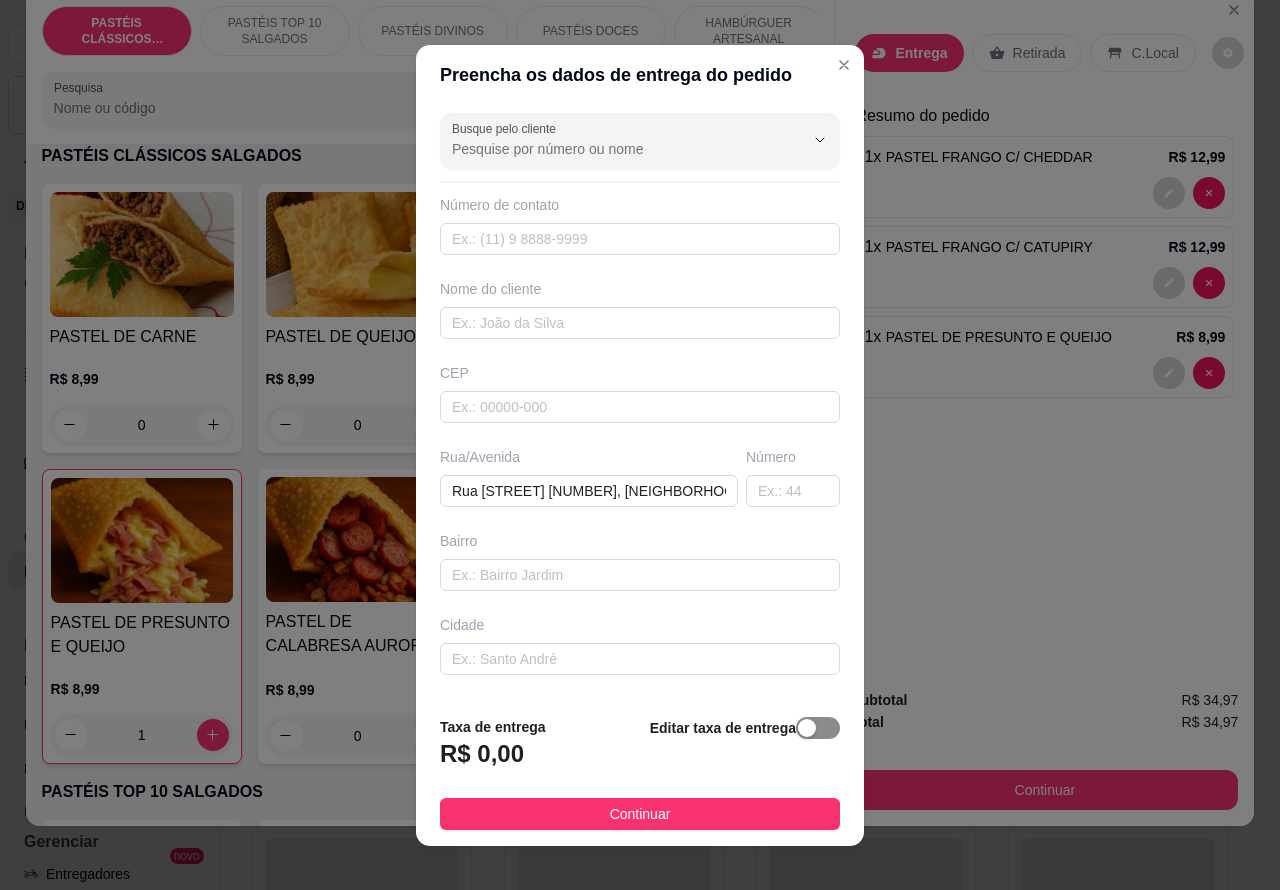 click at bounding box center [807, 728] 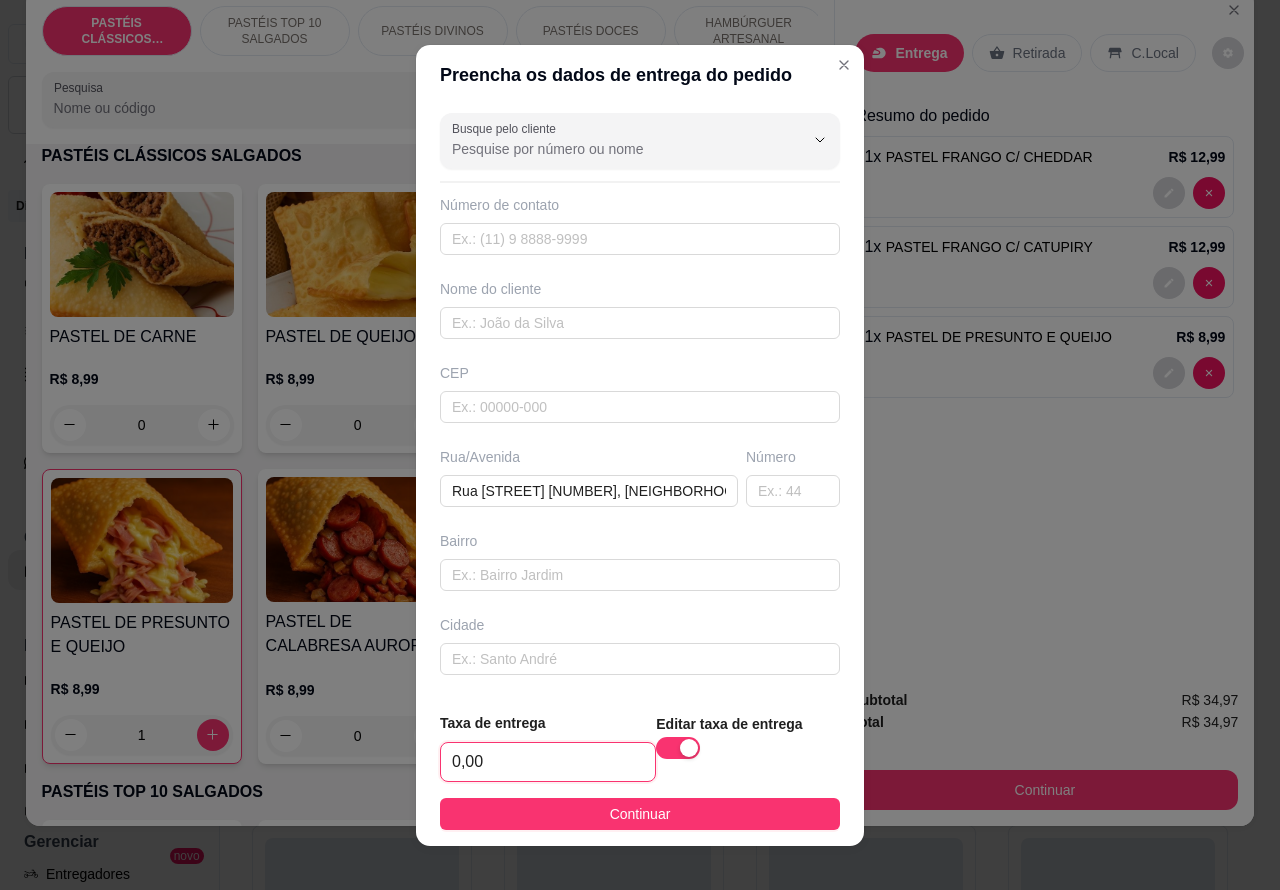 click on "0,00" at bounding box center (548, 762) 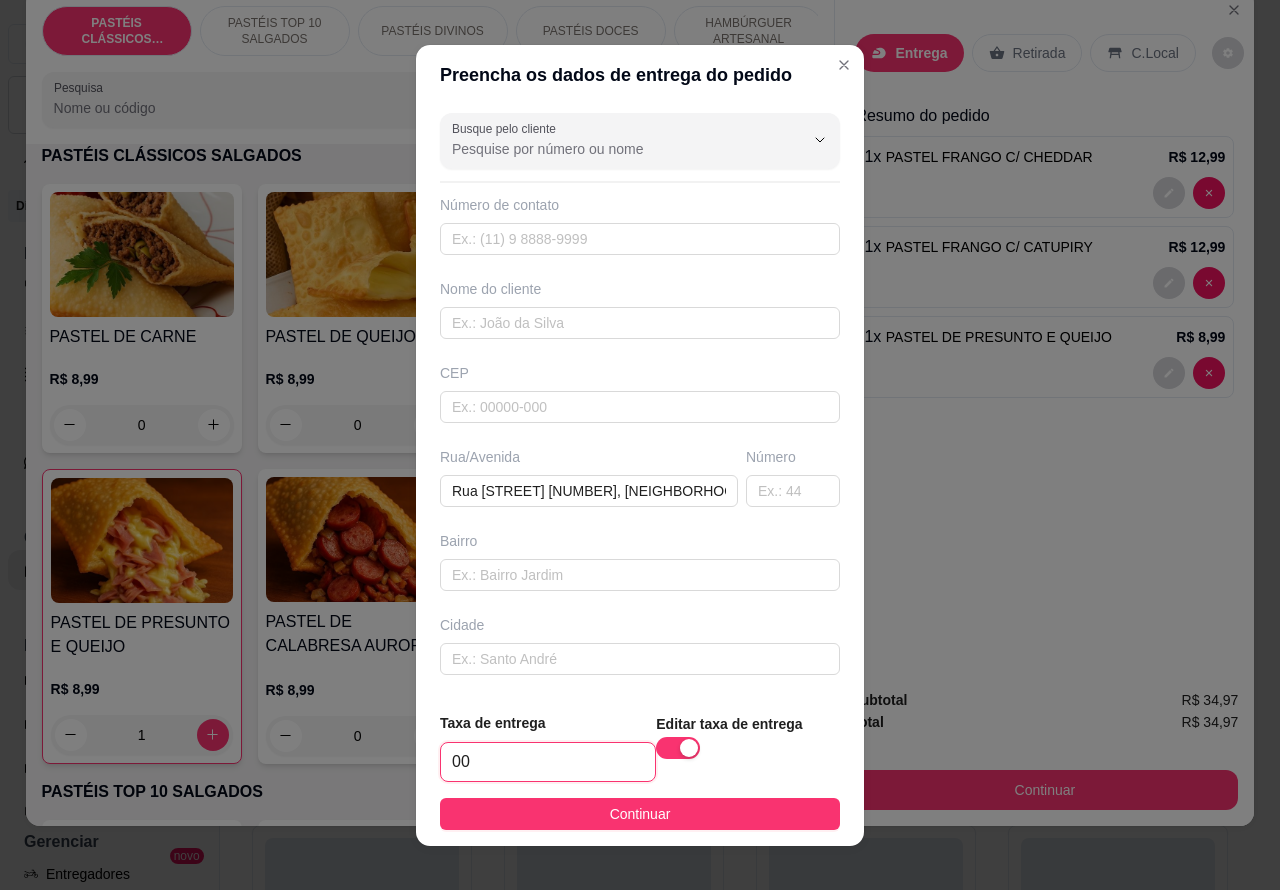 type on "2,00" 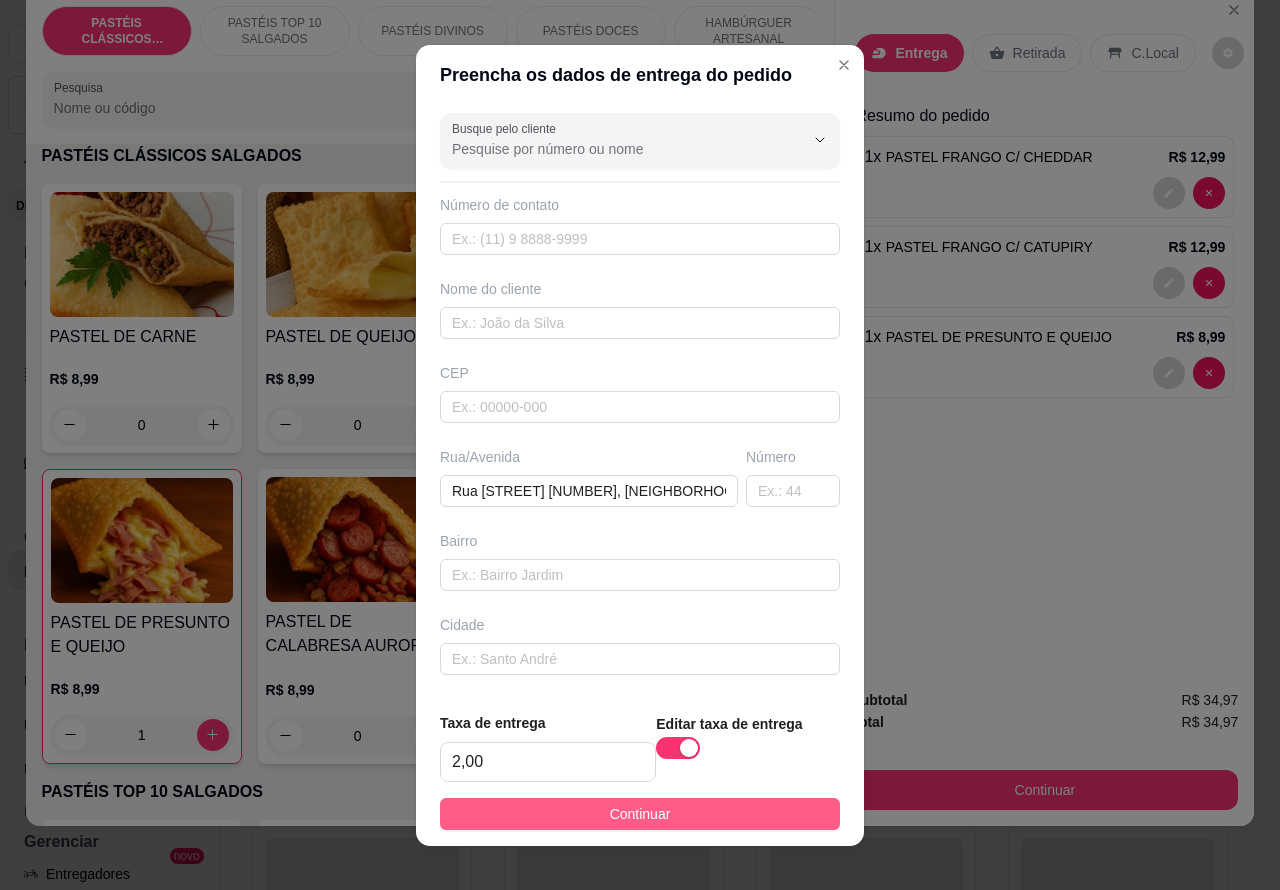click on "Continuar" at bounding box center [640, 814] 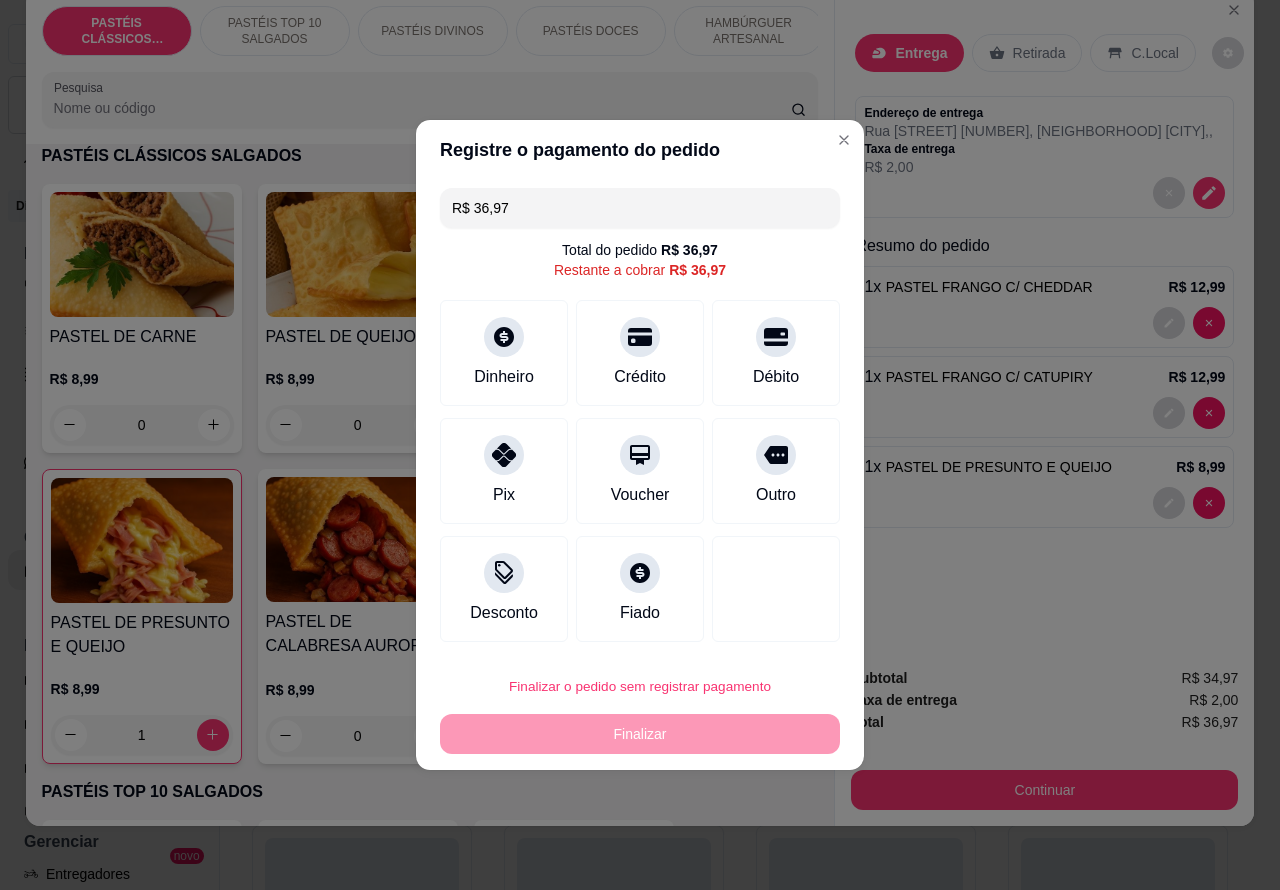 click on "Finalizar o pedido sem registrar pagamento" at bounding box center [640, 686] 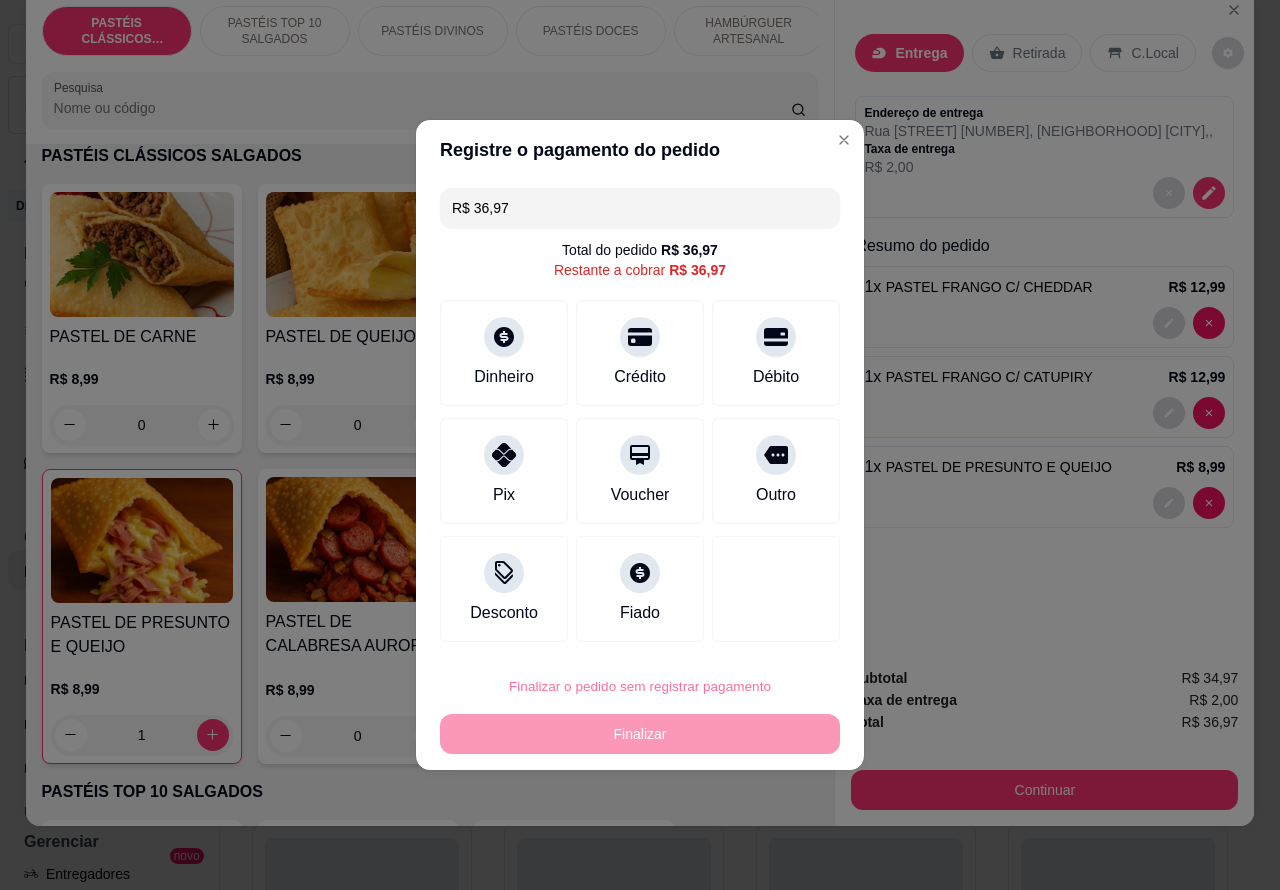 click on "Confirmar" at bounding box center [760, 630] 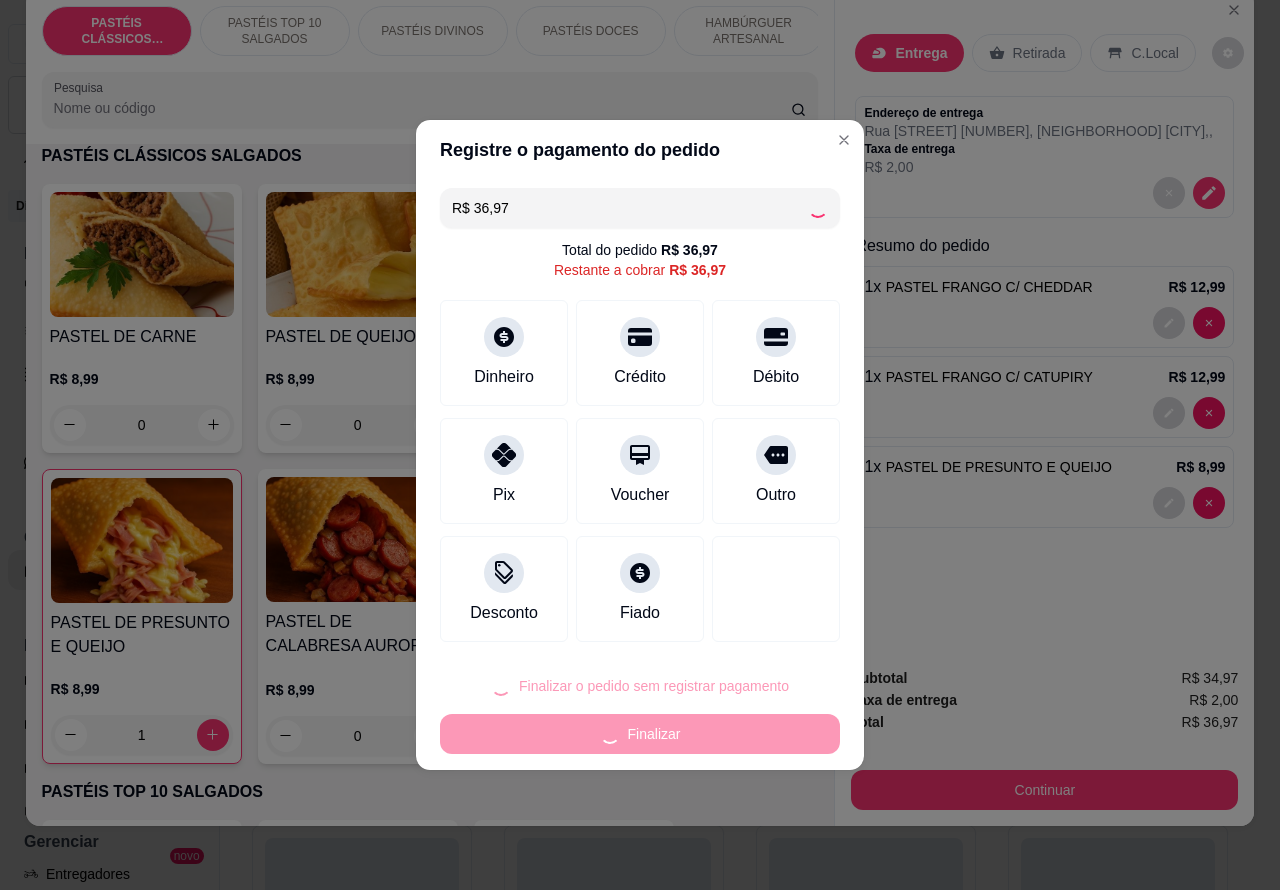 type on "0" 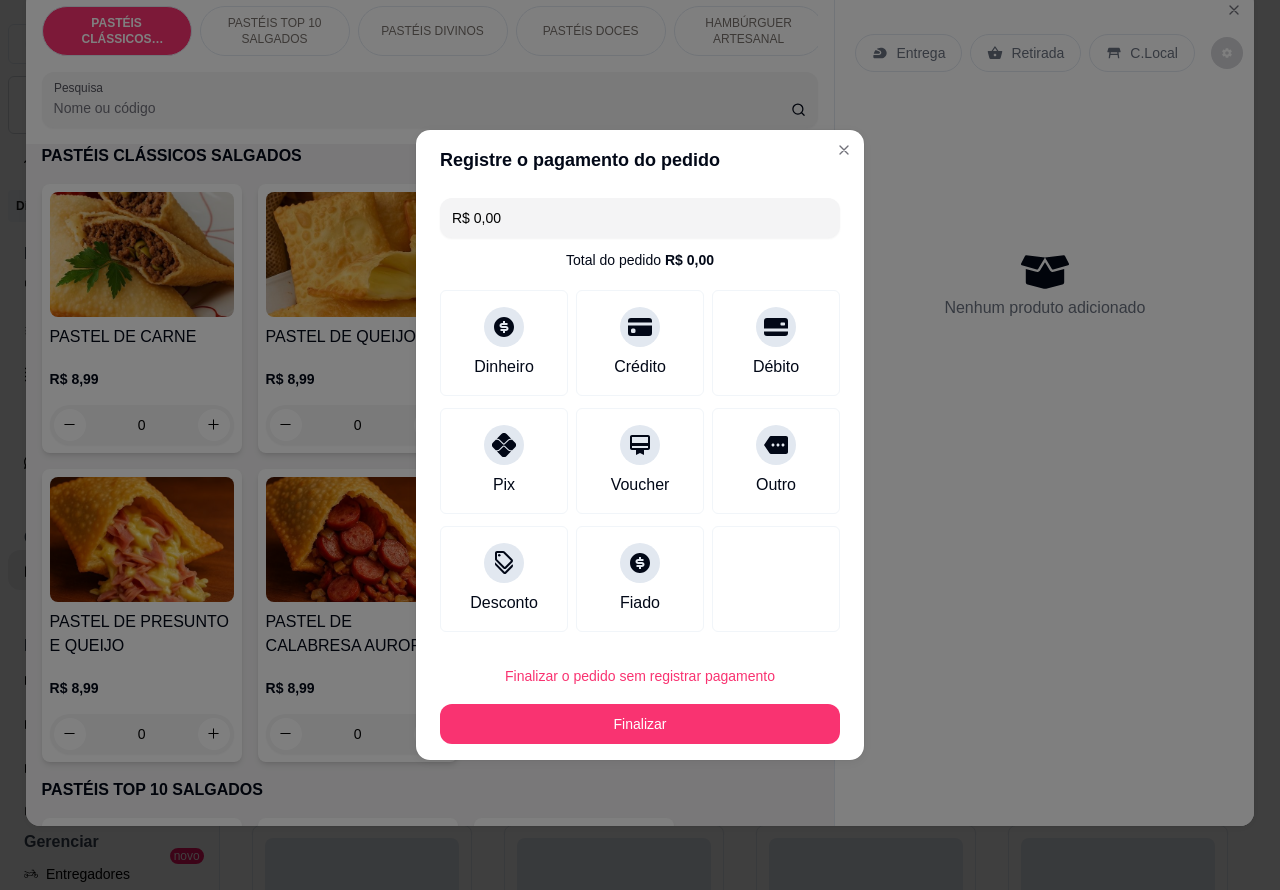 type on "R$ 0,00" 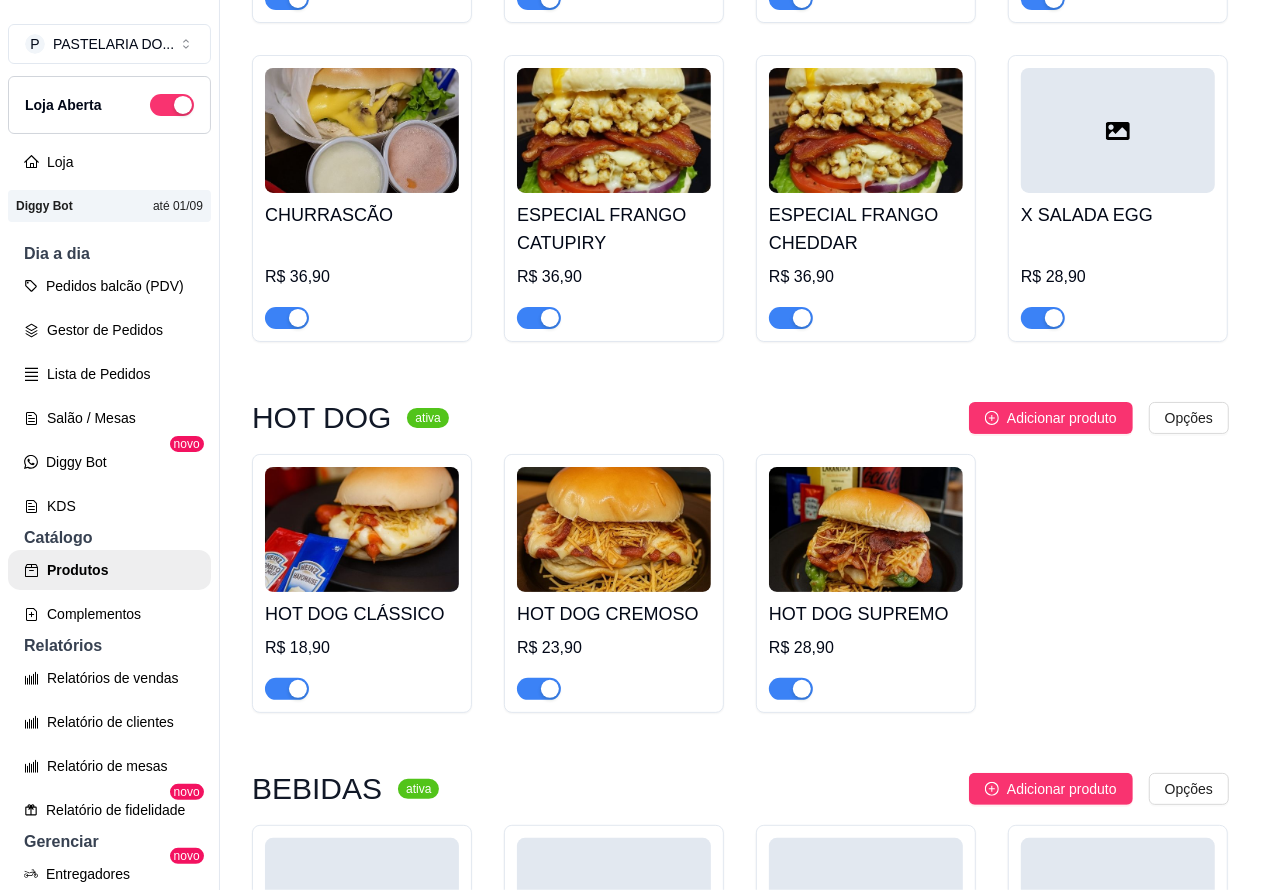 click on "Pedidos balcão (PDV)" at bounding box center [109, 286] 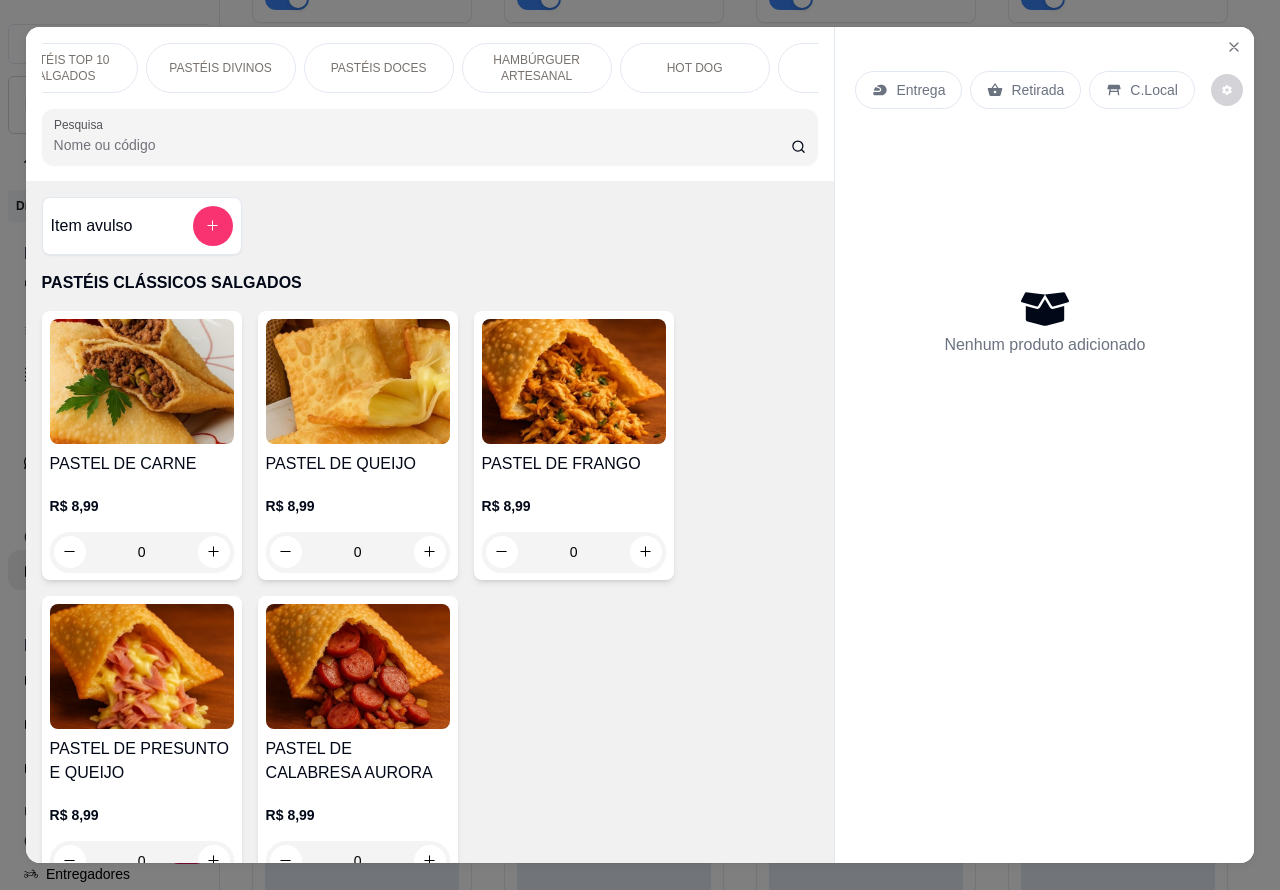 scroll, scrollTop: 0, scrollLeft: 215, axis: horizontal 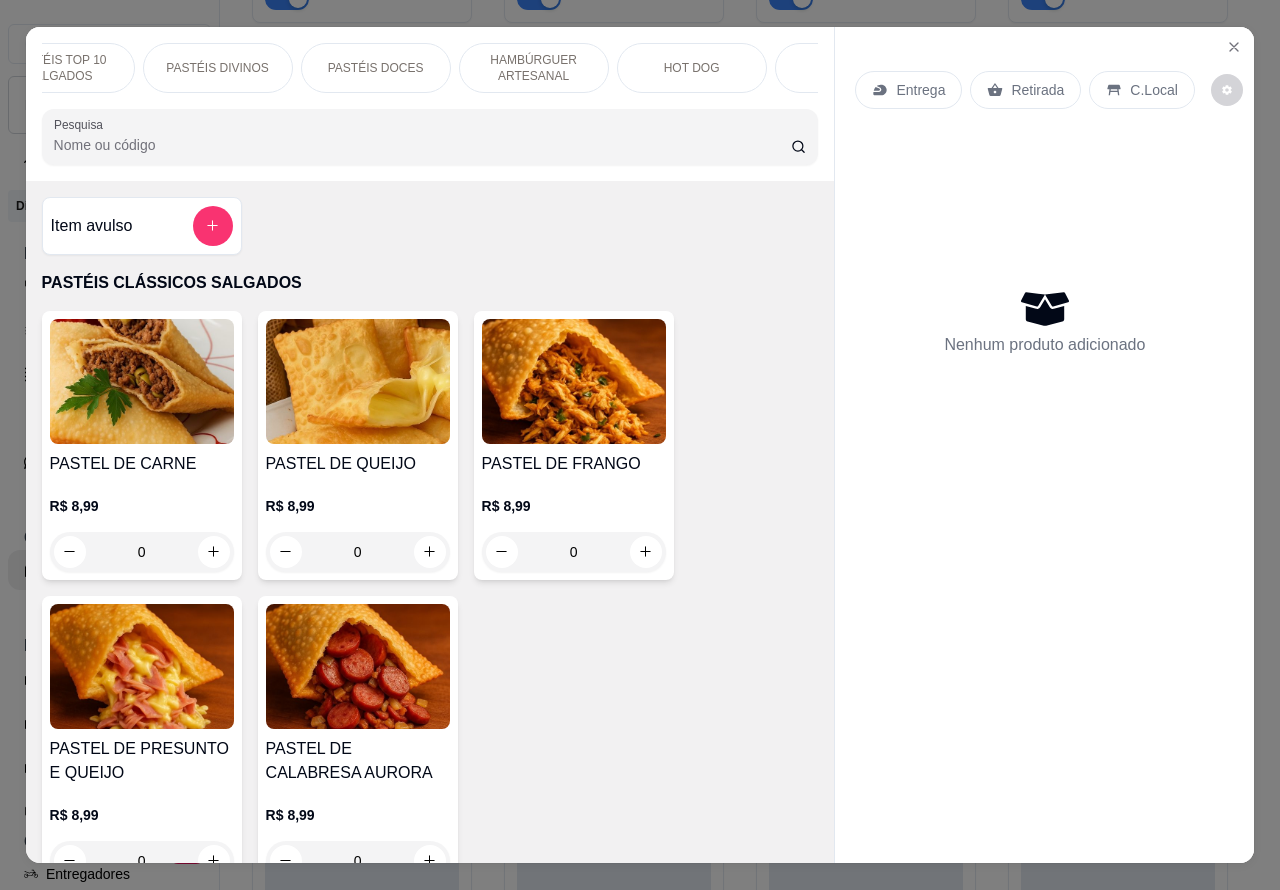 click on "PASTÉIS DOCES" at bounding box center [376, 68] 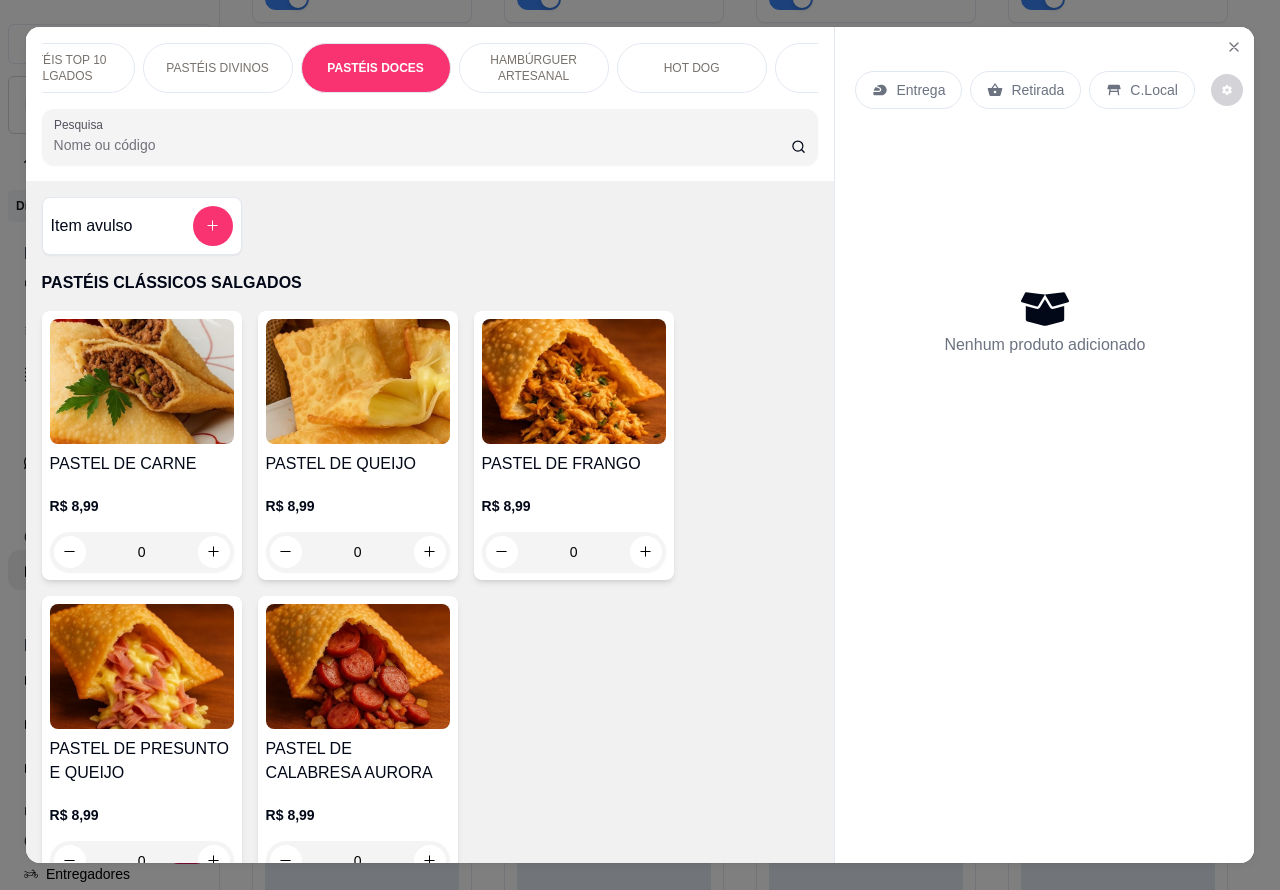 scroll, scrollTop: 3870, scrollLeft: 0, axis: vertical 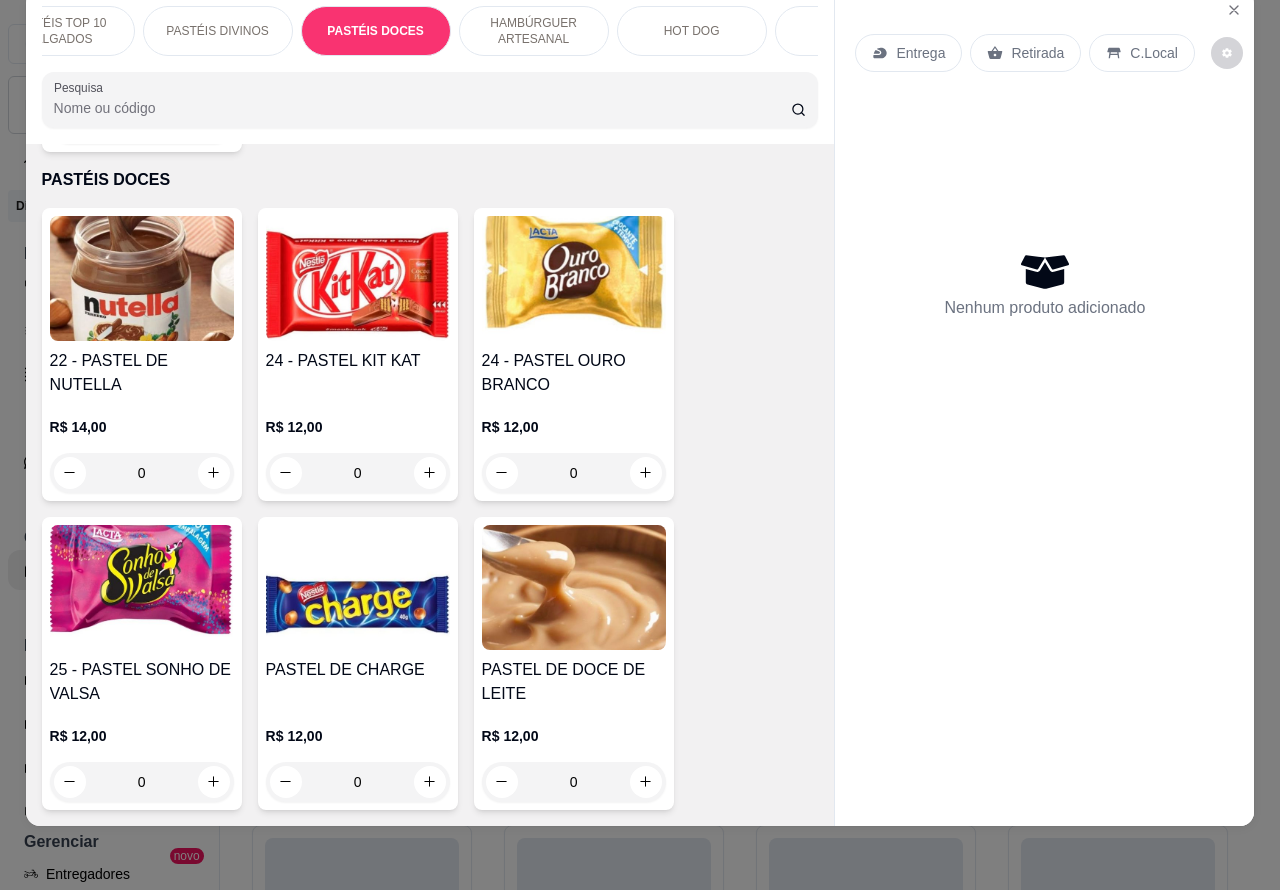 click 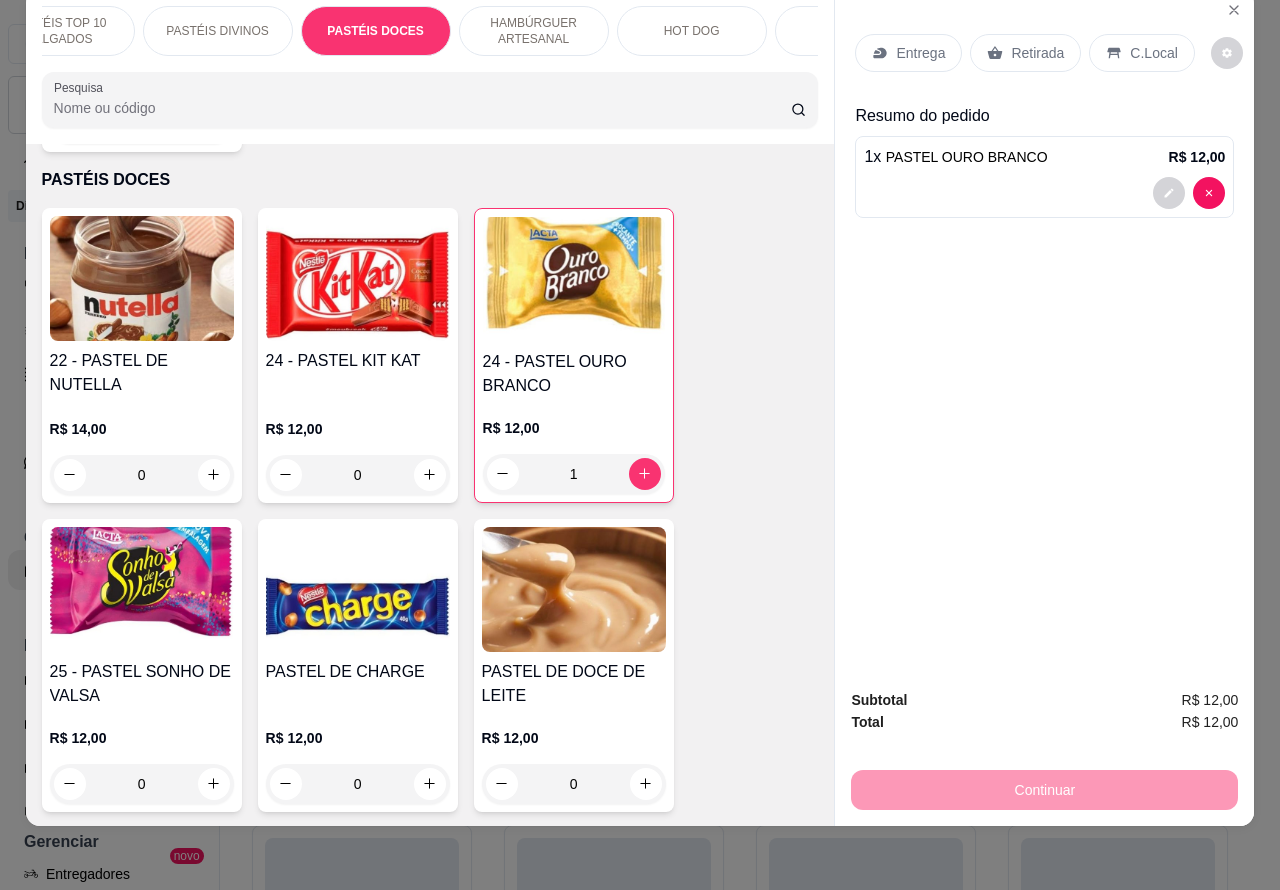 click on "Retirada" at bounding box center [1037, 53] 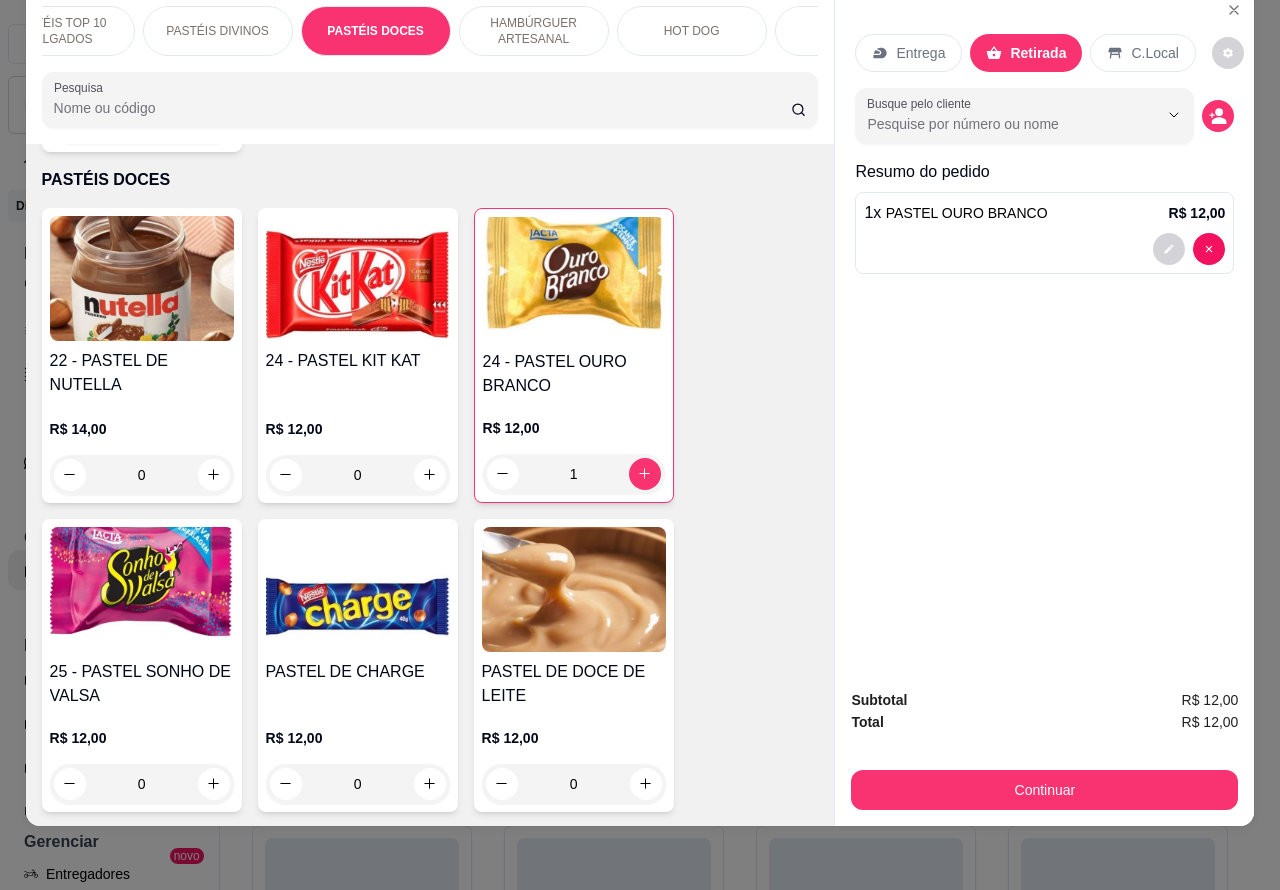 click on "PASTEL OURO BRANCO" at bounding box center (967, 213) 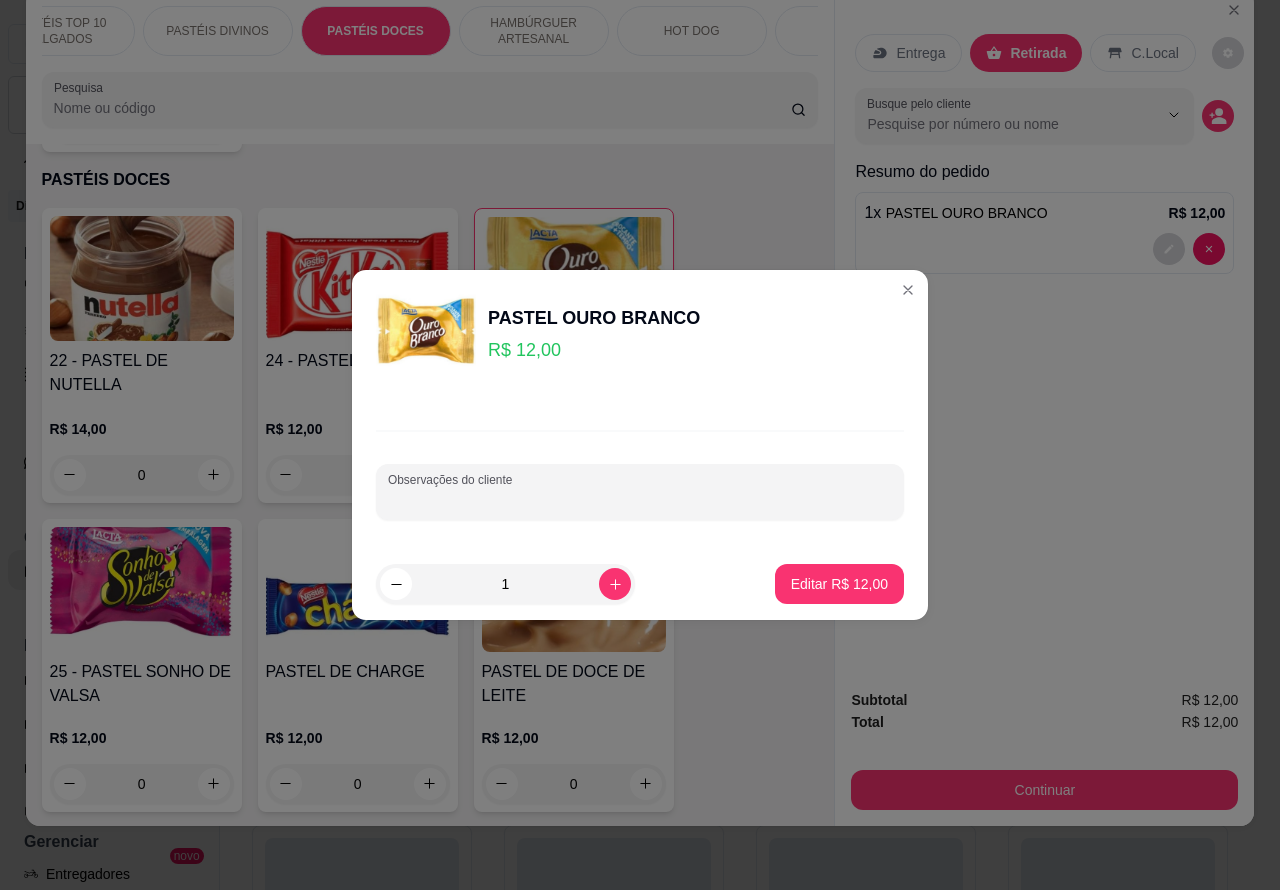 click at bounding box center (1044, 249) 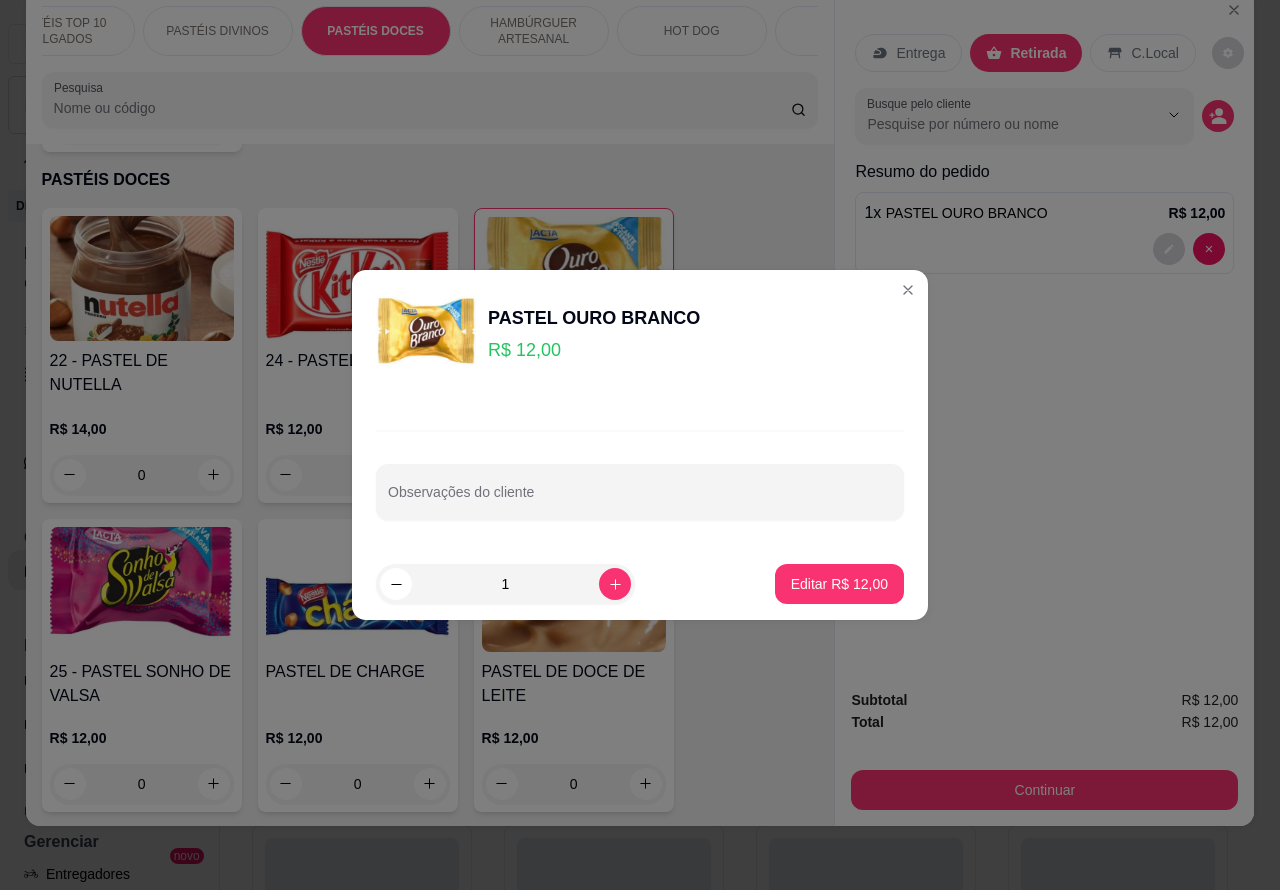 click on "Observações do cliente" at bounding box center (640, 500) 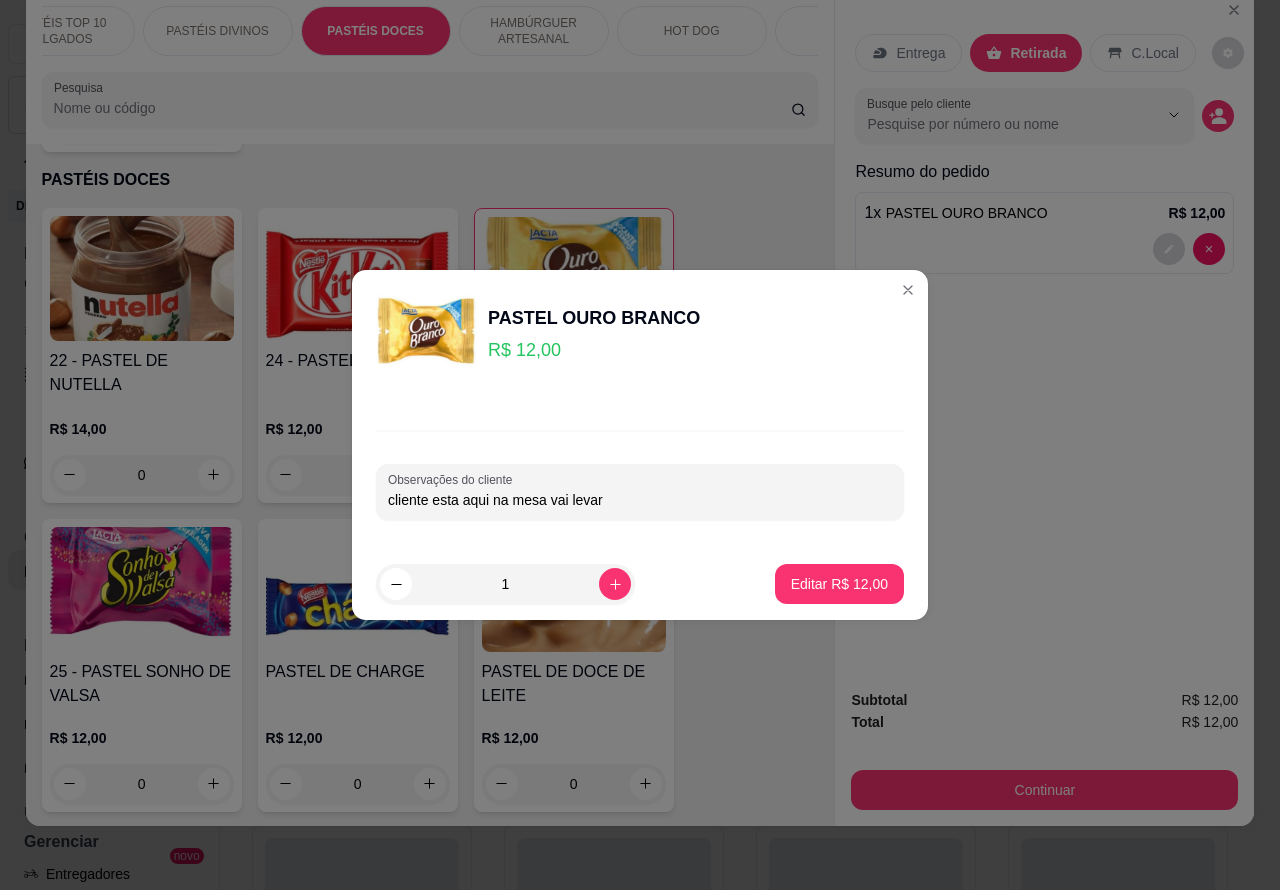 type on "cliente esta aqui na mesa vai levar" 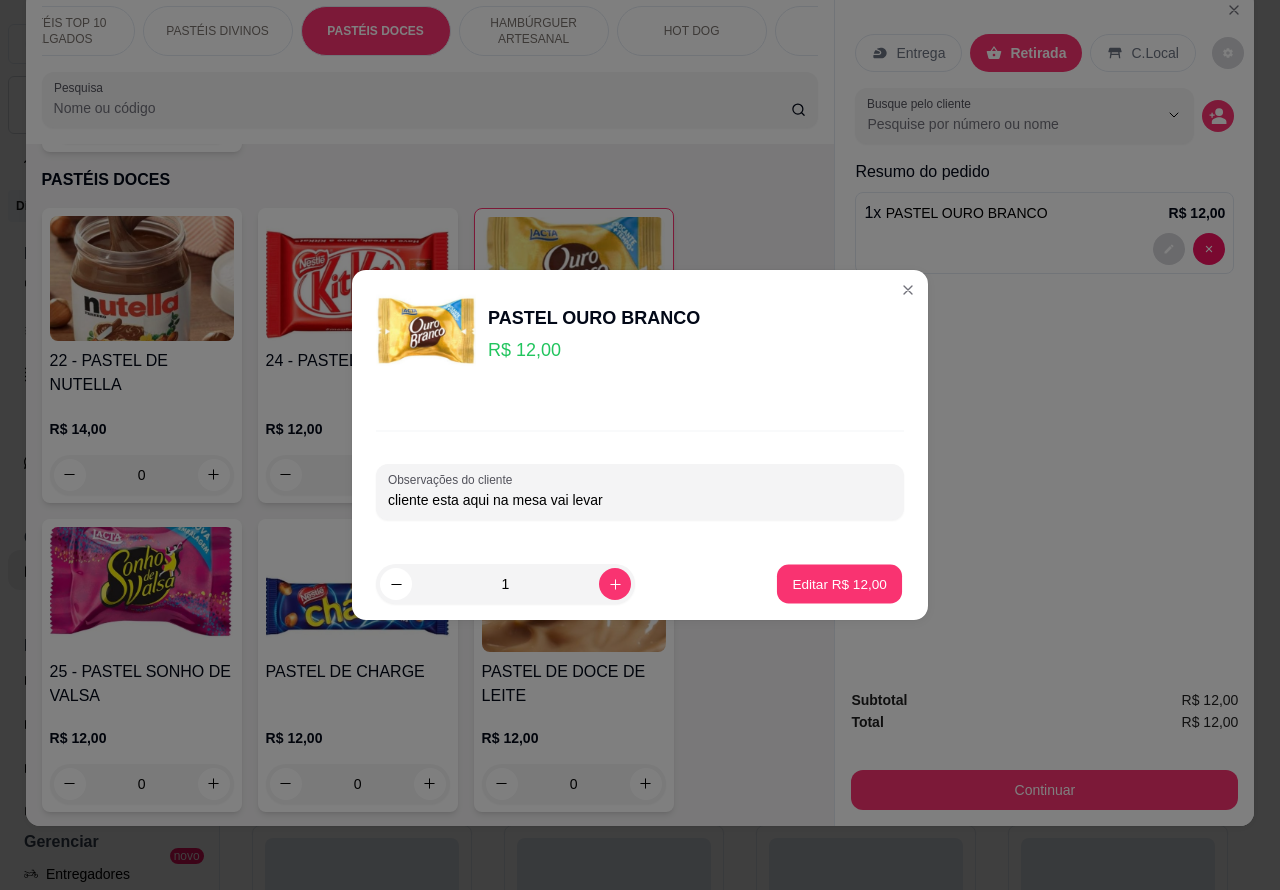 click on "Editar   R$ 12,00" at bounding box center (839, 583) 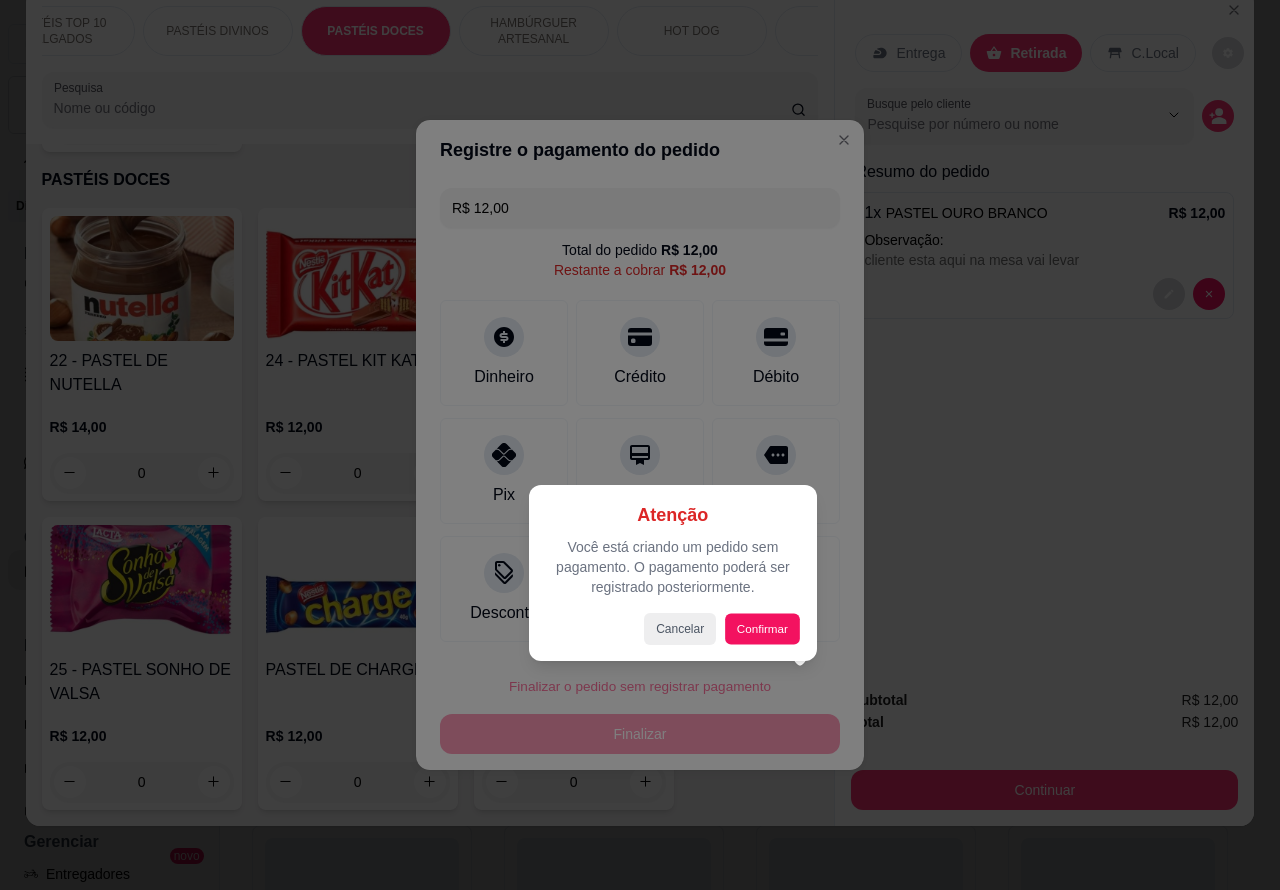 click on "Confirmar" at bounding box center [762, 628] 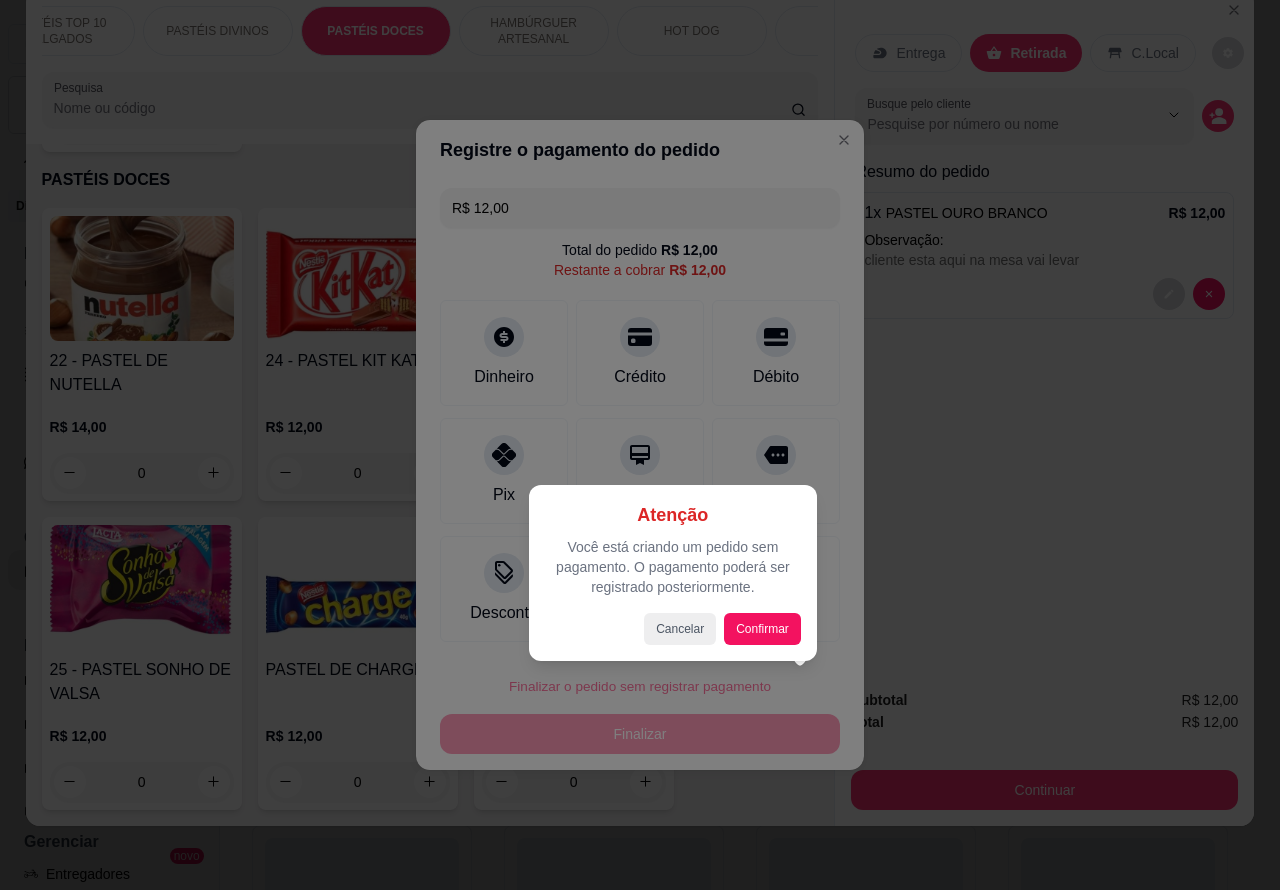 click on "Confirmar" at bounding box center [762, 629] 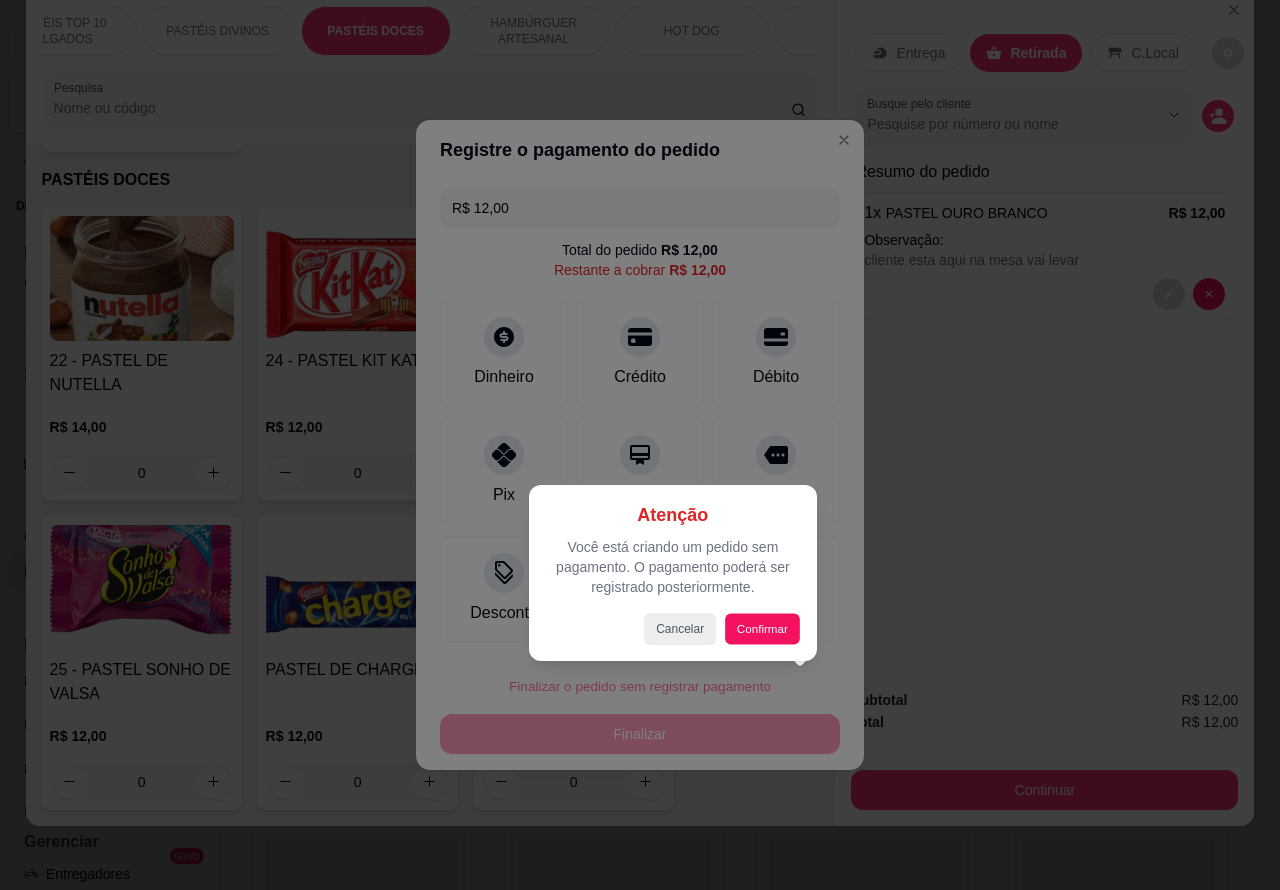 click on "Confirmar" at bounding box center [762, 628] 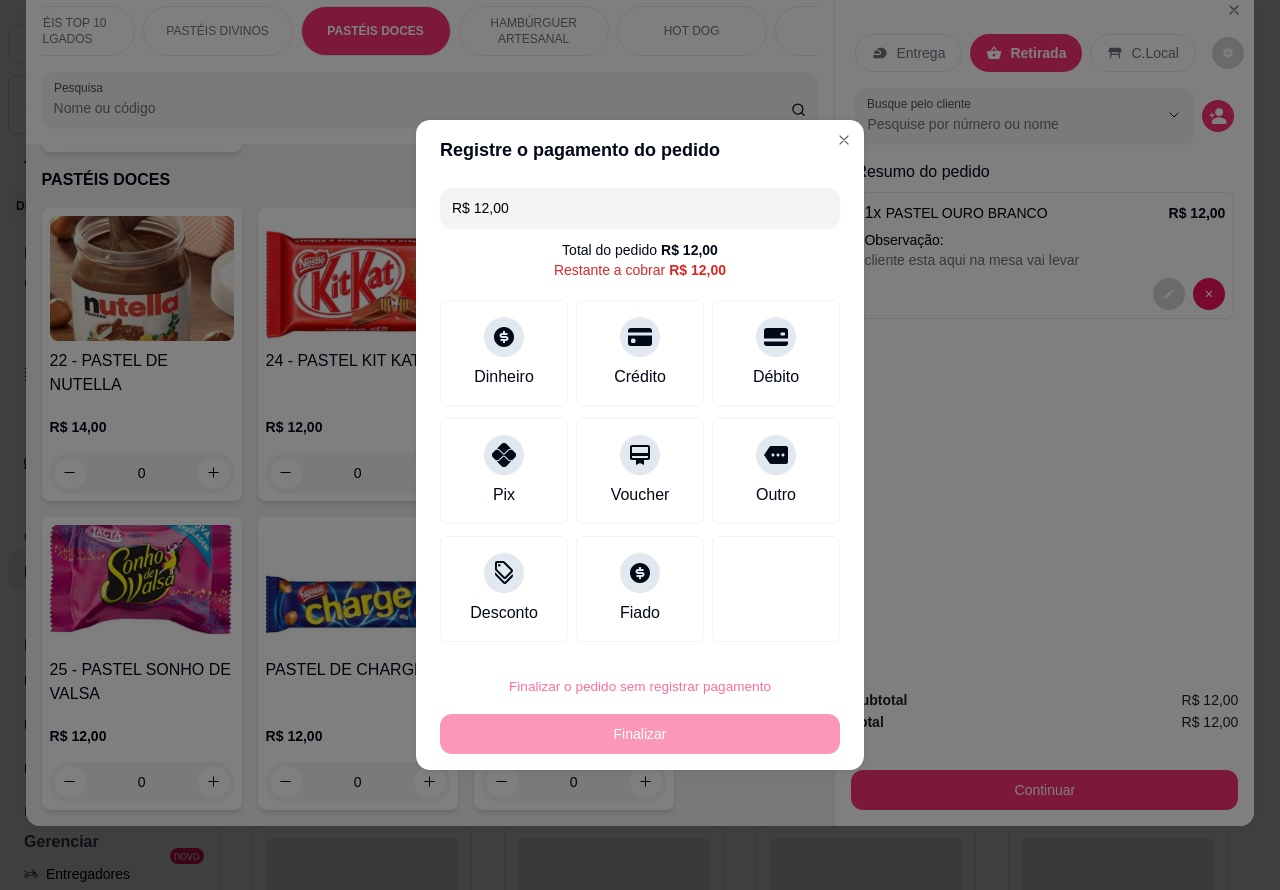 click on "Confirmar" at bounding box center (759, 630) 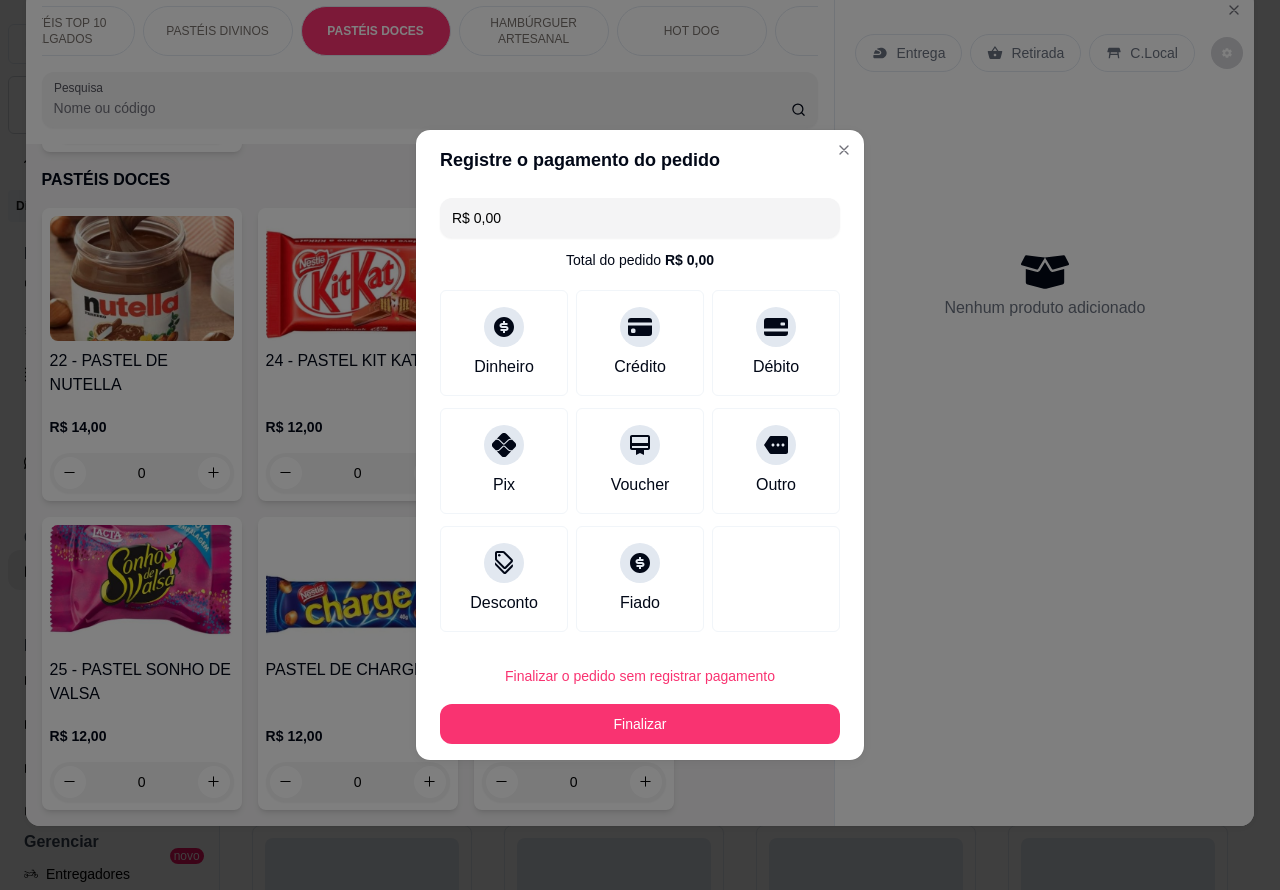 type on "R$ 0,00" 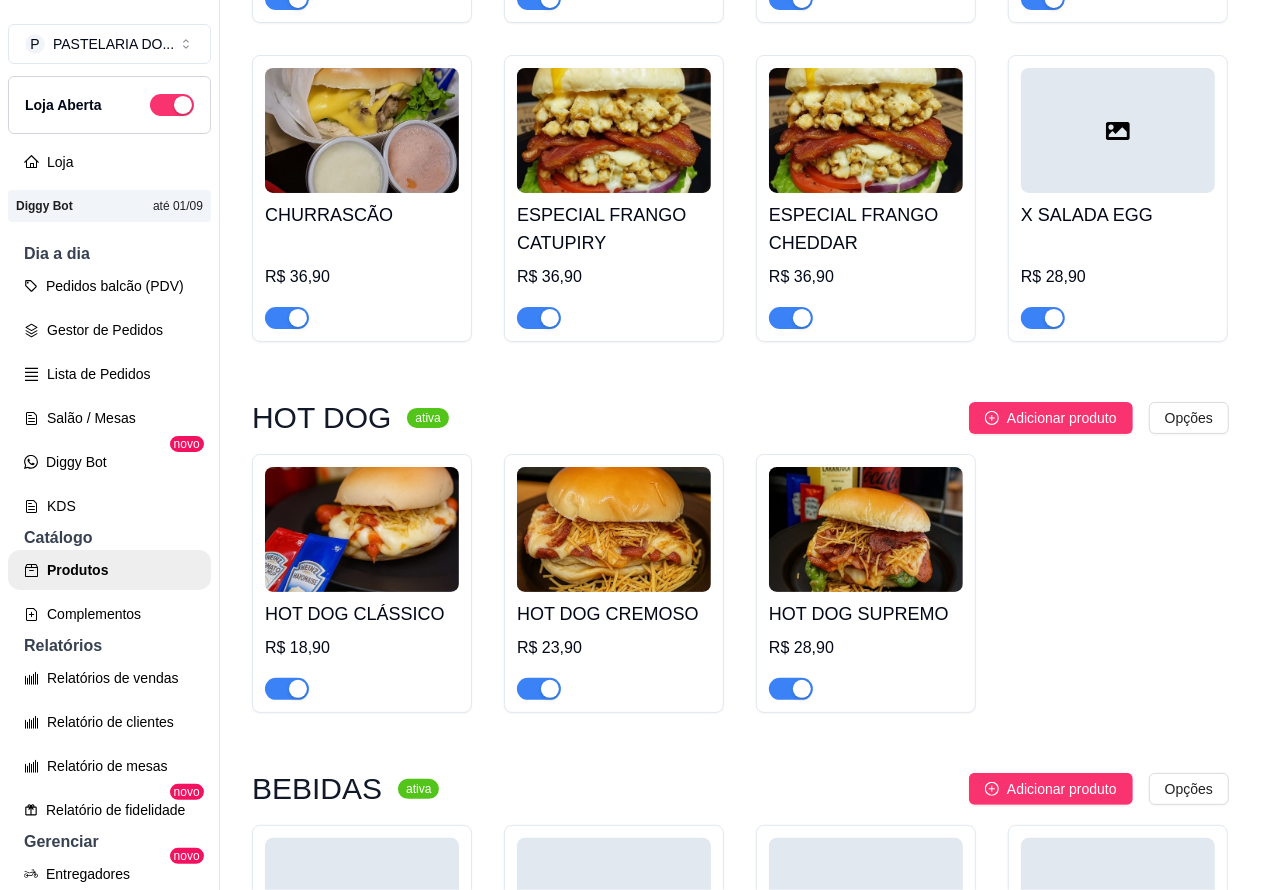 click on "Lista de Pedidos" at bounding box center (109, 374) 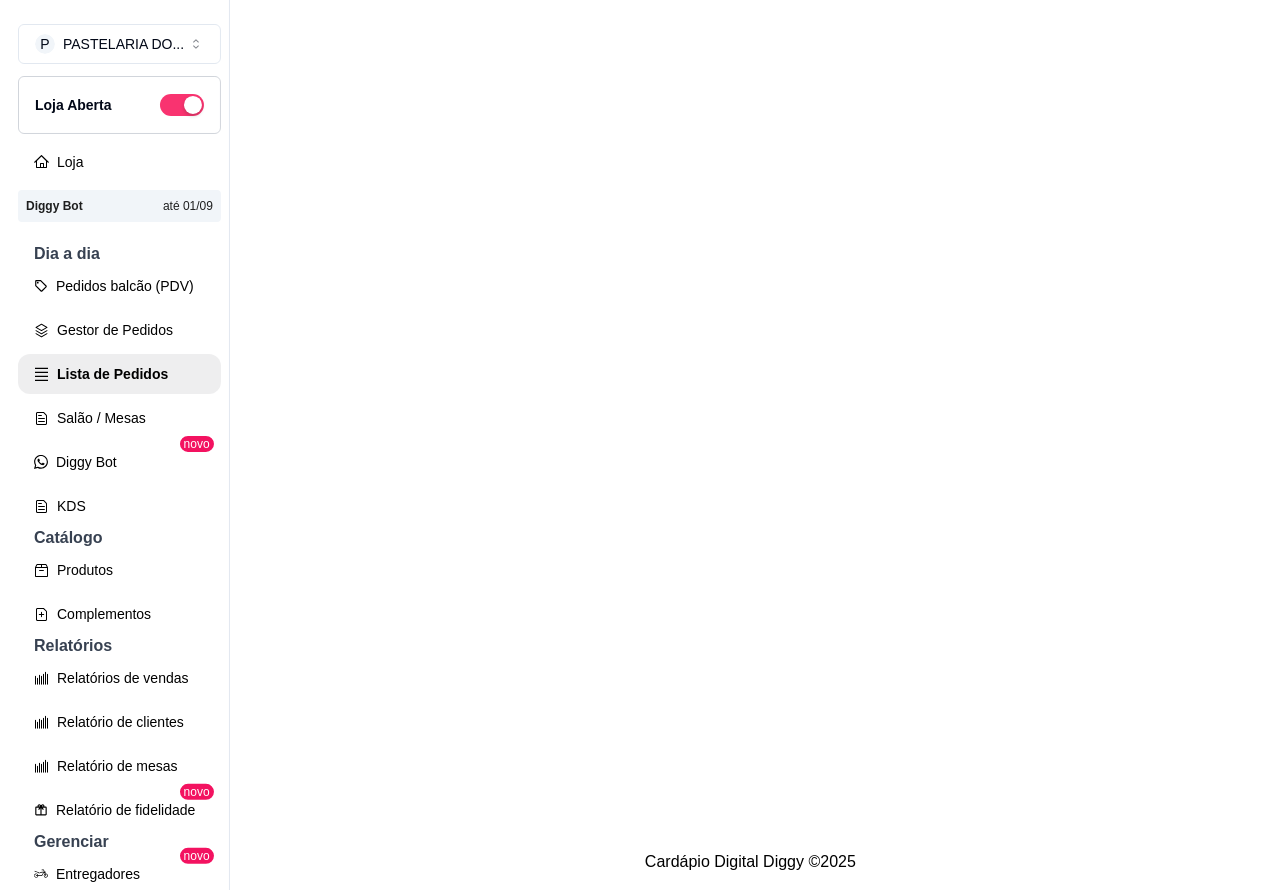 scroll, scrollTop: 0, scrollLeft: 0, axis: both 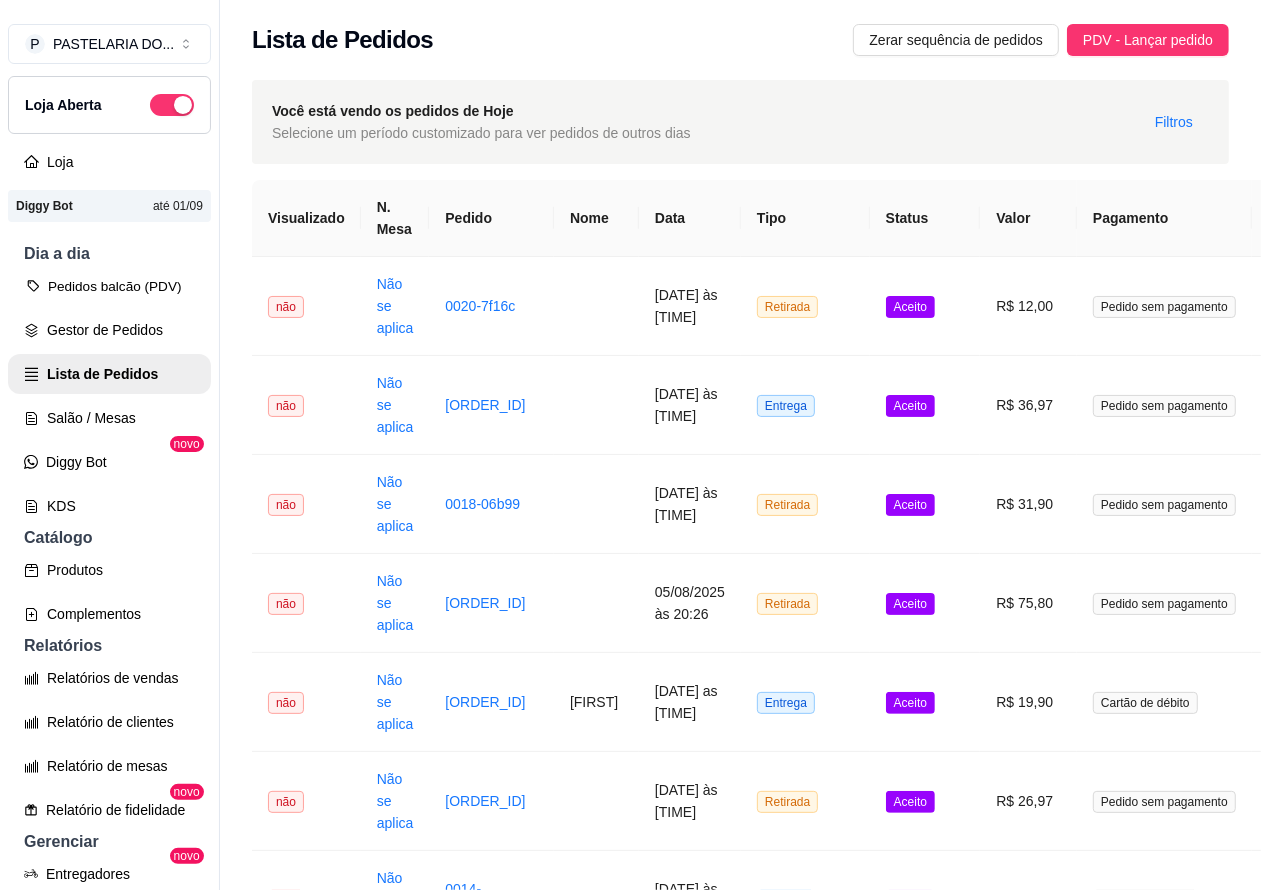 click on "Pedidos balcão (PDV)" at bounding box center [109, 286] 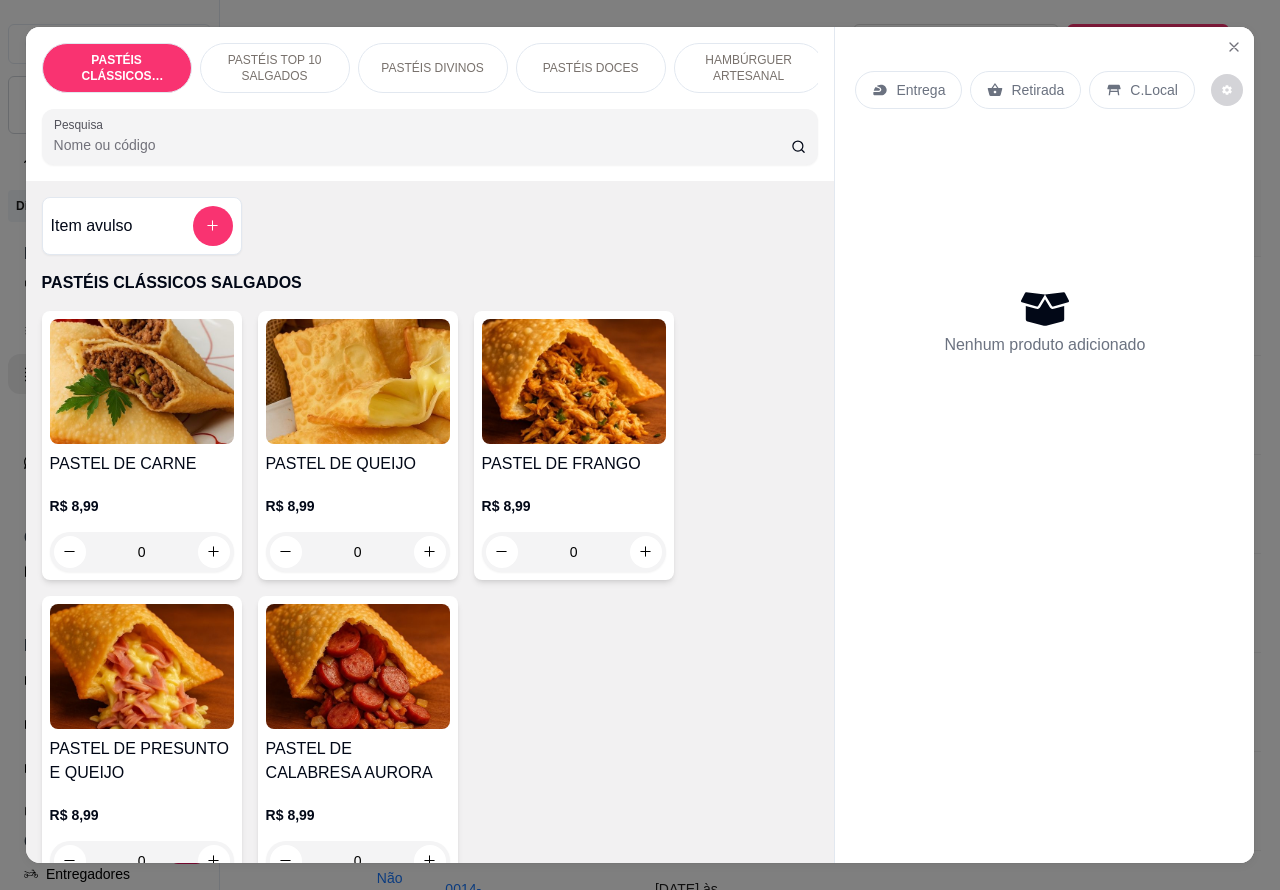 click on "Retirada" at bounding box center [1037, 90] 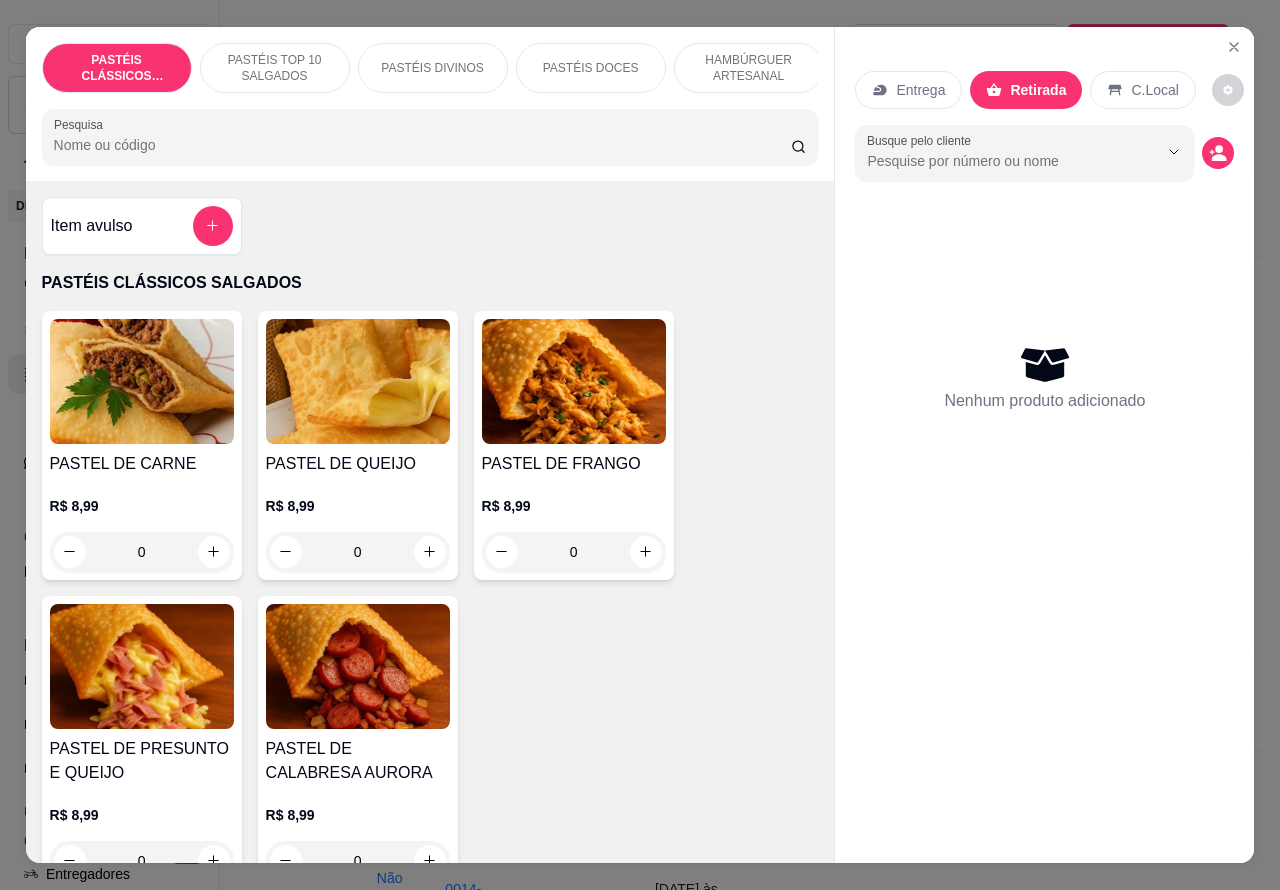 click on "HAMBÚRGUER ARTESANAL" at bounding box center [749, 68] 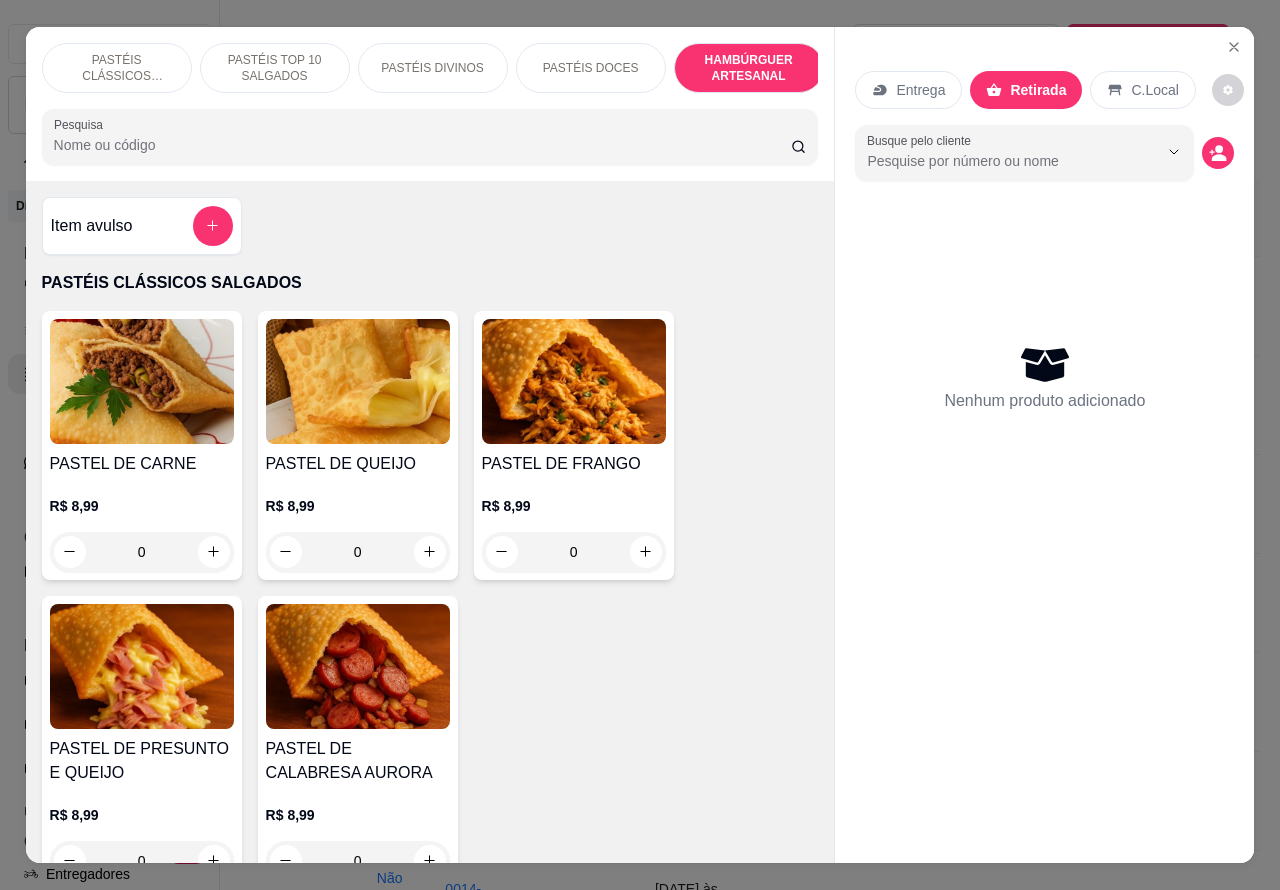 scroll, scrollTop: 4812, scrollLeft: 0, axis: vertical 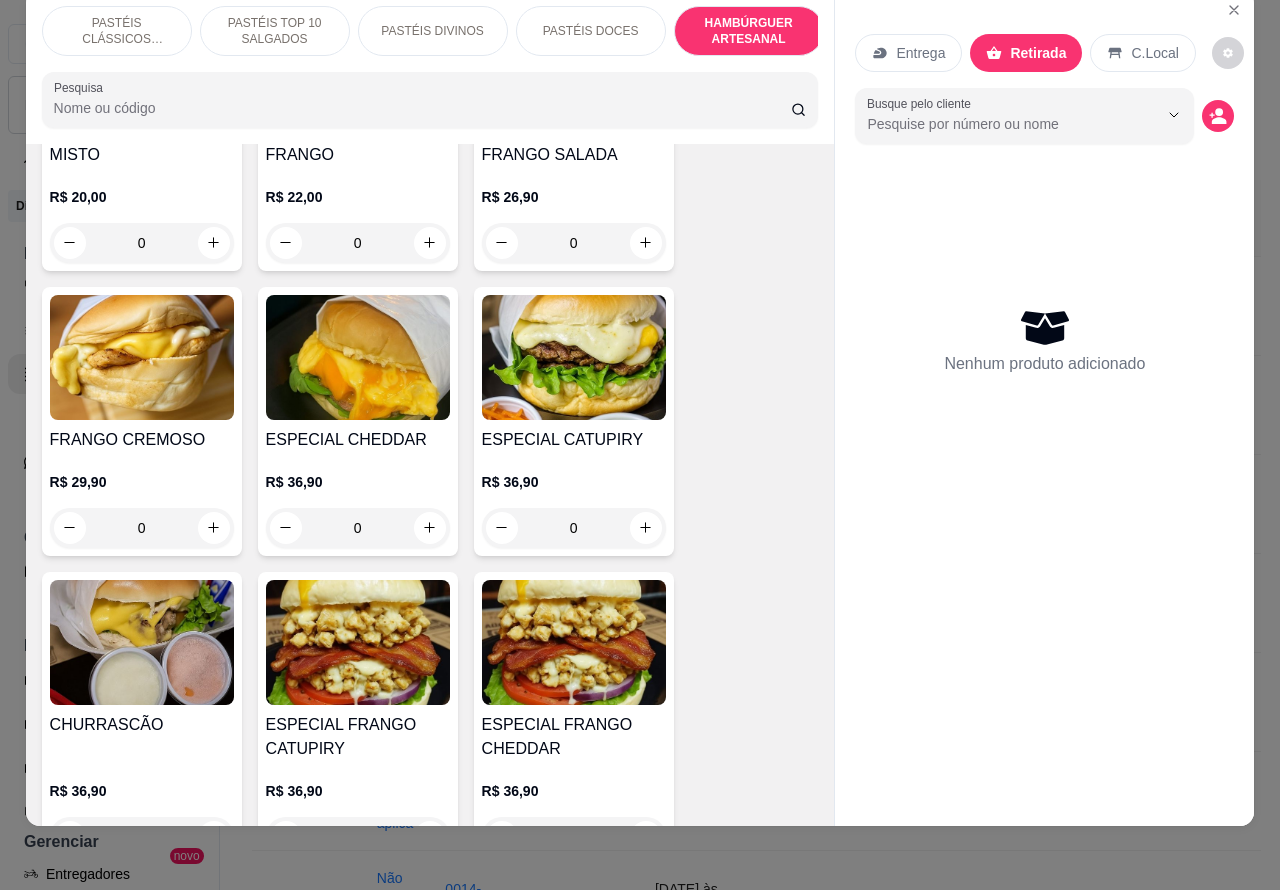 click on "0" at bounding box center (142, 243) 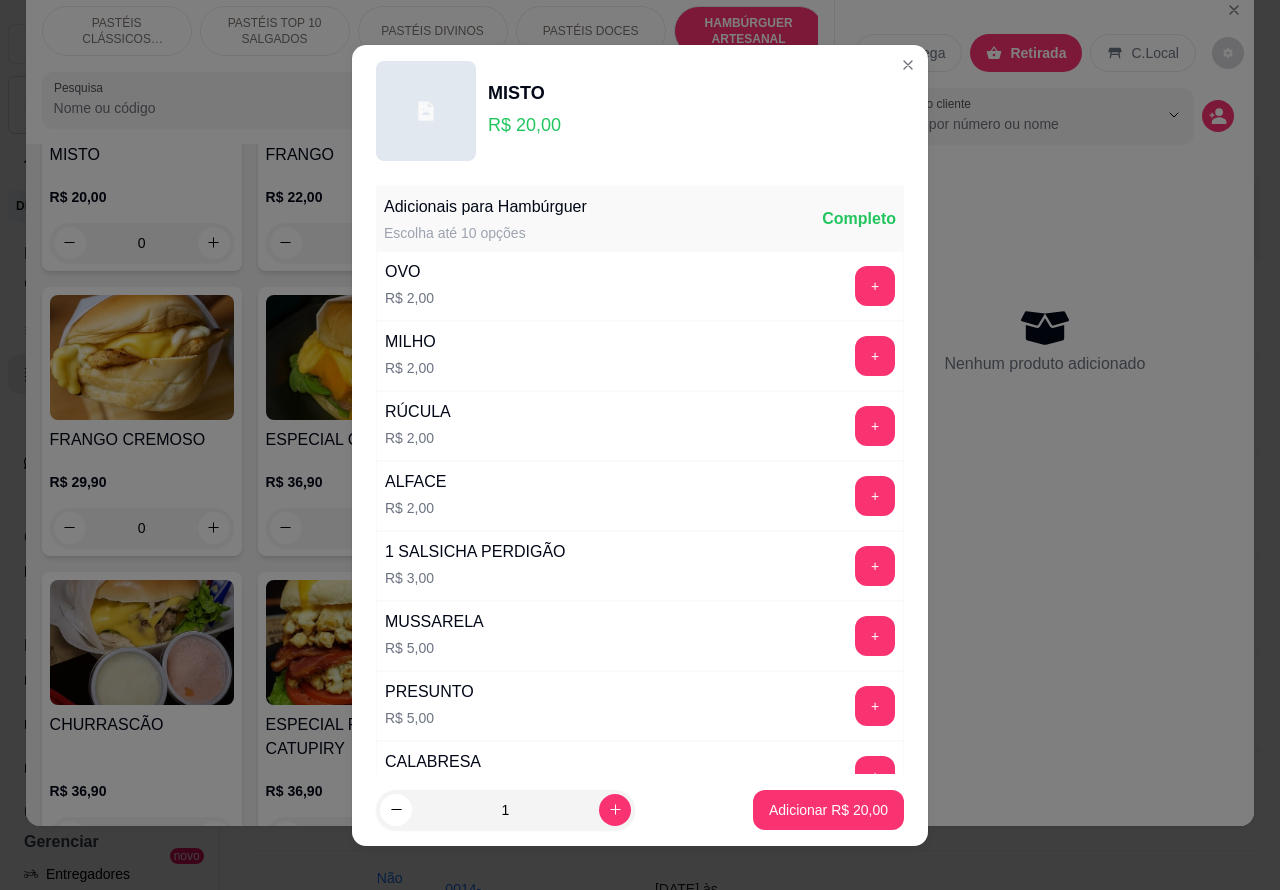 click on "1" at bounding box center (505, 810) 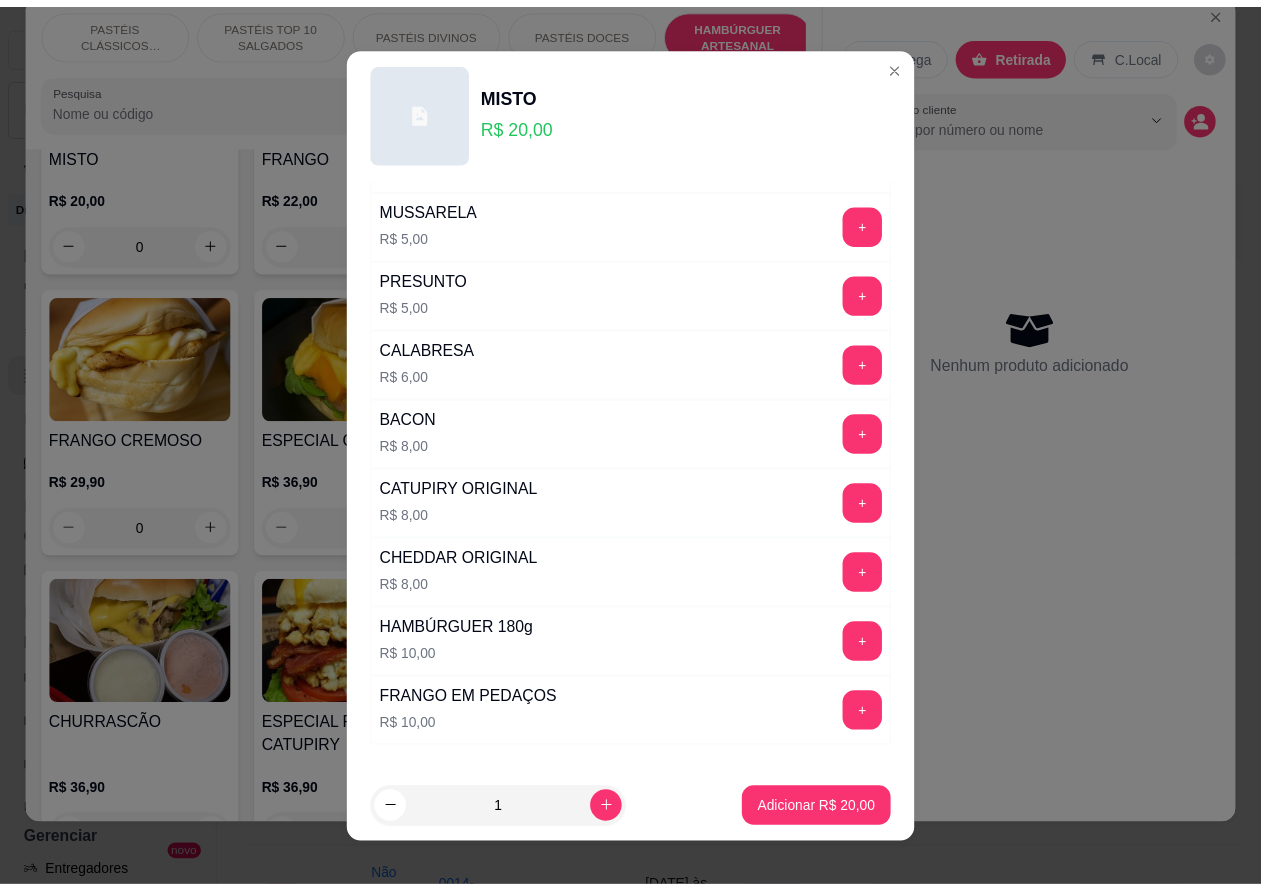 scroll, scrollTop: 542, scrollLeft: 0, axis: vertical 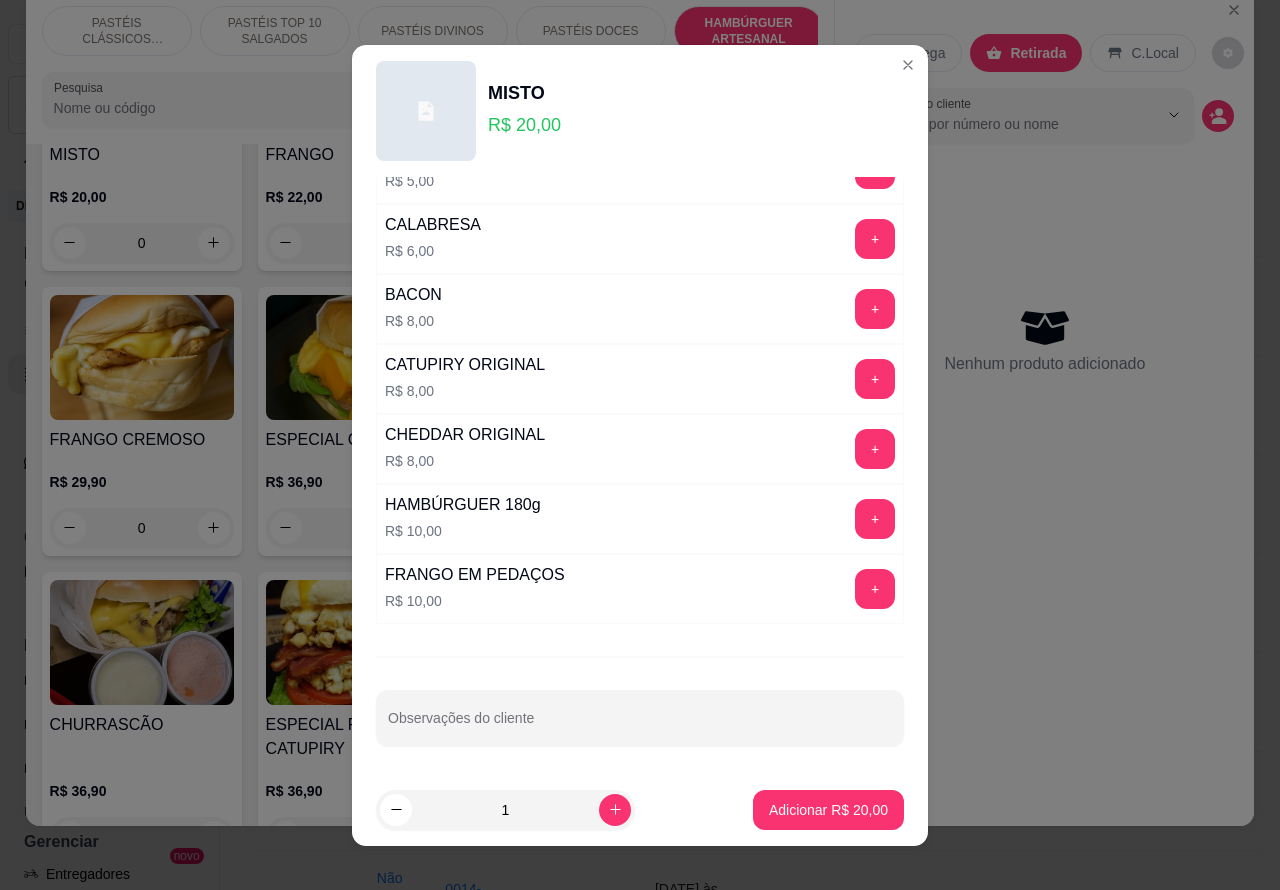 click on "Observações do cliente" at bounding box center (640, 726) 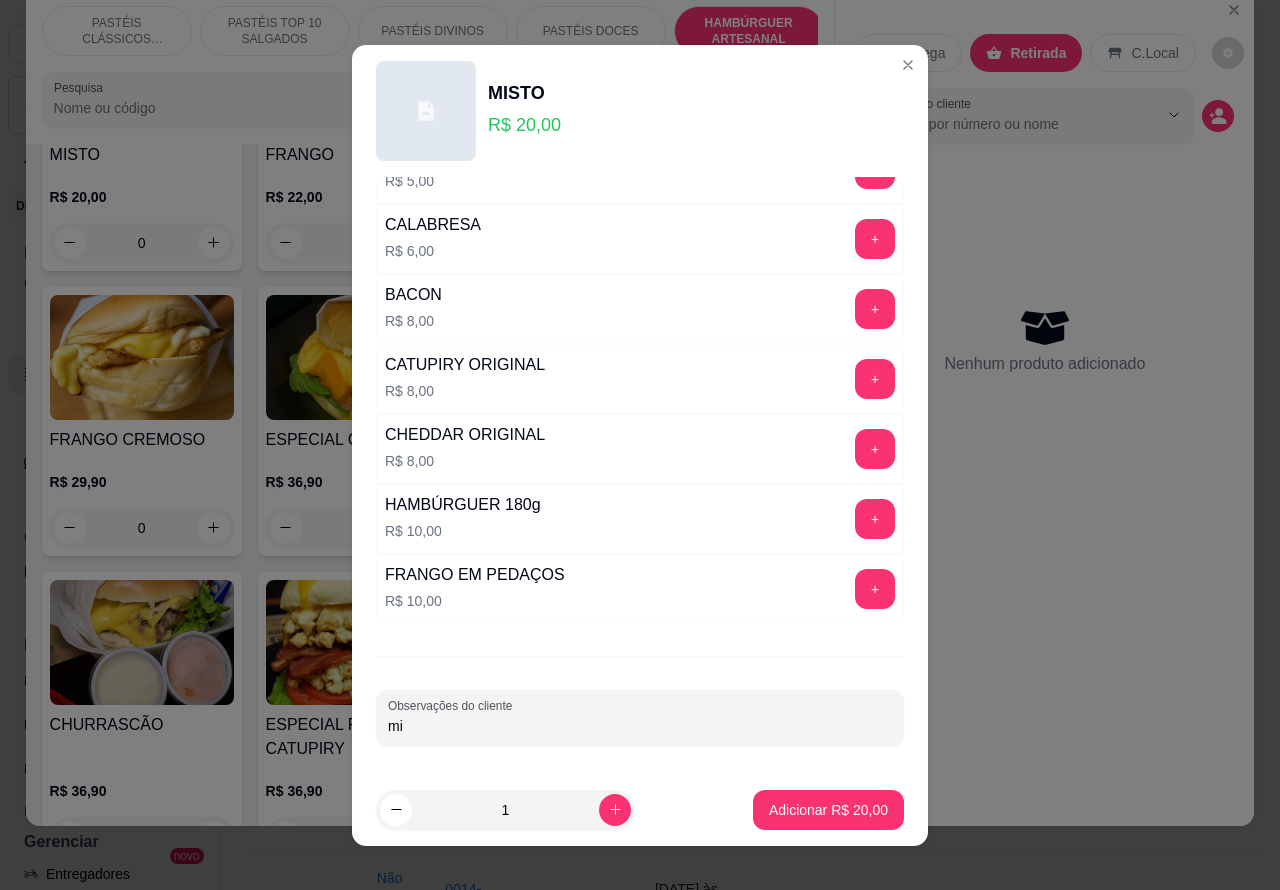 type on "m" 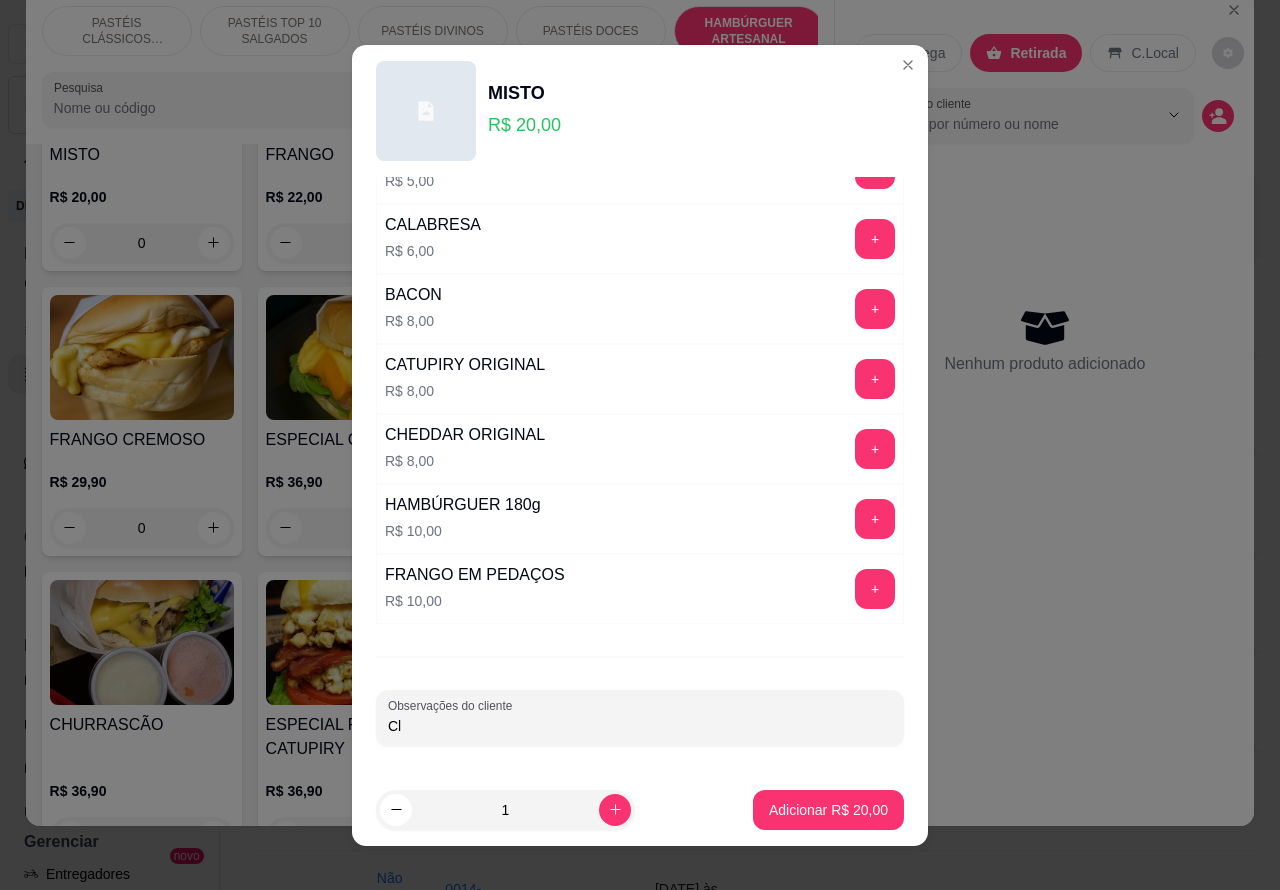 type on "C" 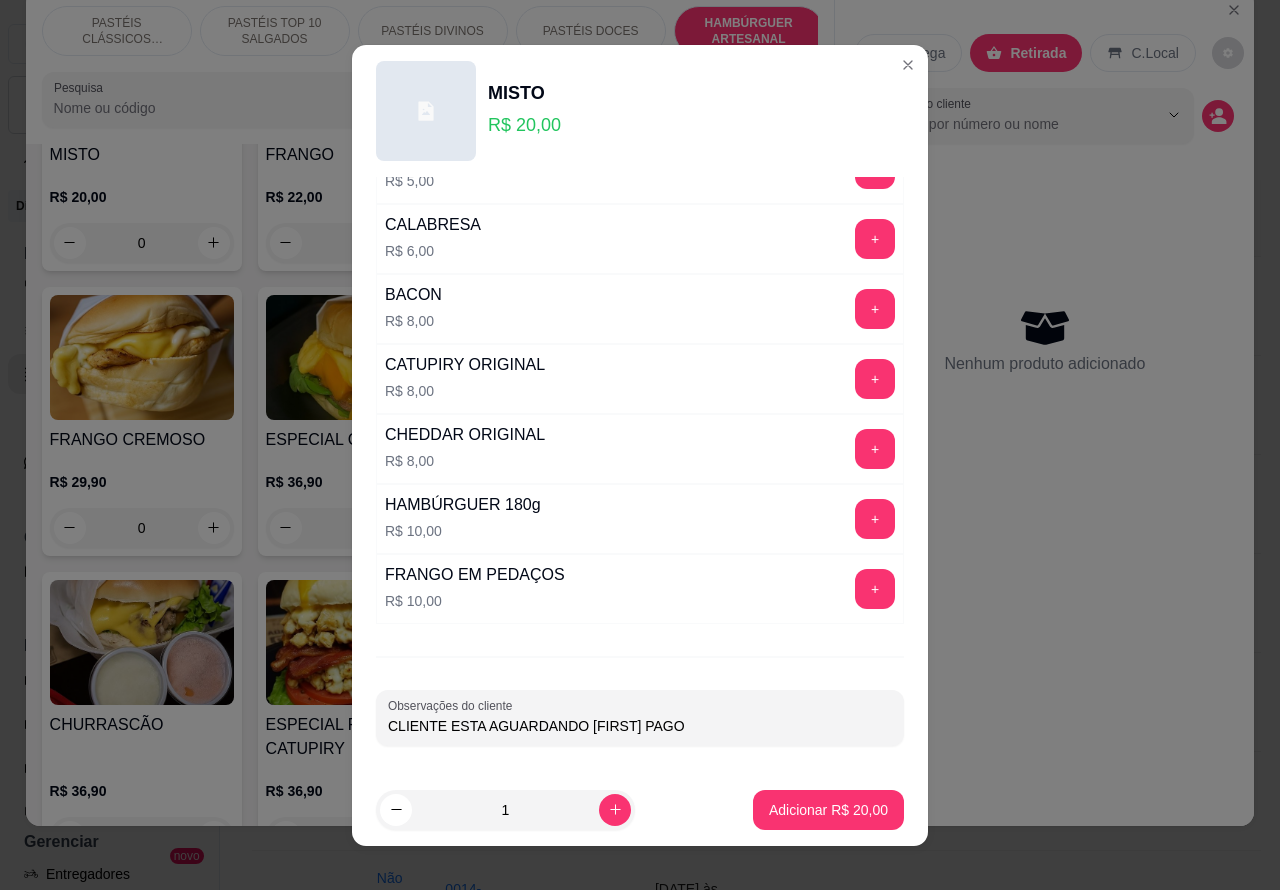 type on "CLIENTE ESTA AGUARDANDO [FIRST] PAGO" 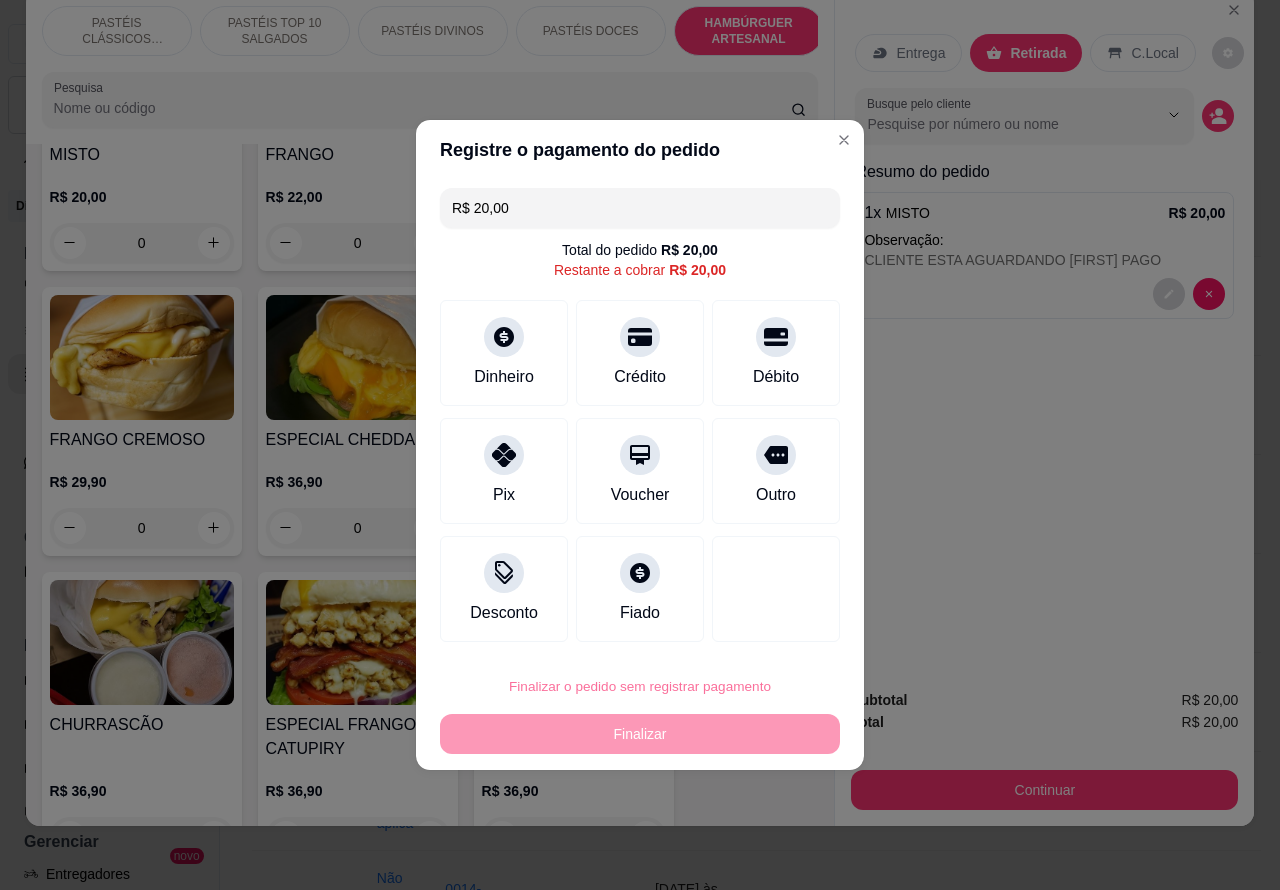 click on "Confirmar" at bounding box center [759, 630] 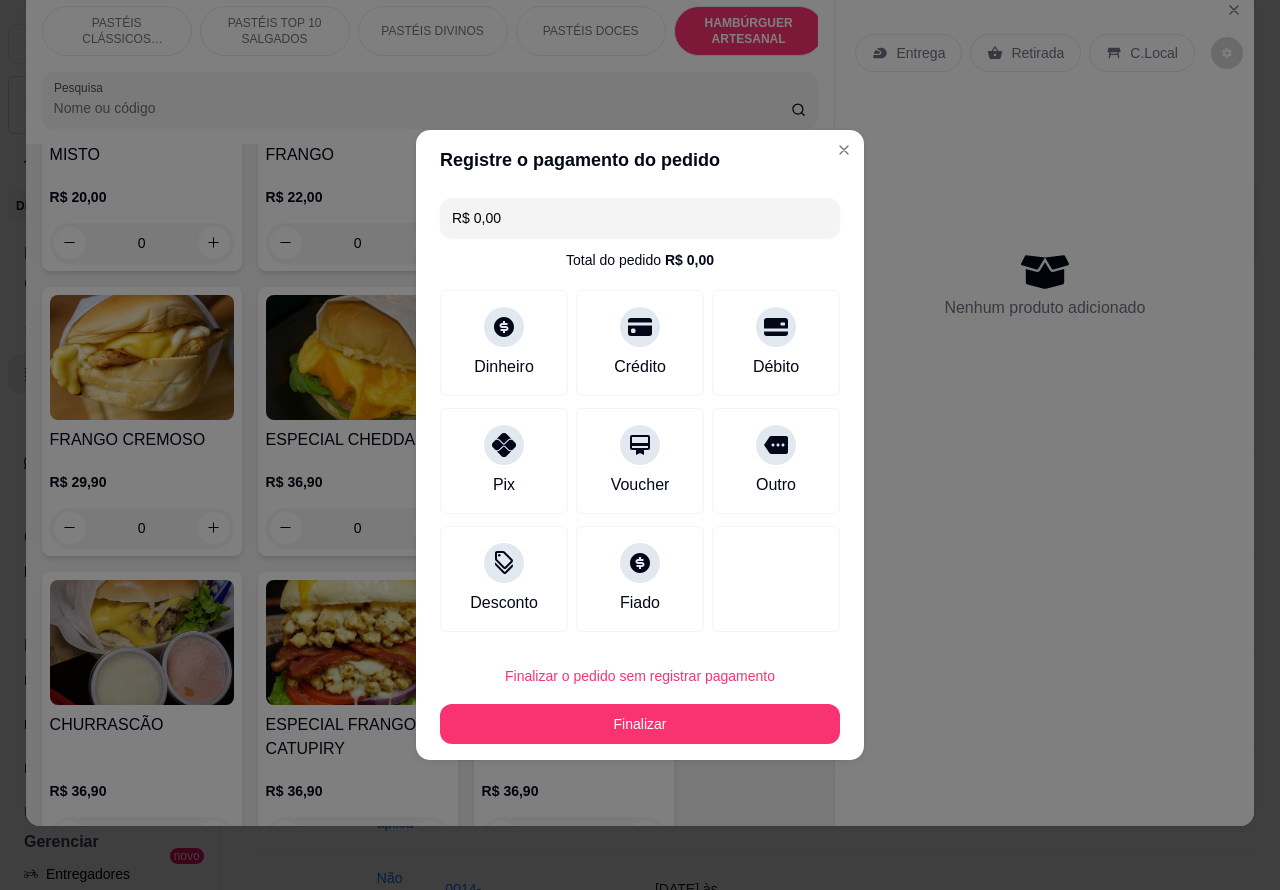 type on "R$ 0,00" 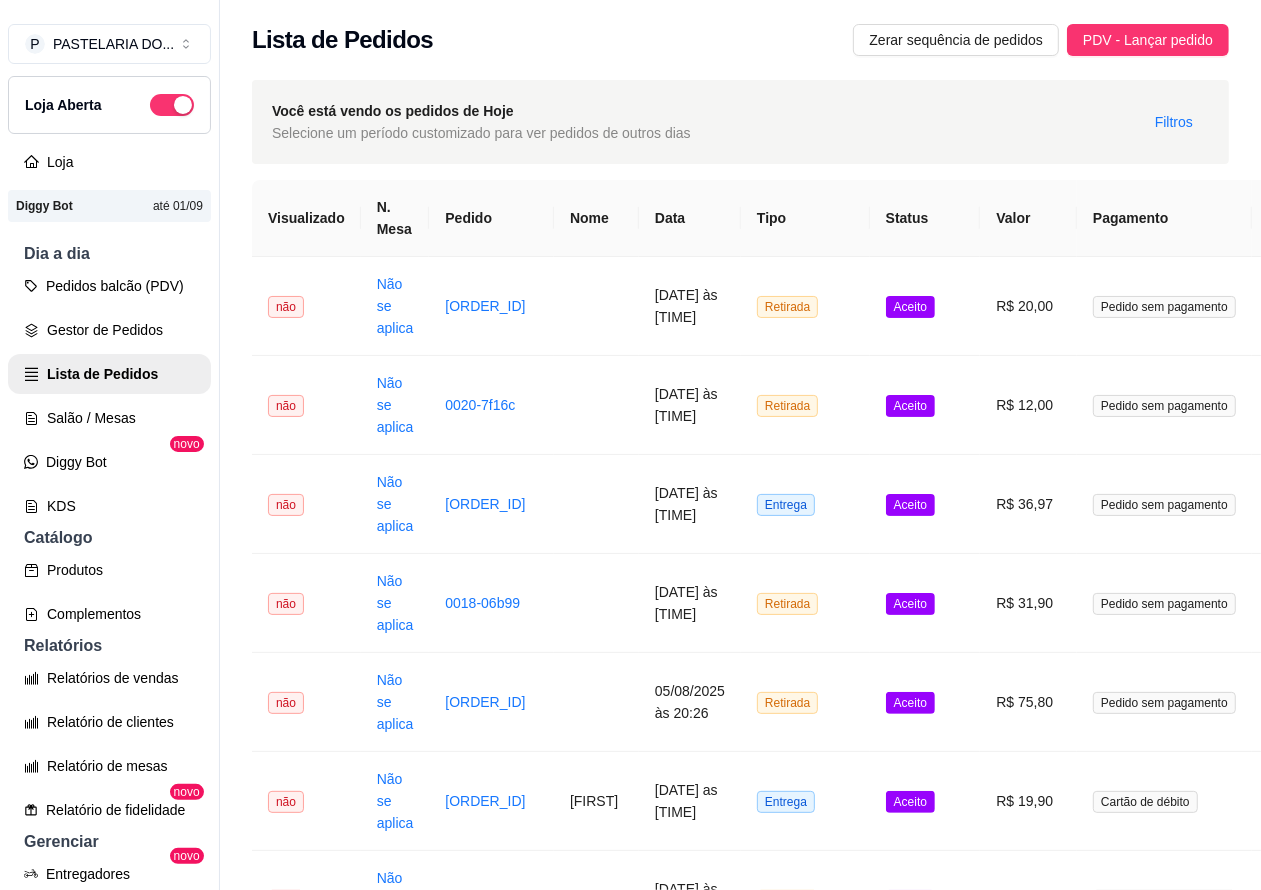 click on "Lista de Pedidos" at bounding box center (109, 374) 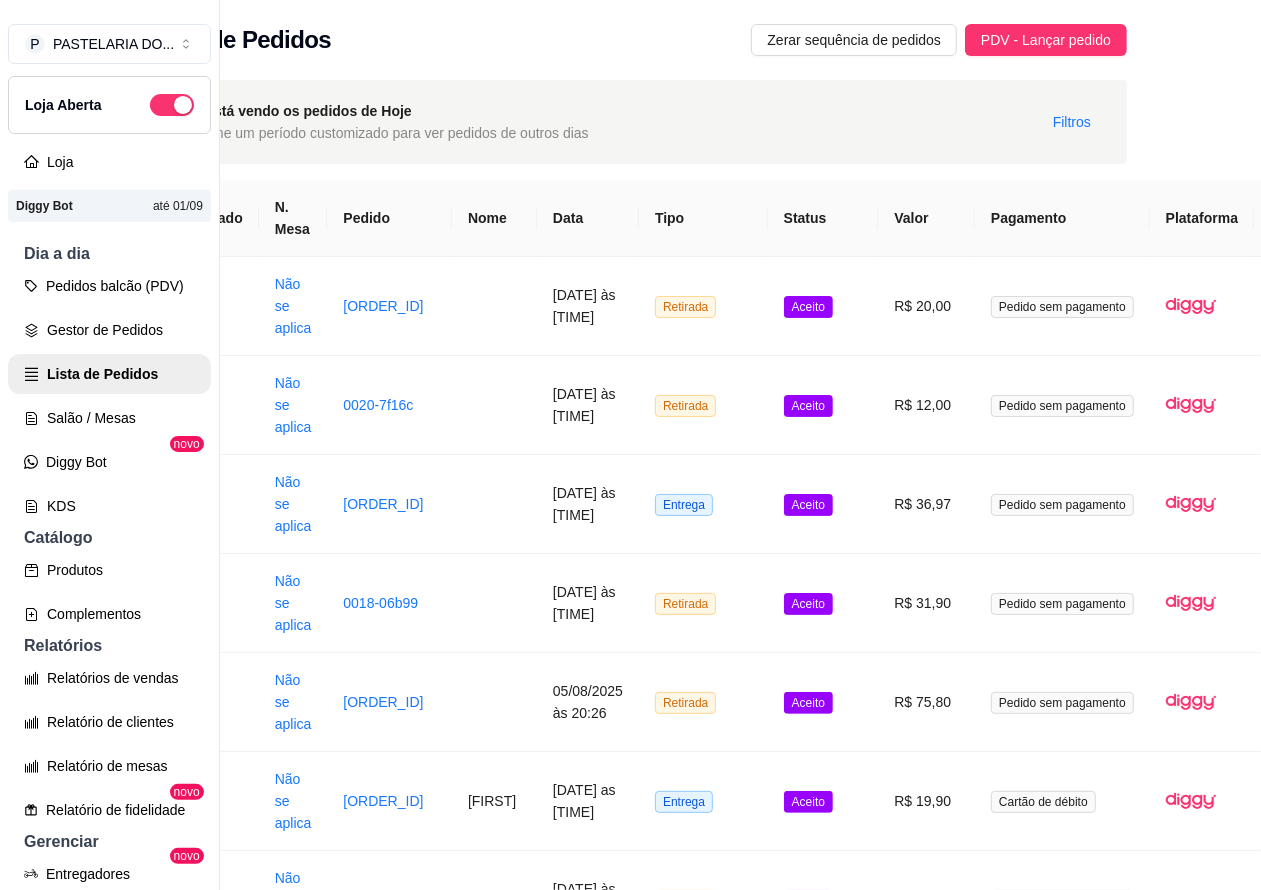 scroll, scrollTop: 0, scrollLeft: 207, axis: horizontal 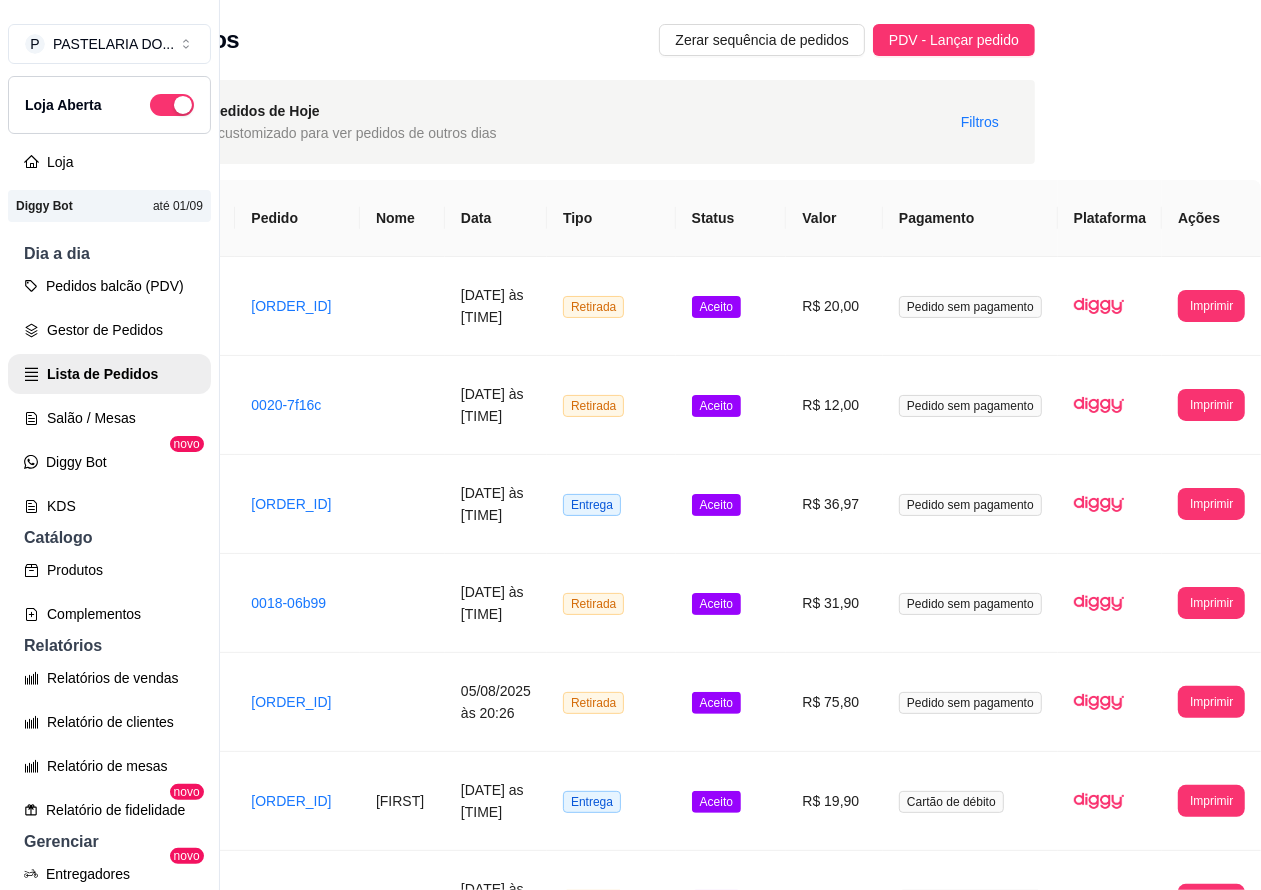 click on "Imprimir" at bounding box center (1211, 702) 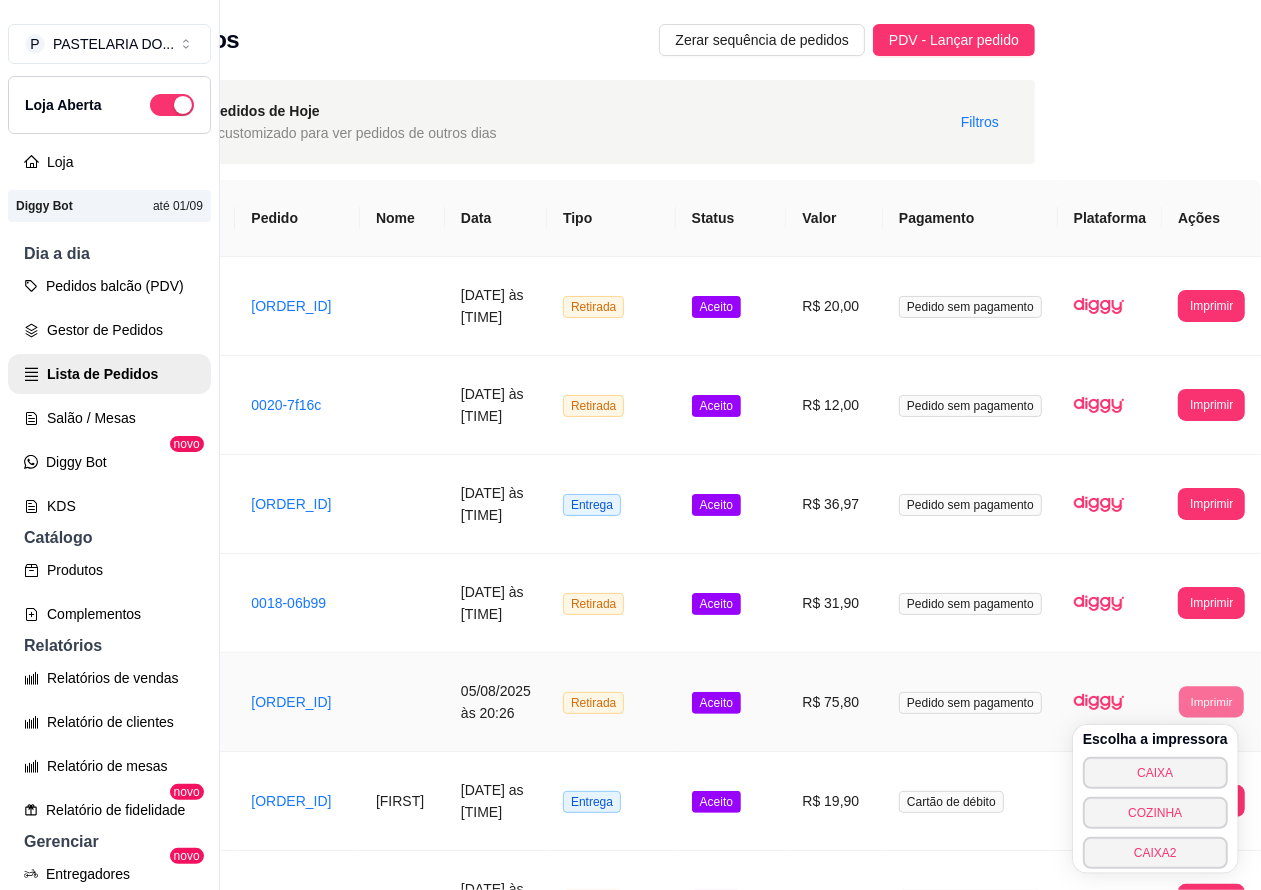 click on "CAIXA2" at bounding box center [1155, 853] 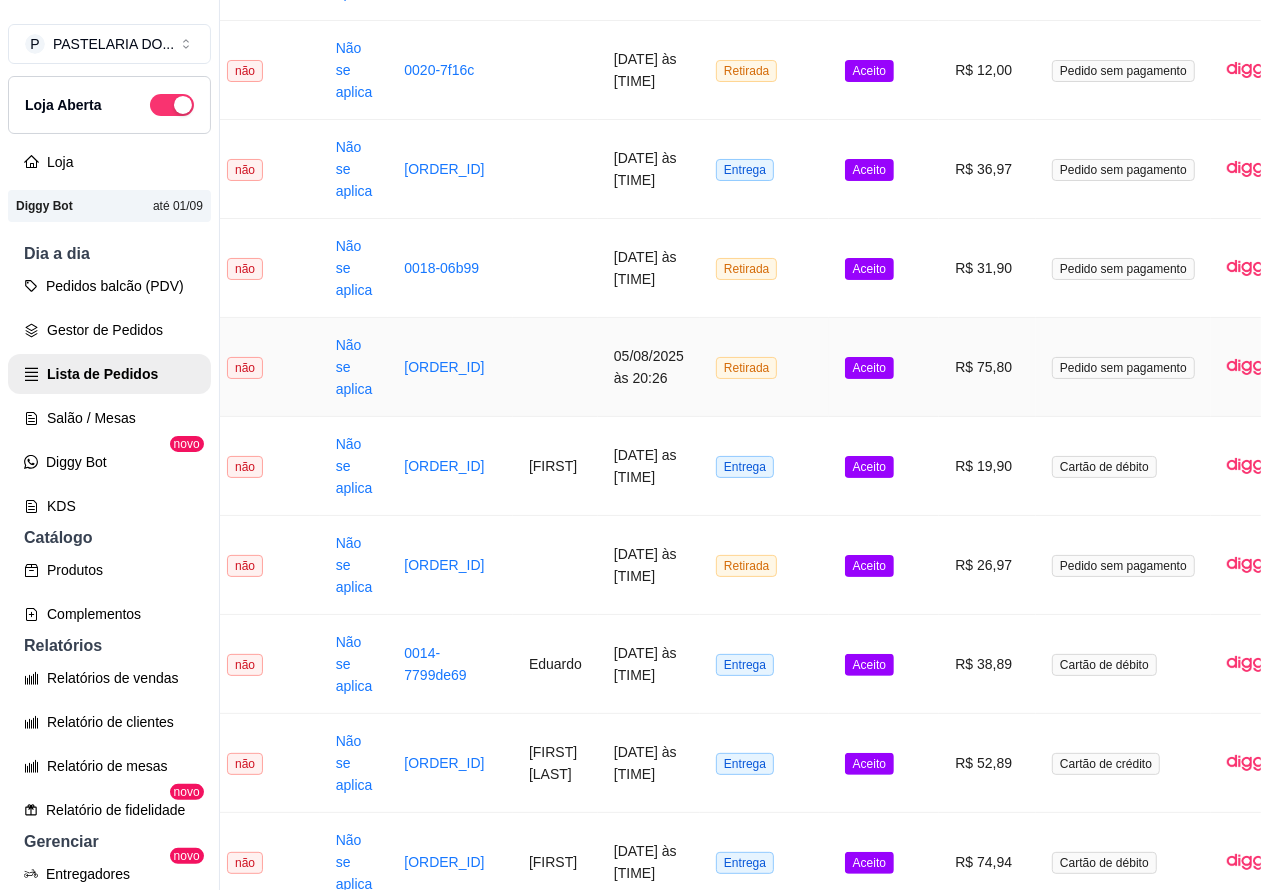 scroll, scrollTop: 335, scrollLeft: 207, axis: both 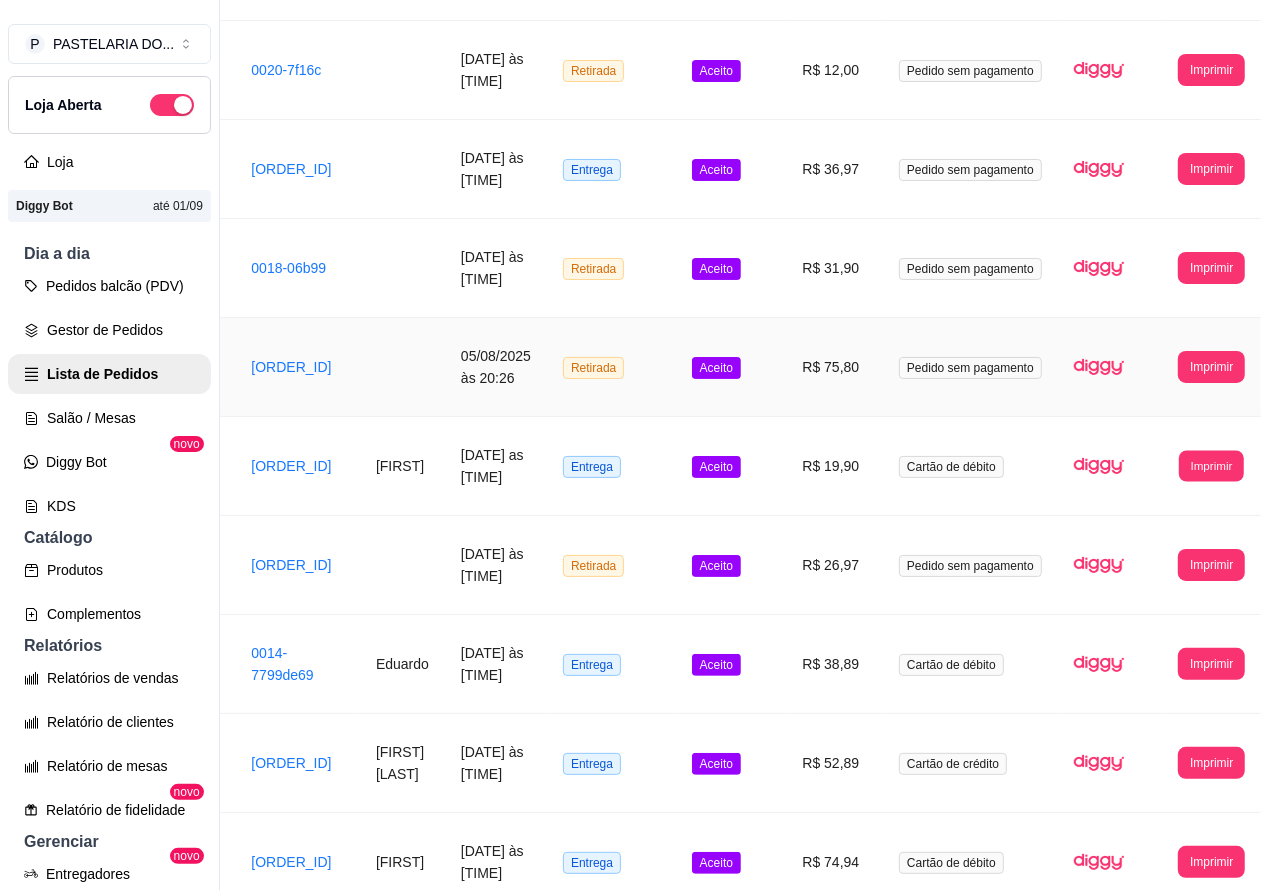 click on "Imprimir" at bounding box center (1211, 465) 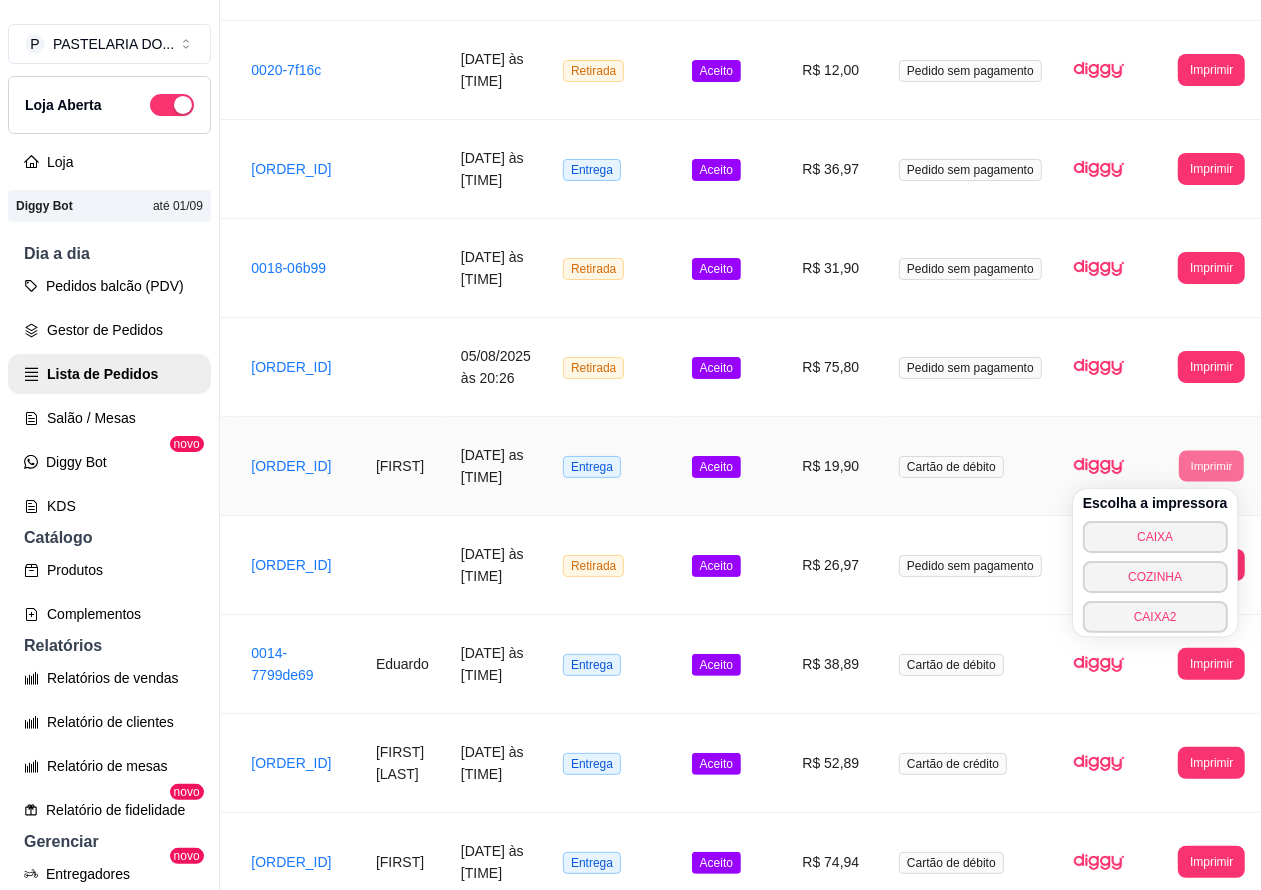 click on "CAIXA2" at bounding box center [1155, 617] 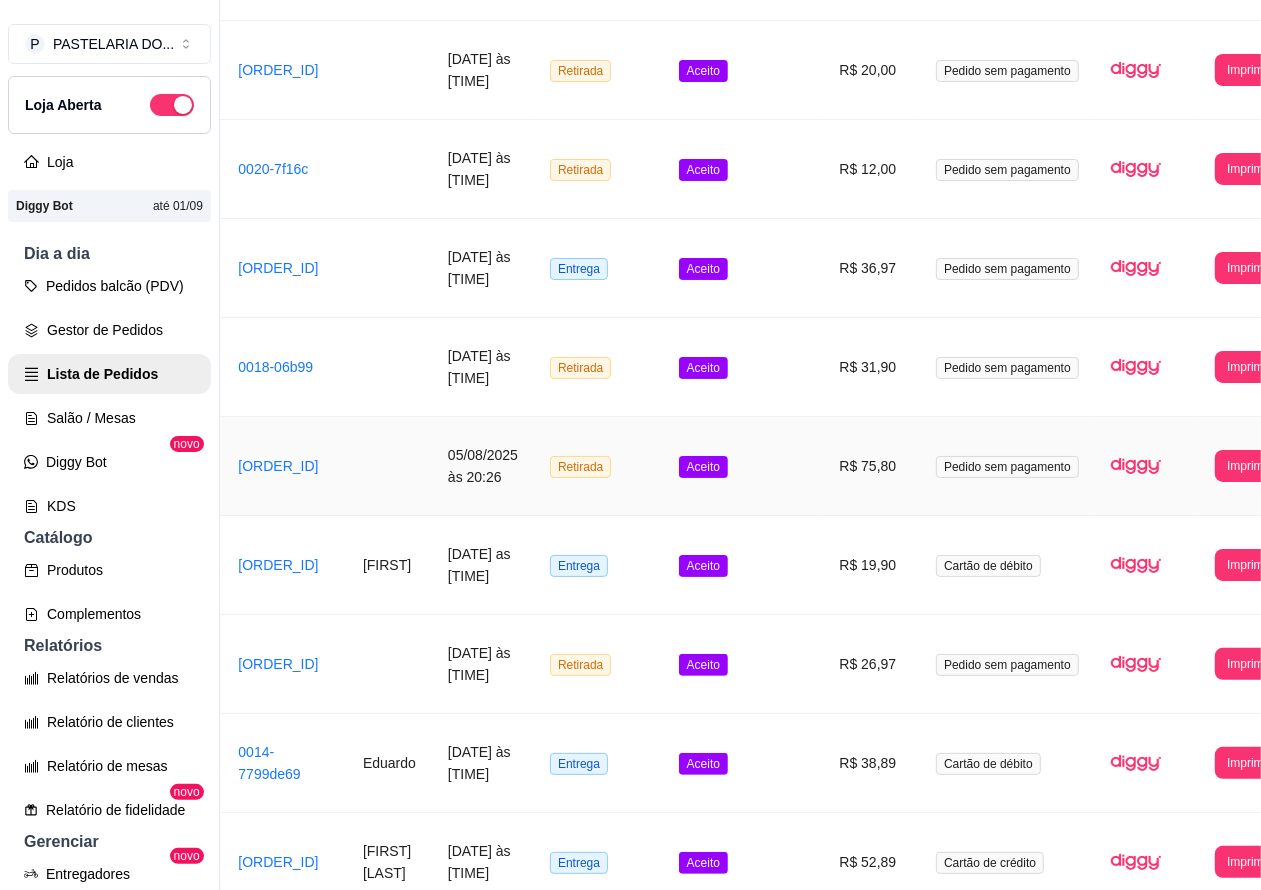 scroll, scrollTop: 433, scrollLeft: 207, axis: both 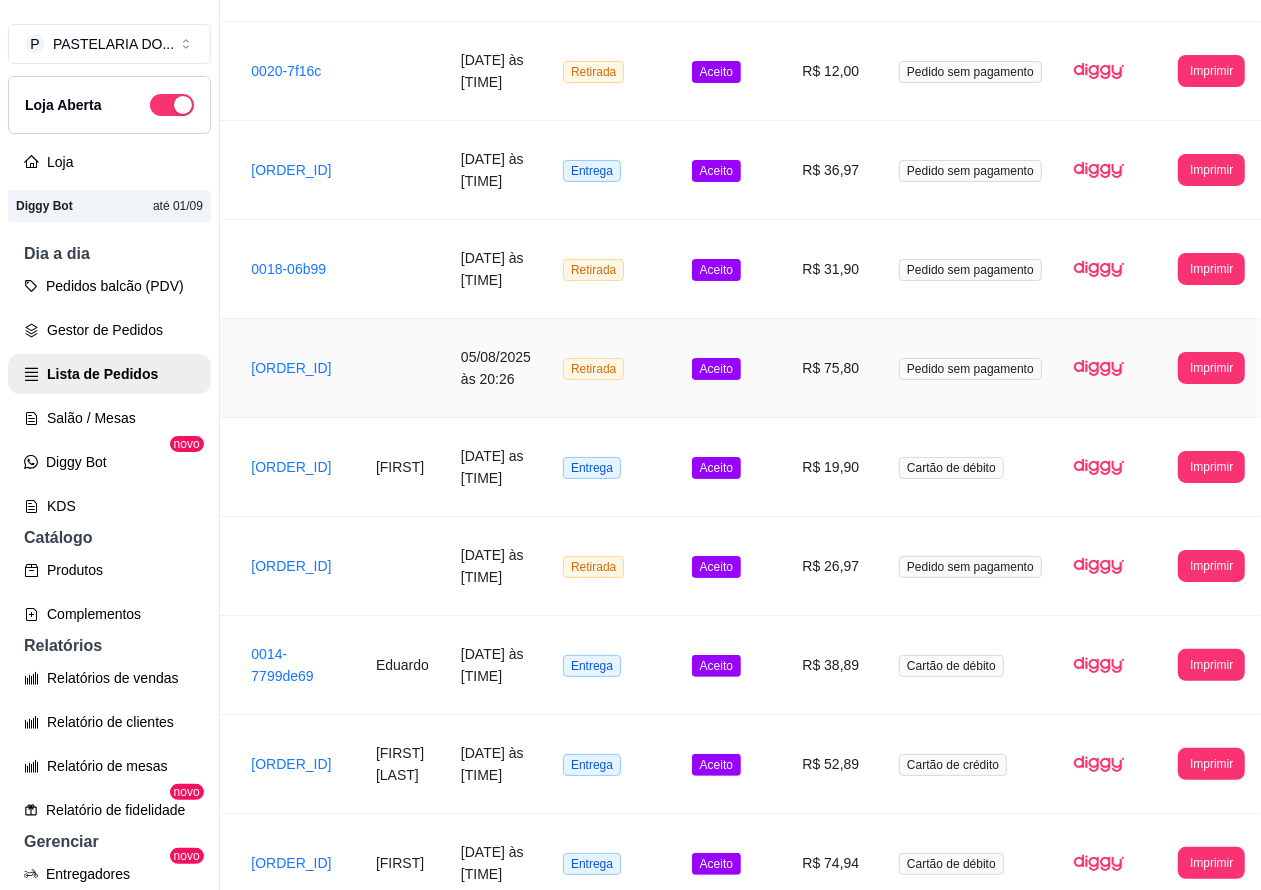 click on "Produtos" at bounding box center (109, 570) 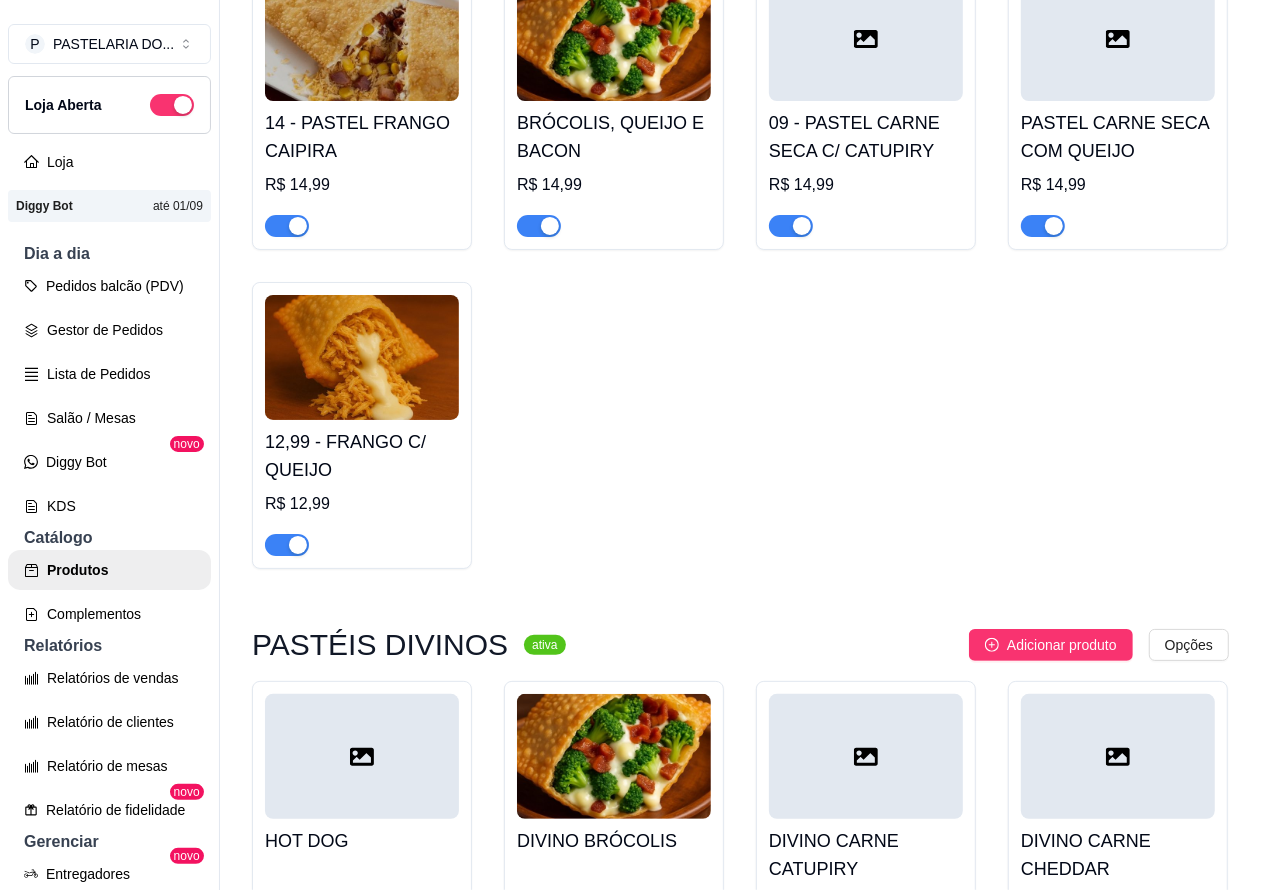 scroll, scrollTop: 2282, scrollLeft: 0, axis: vertical 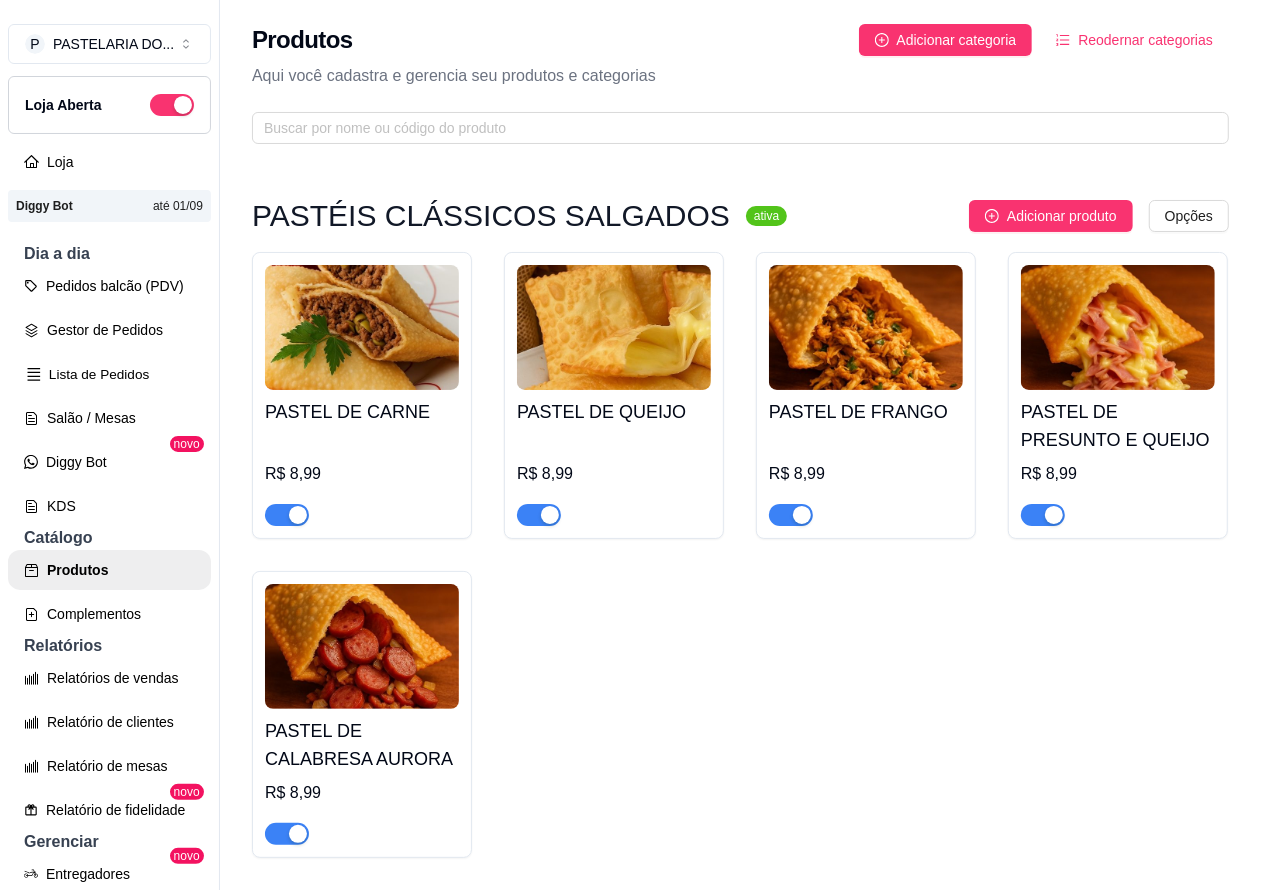 click on "Lista de Pedidos" at bounding box center [109, 374] 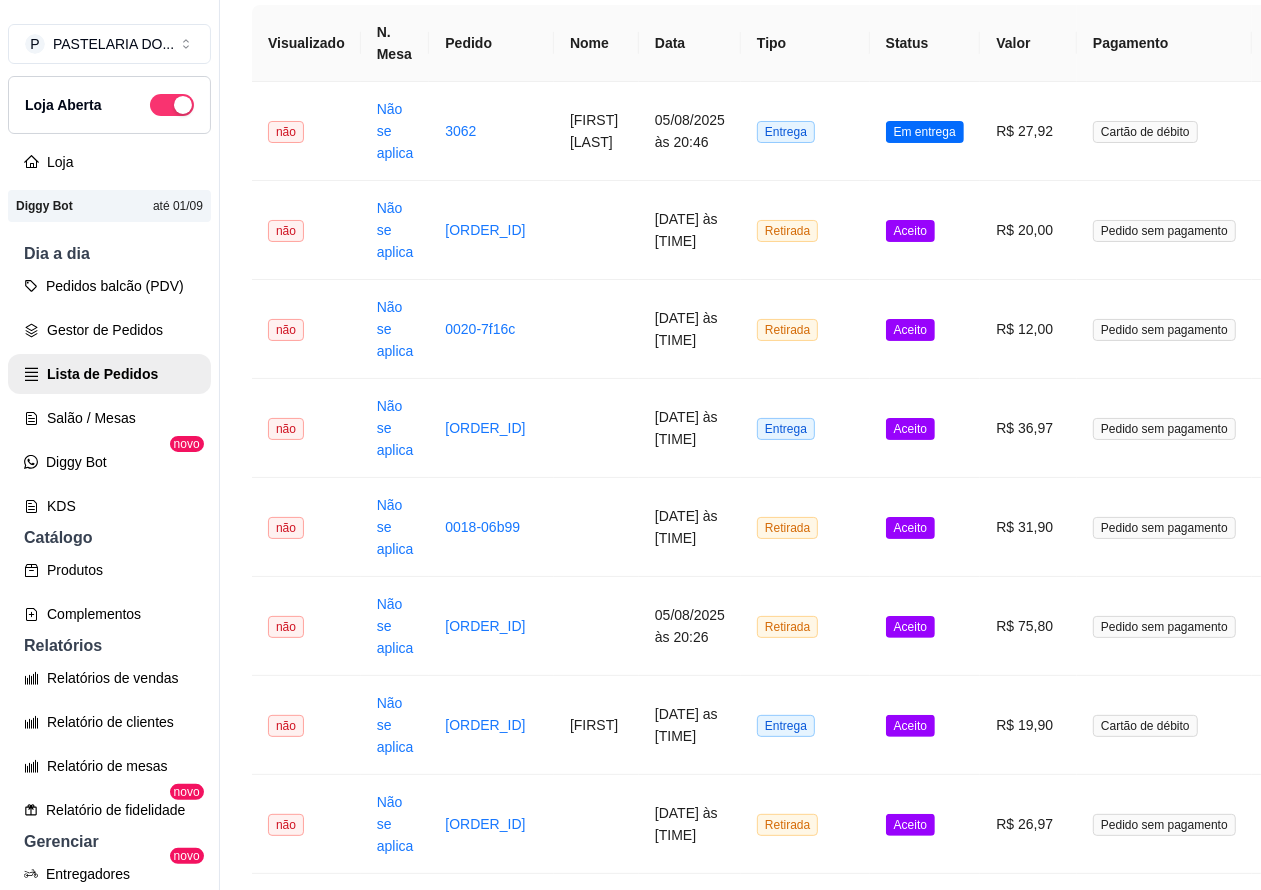 scroll, scrollTop: 250, scrollLeft: 0, axis: vertical 